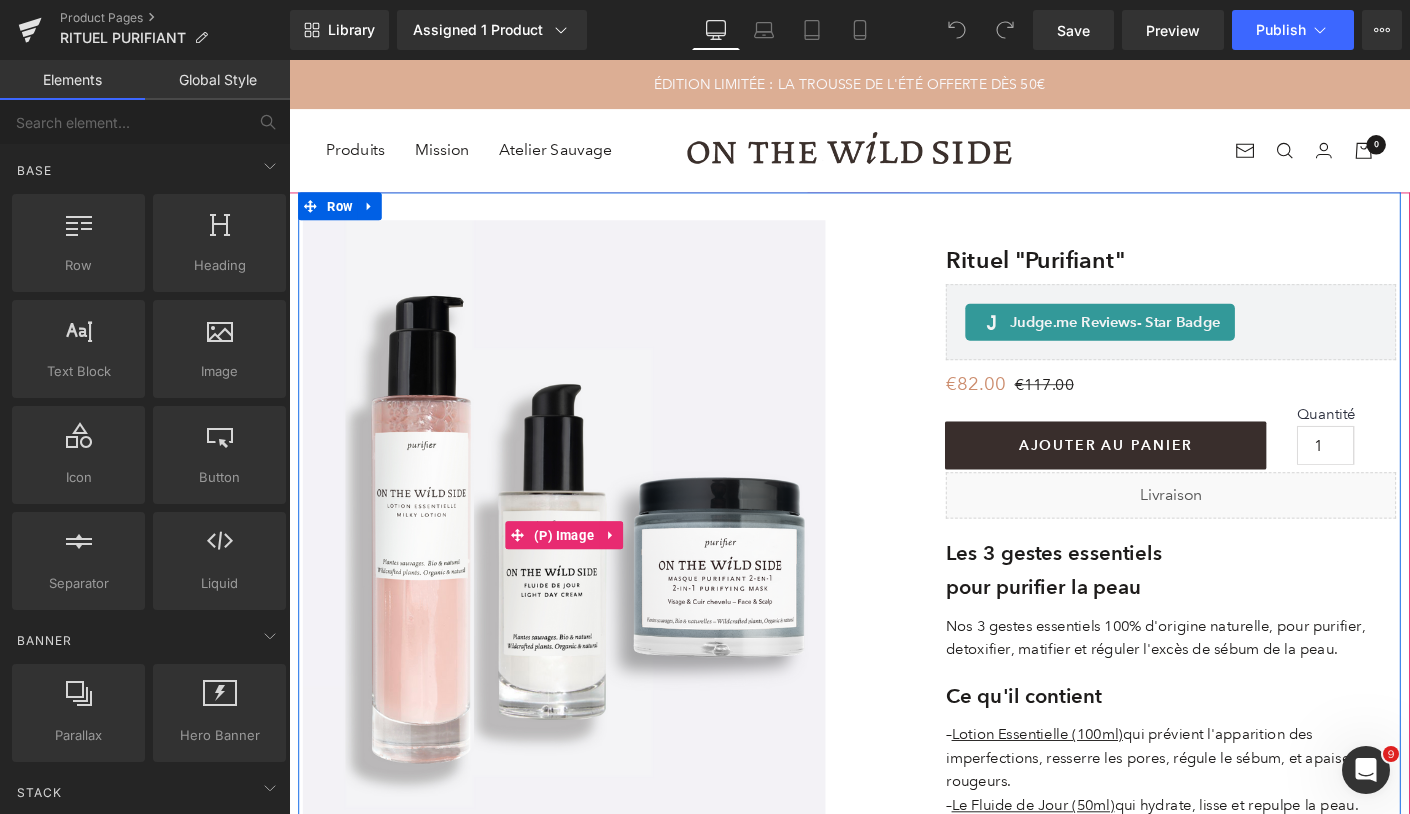 scroll, scrollTop: 420, scrollLeft: 0, axis: vertical 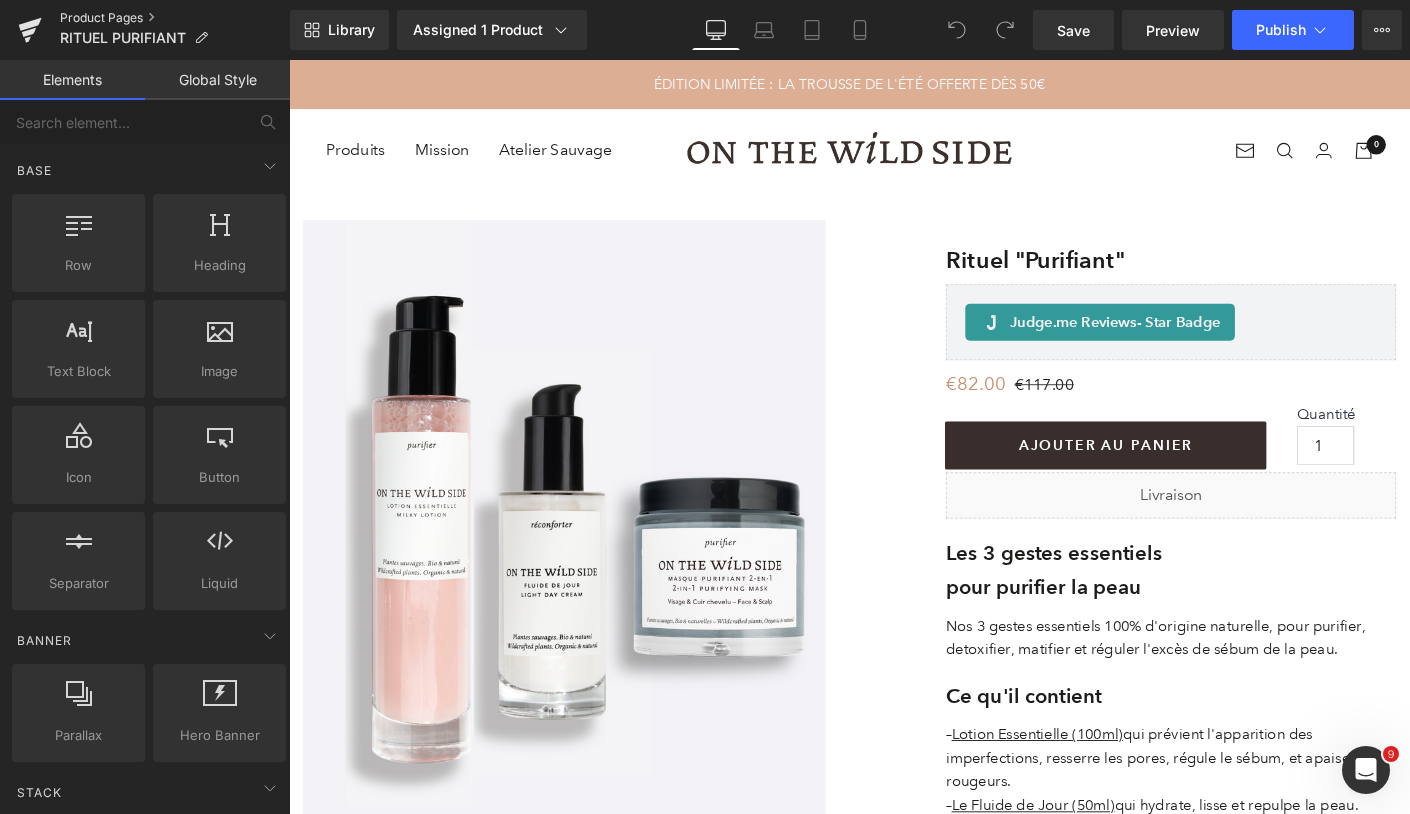 click on "Product Pages" at bounding box center [175, 18] 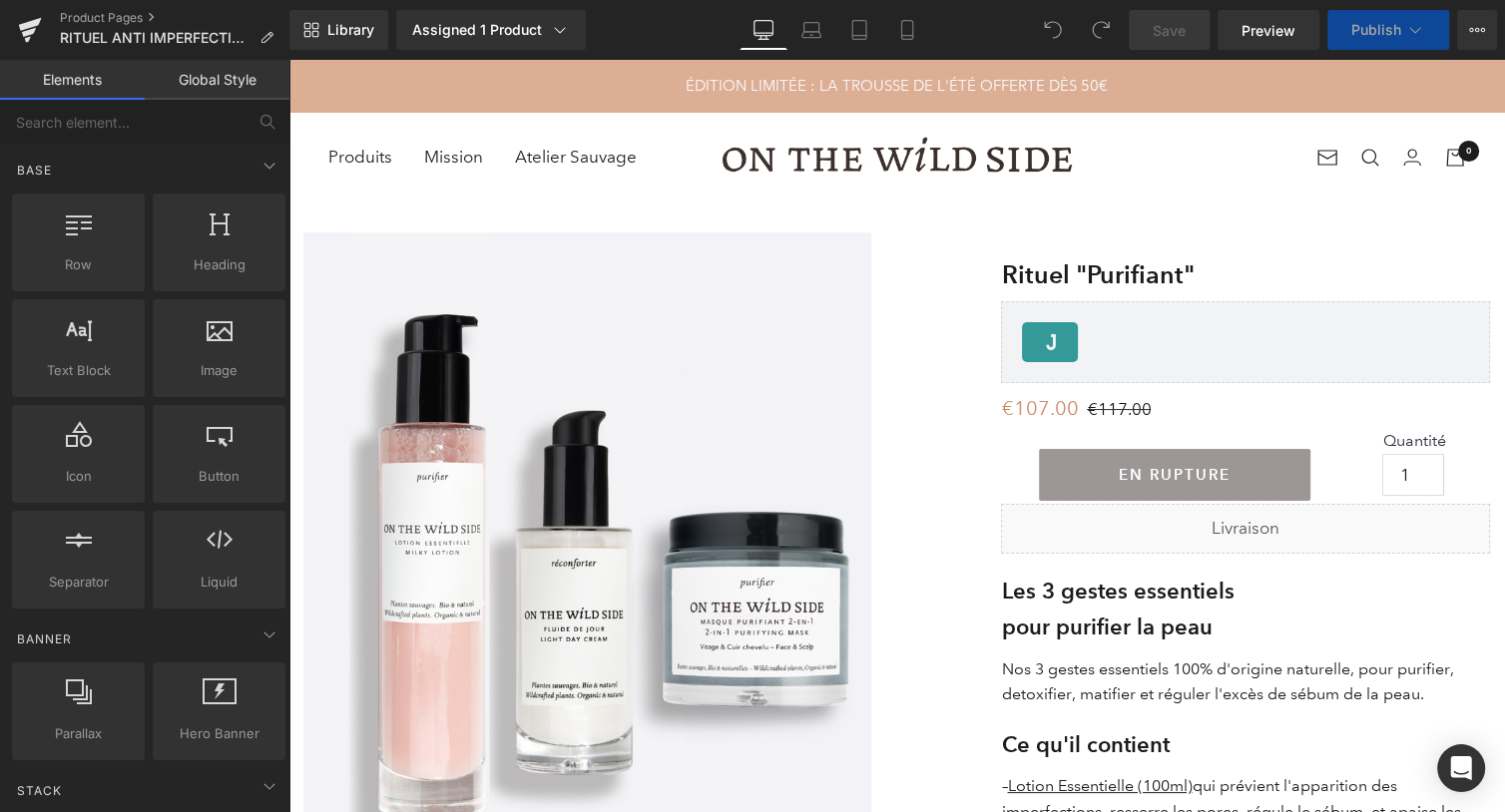 scroll, scrollTop: 0, scrollLeft: 0, axis: both 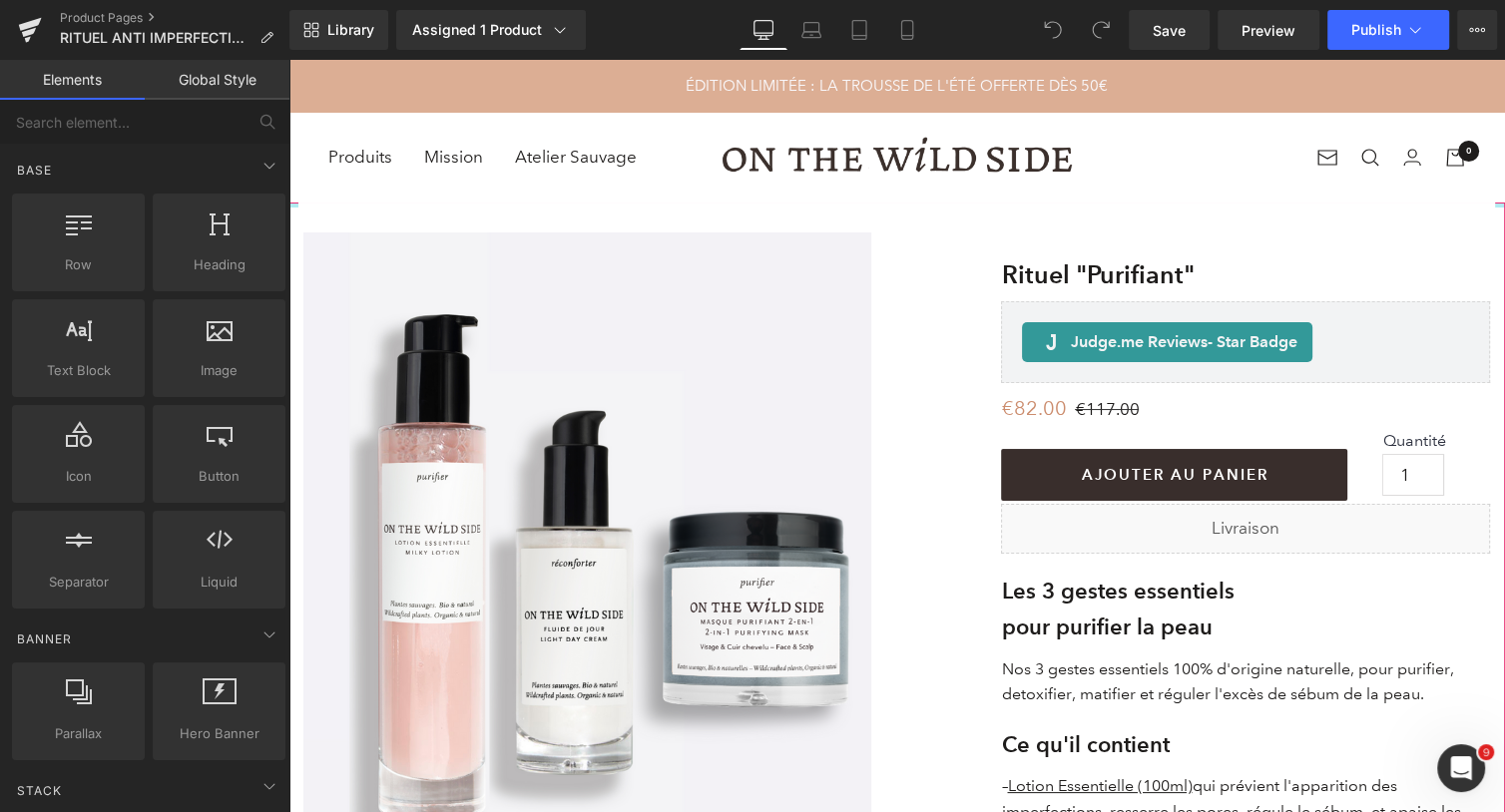 click at bounding box center (896, 204) 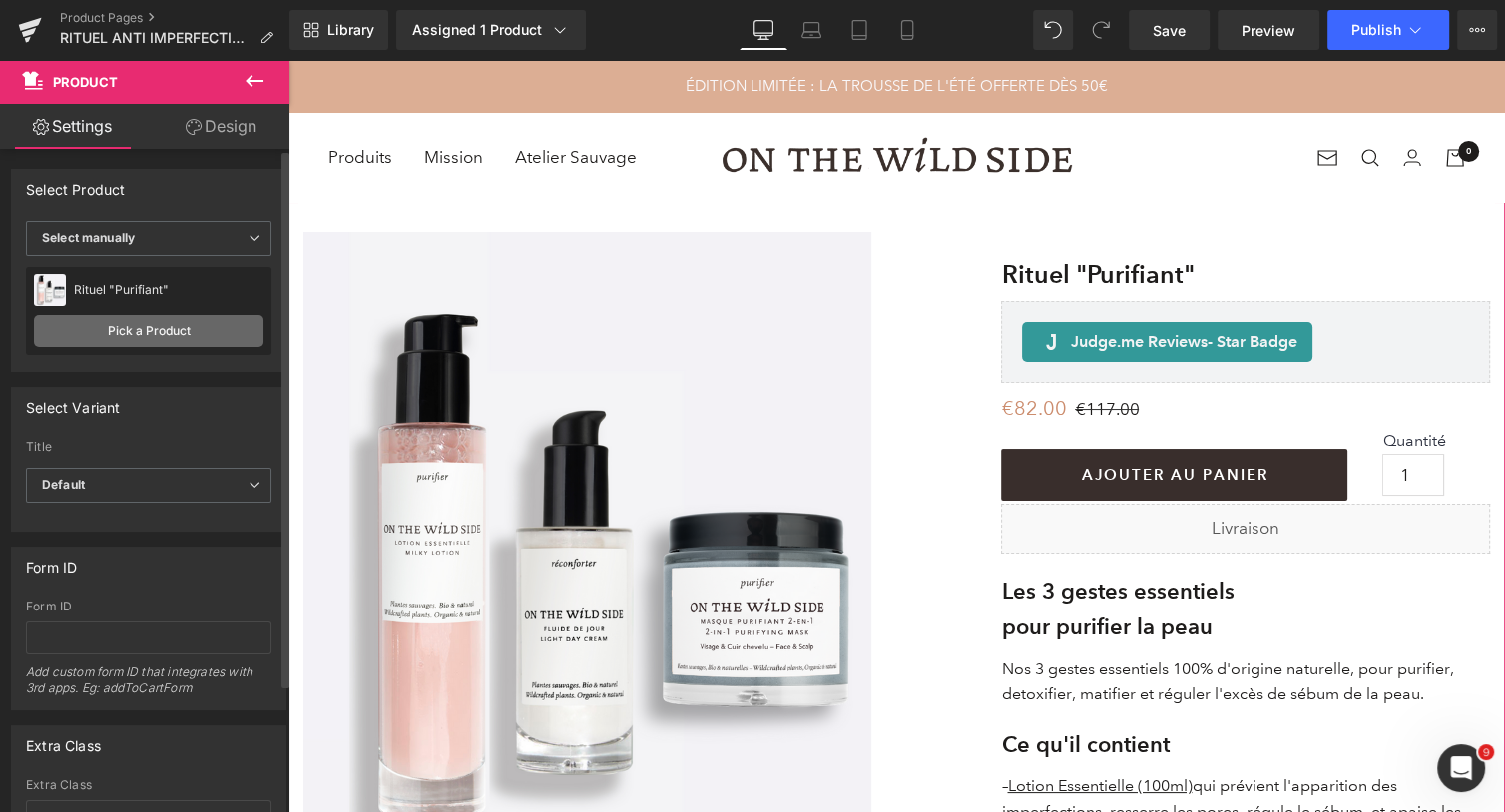 click on "Pick a Product" at bounding box center (149, 331) 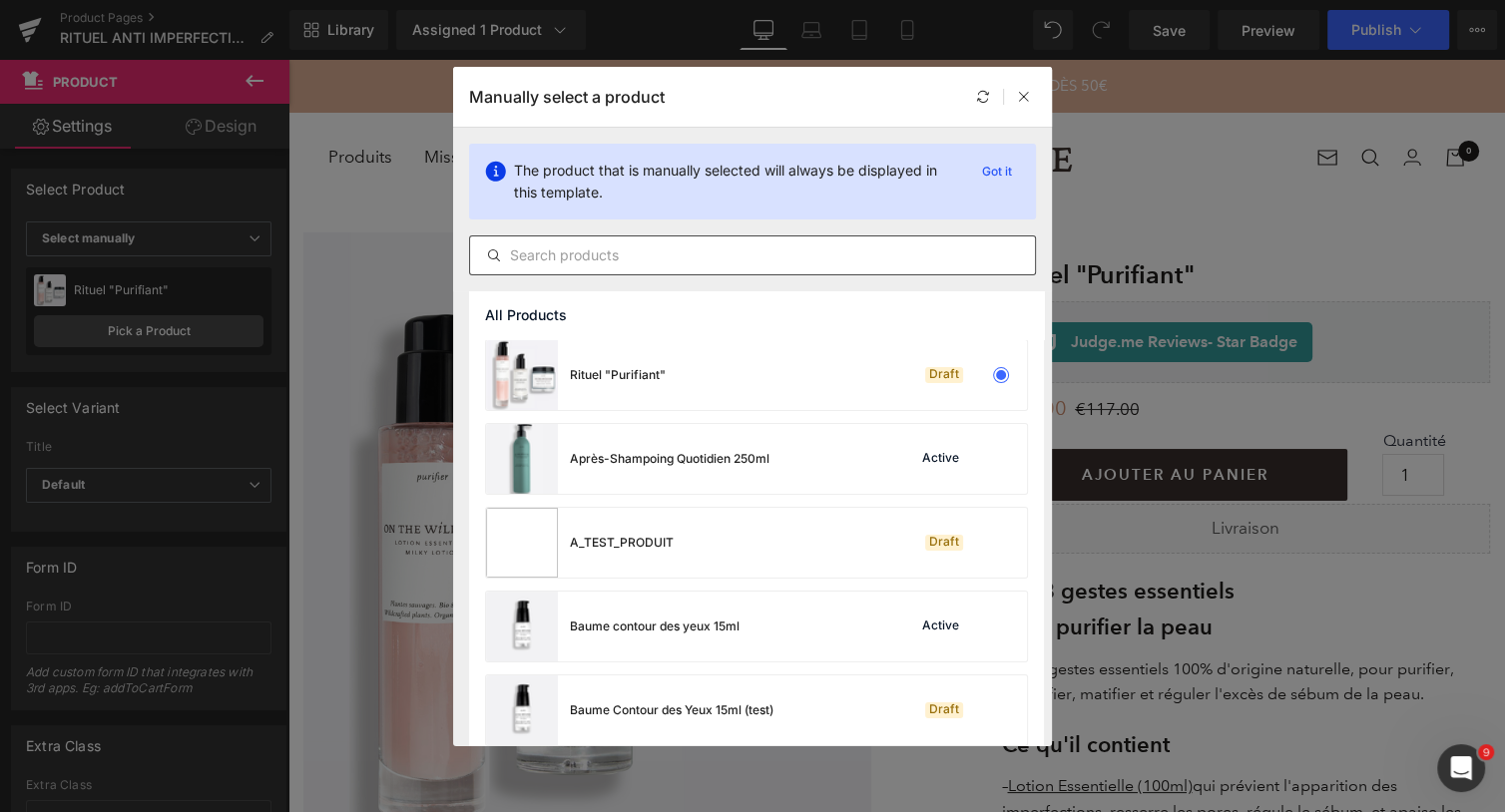 click at bounding box center (752, 255) 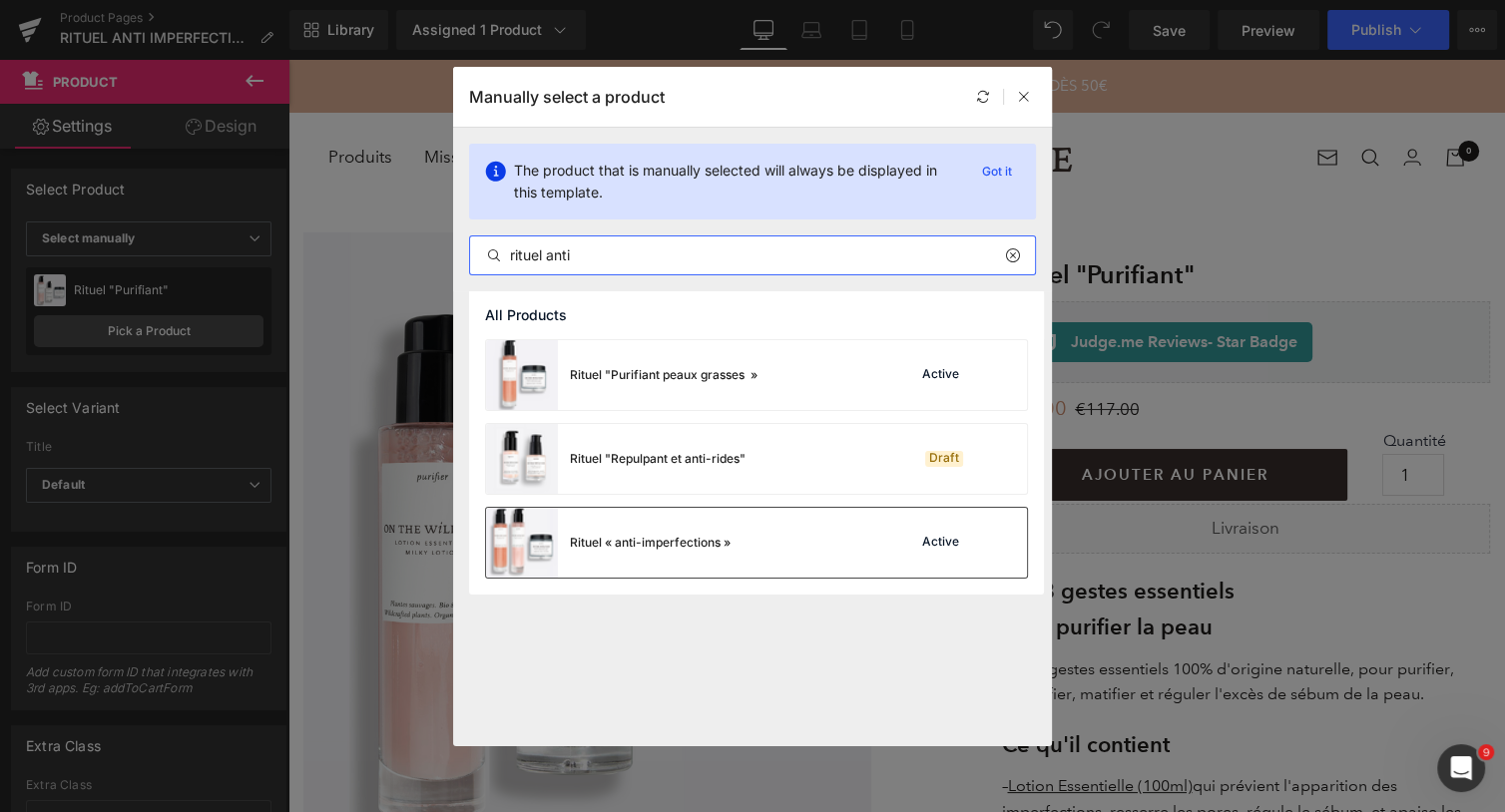 type on "rituel anti" 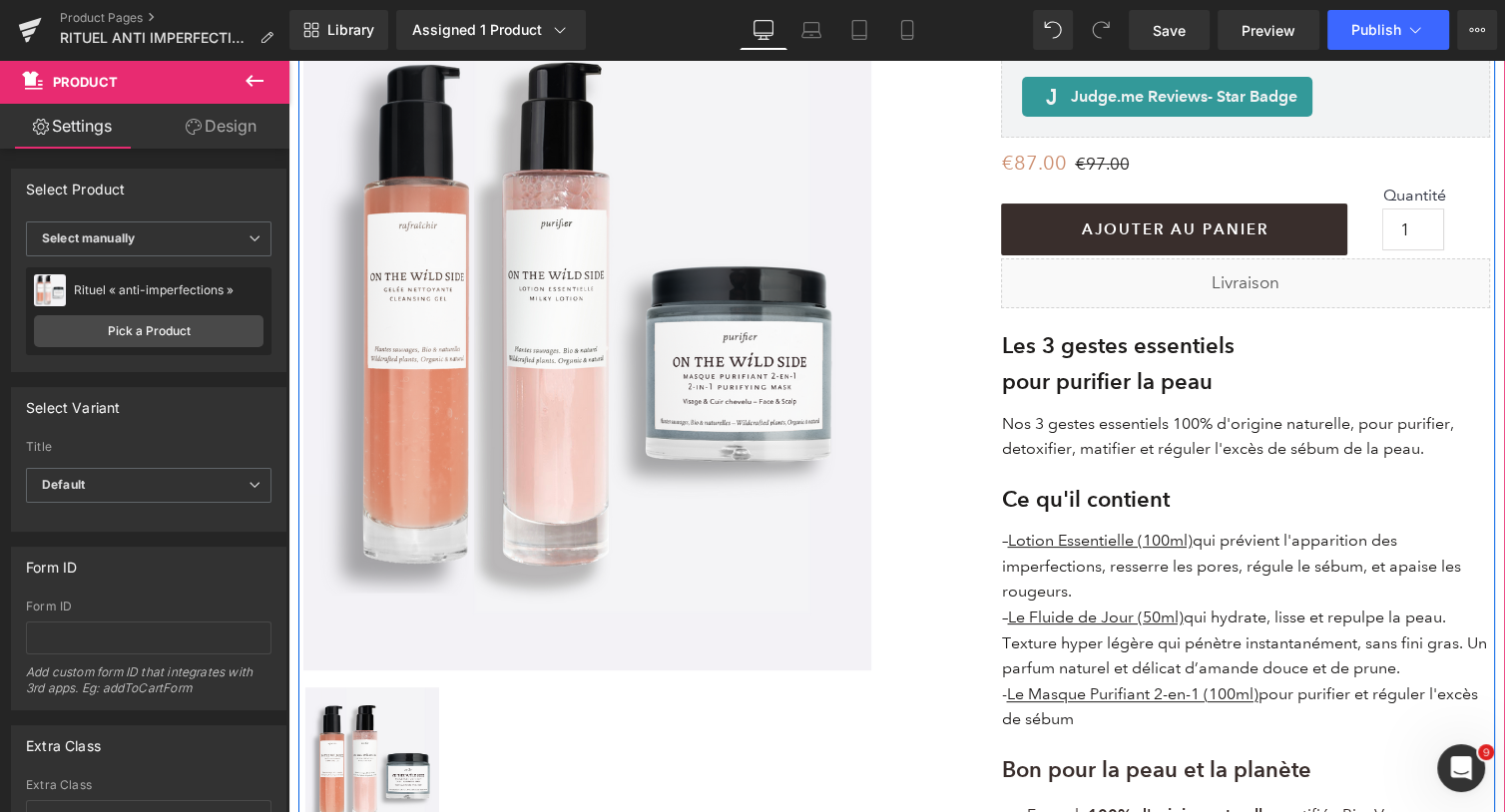 scroll, scrollTop: 244, scrollLeft: 0, axis: vertical 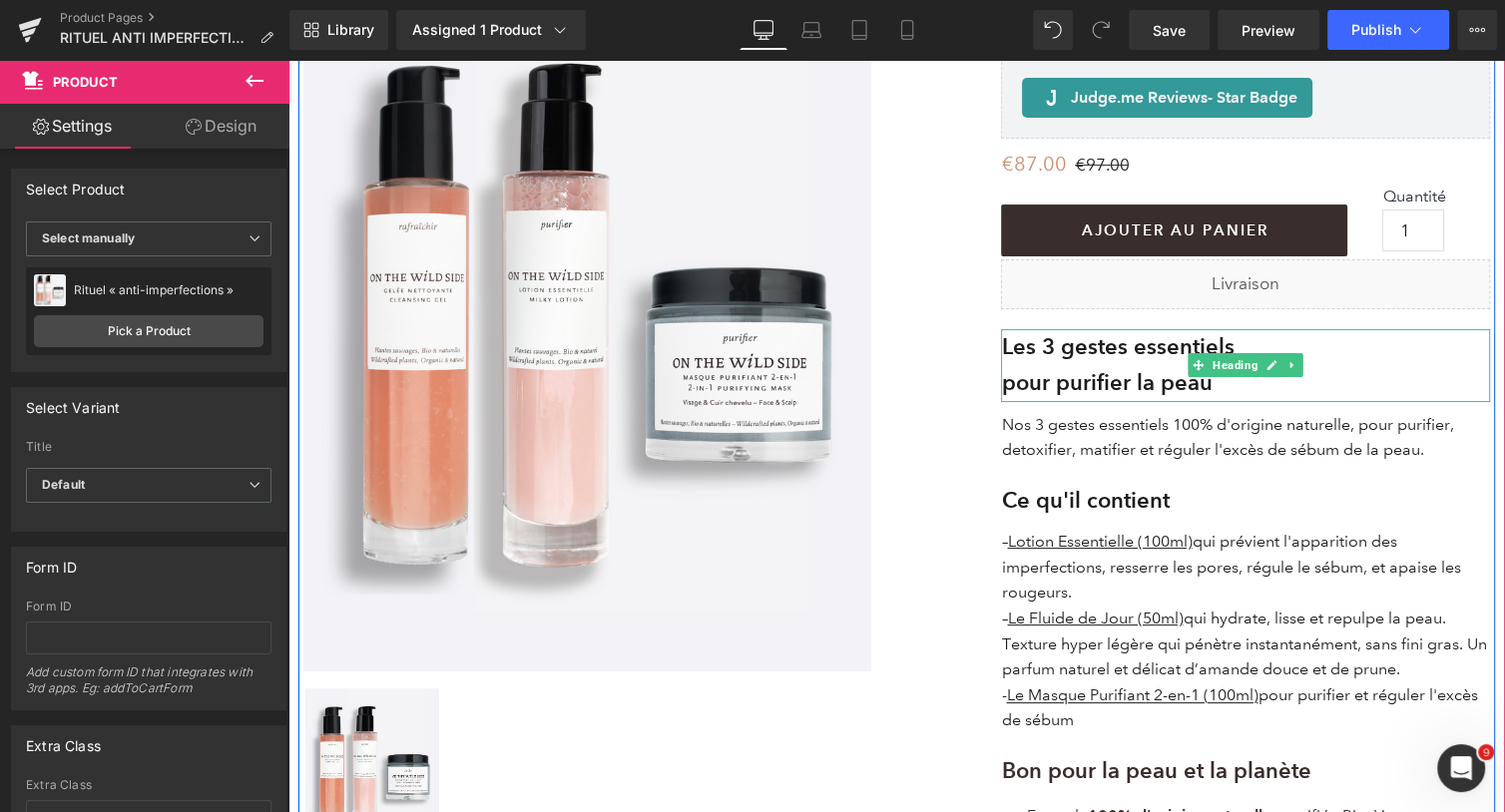 click on "pour purifier la peau" at bounding box center [1106, 382] 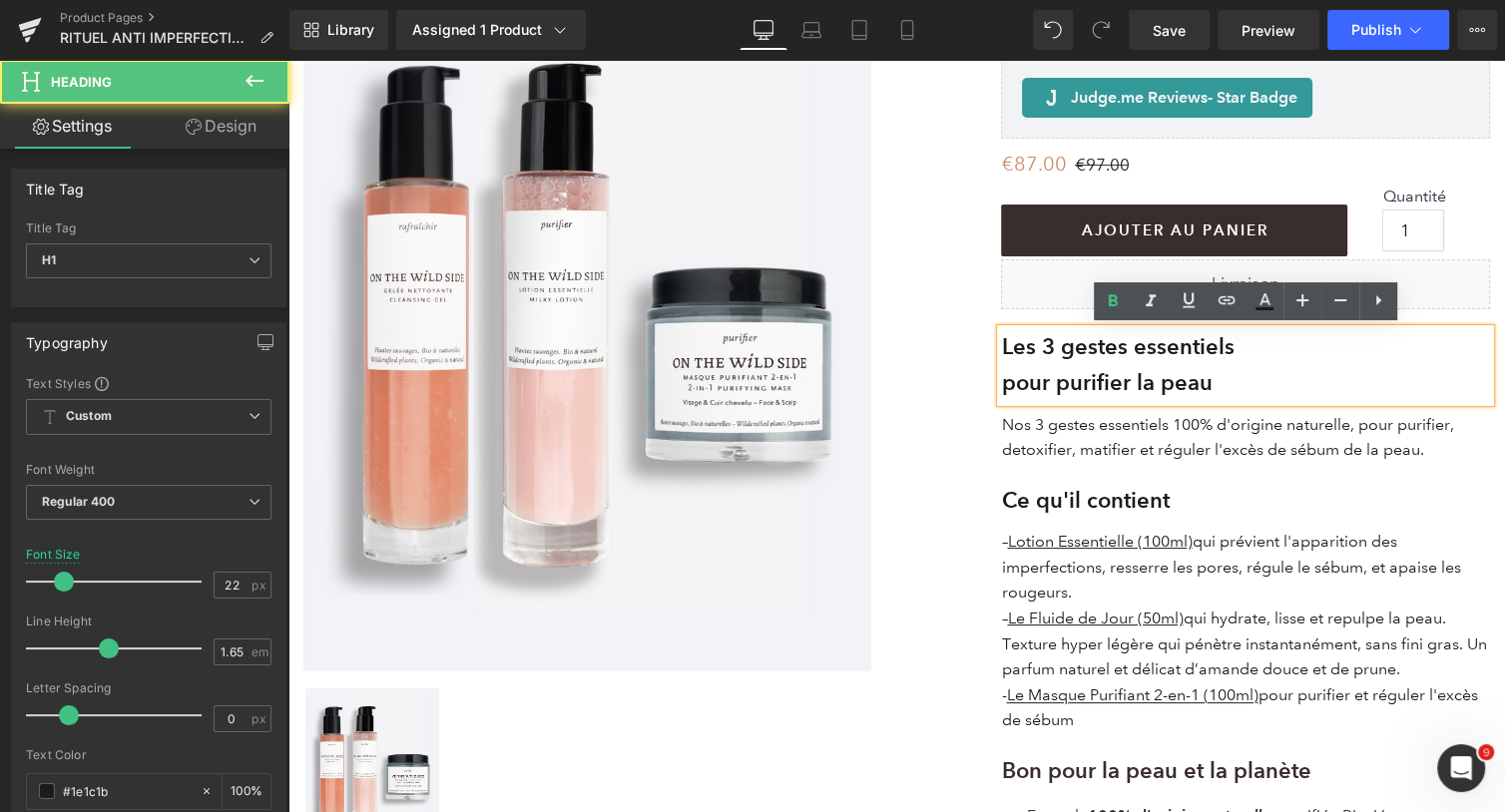 click on "pour purifier la peau" at bounding box center (1106, 382) 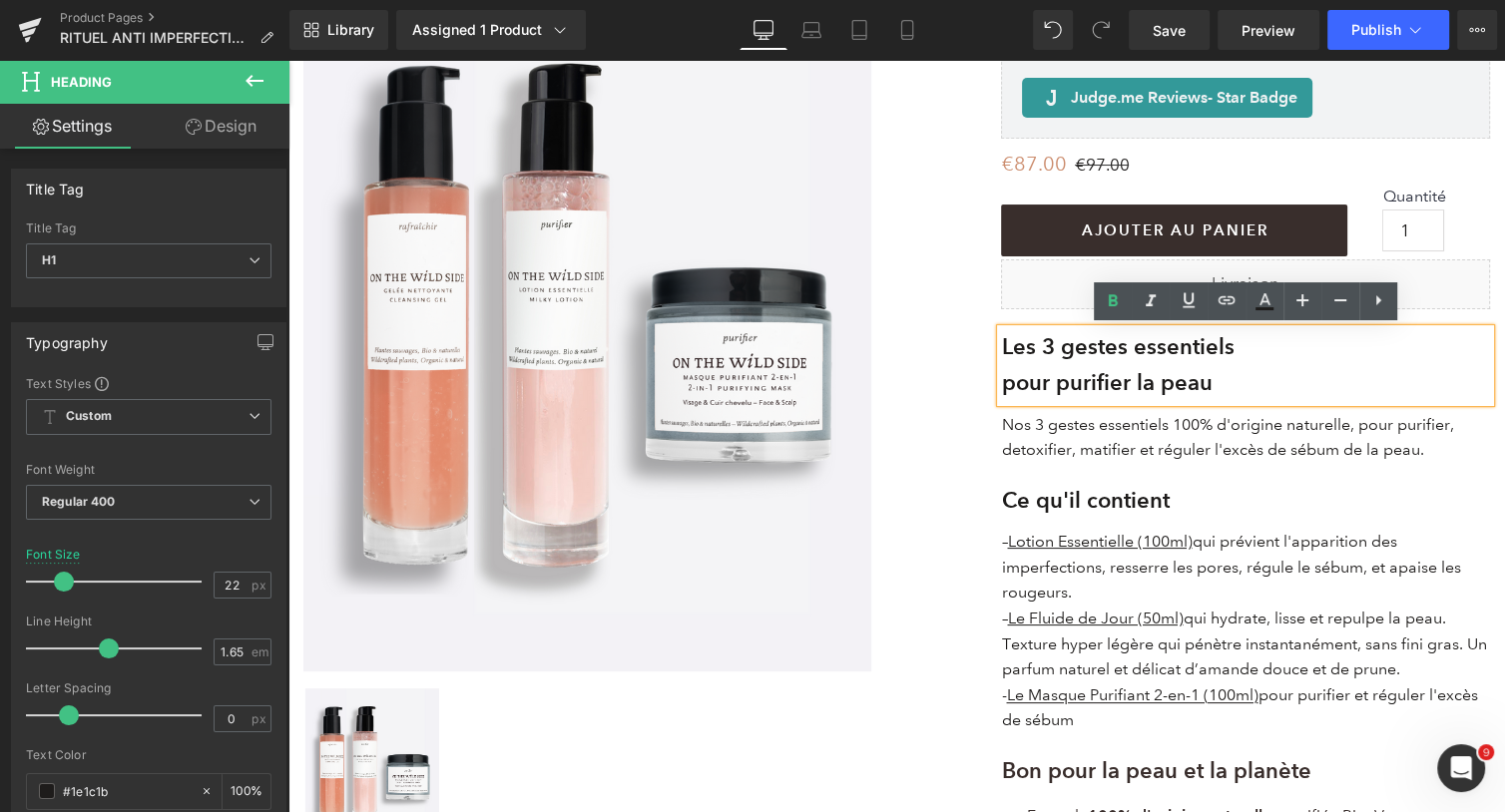 type 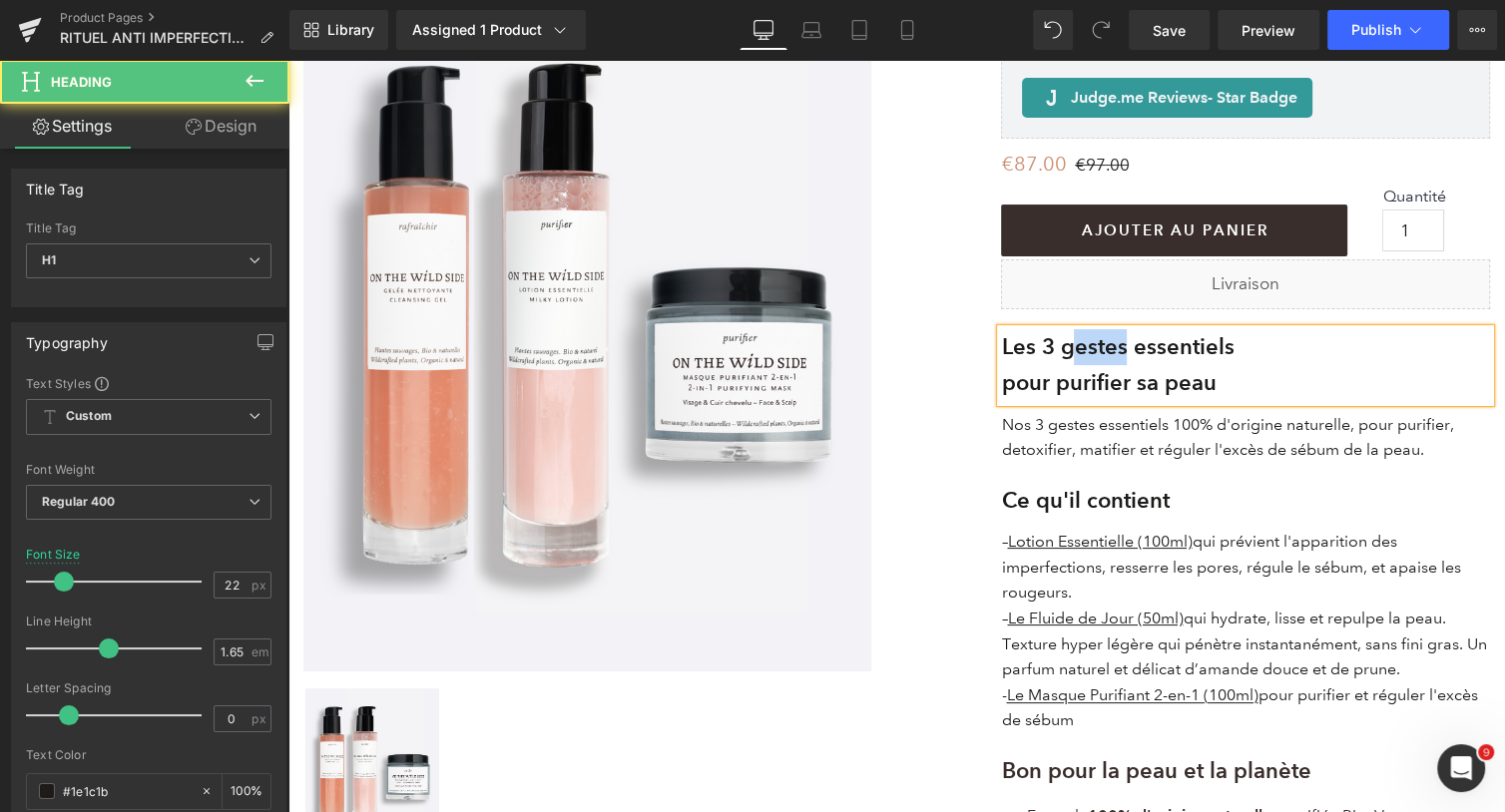 drag, startPoint x: 1132, startPoint y: 343, endPoint x: 1070, endPoint y: 345, distance: 62.03225 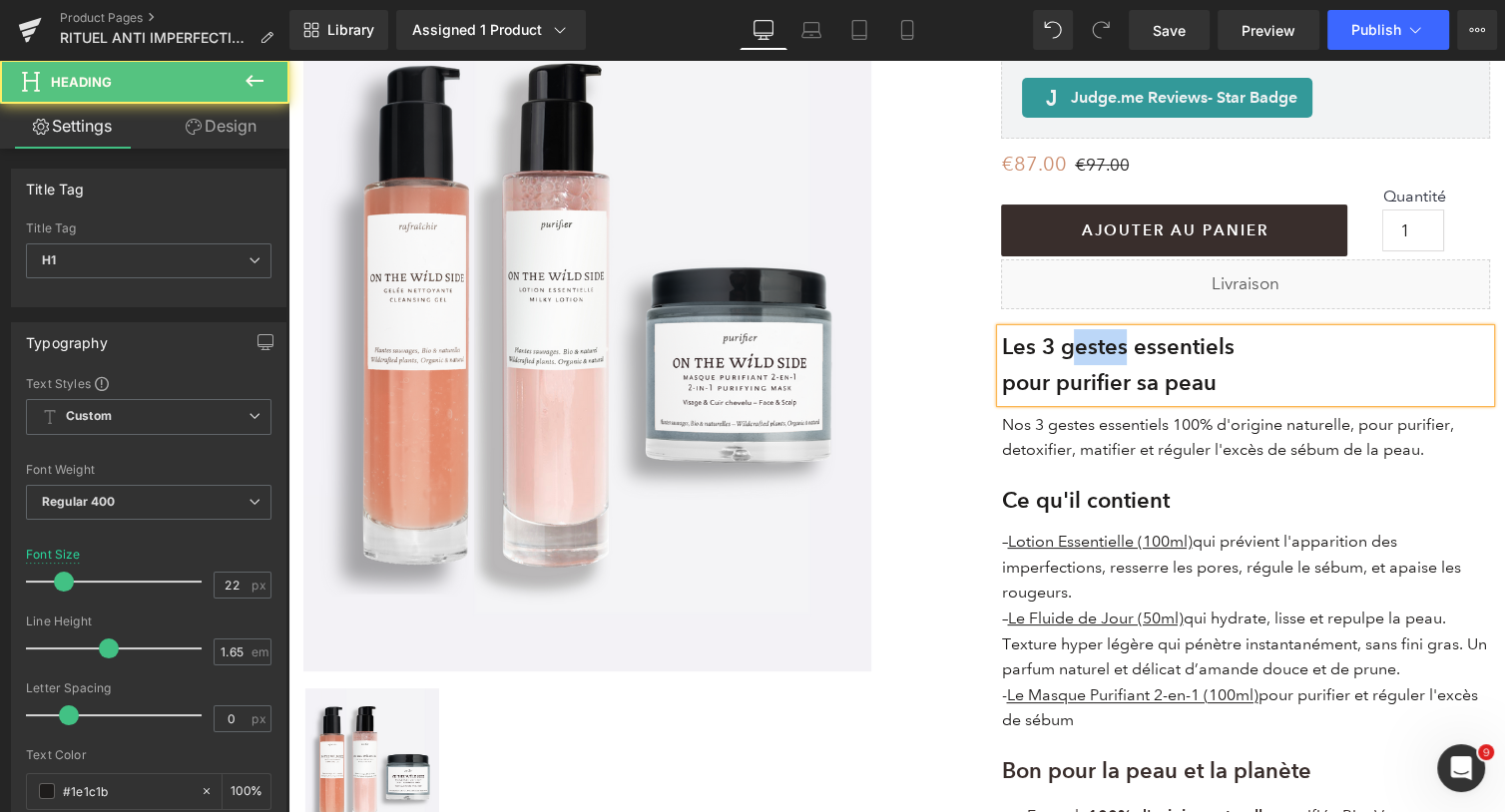 click on "Les 3 gestes essentiels" at bounding box center (1117, 346) 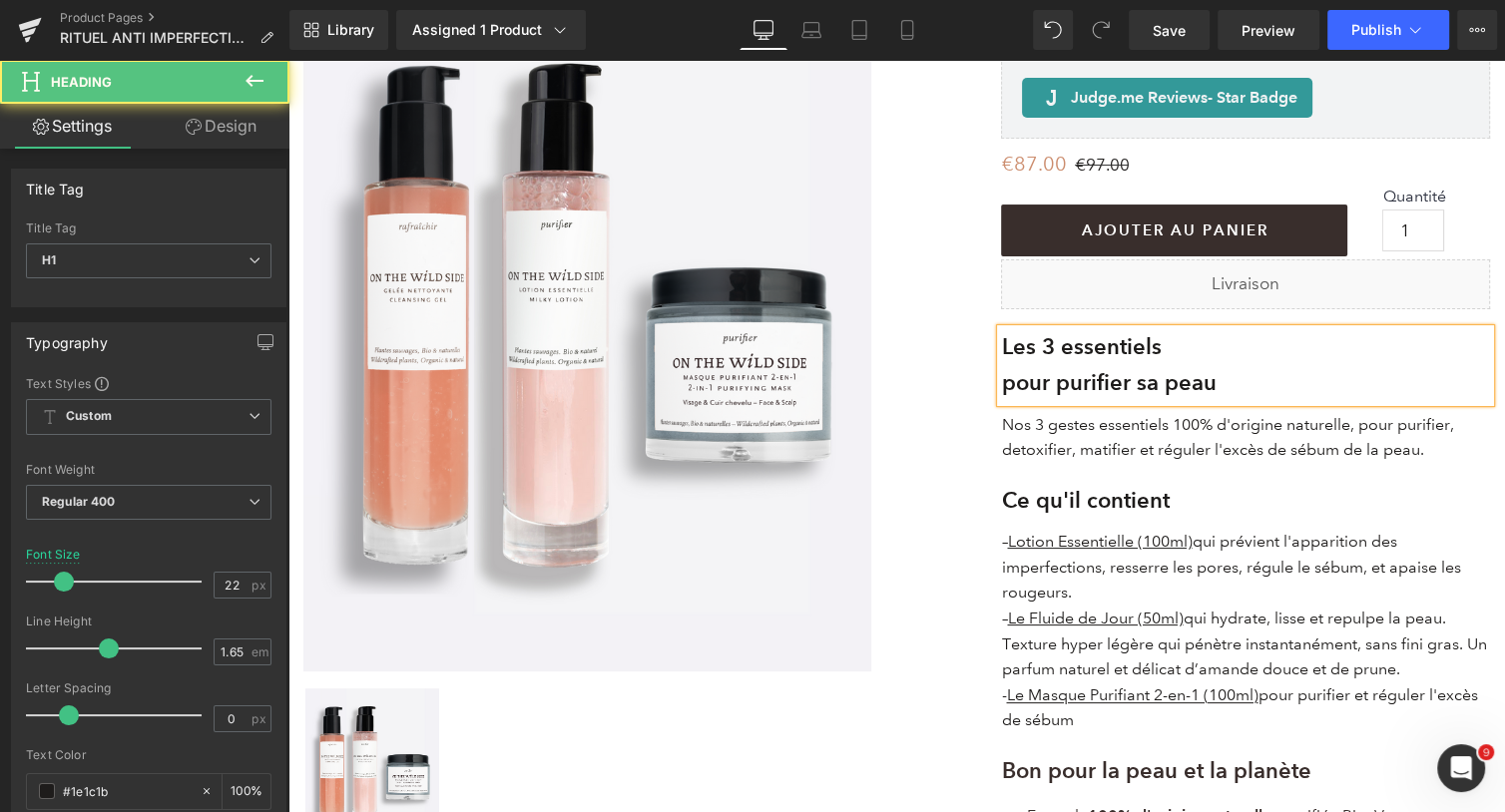click on "pour purifier sa peau" at bounding box center (1108, 382) 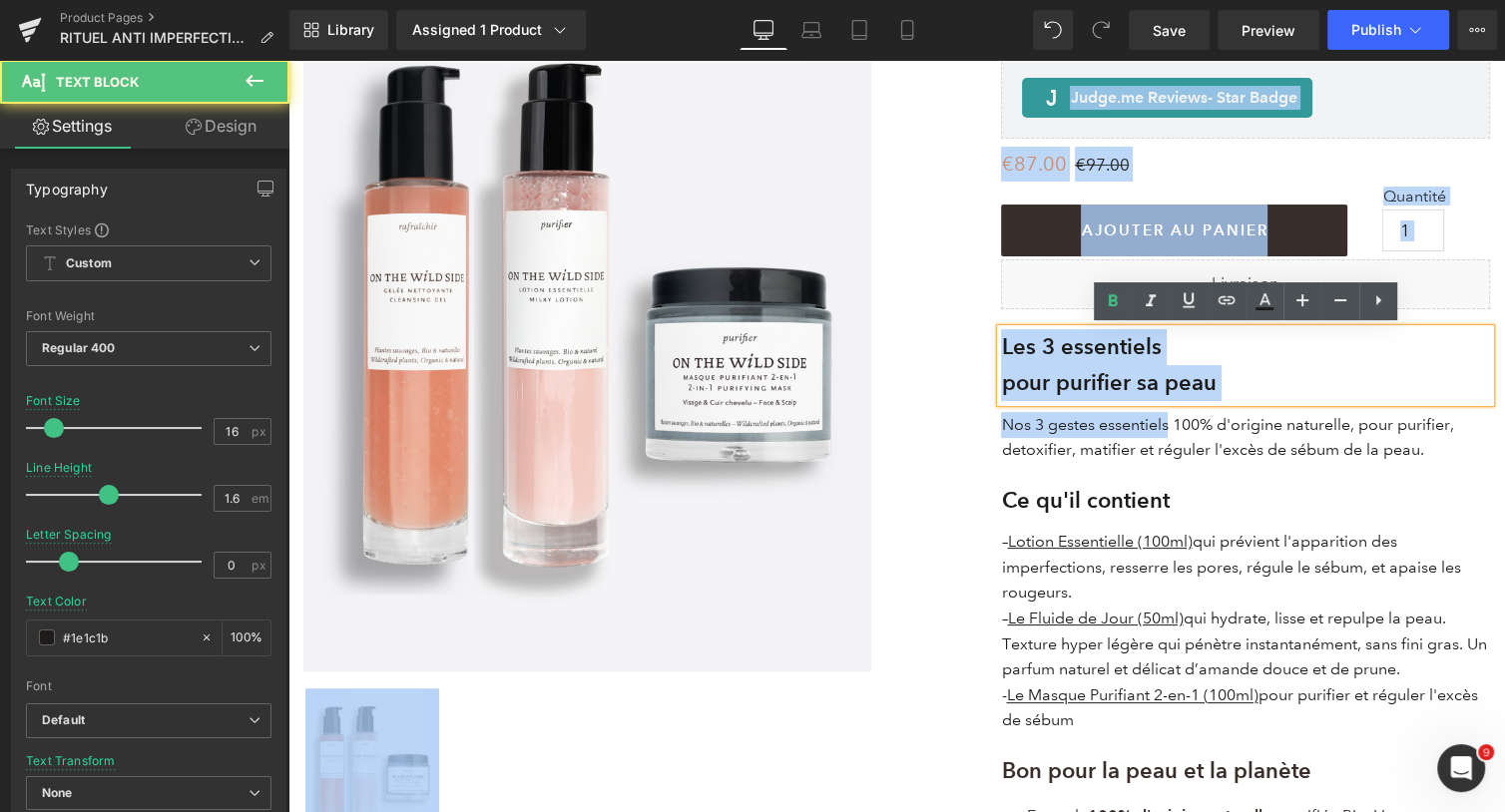 click on "(P) Image
‹ ›
(P) Image List
Rituel « anti-imperfections »
(P) Title Liquid           Judge.me Reviews  - Star Badge Judge.me Reviews
€87.00
€97.00
(P) Price
AJOUTER AU PANIER
(P) Cart Button
€87.00 €97.00
1" at bounding box center [896, 510] 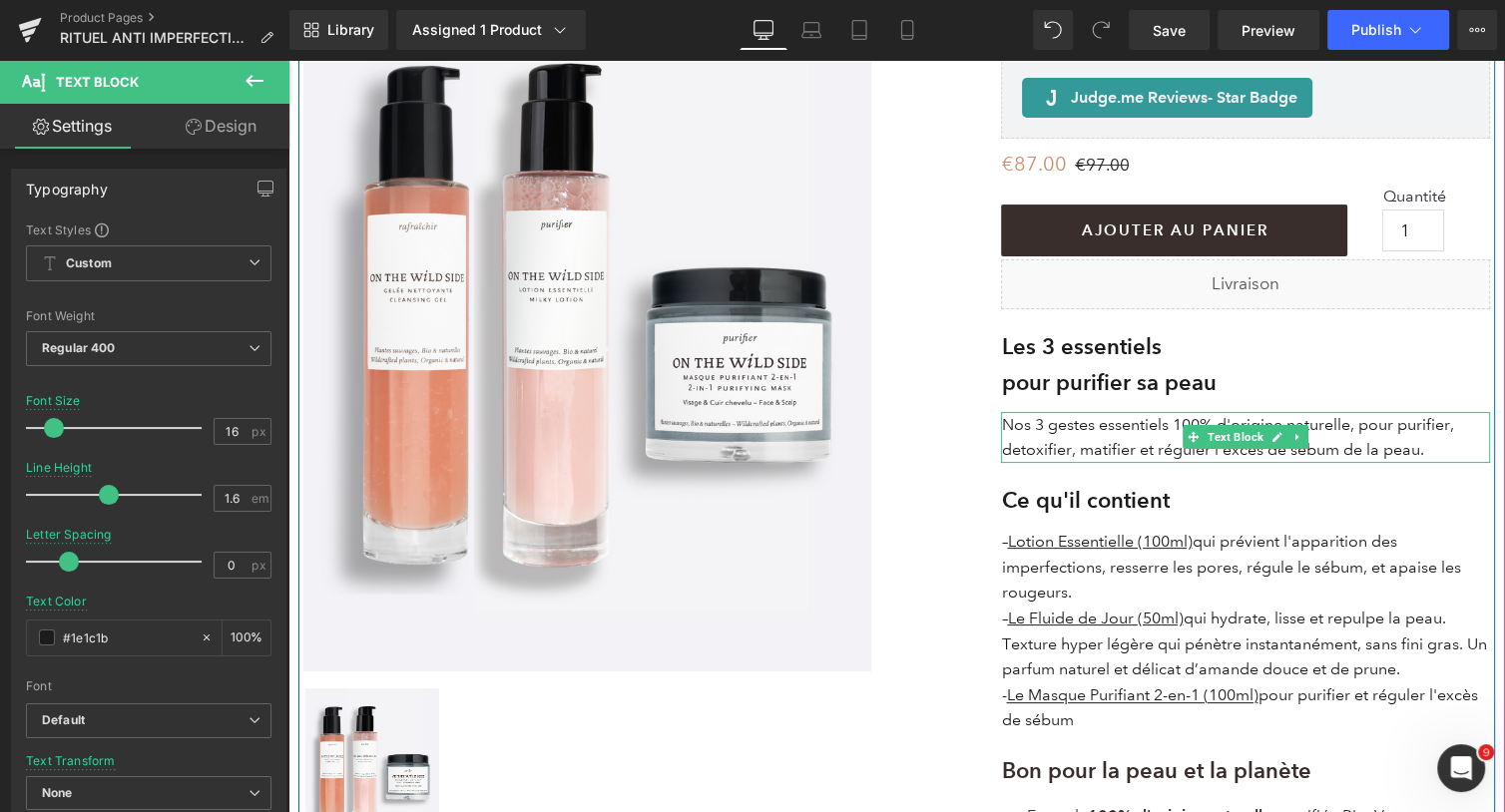 click on "Nos 3 gestes essentiels 100% d'origine naturelle, pour purifier, detoxifier, matifier et réguler l'excès de sébum de la peau." at bounding box center [1246, 437] 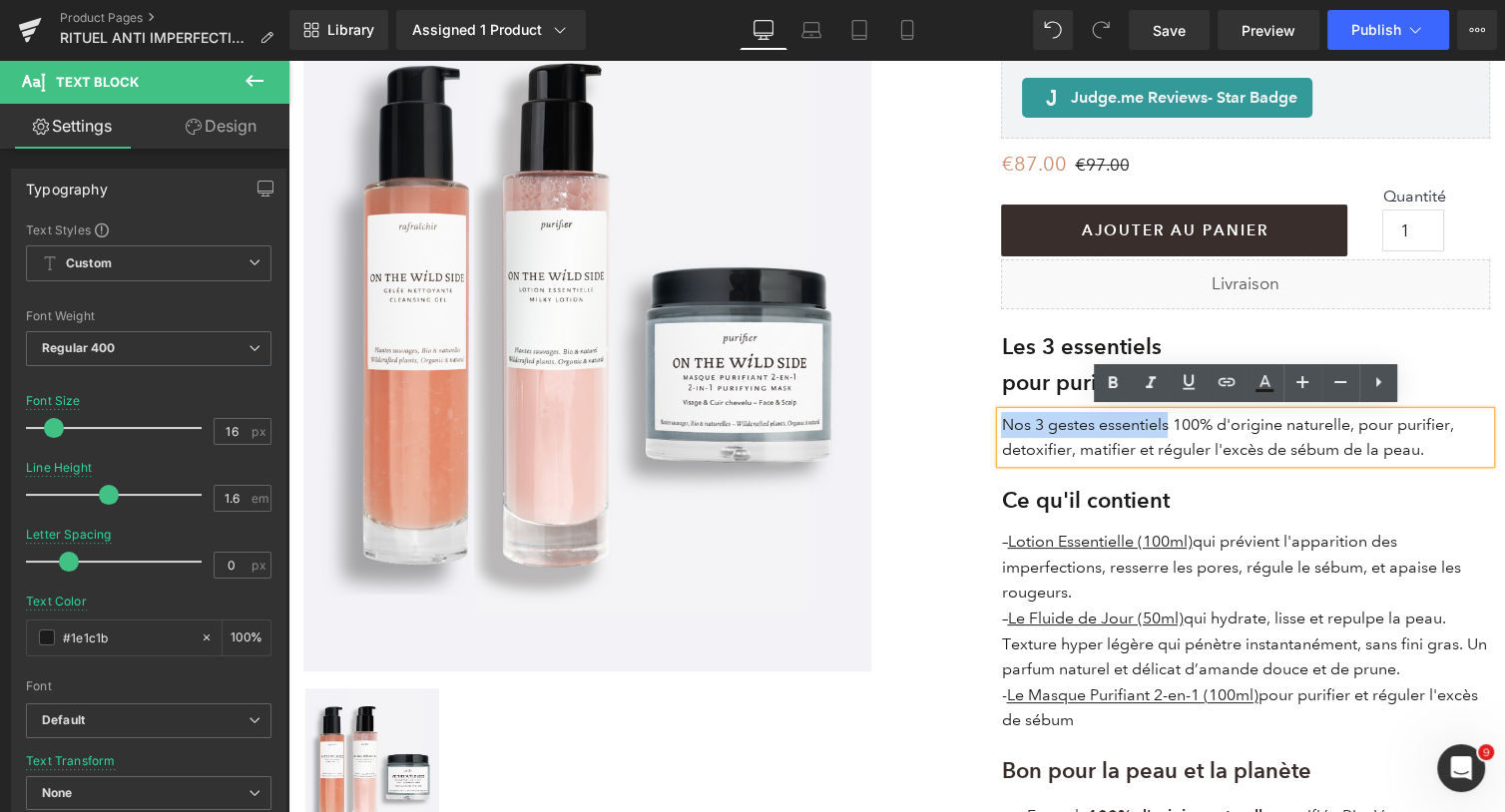 drag, startPoint x: 1170, startPoint y: 417, endPoint x: 1004, endPoint y: 417, distance: 166 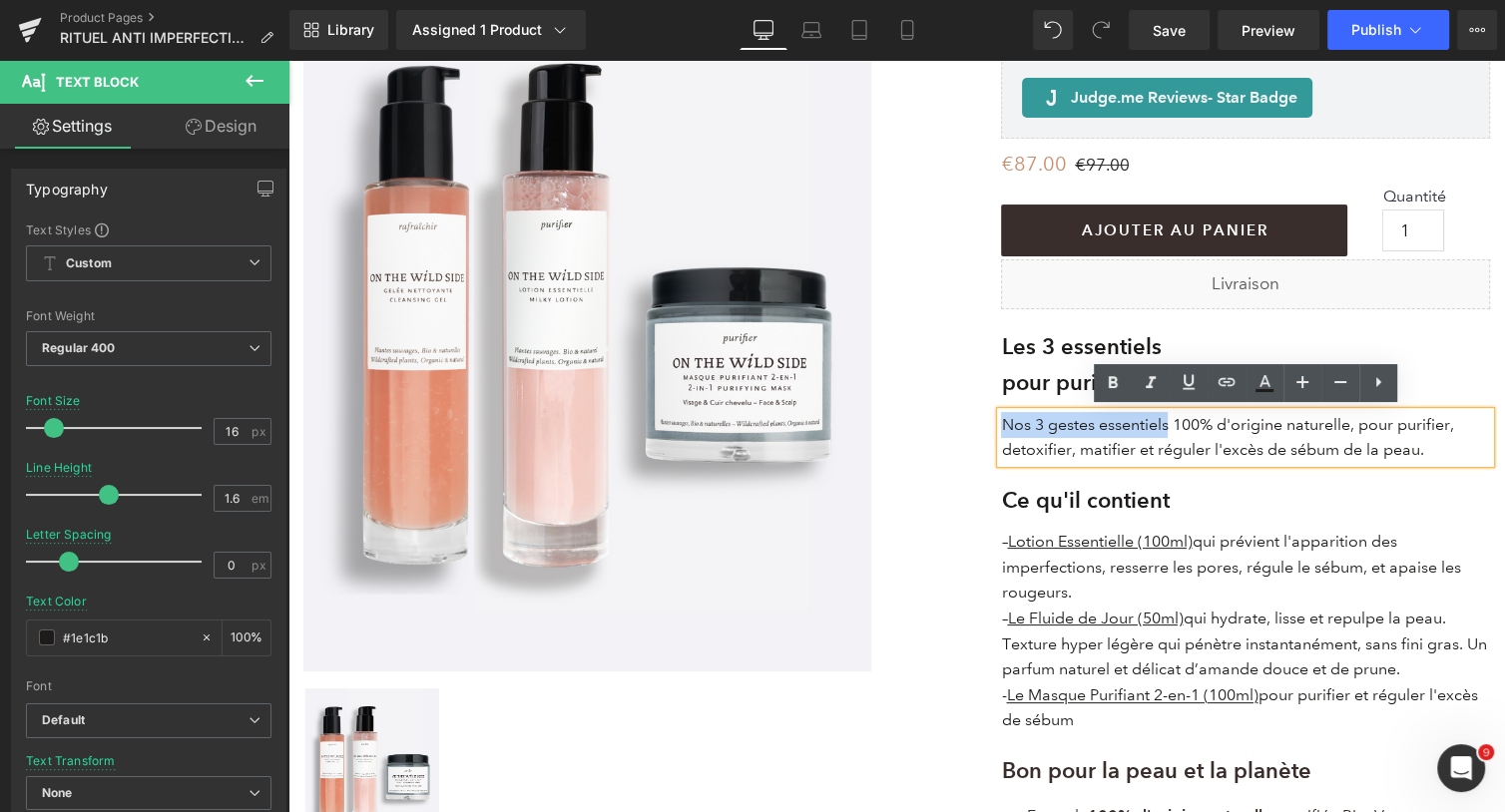 click on "Nos 3 gestes essentiels 100% d'origine naturelle, pour purifier, detoxifier, matifier et réguler l'excès de sébum de la peau." at bounding box center (1246, 437) 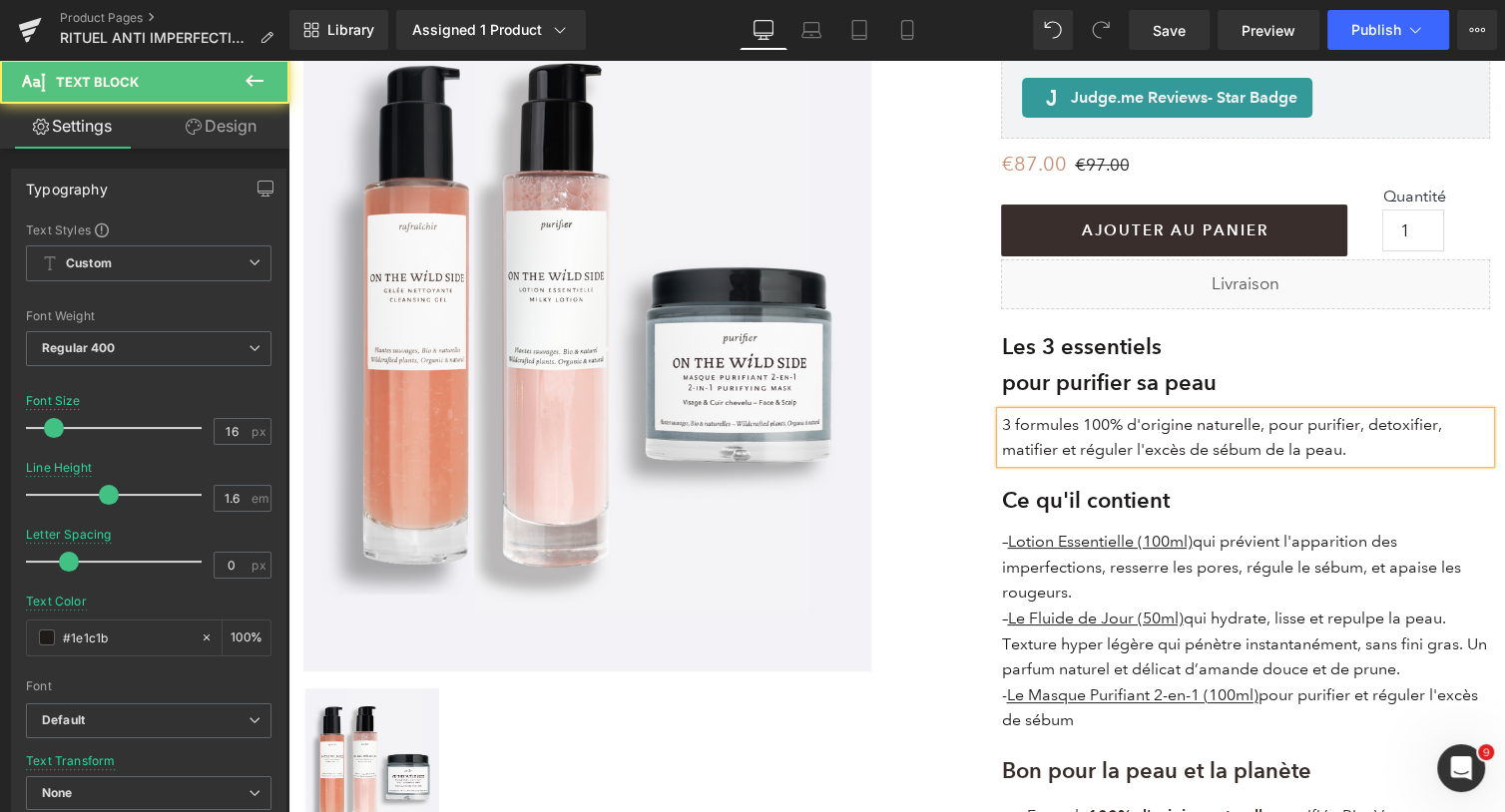 click on "3 formules 100% d'origine naturelle, pour purifier, detoxifier, matifier et réguler l'excès de sébum de la peau." at bounding box center (1246, 437) 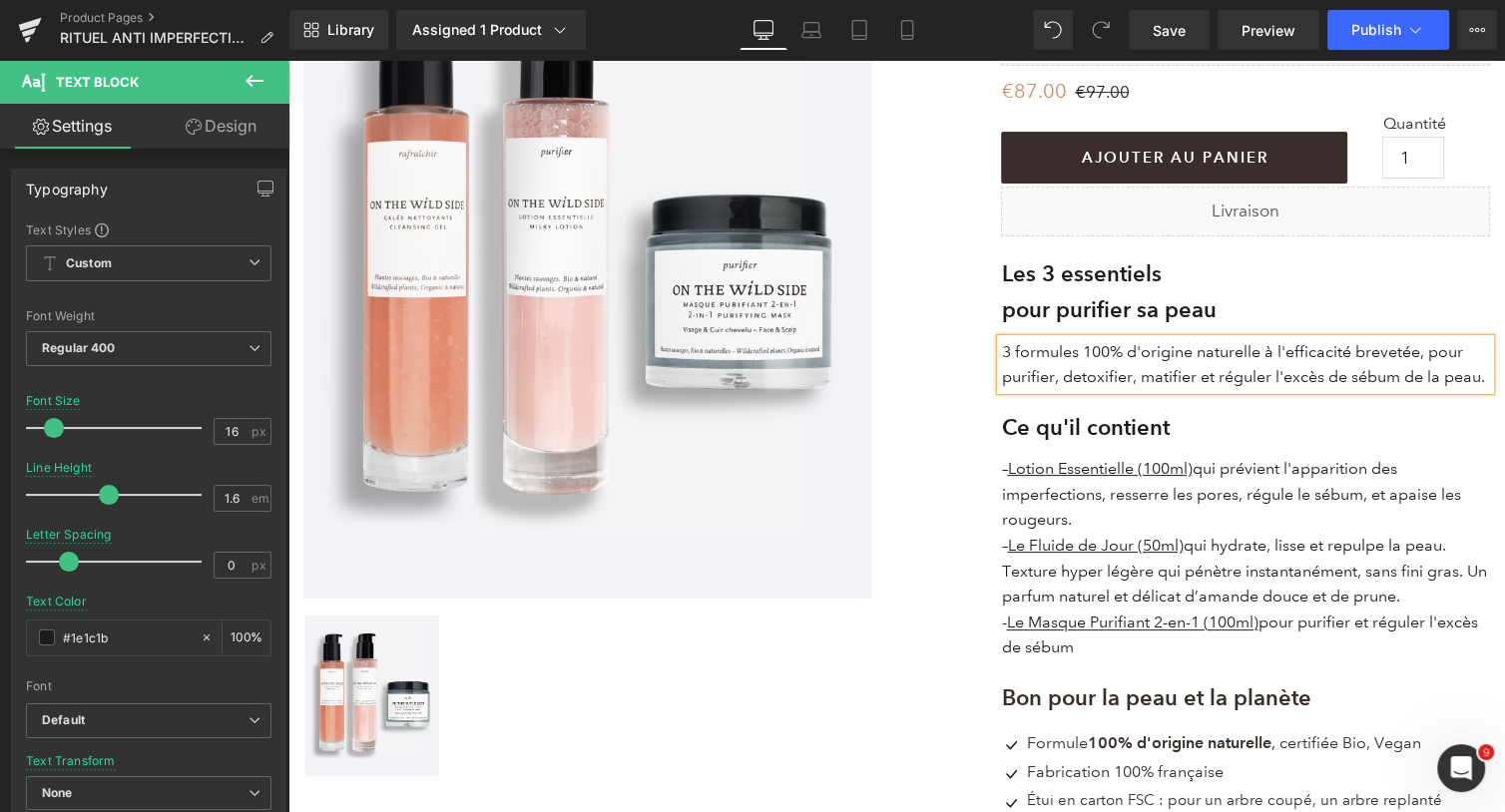 scroll, scrollTop: 367, scrollLeft: 0, axis: vertical 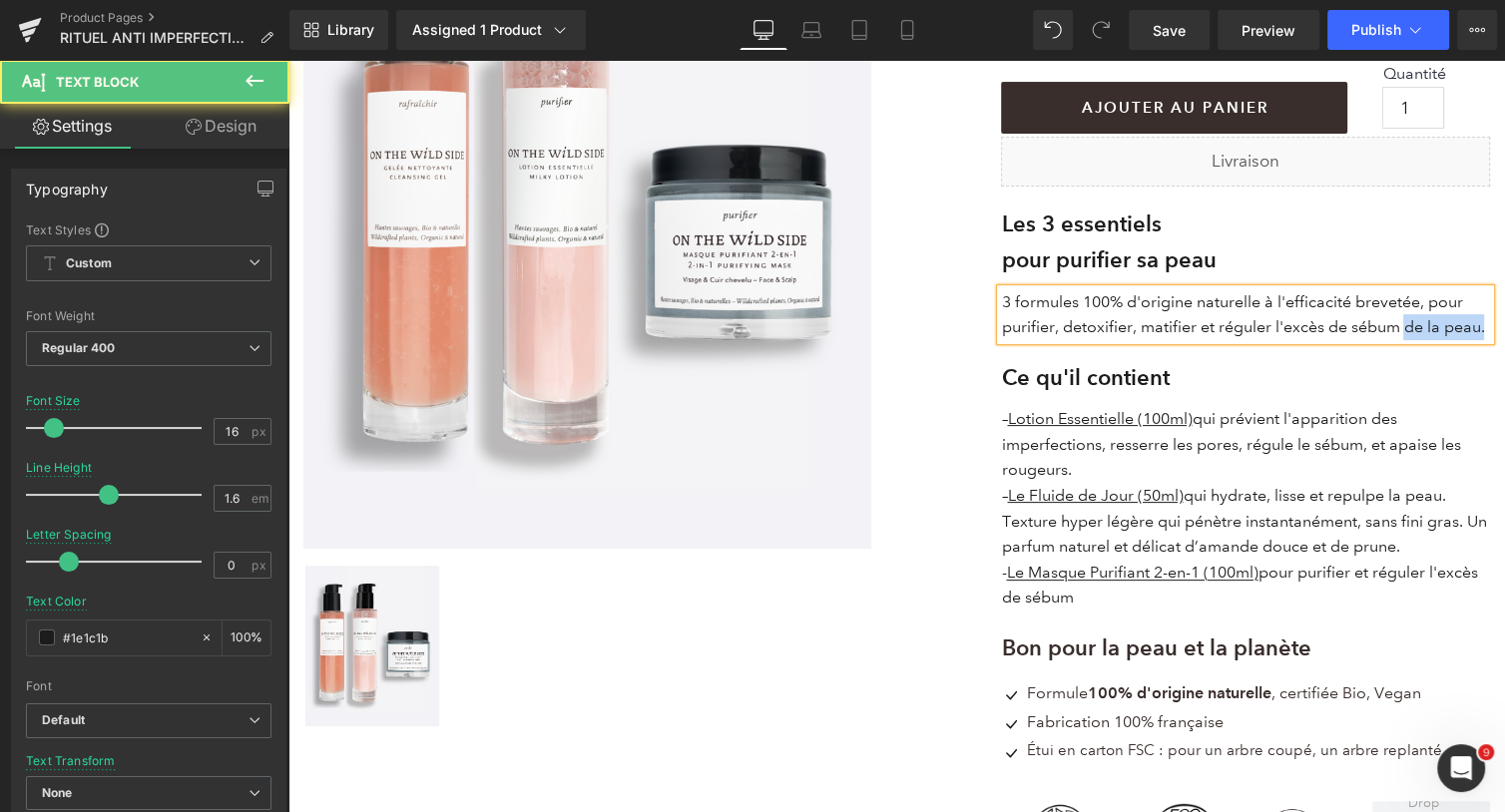 drag, startPoint x: 1400, startPoint y: 325, endPoint x: 1481, endPoint y: 325, distance: 81 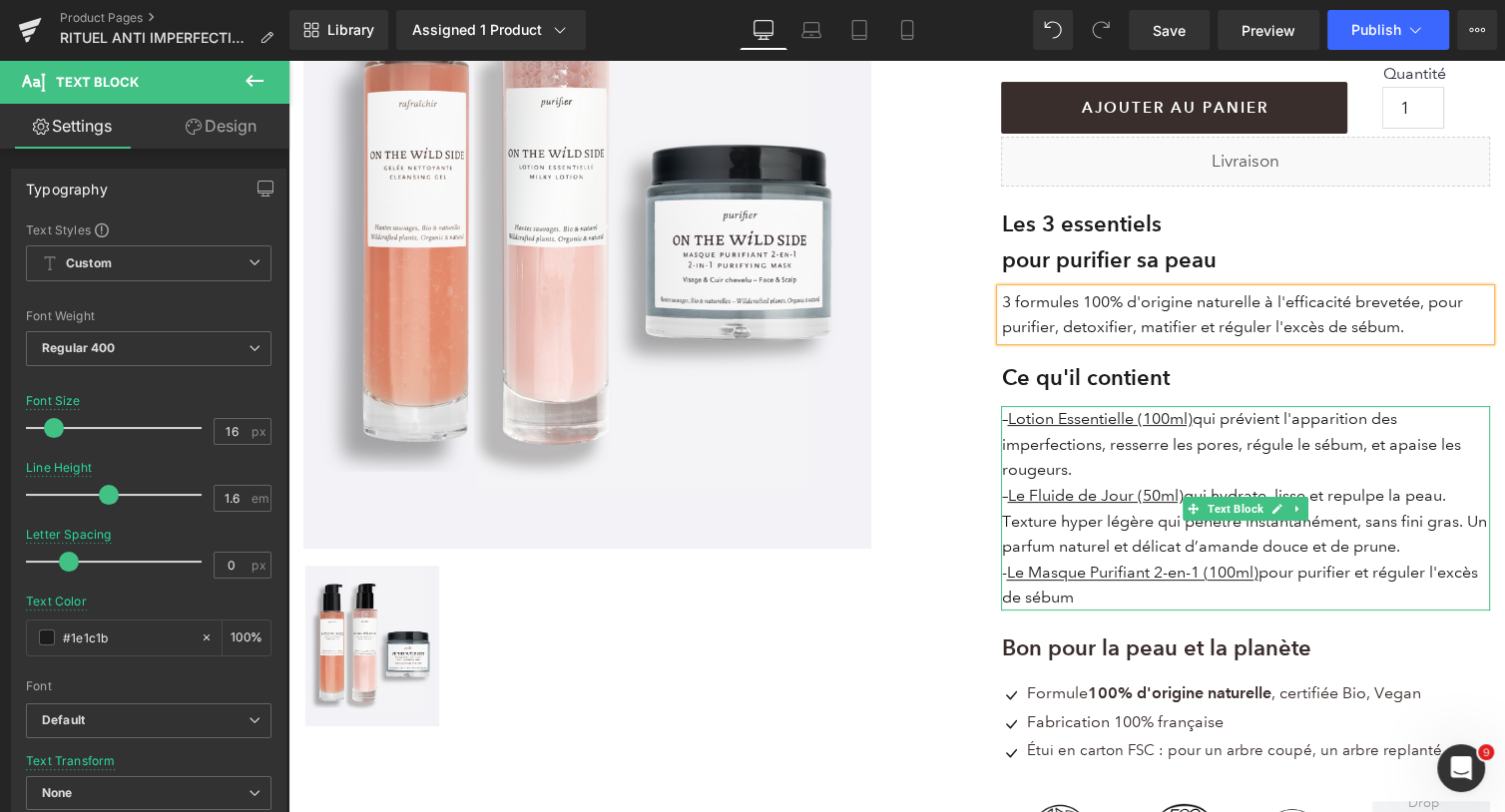 click on "–  Le Fluide de Jour (50ml)  qui hydrate, lisse et repulpe la peau. Texture hyper légère qui pénètre instantanément, sans fini gras. Un parfum naturel et délicat d’amande douce et de prune." at bounding box center (1246, 521) 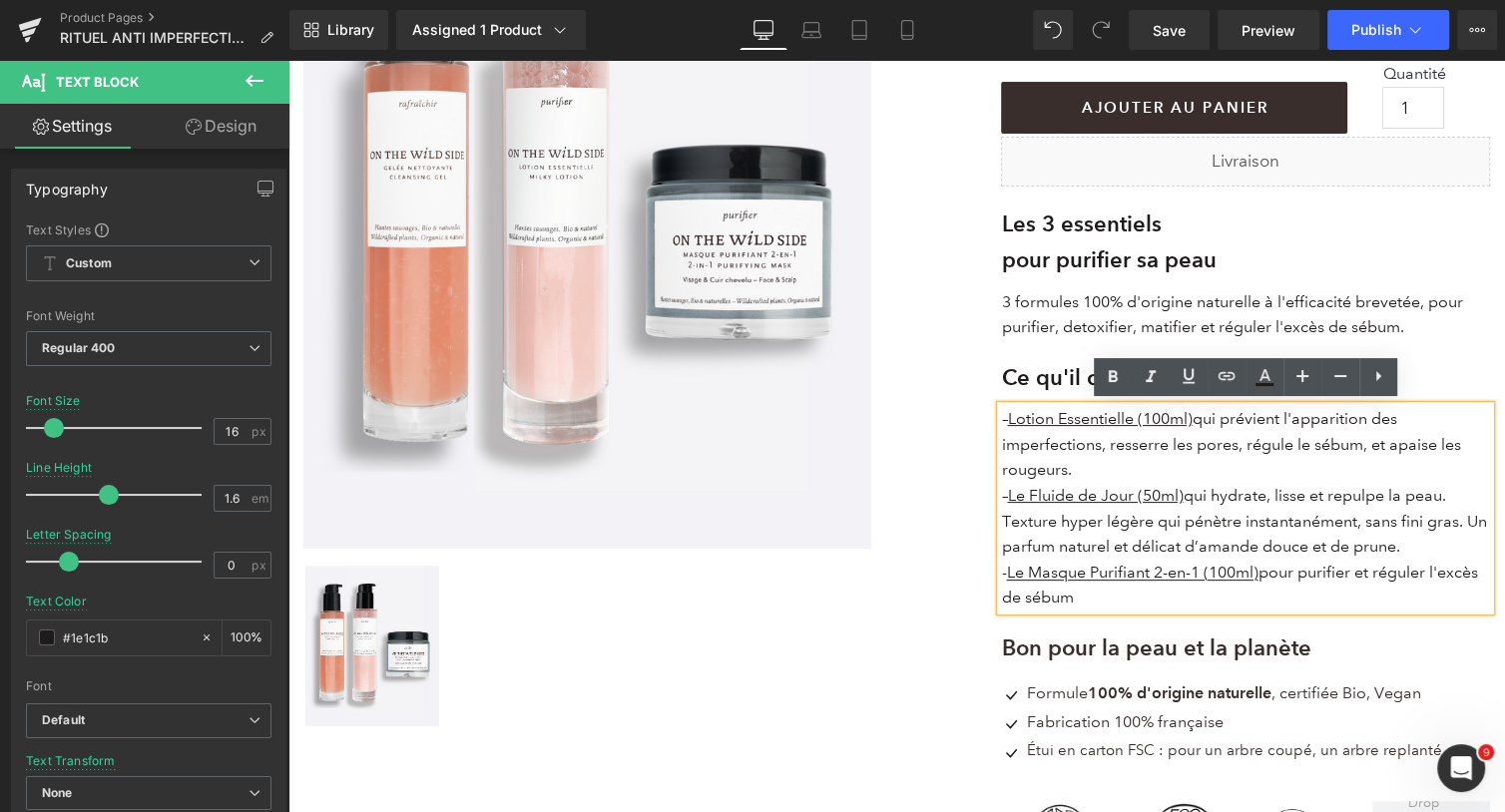 drag, startPoint x: 1407, startPoint y: 541, endPoint x: 1002, endPoint y: 492, distance: 407.9534 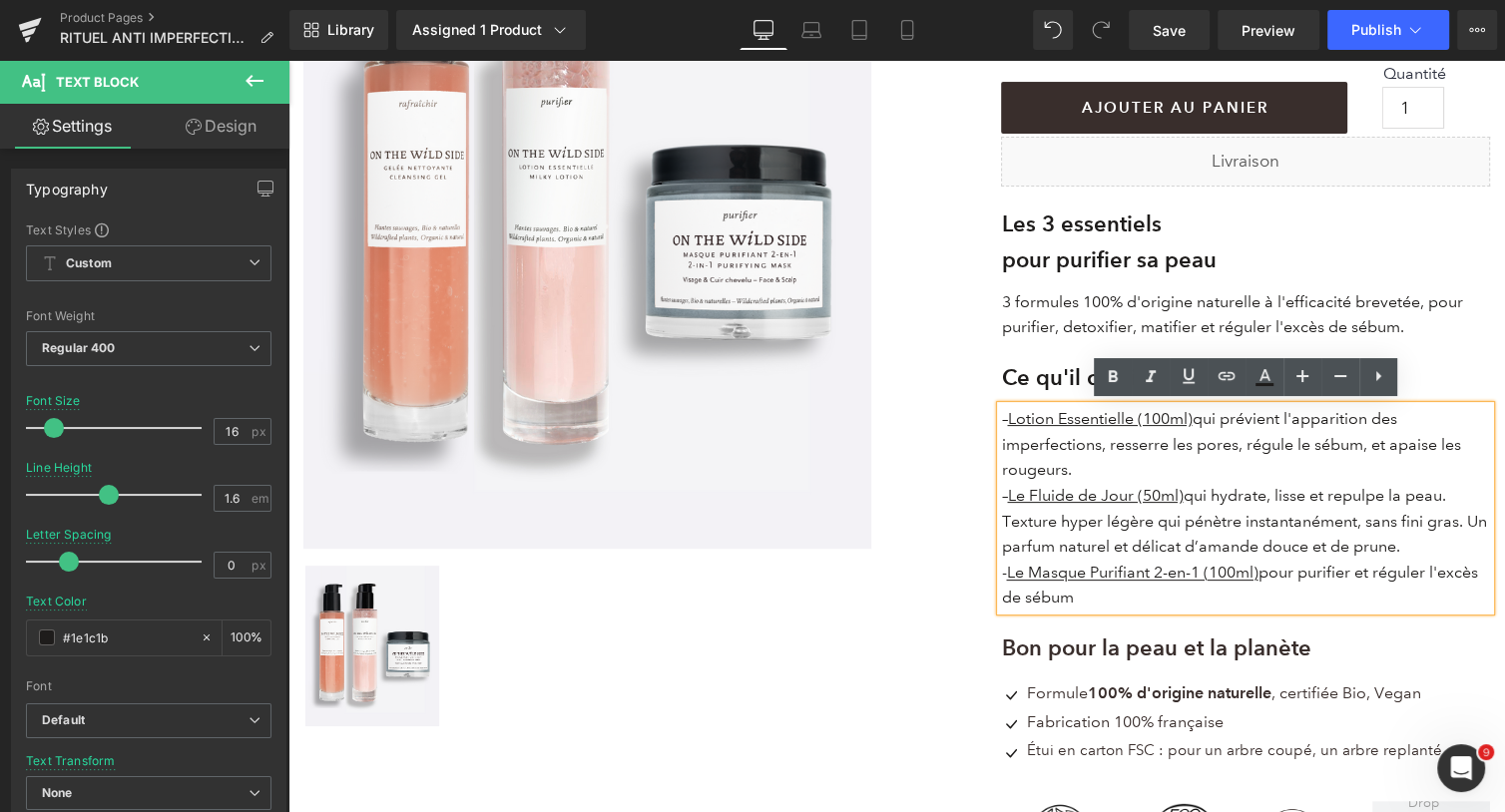 click on "–  Le Fluide de Jour (50ml)  qui hydrate, lisse et repulpe la peau. Texture hyper légère qui pénètre instantanément, sans fini gras. Un parfum naturel et délicat d’amande douce et de prune." at bounding box center [1246, 521] 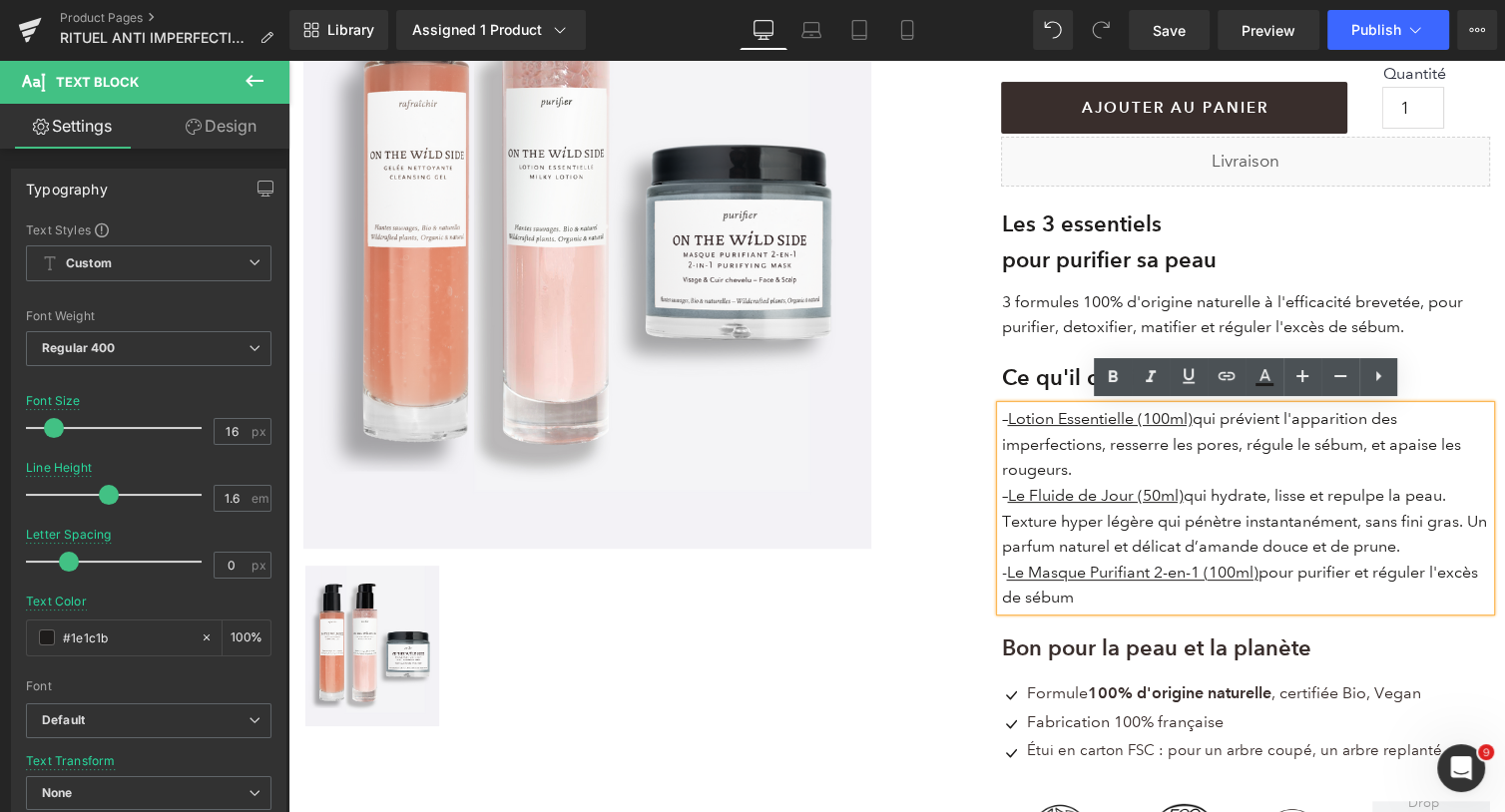 type 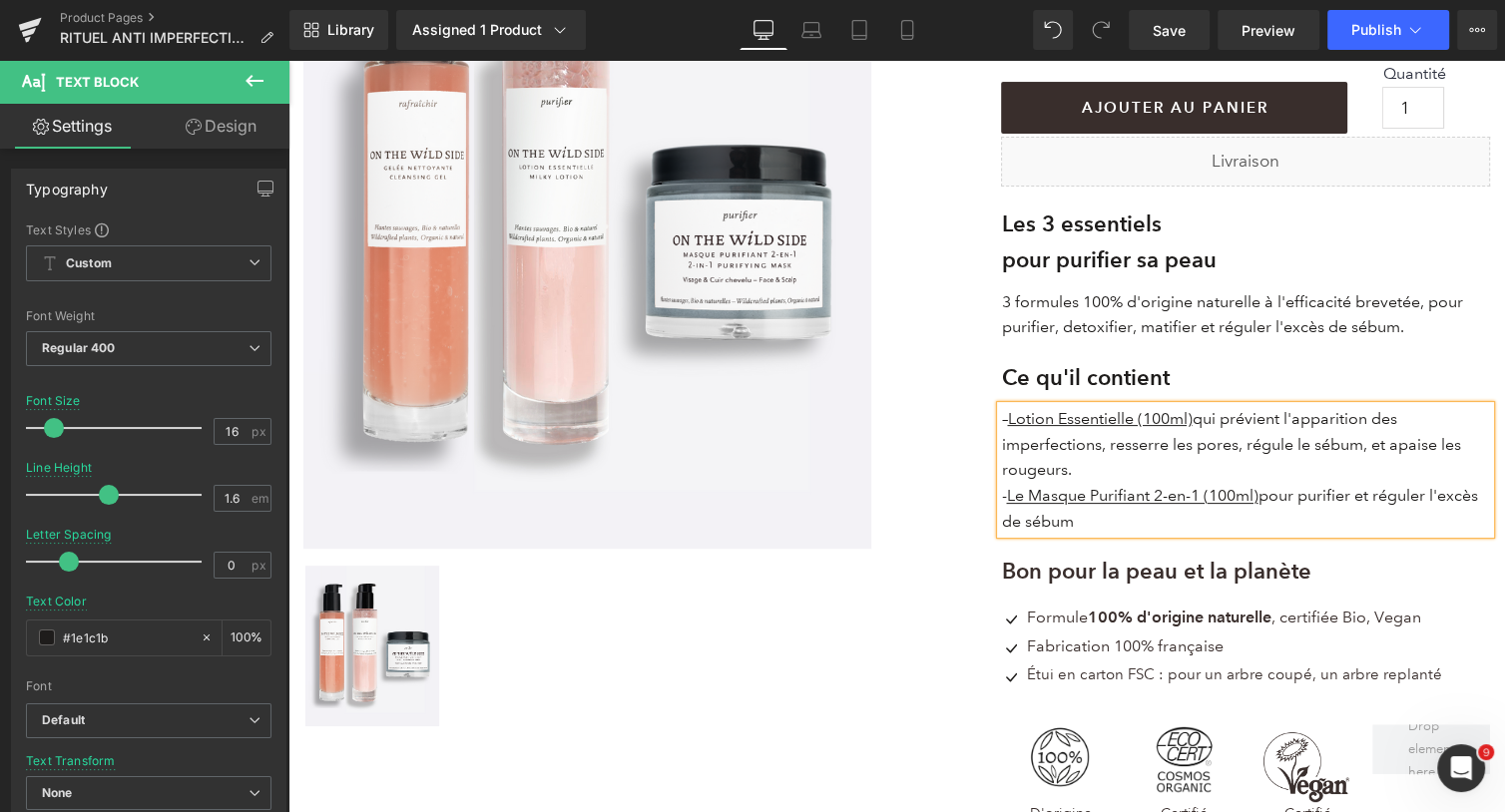 drag, startPoint x: 1059, startPoint y: 465, endPoint x: 1001, endPoint y: 418, distance: 74.65253 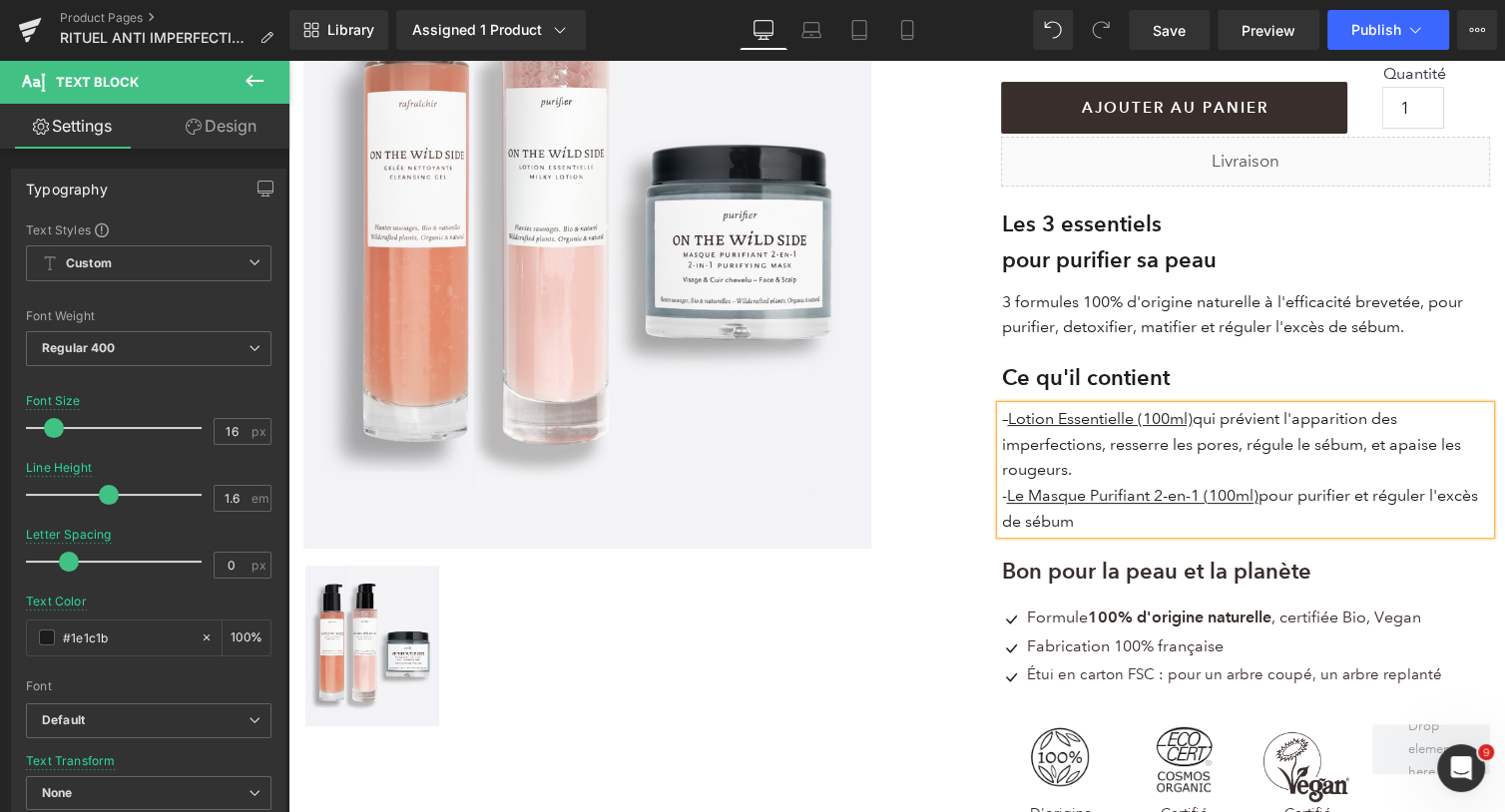 click on "–  Lotion Essentielle (100ml)  qui prévient l'apparition des imperfections, resserre les pores, régule le sébum, et apaise les rougeurs." at bounding box center (1246, 444) 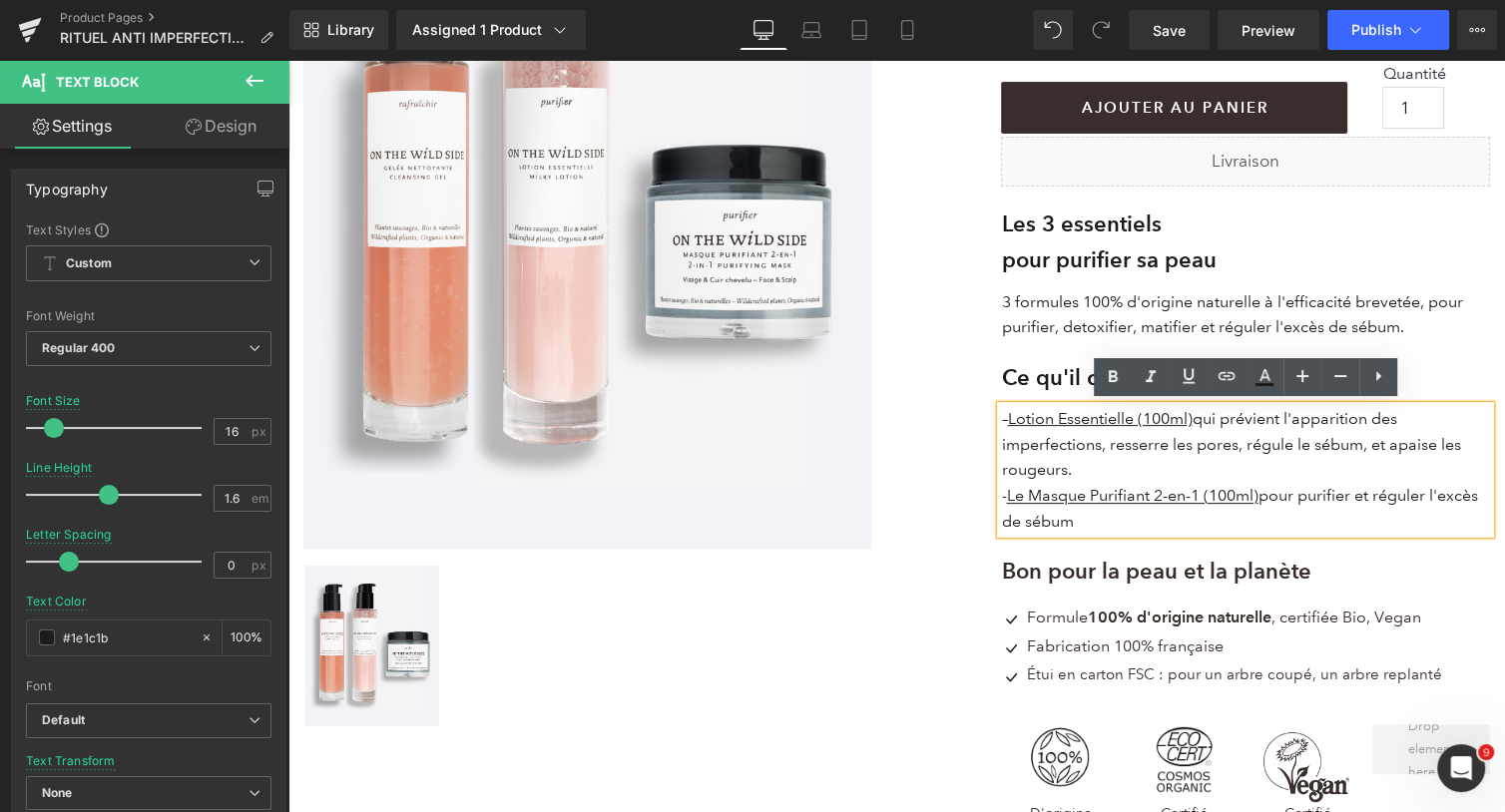 copy on "–  Lotion Essentielle (100ml)  qui prévient l'apparition des imperfections, resserre les pores, régule le sébum, et apaise les rougeurs." 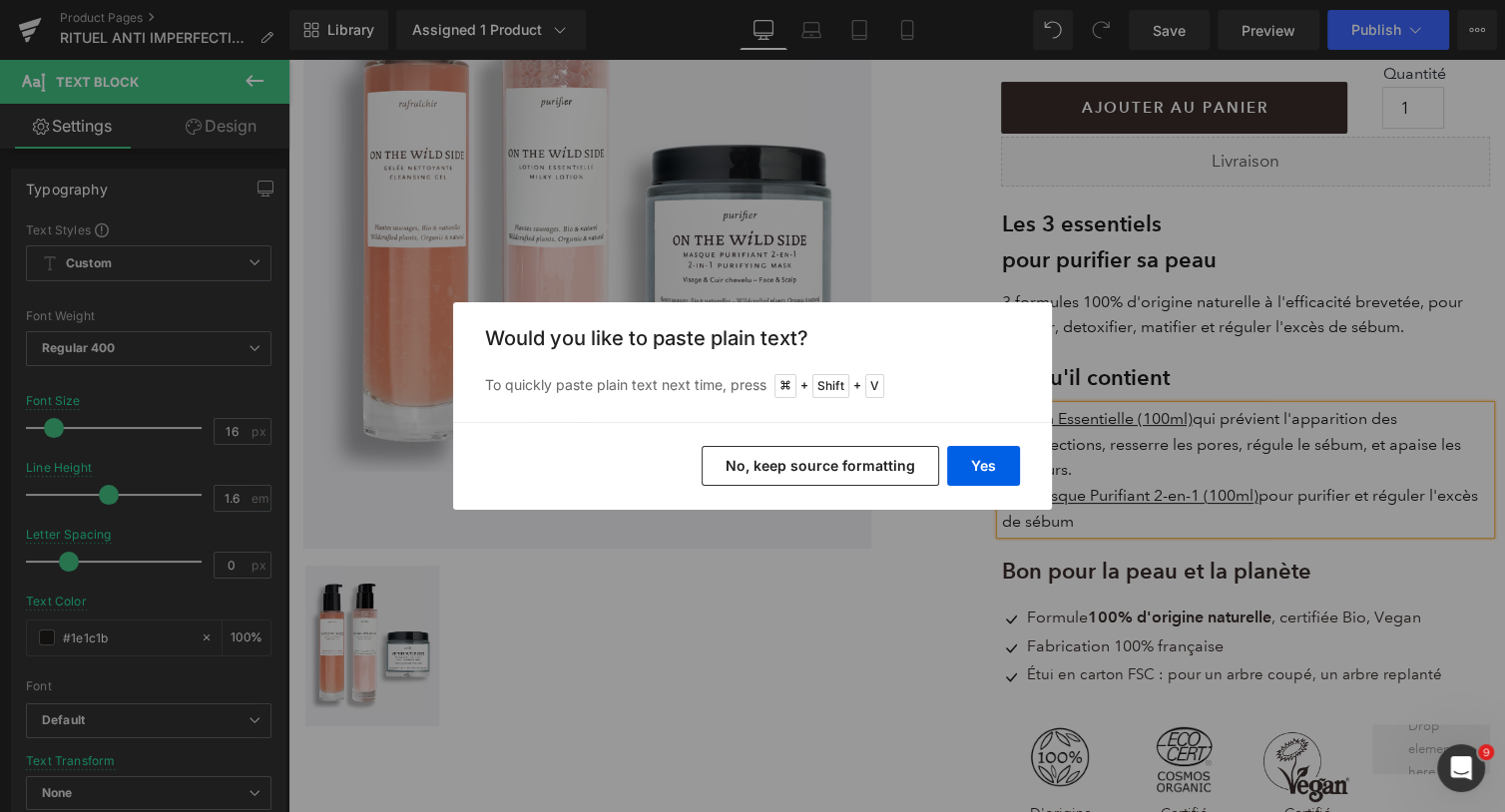 click on "No, keep source formatting" at bounding box center [820, 466] 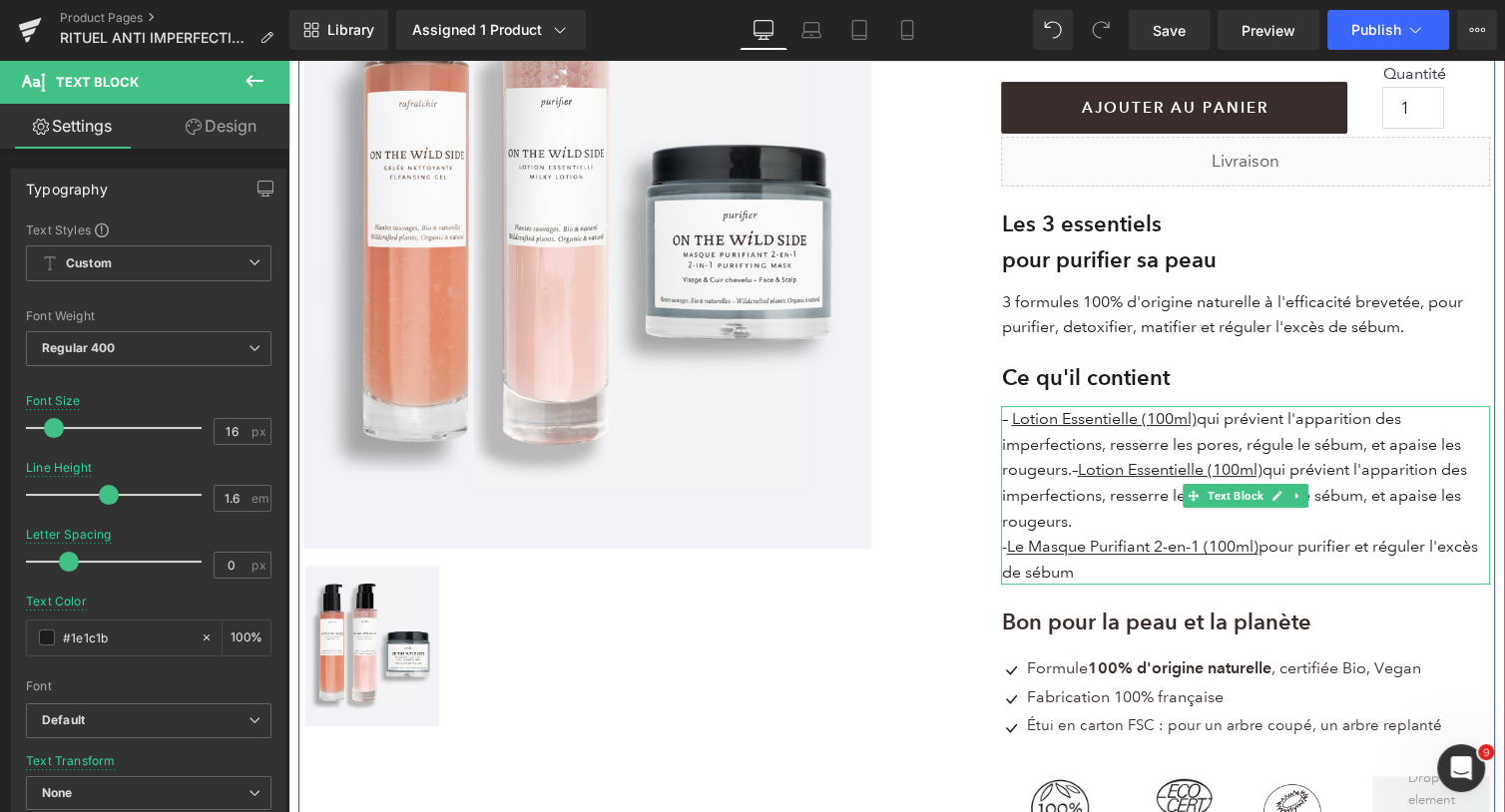 click on "–   Lotion Essentielle (100ml)  qui prévient l'apparition des imperfections, resserre les pores, régule le sébum, et apaise les rougeurs.  –  Lotion Essentielle (100ml)  qui prévient l'apparition des imperfections, resserre les pores, régule le sébum, et apaise les rougeurs." at bounding box center (1246, 470) 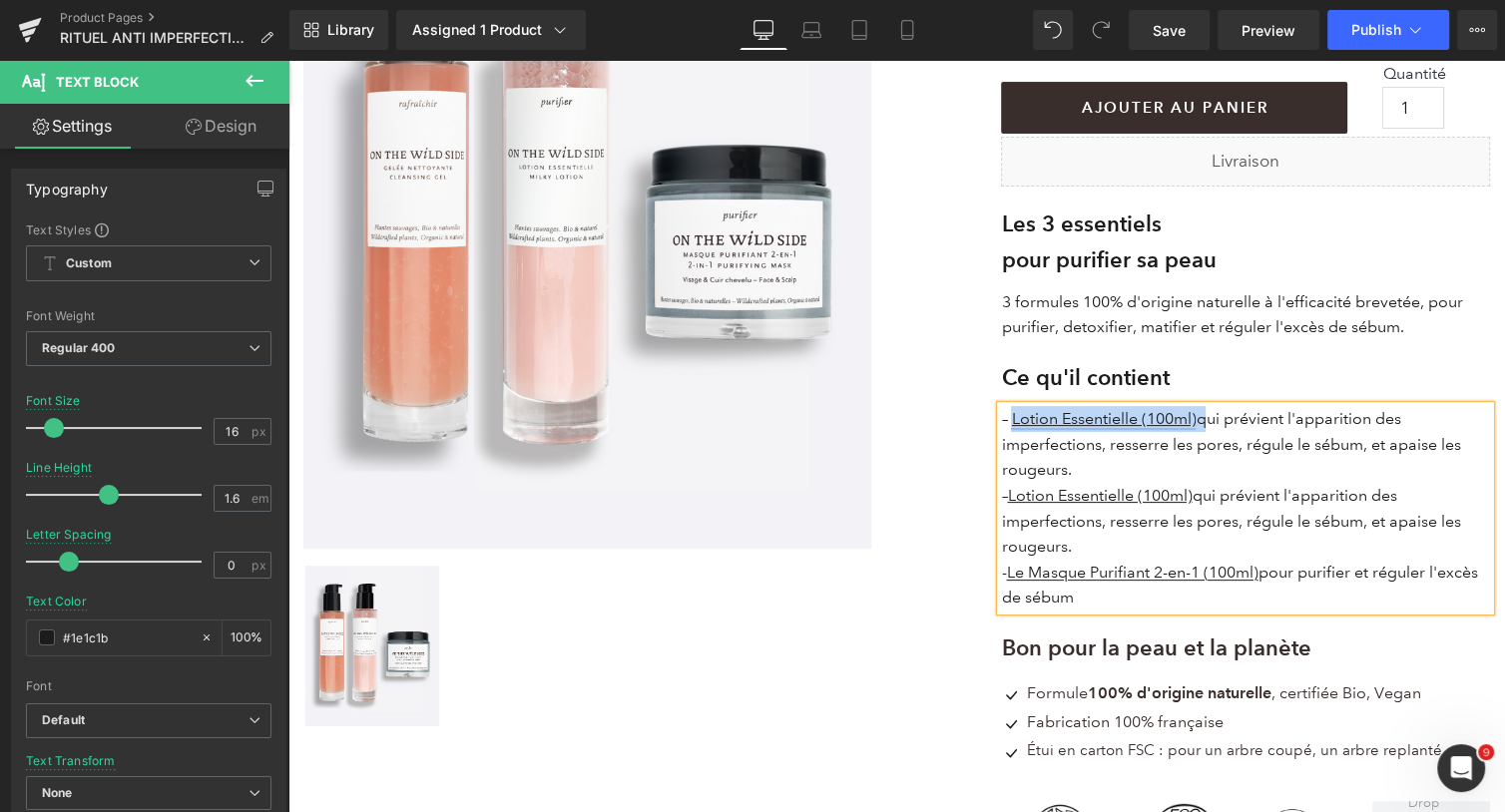 drag, startPoint x: 1201, startPoint y: 416, endPoint x: 1011, endPoint y: 415, distance: 190.00263 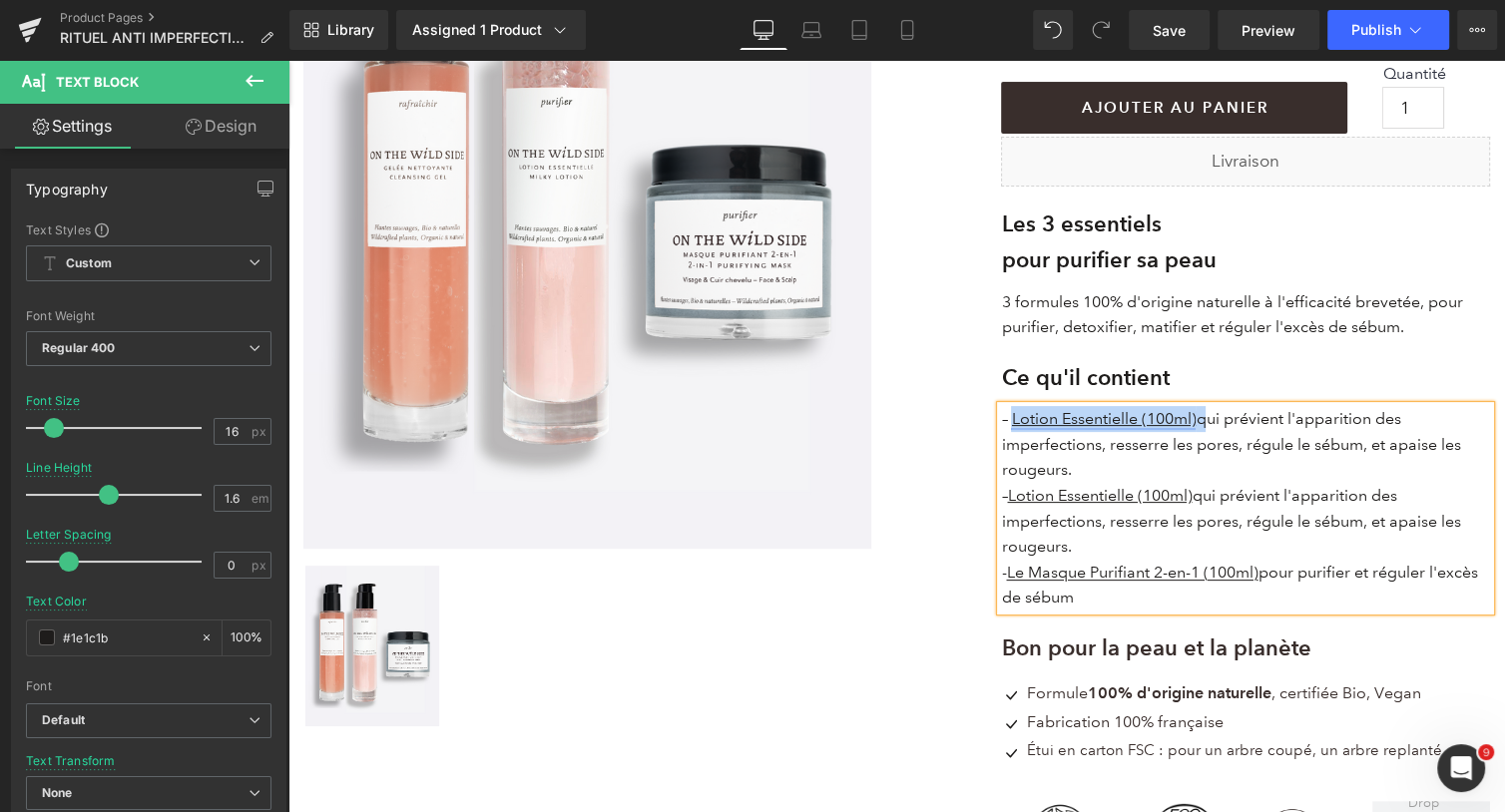 click on "–   Lotion Essentielle (100ml)  qui prévient l'apparition des imperfections, resserre les pores, régule le sébum, et apaise les rougeurs." at bounding box center [1246, 444] 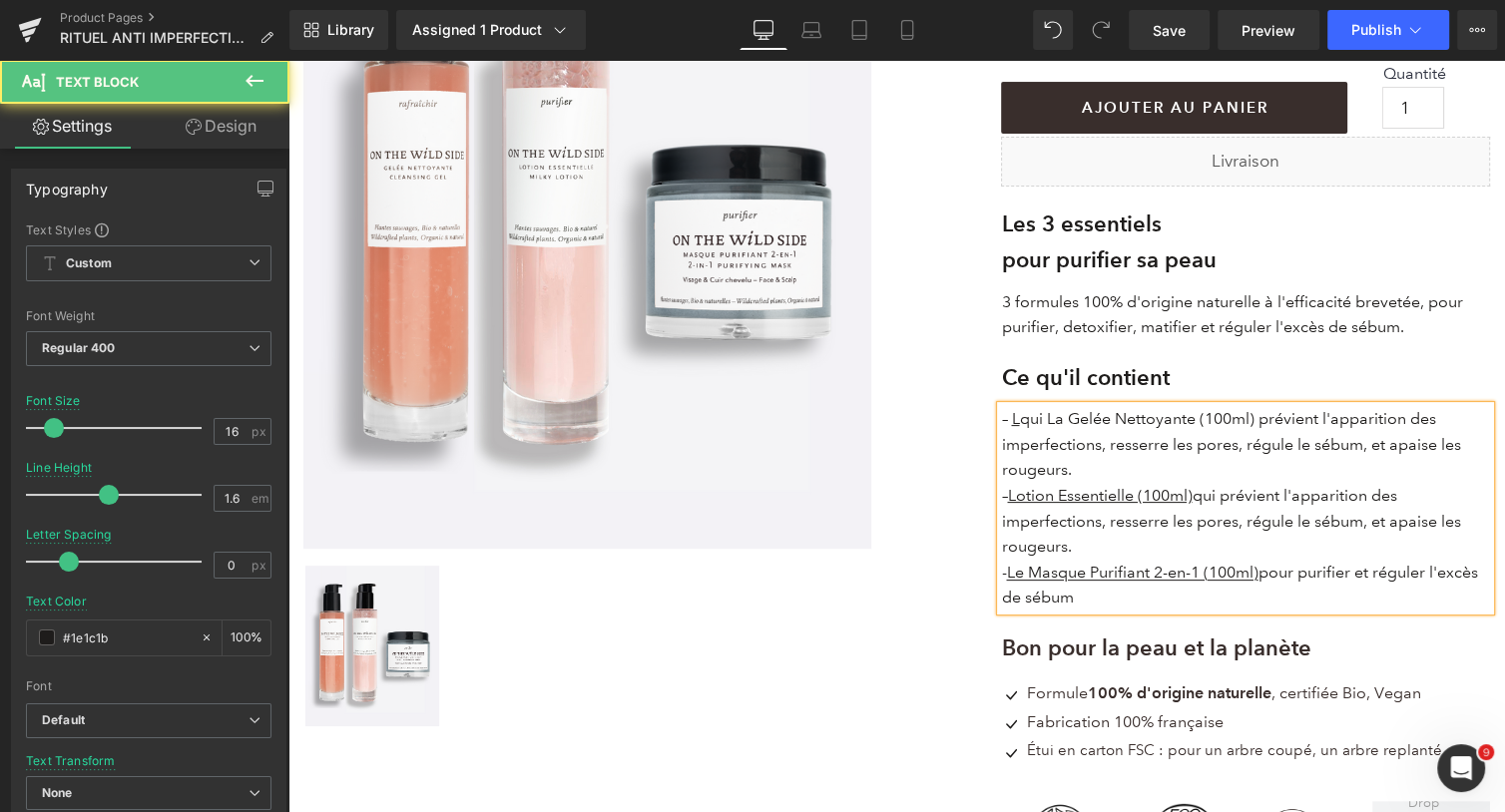 click on "qui La Gelée Nettoyante (100ml) prévient l'apparition des imperfections, resserre les pores, régule le sébum, et apaise les rougeurs." at bounding box center [1231, 444] 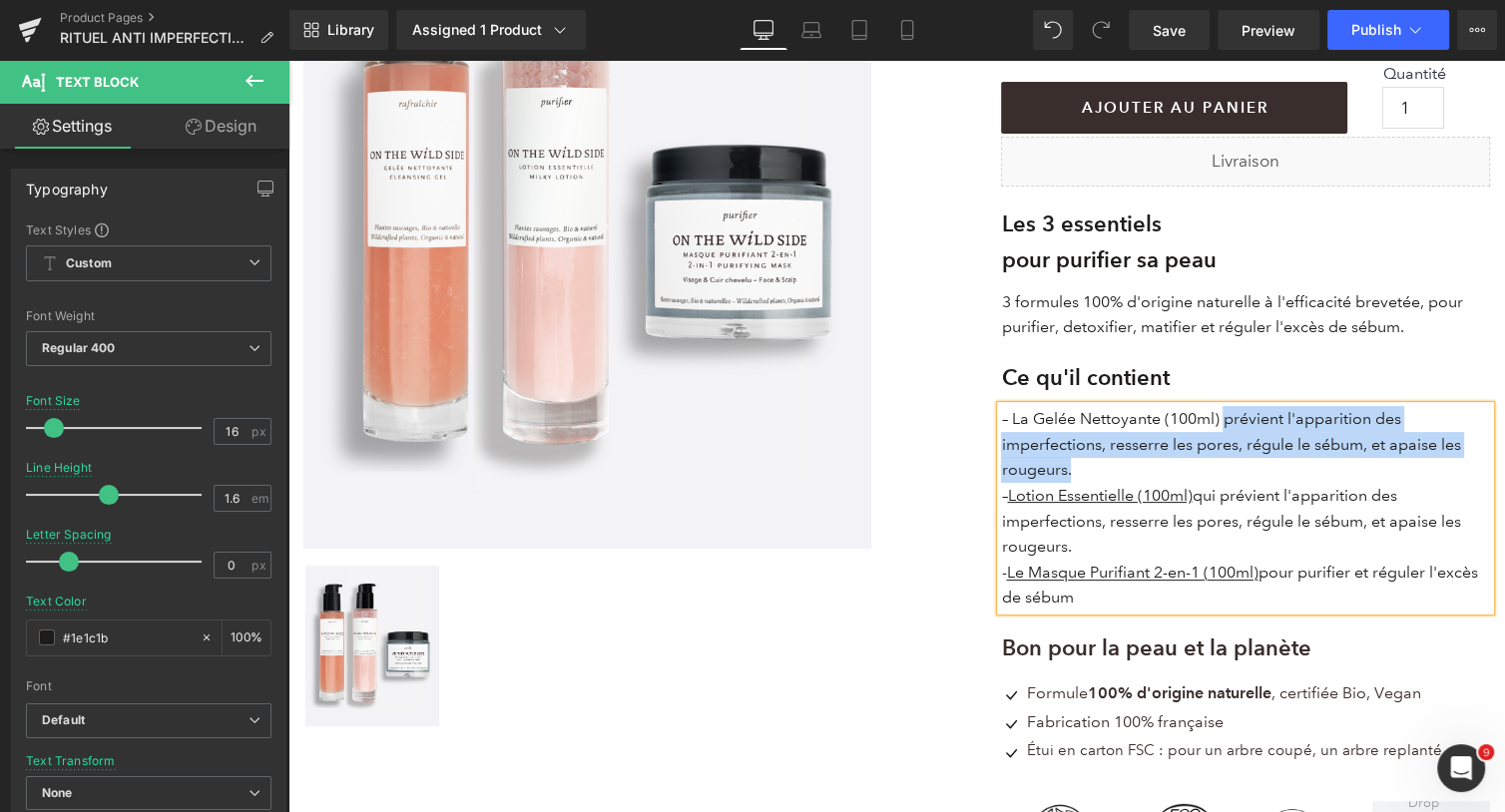 drag, startPoint x: 1092, startPoint y: 466, endPoint x: 1226, endPoint y: 421, distance: 141.35417 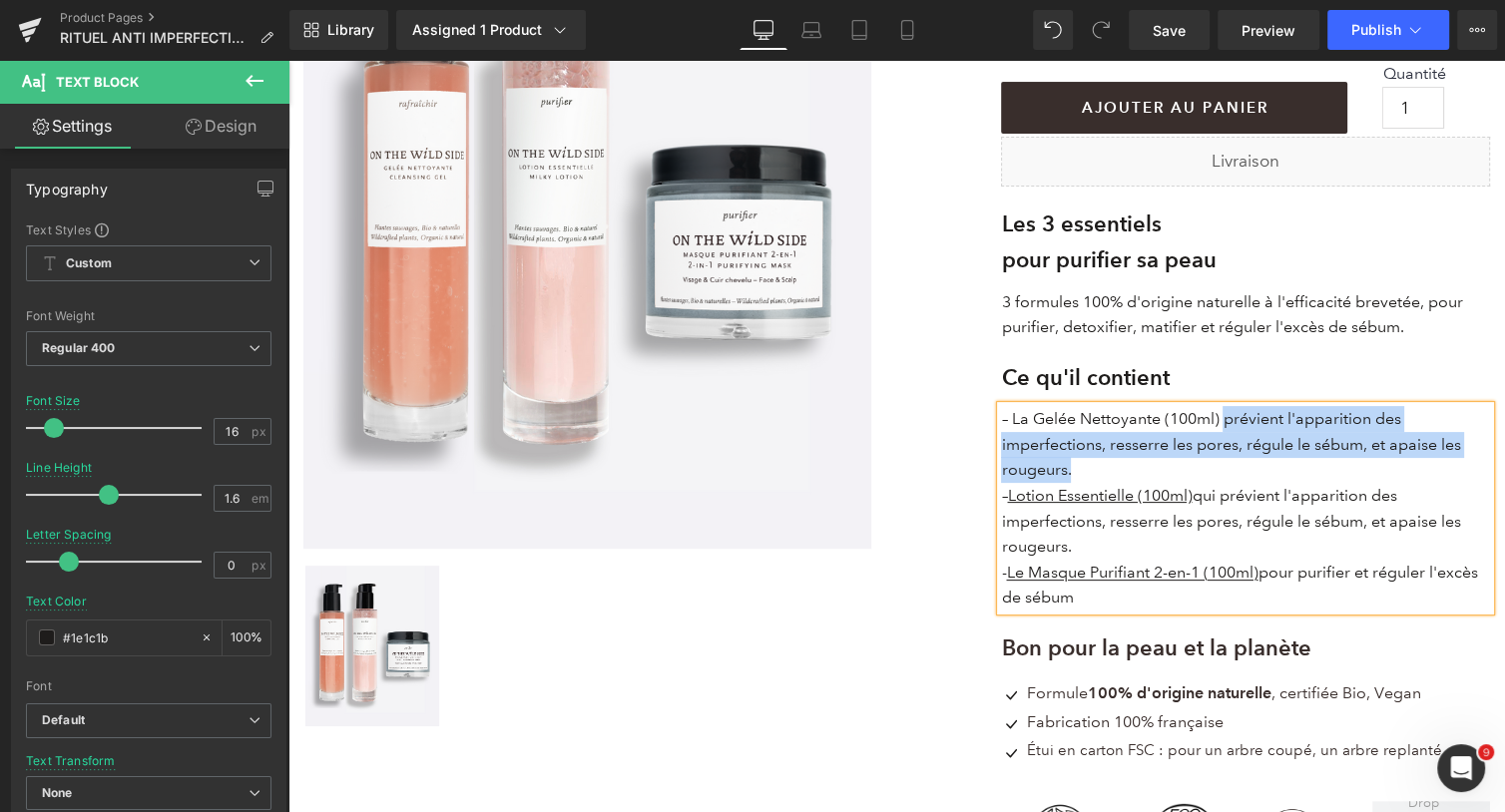 click on "–   La Gelée Nettoyante (100ml) prévient l'apparition des imperfections, resserre les pores, régule le sébum, et apaise les rougeurs." at bounding box center [1246, 444] 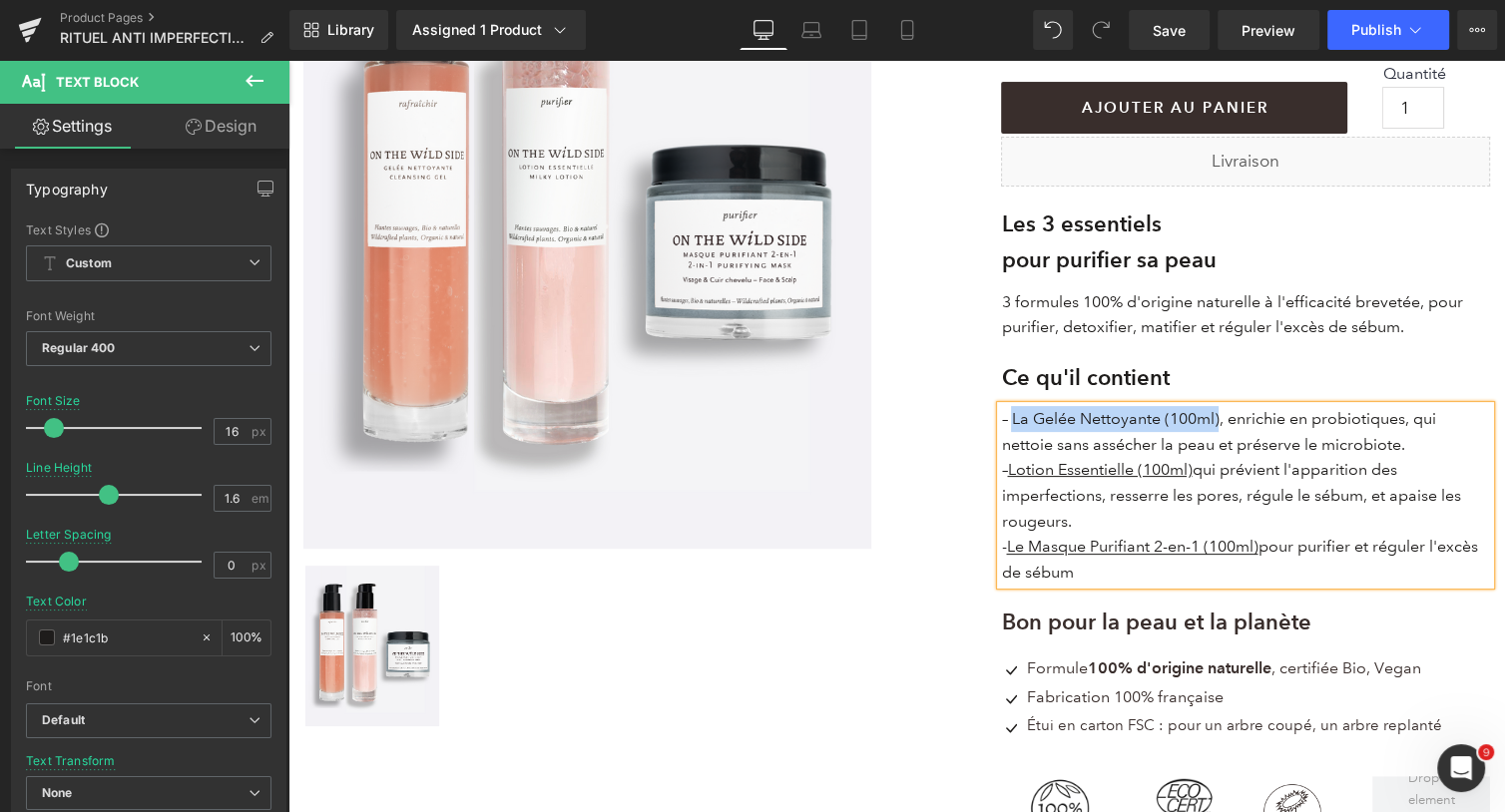 drag, startPoint x: 1221, startPoint y: 418, endPoint x: 1014, endPoint y: 414, distance: 207.03864 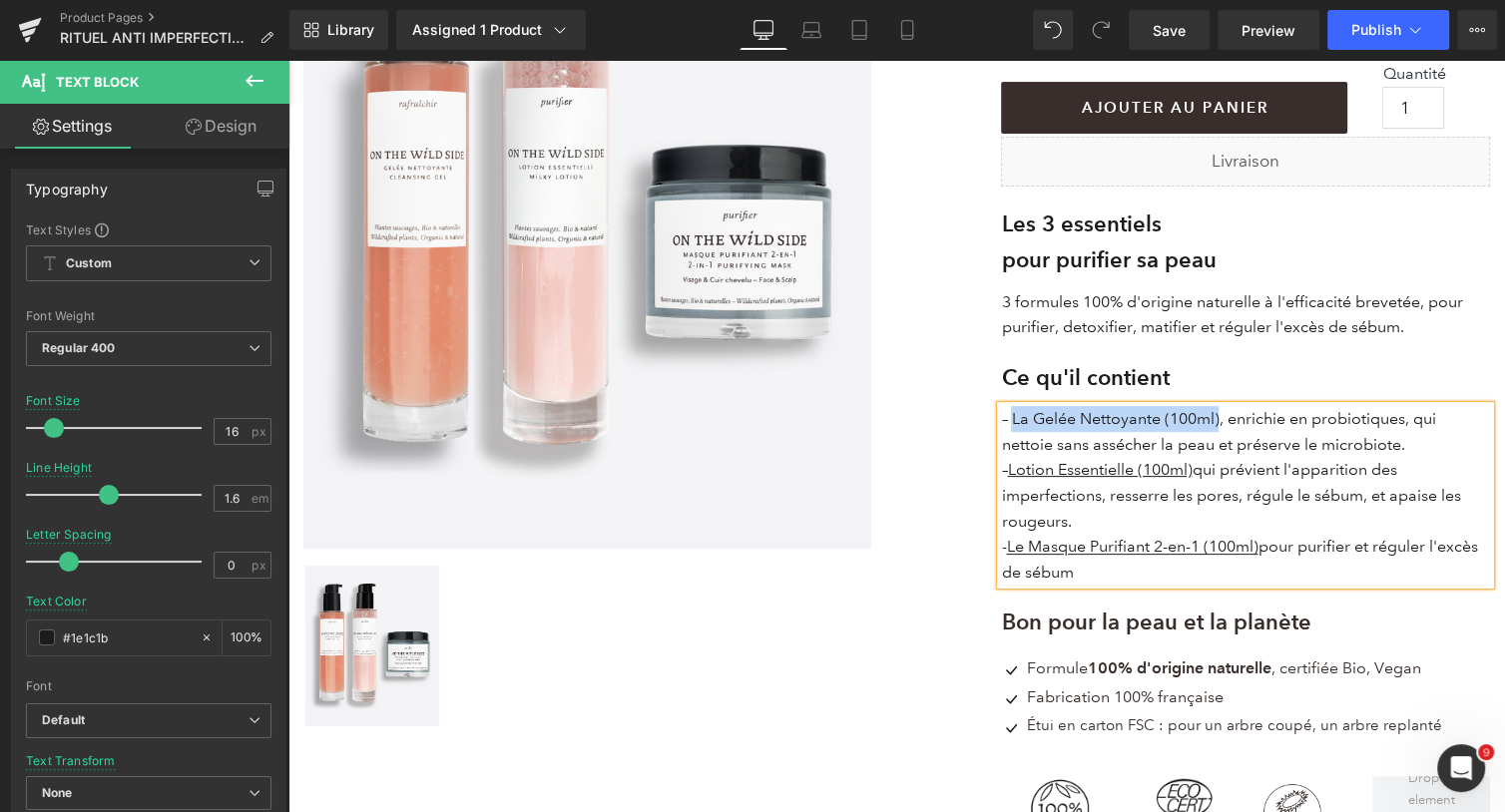 click on "La Gelée Nettoyante (100ml), enrichie en probiotiques, qui nettoie sans assécher la peau et préserve le microbiote." at bounding box center [1218, 431] 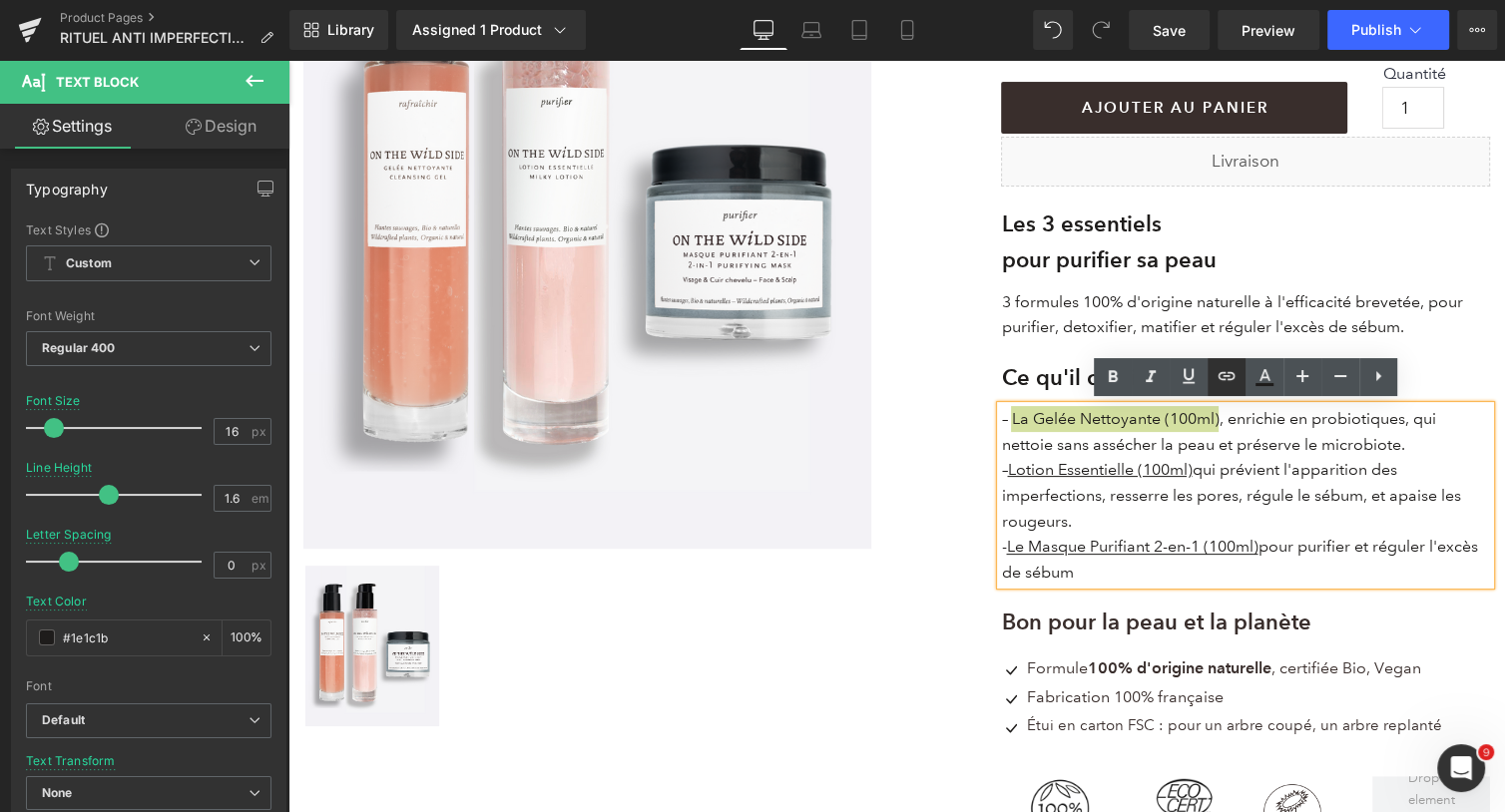 click 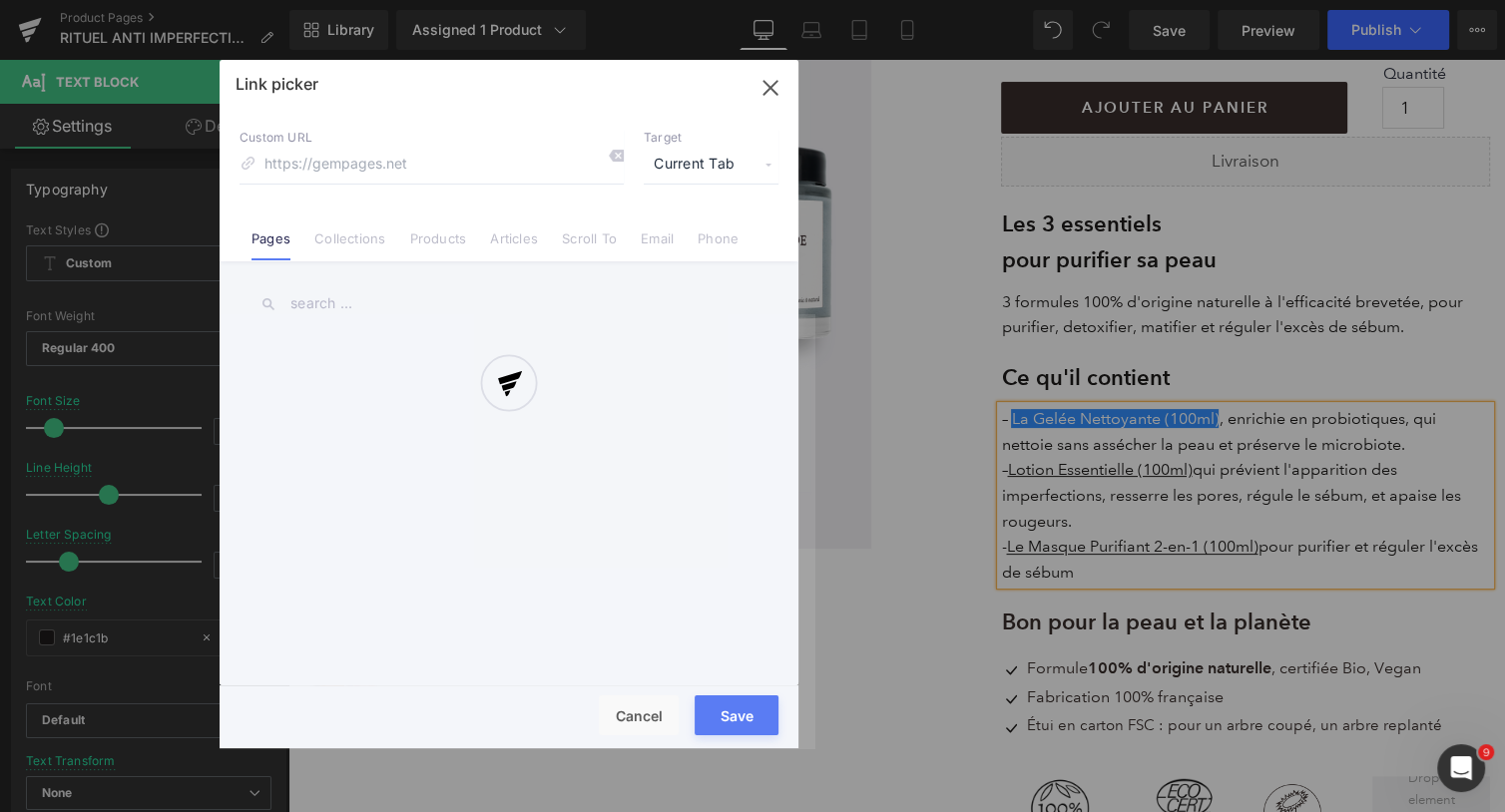click on "Text Color Highlight Color #333333   Edit or remove link:   Edit   -   Unlink   -   Cancel                                             Link picker Back to Library   Insert           Custom URL                   Target   Current Tab     Current Tab   New Tab                 Pages       Collections       Products       Articles       Scroll To       Email       Phone                                                       Email Address     Subject     Message             Phone Number           Save Cancel" at bounding box center (752, 0) 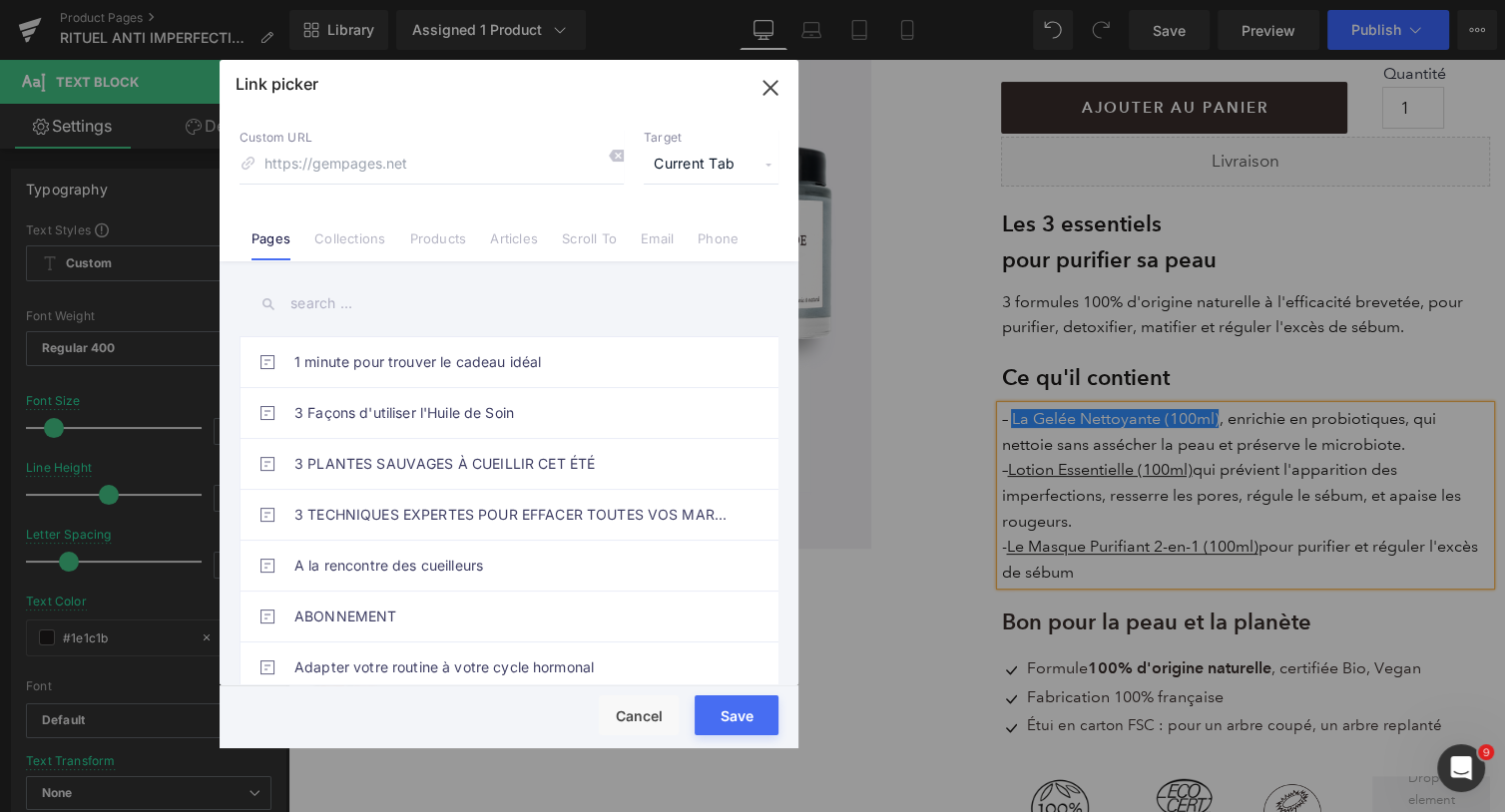 click on "Products" at bounding box center [437, 245] 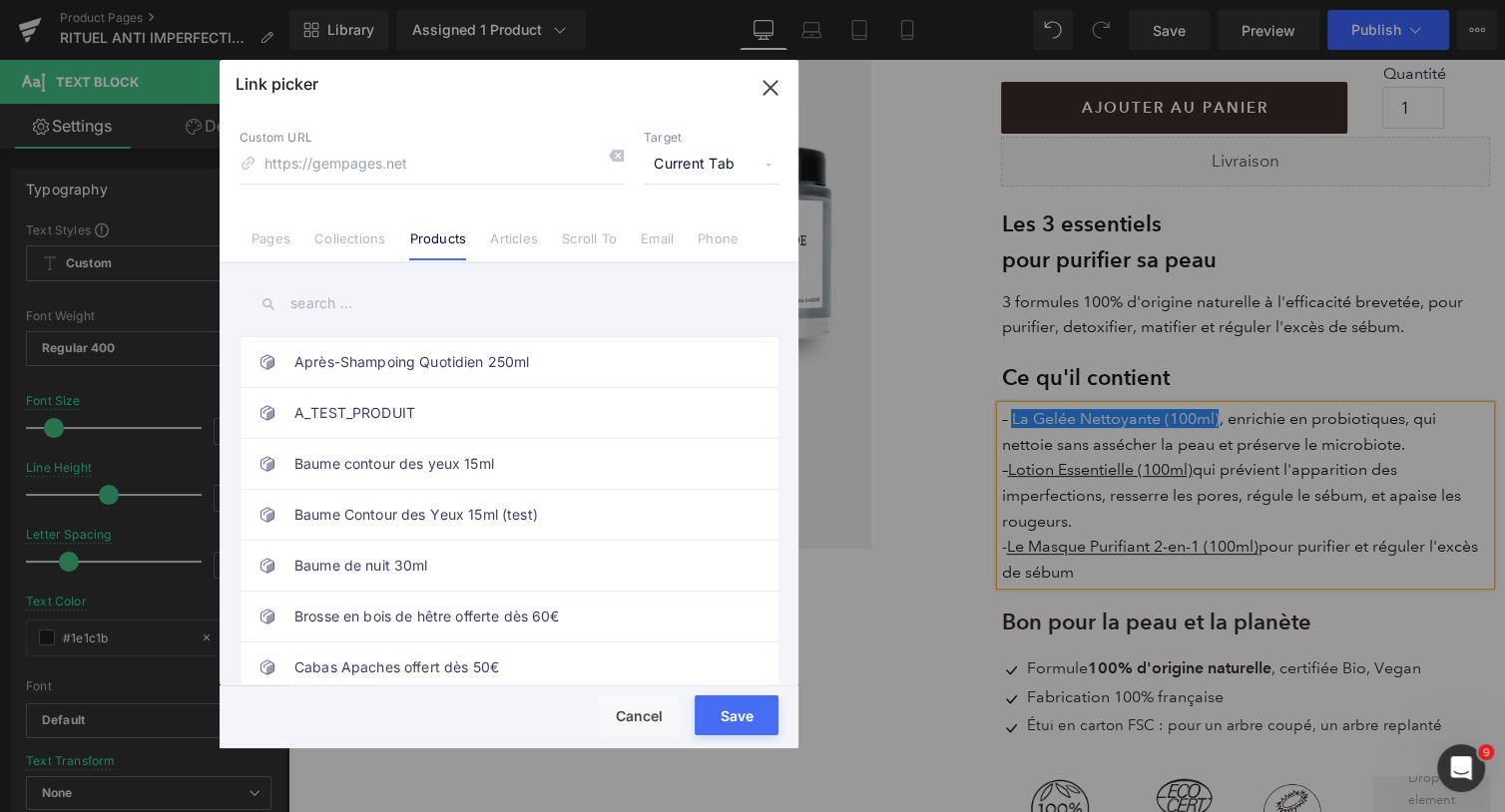 click at bounding box center (509, 303) 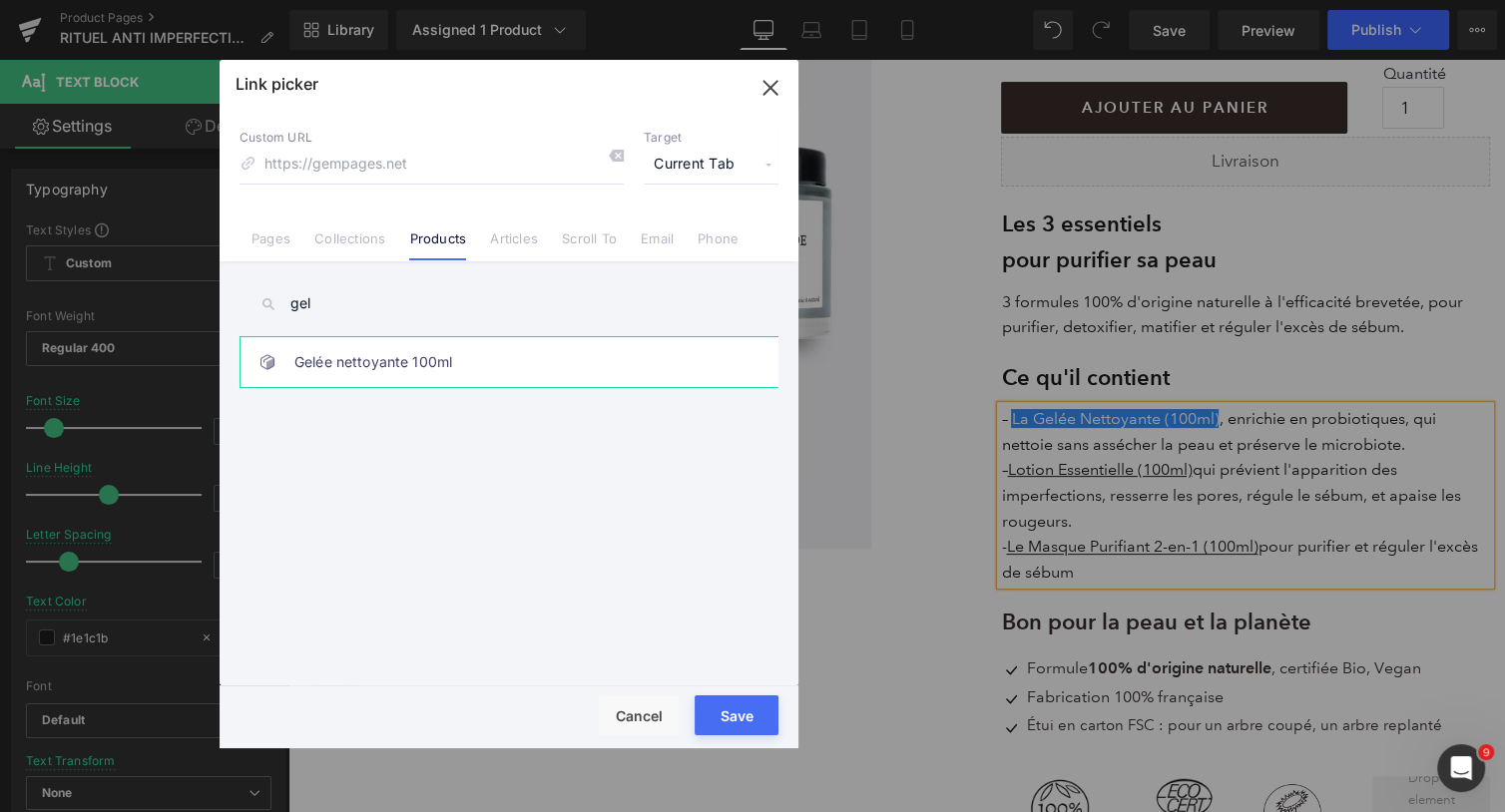 type on "gel" 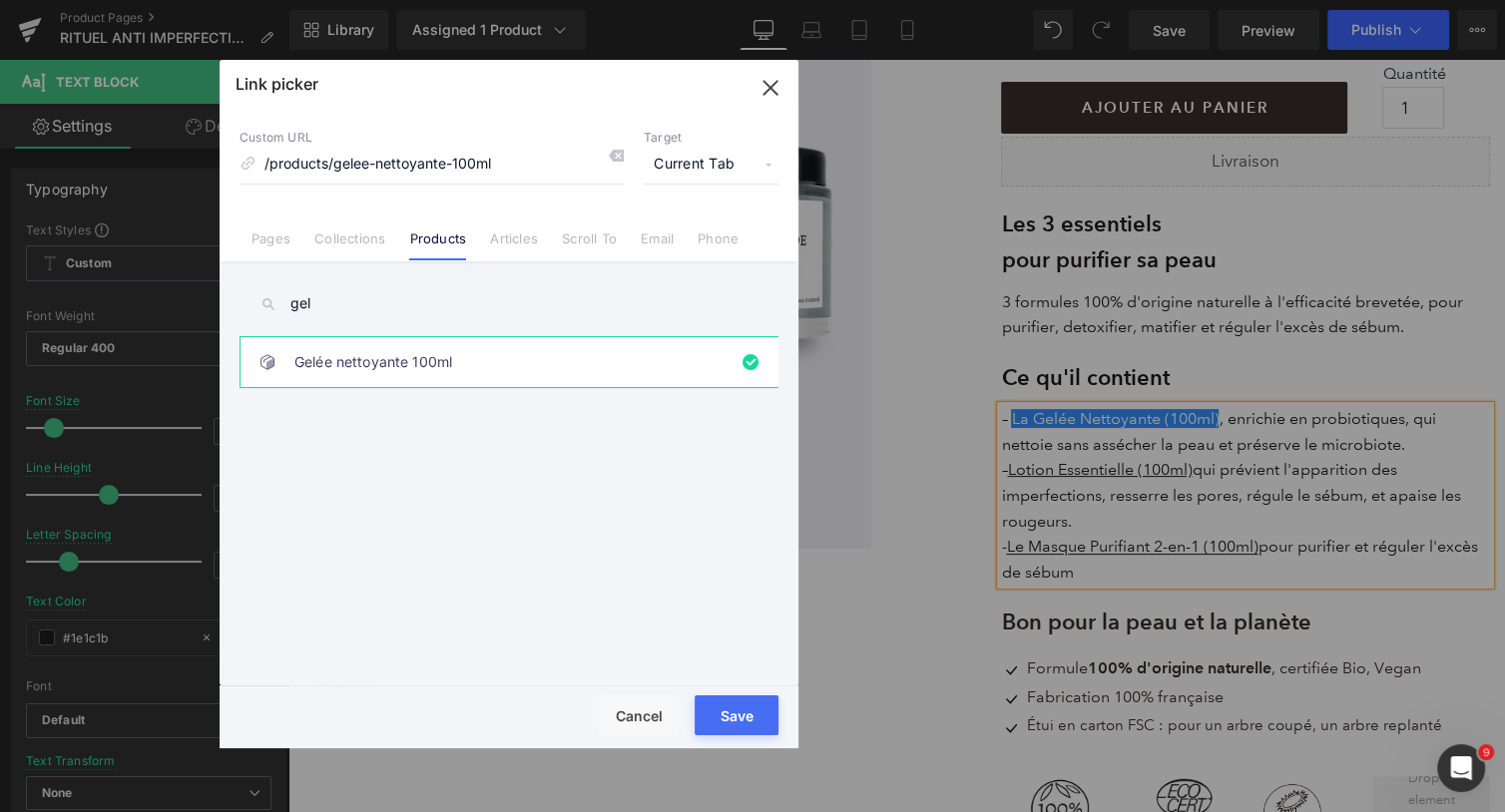 click on "Save" at bounding box center (737, 715) 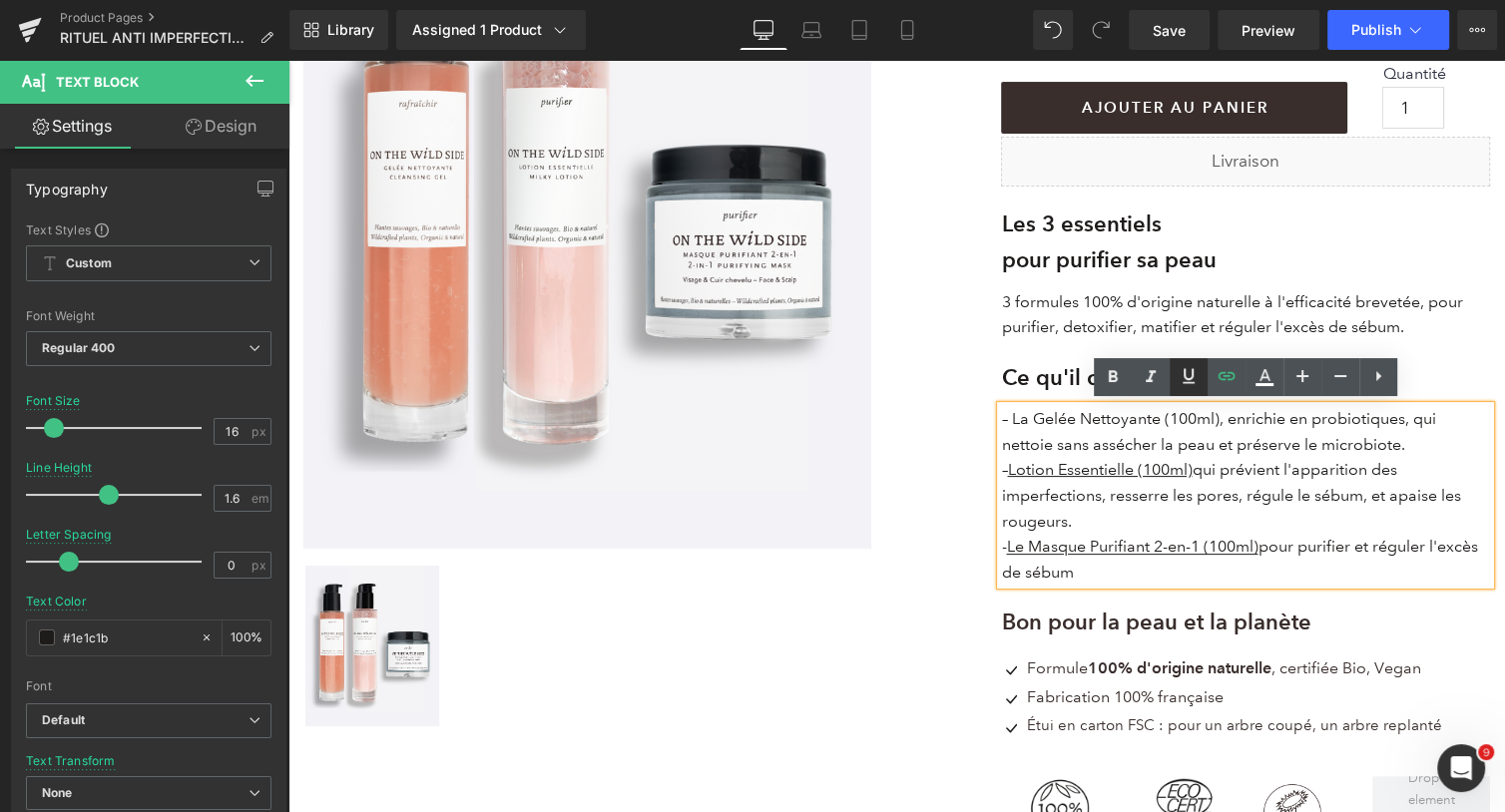 click 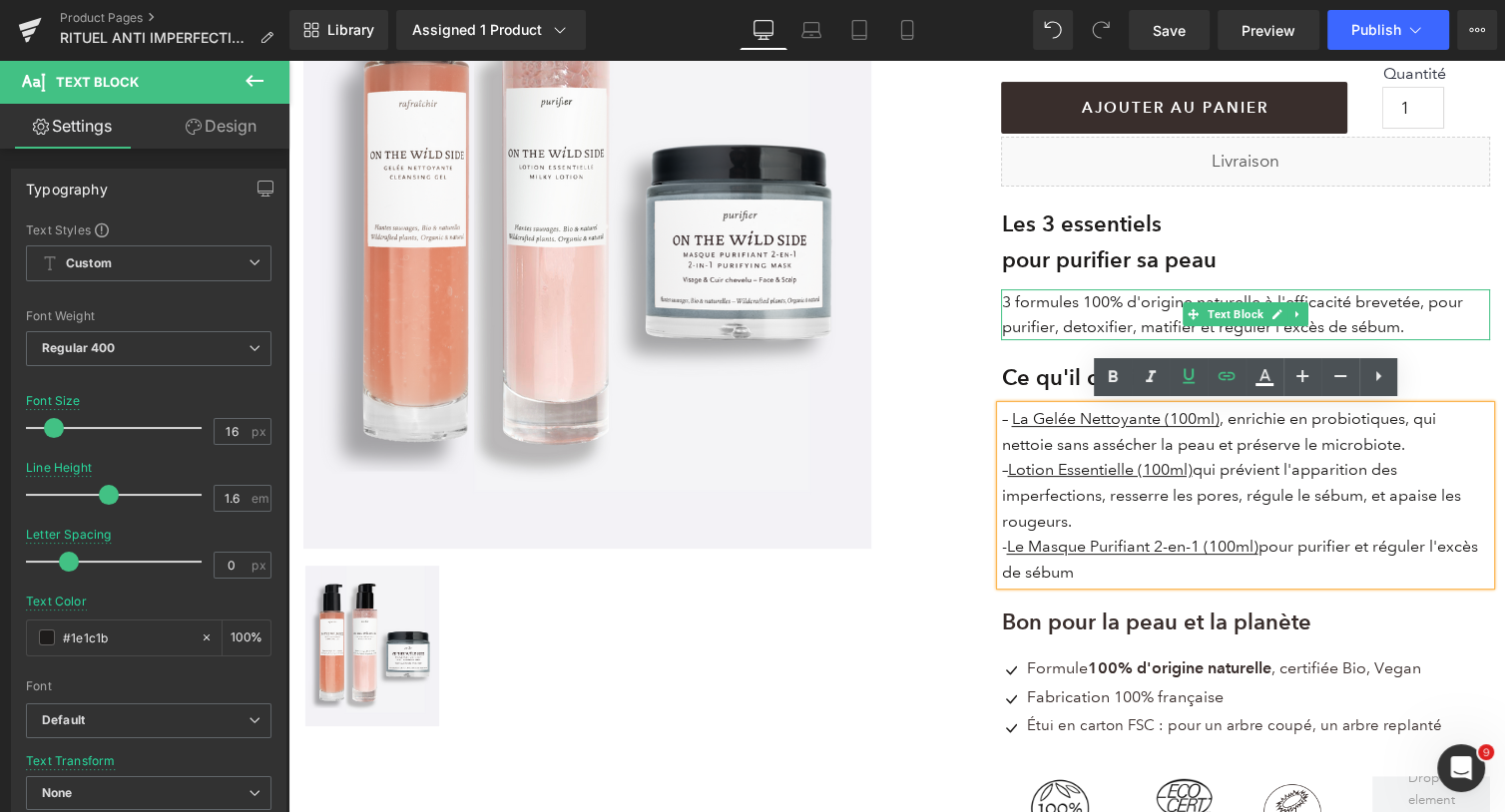 click on "3 formules 100% d'origine naturelle à l'efficacité brevetée, pour purifier, detoxifier, matifier et réguler l'excès de sébum." at bounding box center (1246, 314) 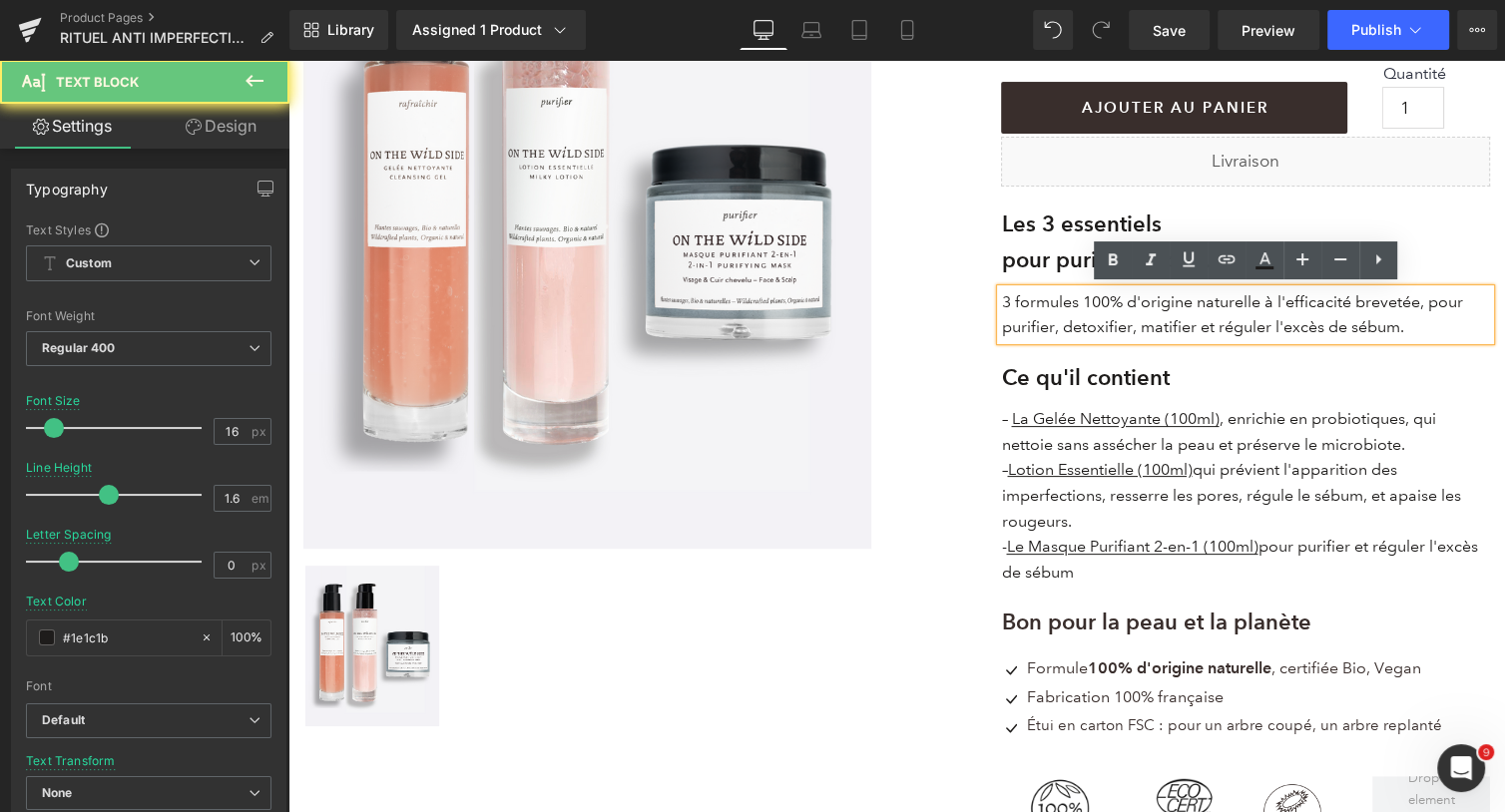click on "3 formules 100% d'origine naturelle à l'efficacité brevetée, pour purifier, detoxifier, matifier et réguler l'excès de sébum." at bounding box center (1246, 314) 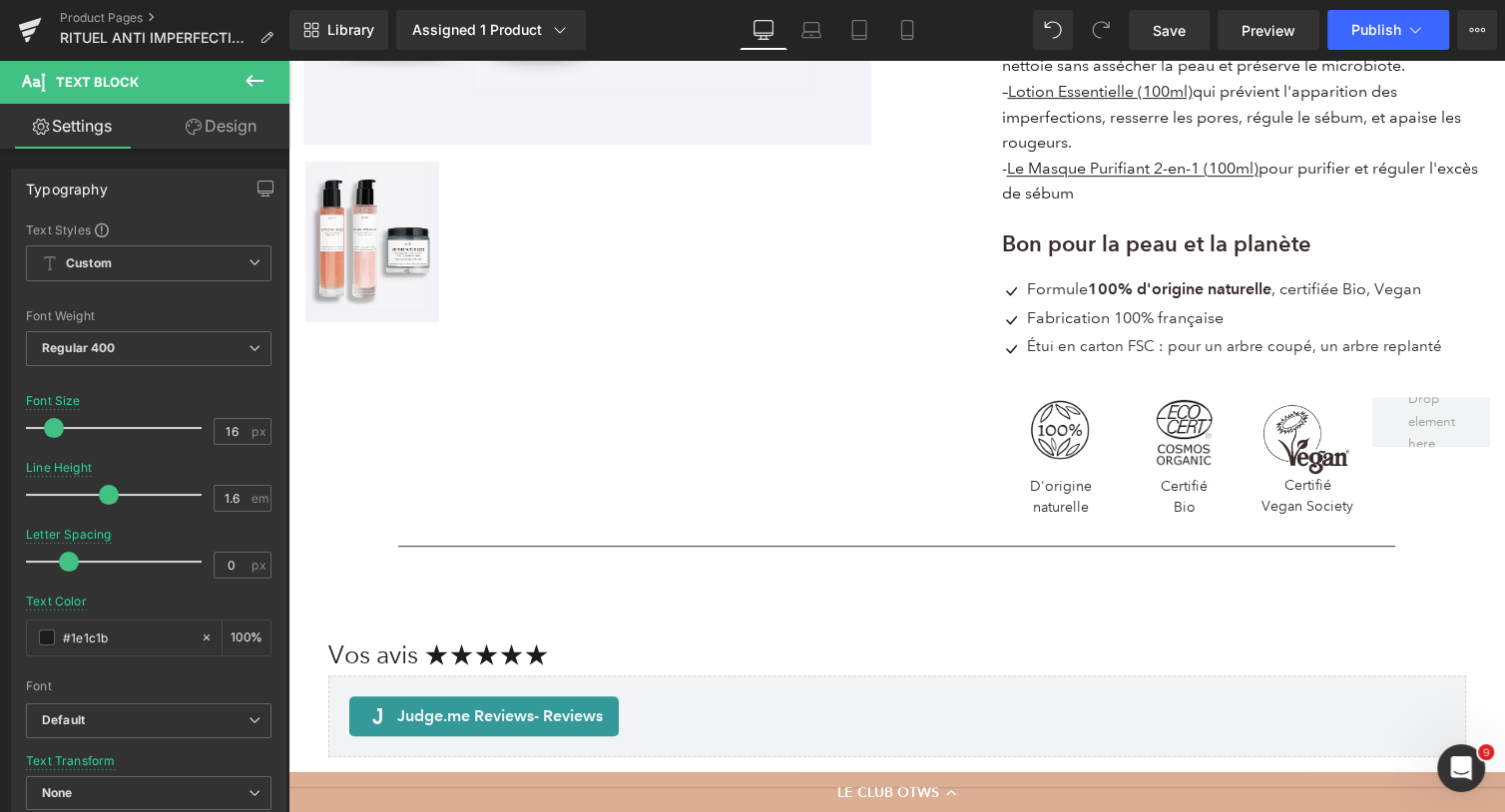 scroll, scrollTop: 0, scrollLeft: 0, axis: both 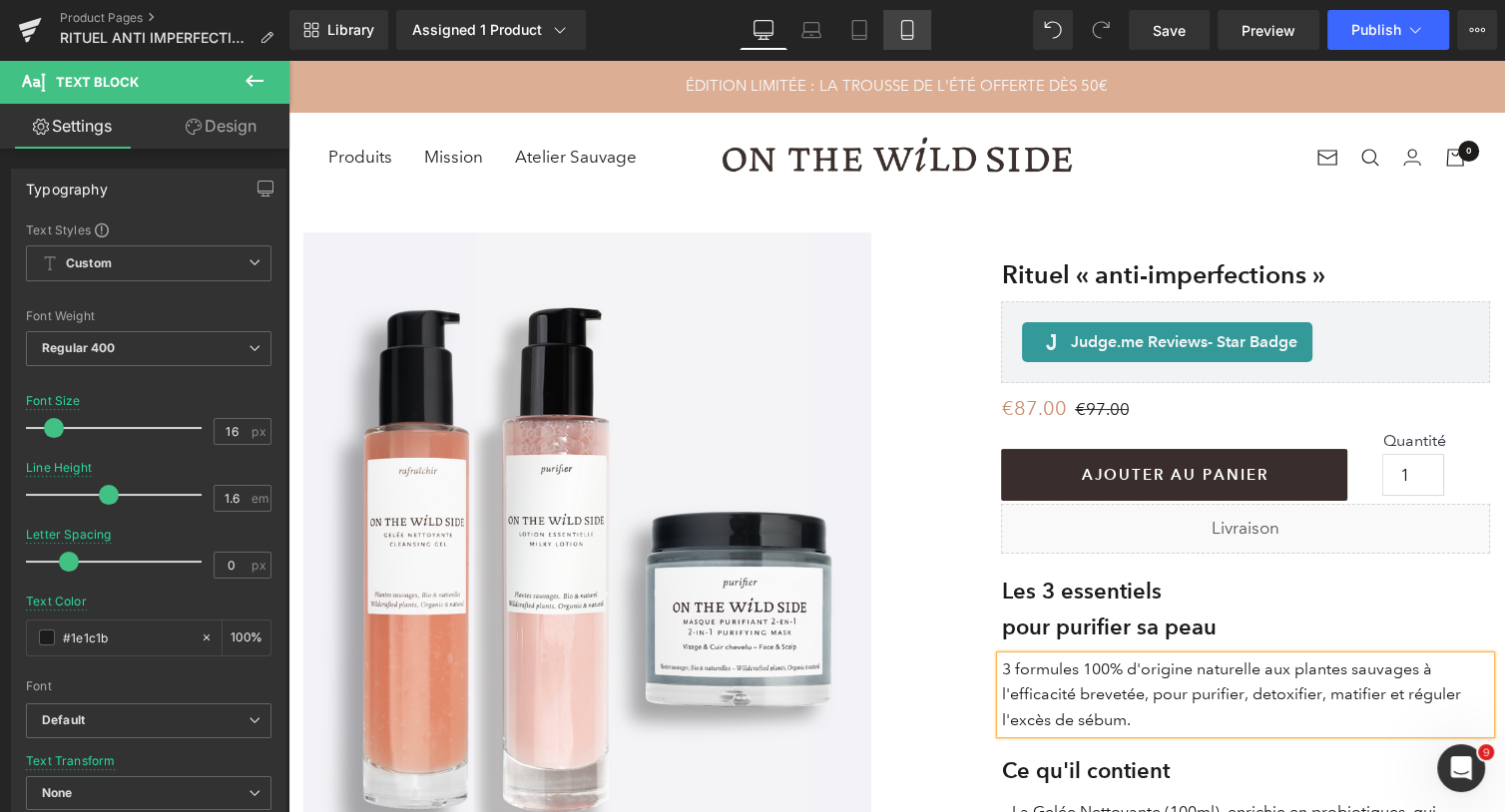 click 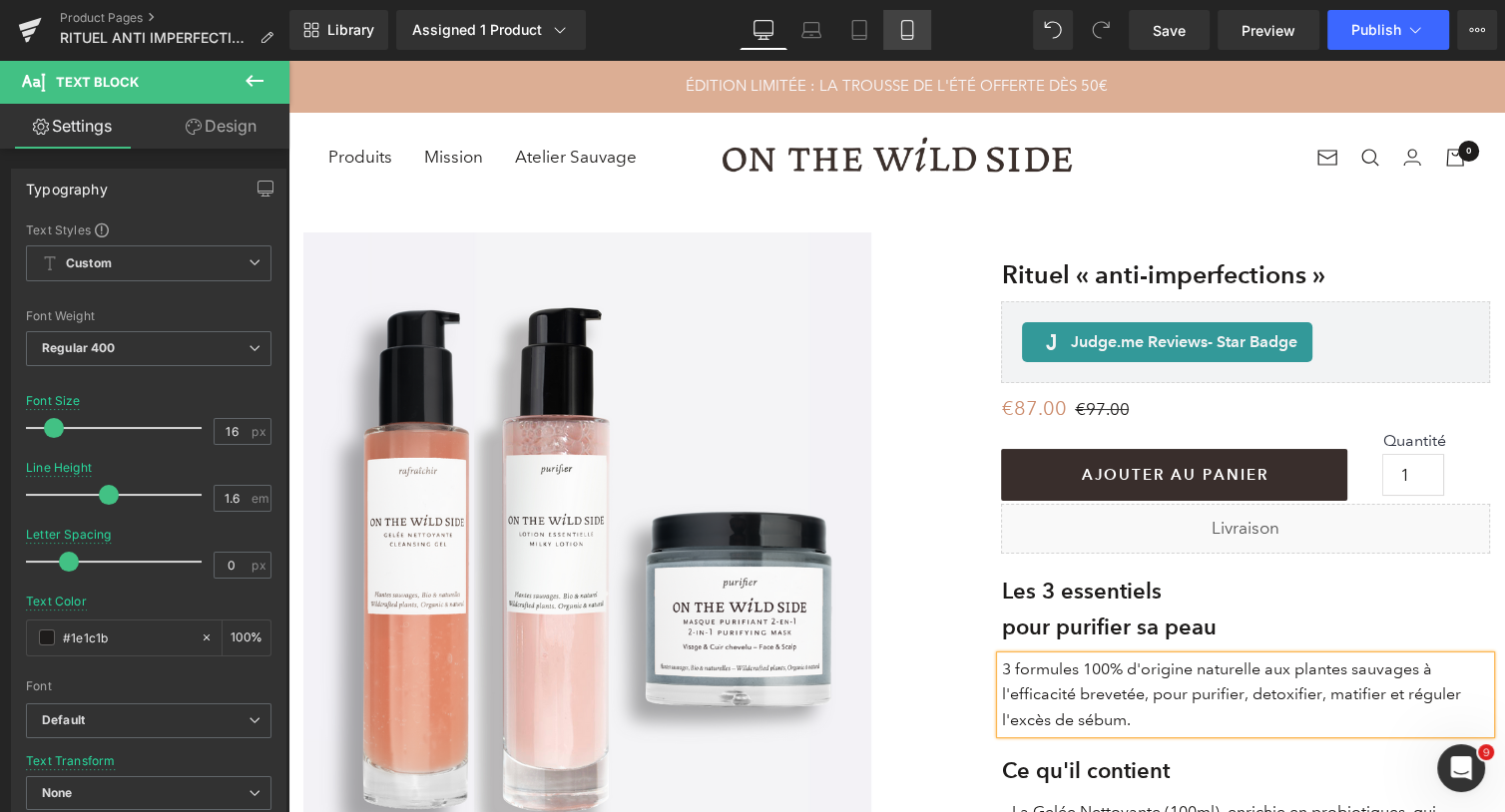 type on "100" 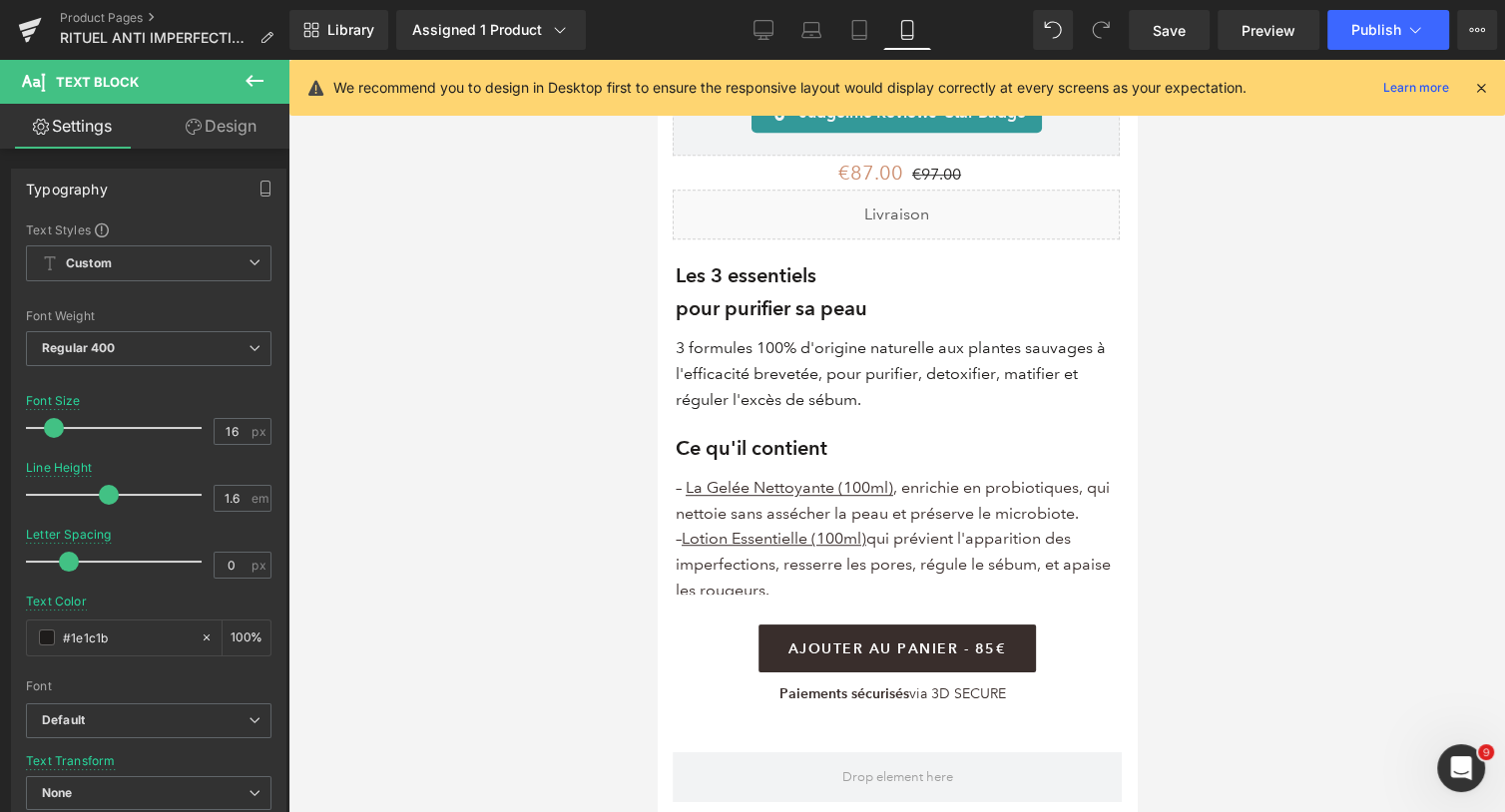 scroll, scrollTop: 919, scrollLeft: 0, axis: vertical 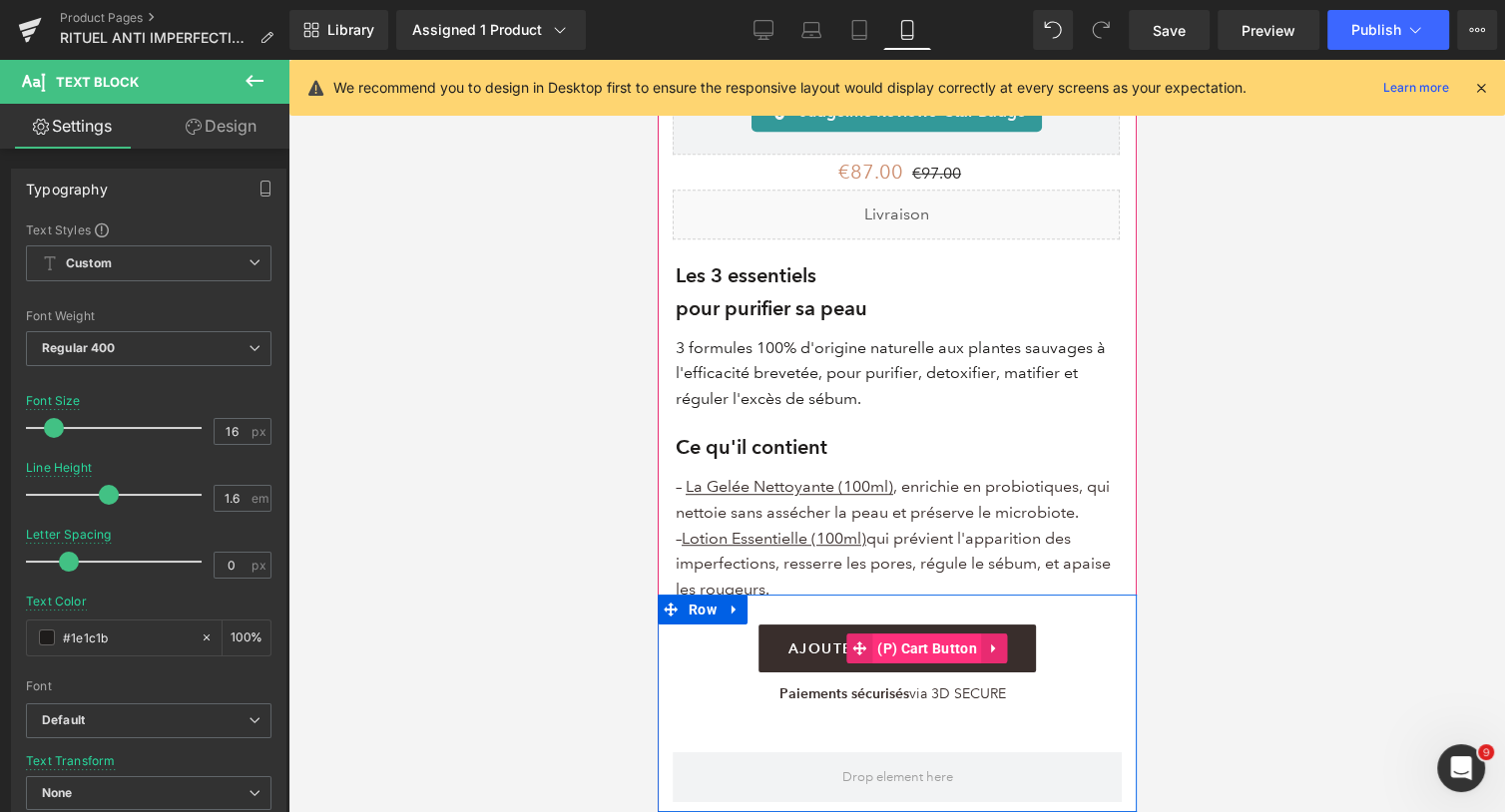 click on "(P) Cart Button" at bounding box center [926, 648] 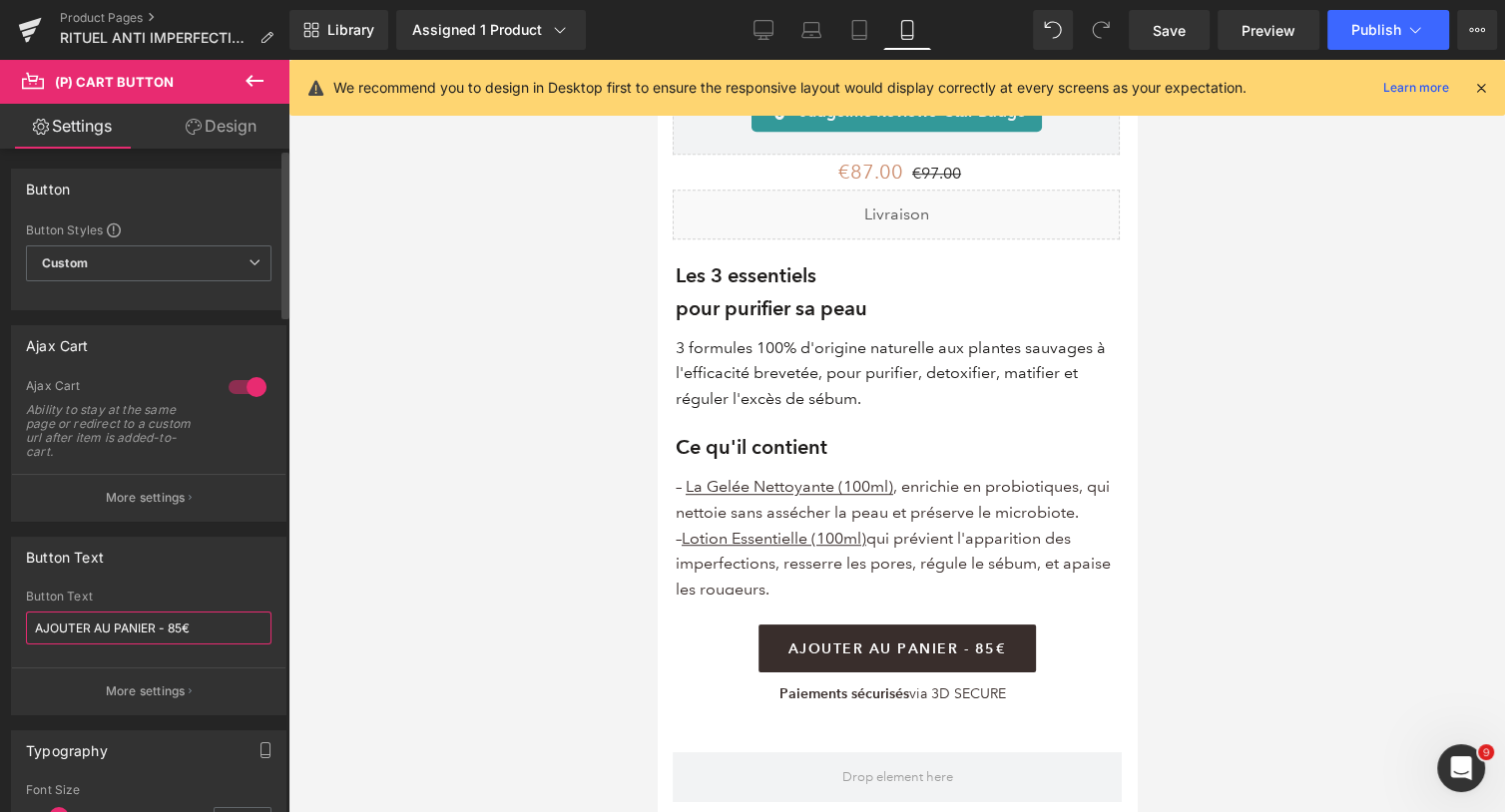 click on "AJOUTER AU PANIER - 85€" at bounding box center (149, 627) 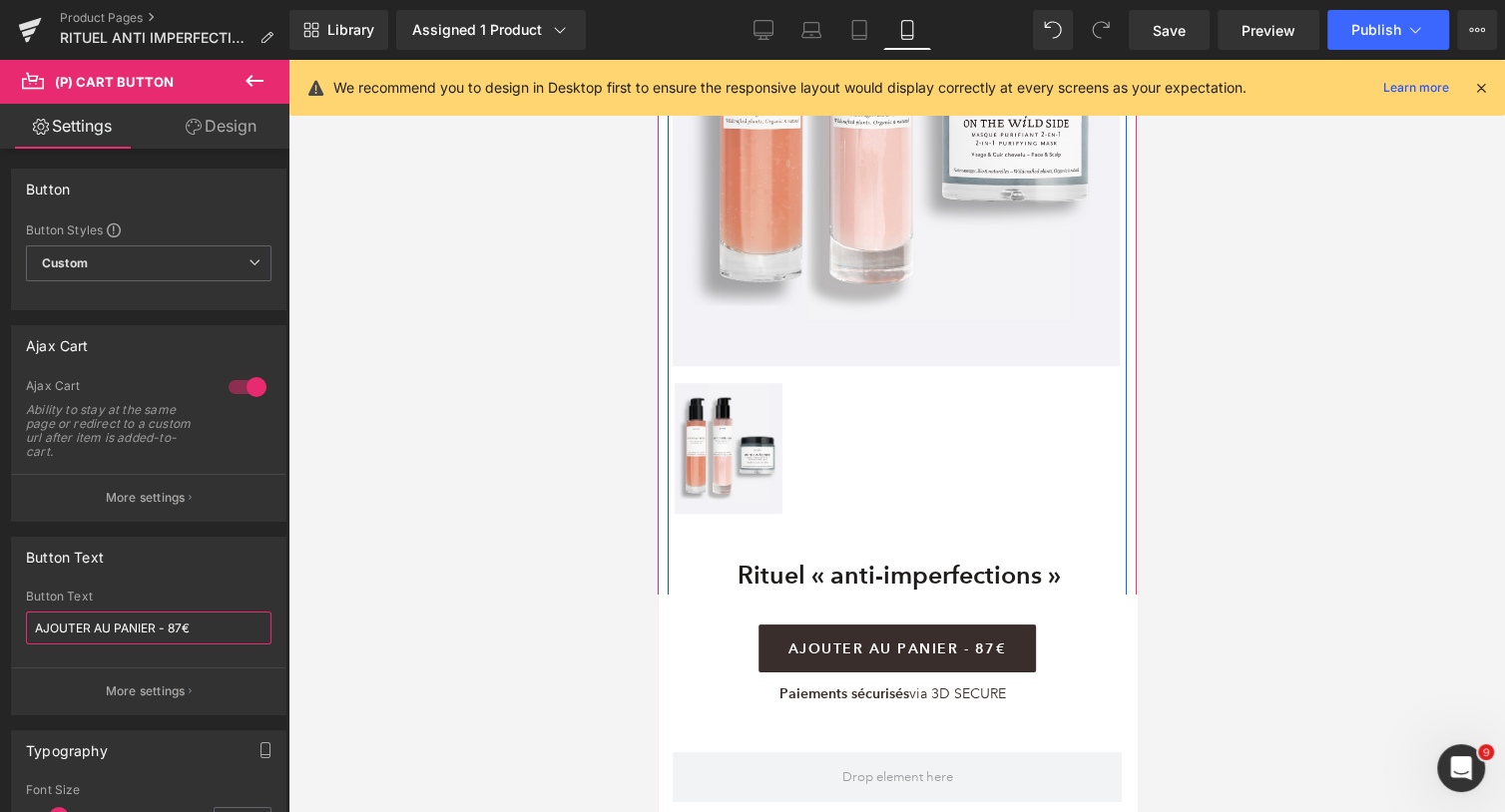 scroll, scrollTop: 0, scrollLeft: 0, axis: both 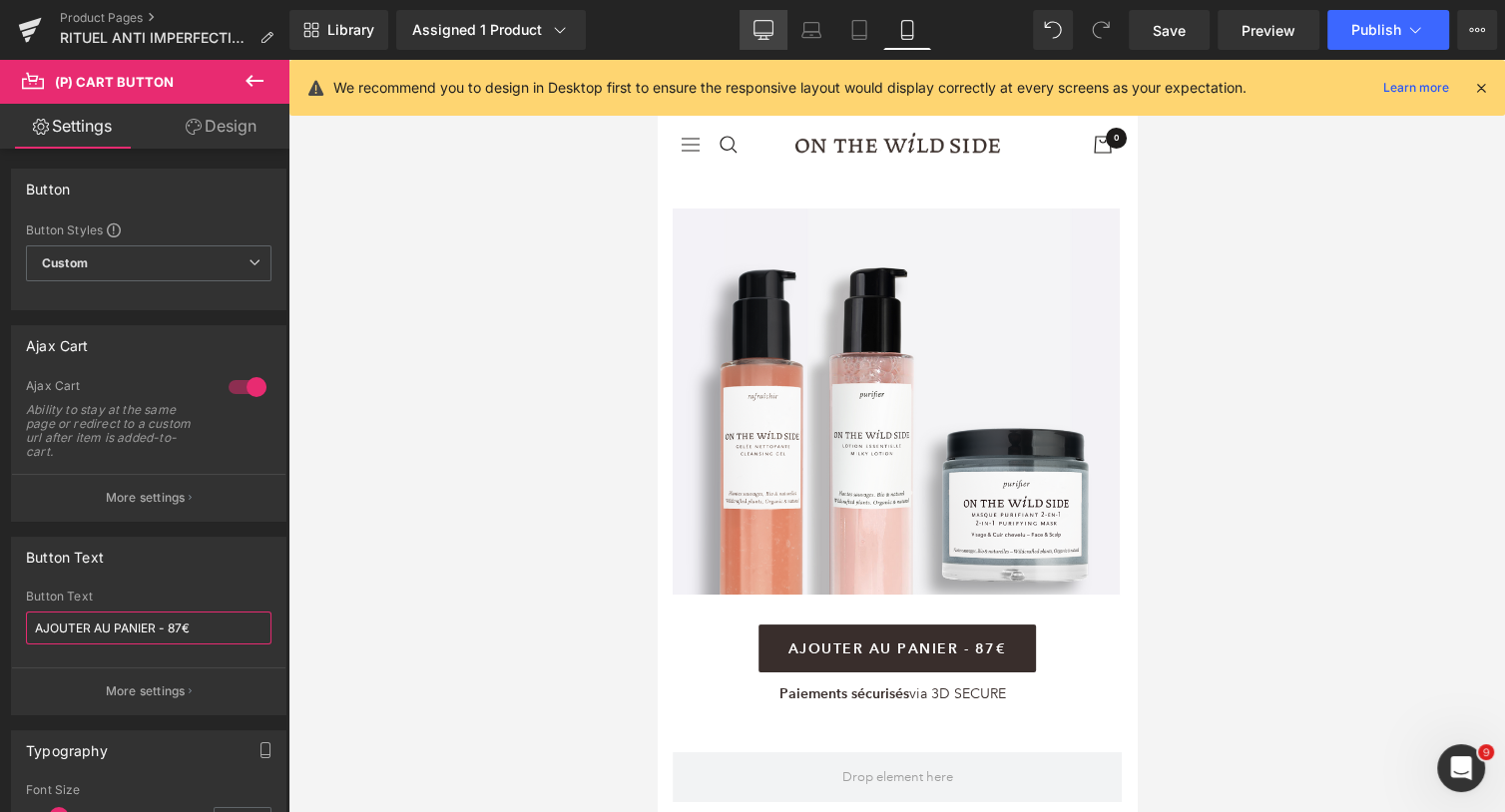 type on "AJOUTER AU PANIER - 87€" 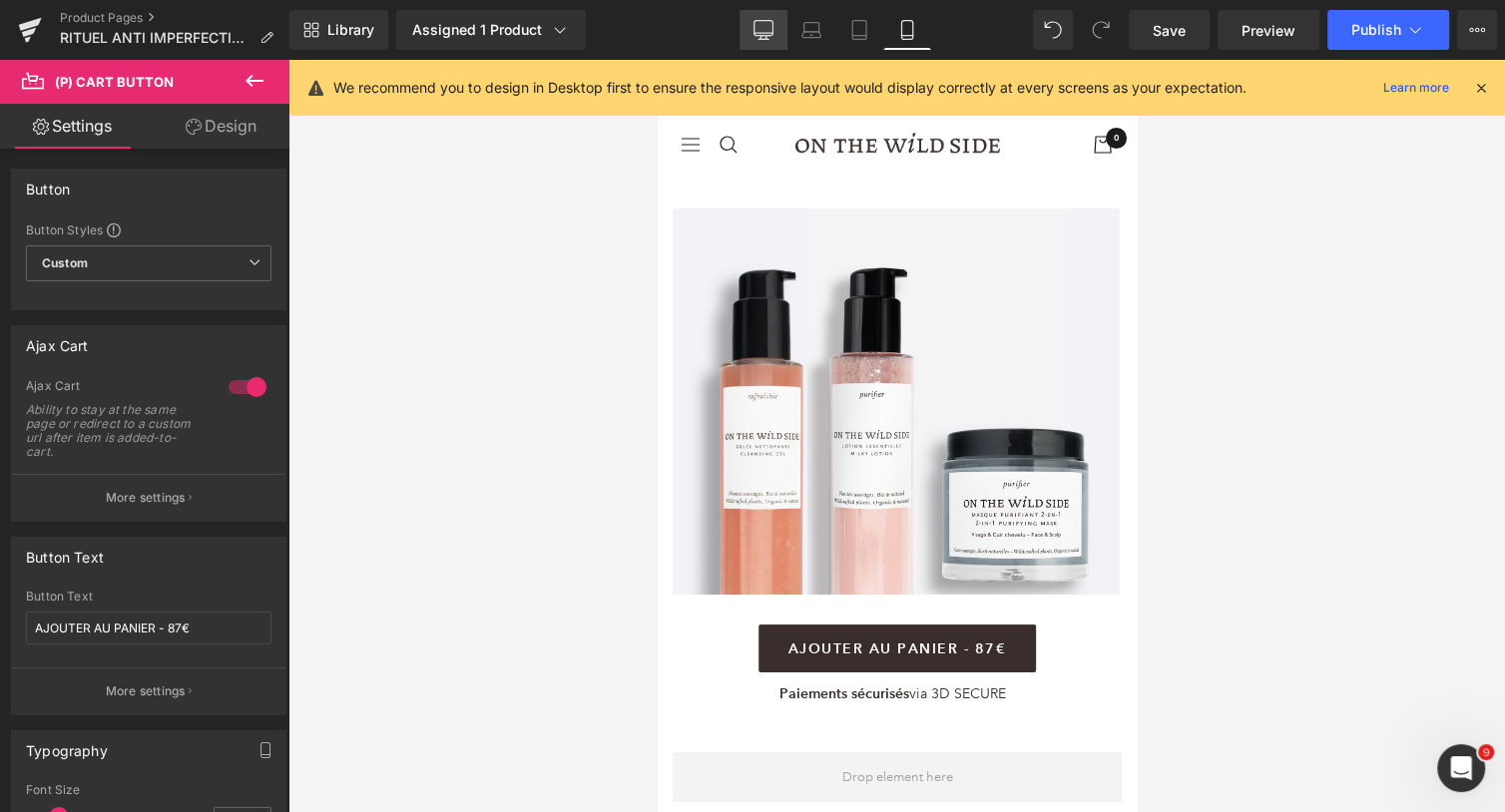 click 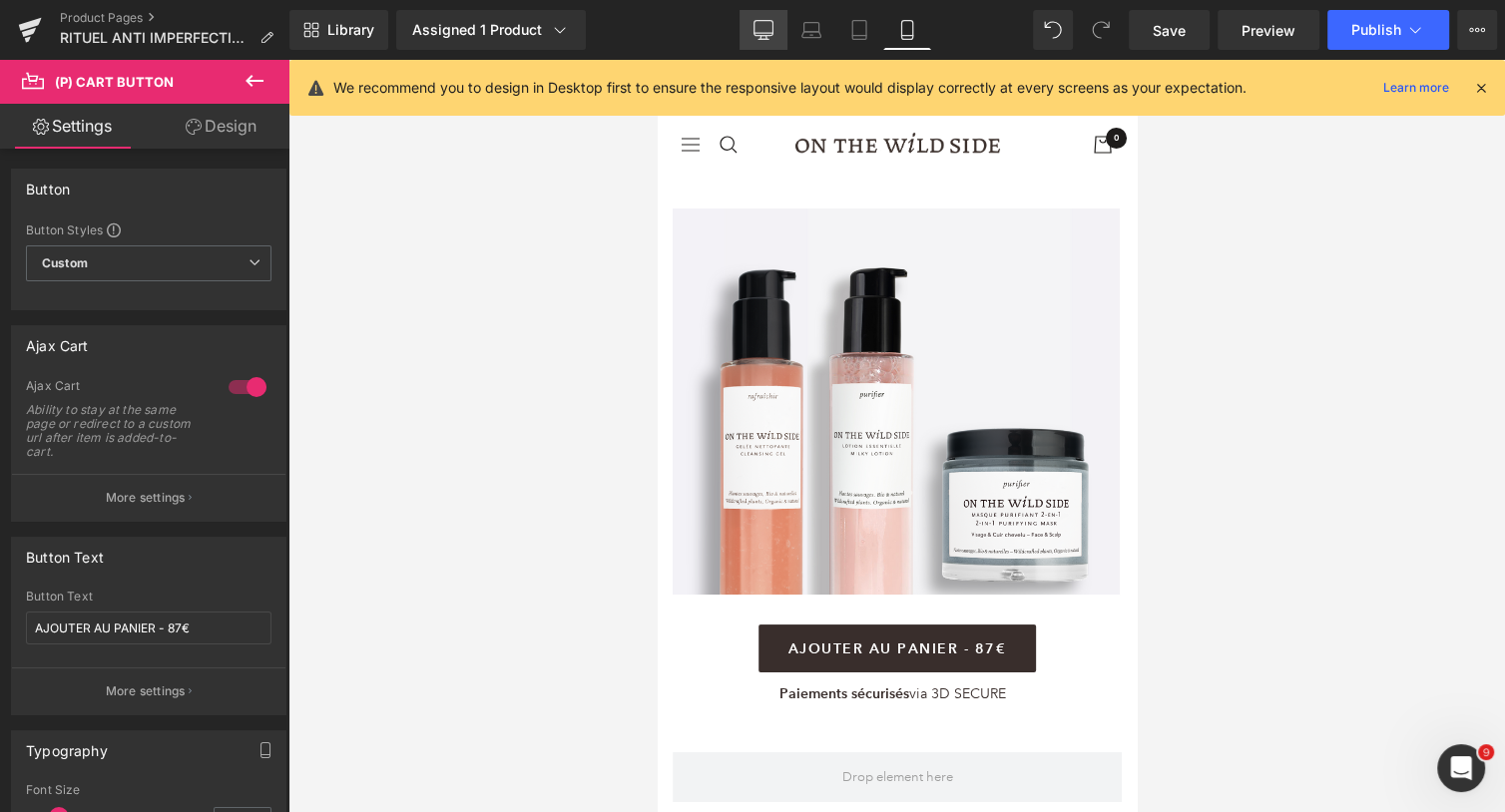 type on "transparent" 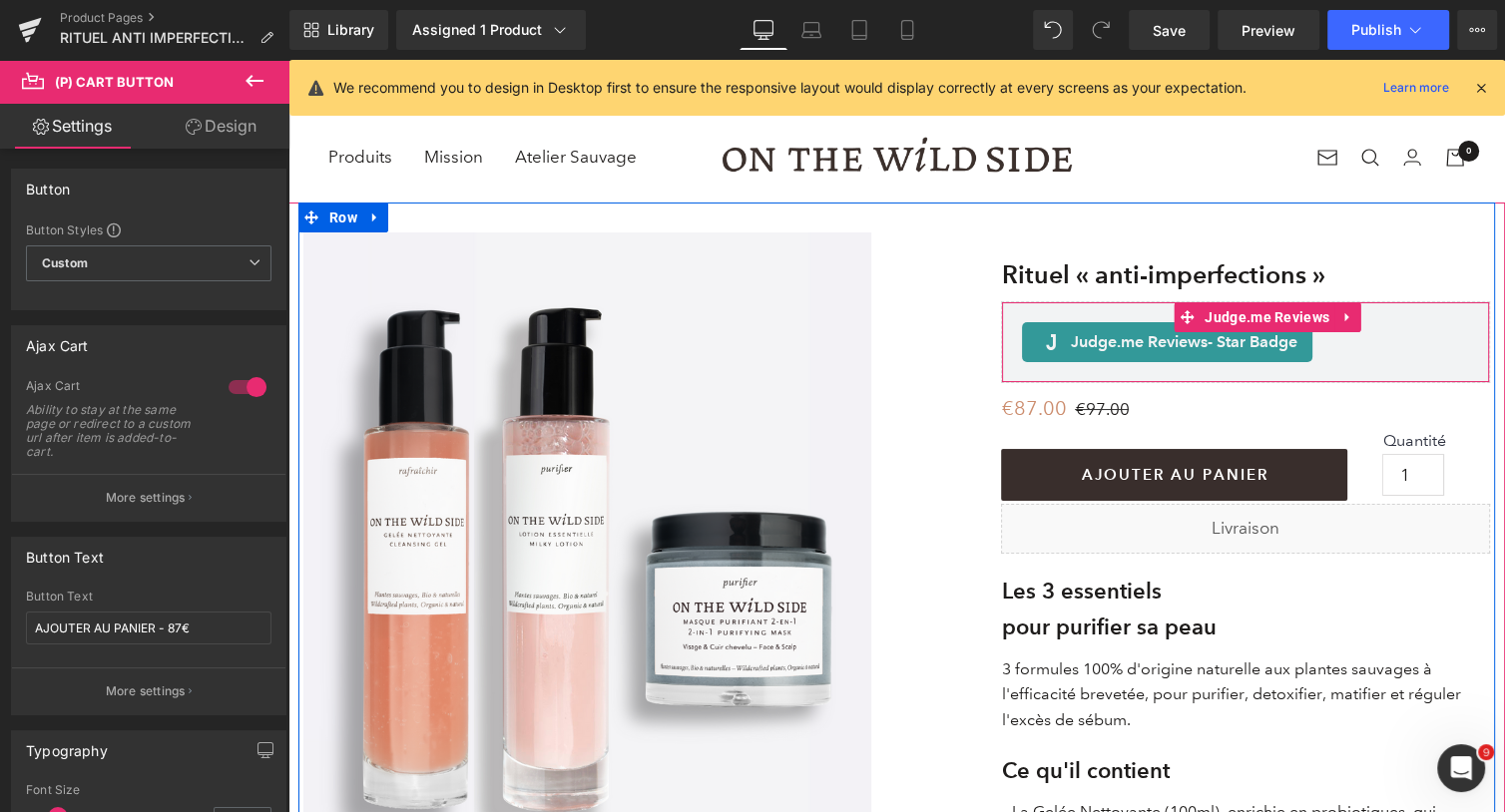 scroll, scrollTop: 241, scrollLeft: 0, axis: vertical 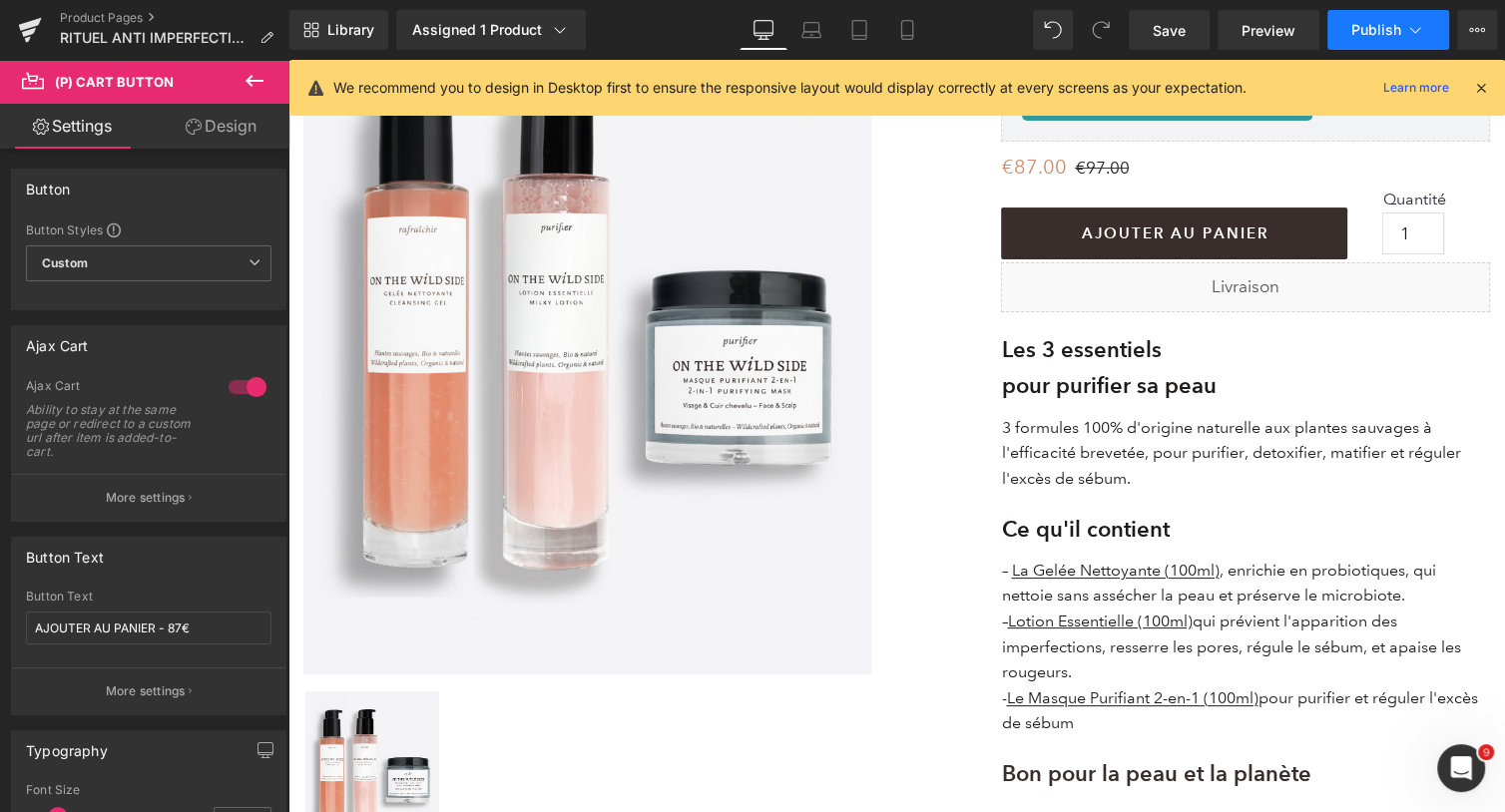 click on "Publish" at bounding box center [1376, 30] 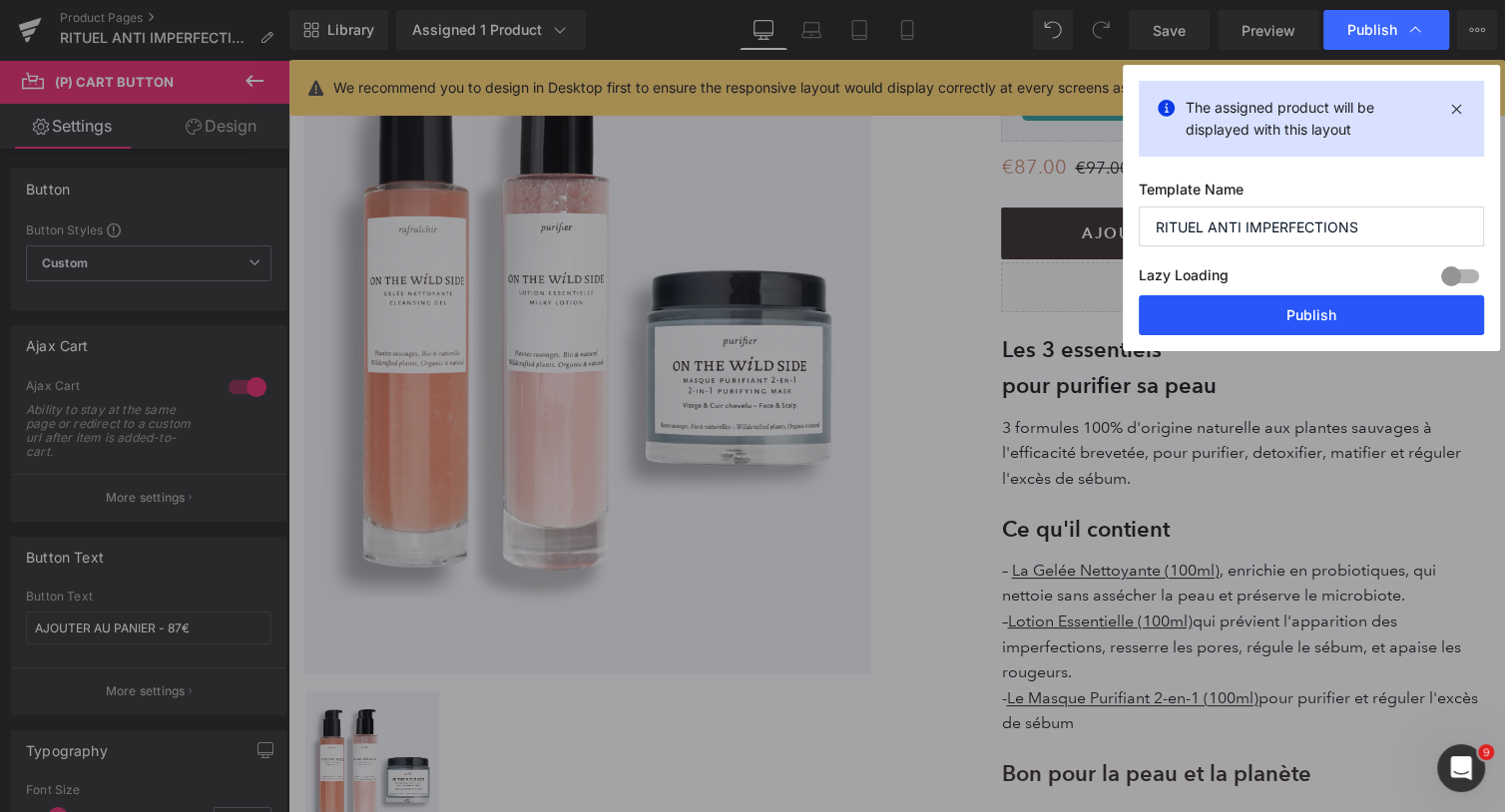 click on "Publish" at bounding box center [1311, 315] 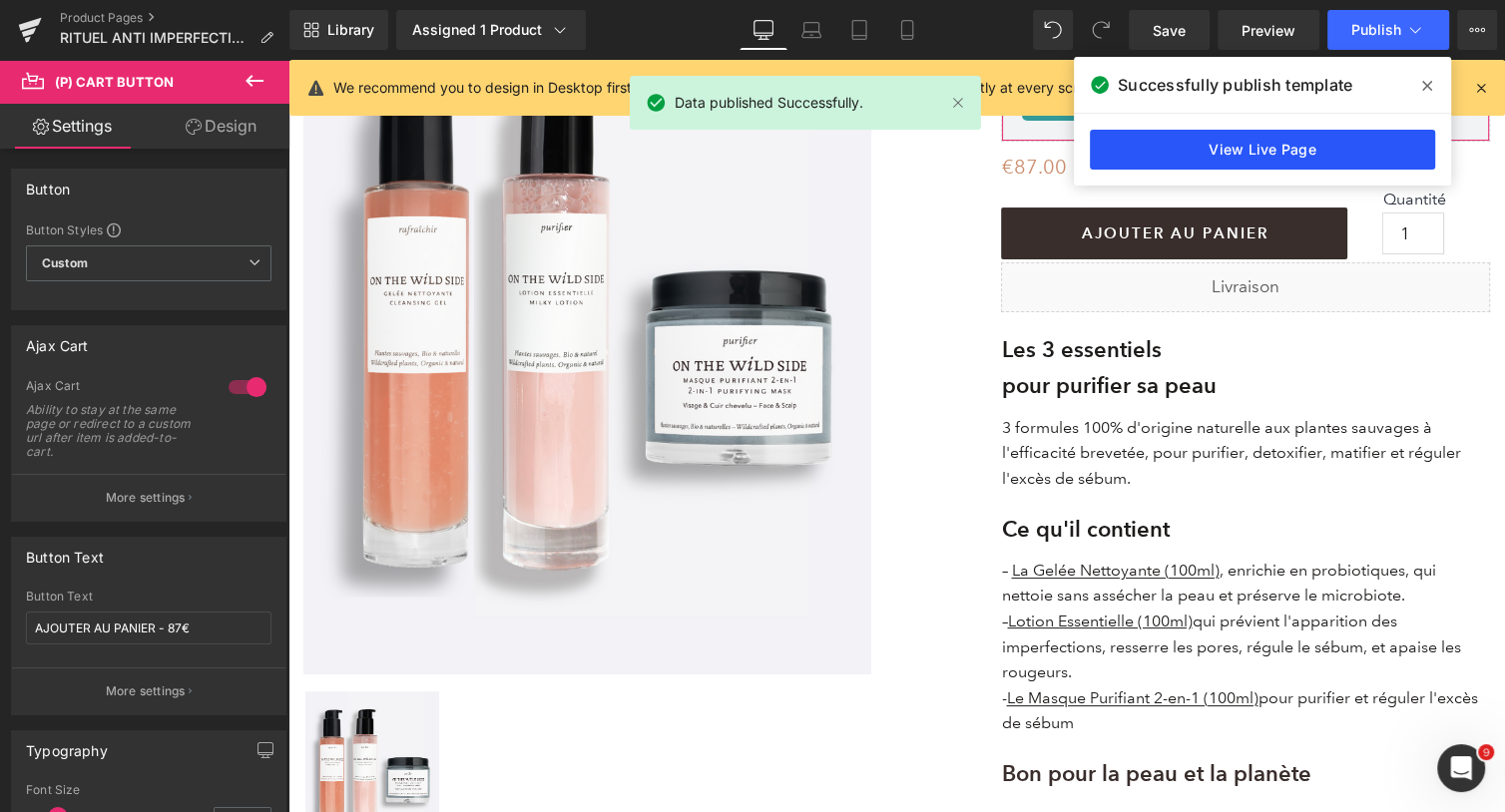 click on "View Live Page" at bounding box center [1262, 150] 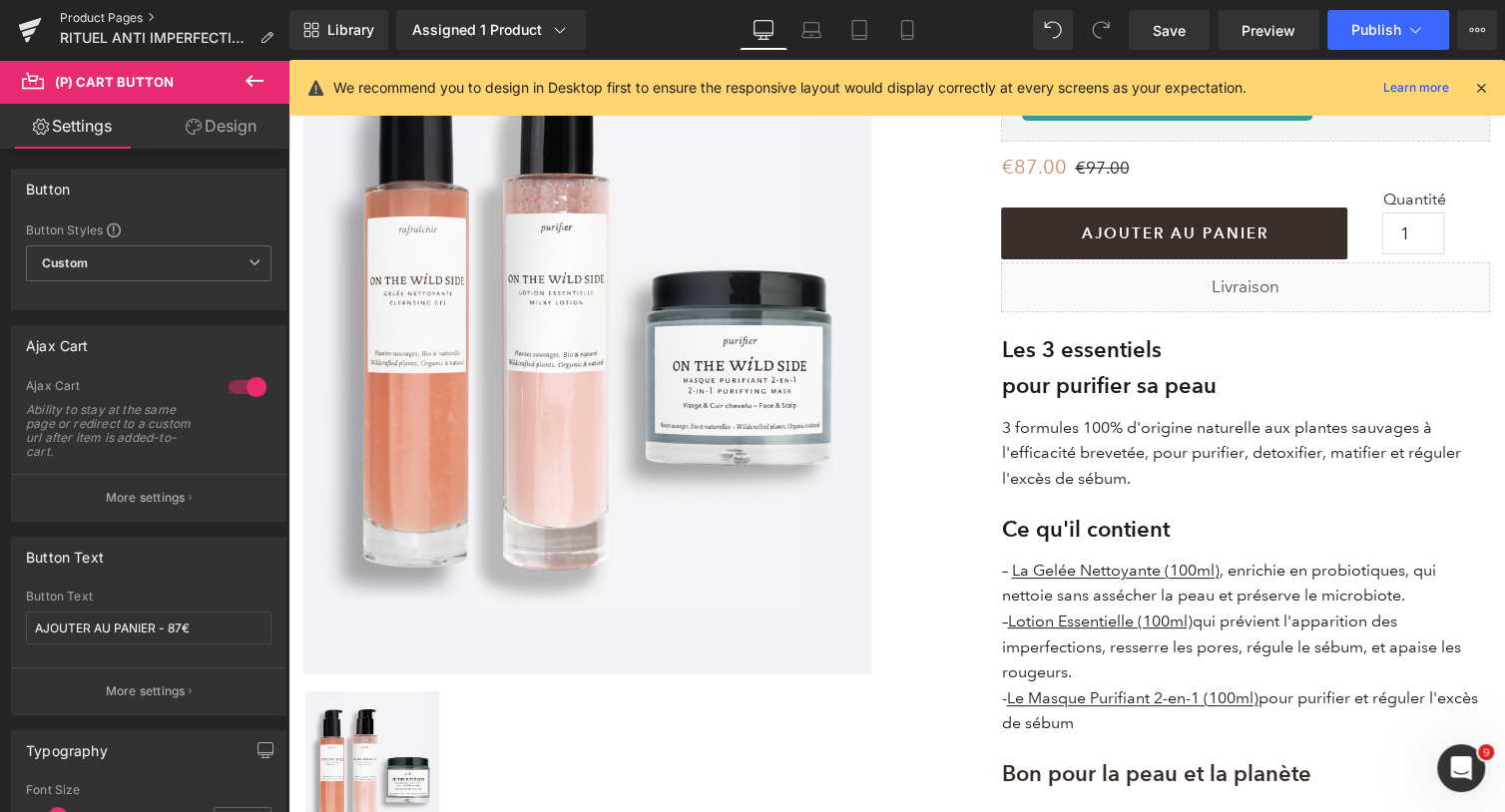 click on "Product Pages" at bounding box center [175, 18] 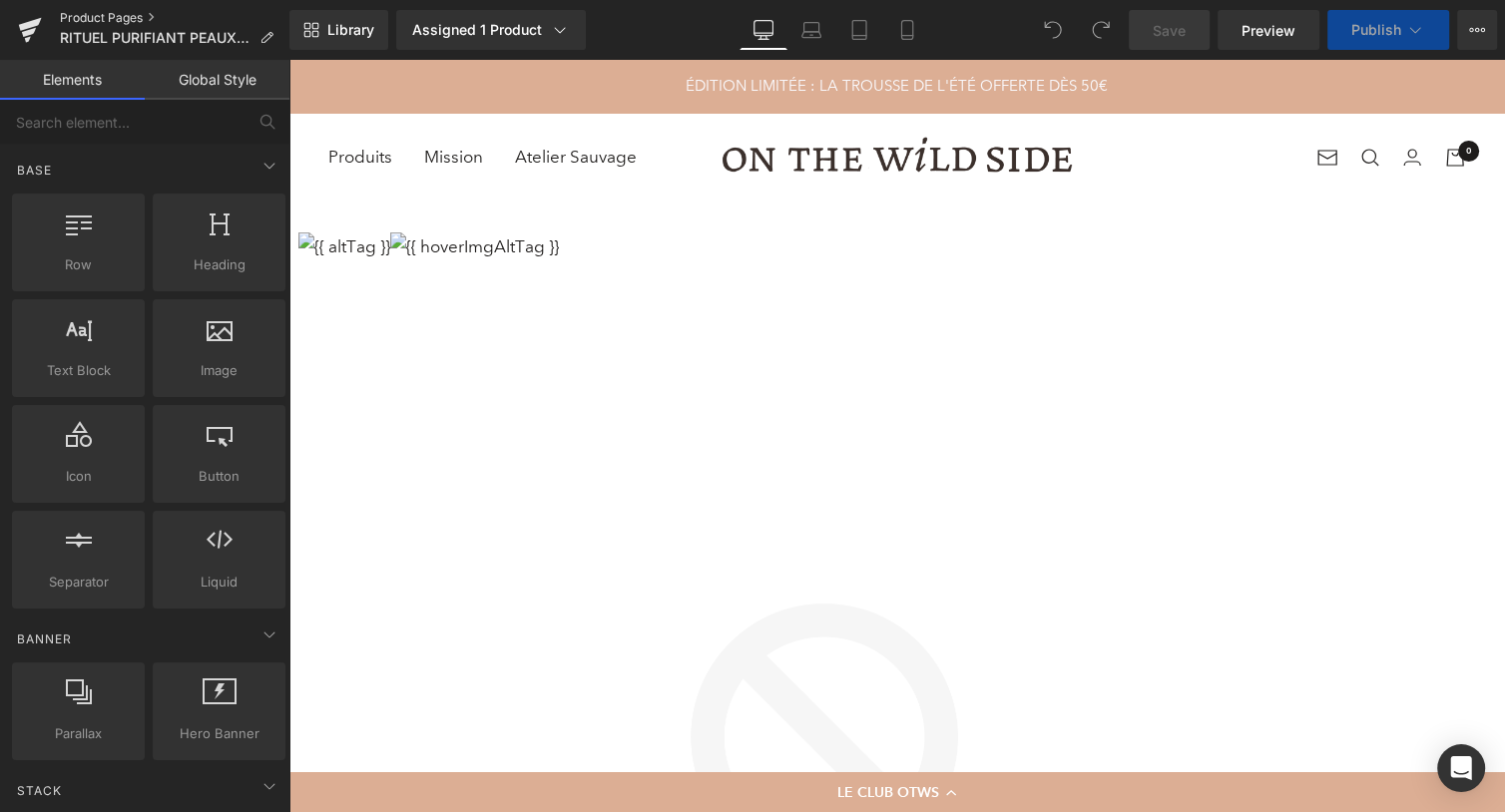 scroll, scrollTop: 0, scrollLeft: 0, axis: both 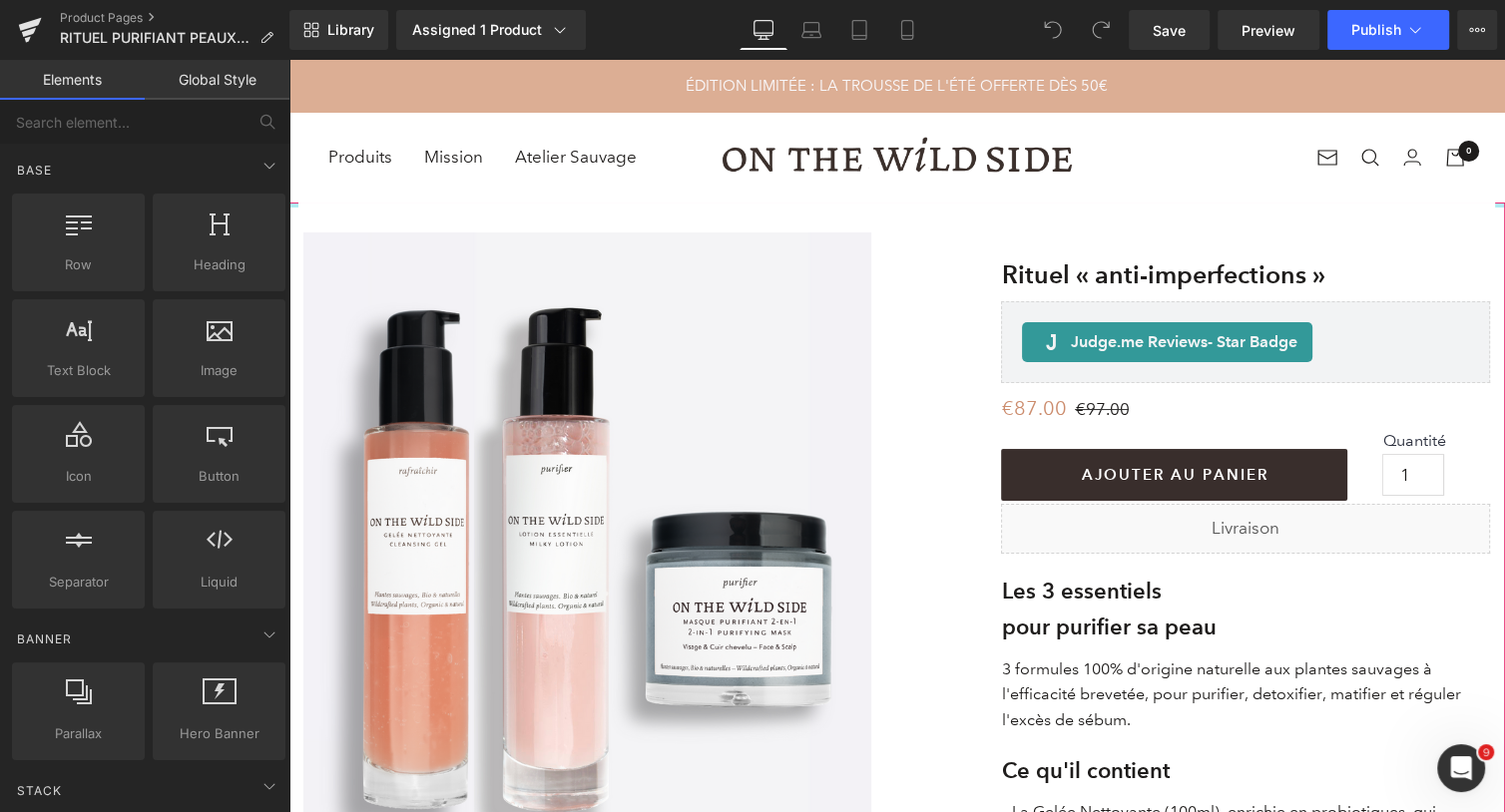 click at bounding box center [896, 204] 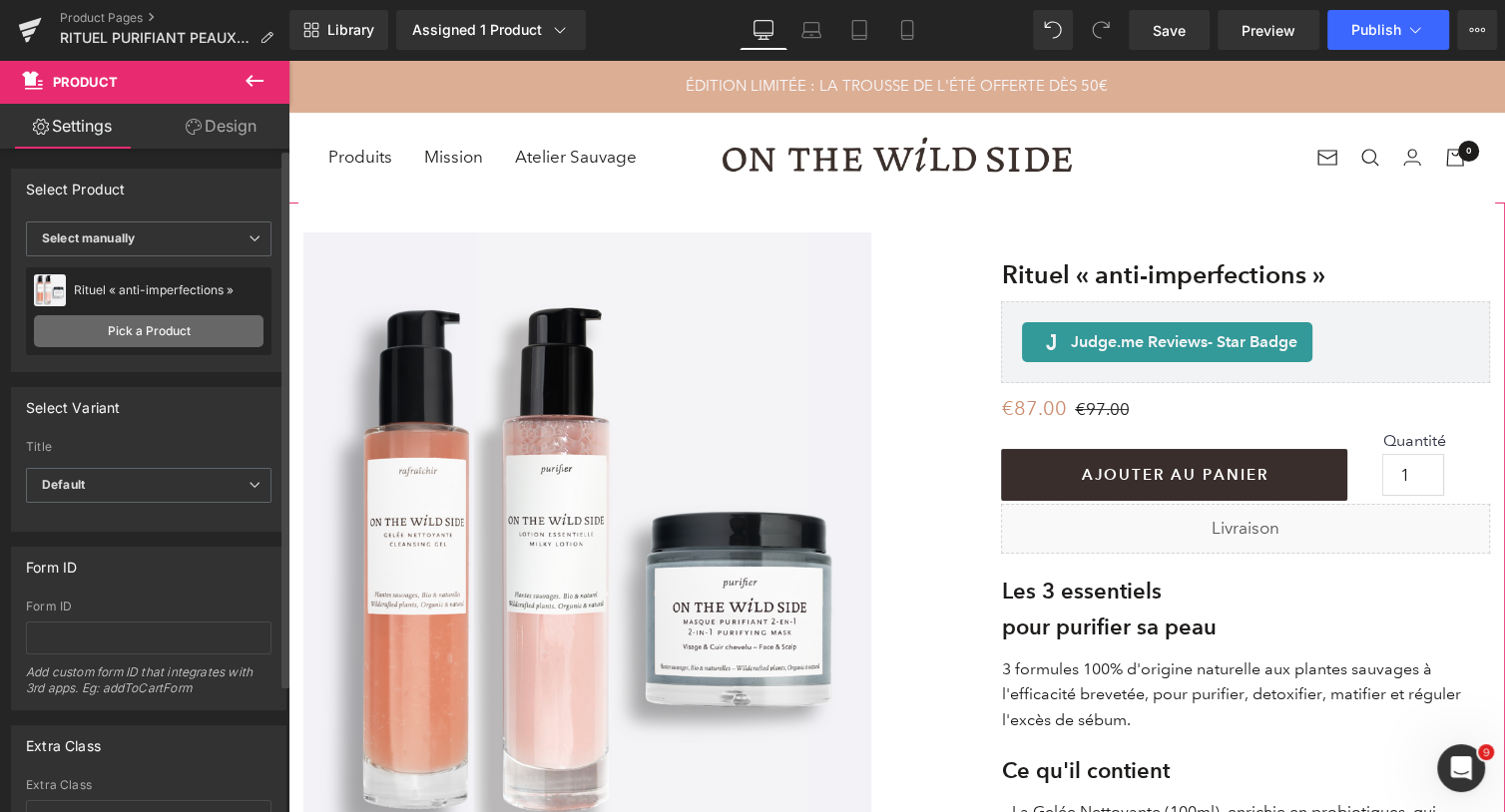 click on "Pick a Product" at bounding box center [149, 331] 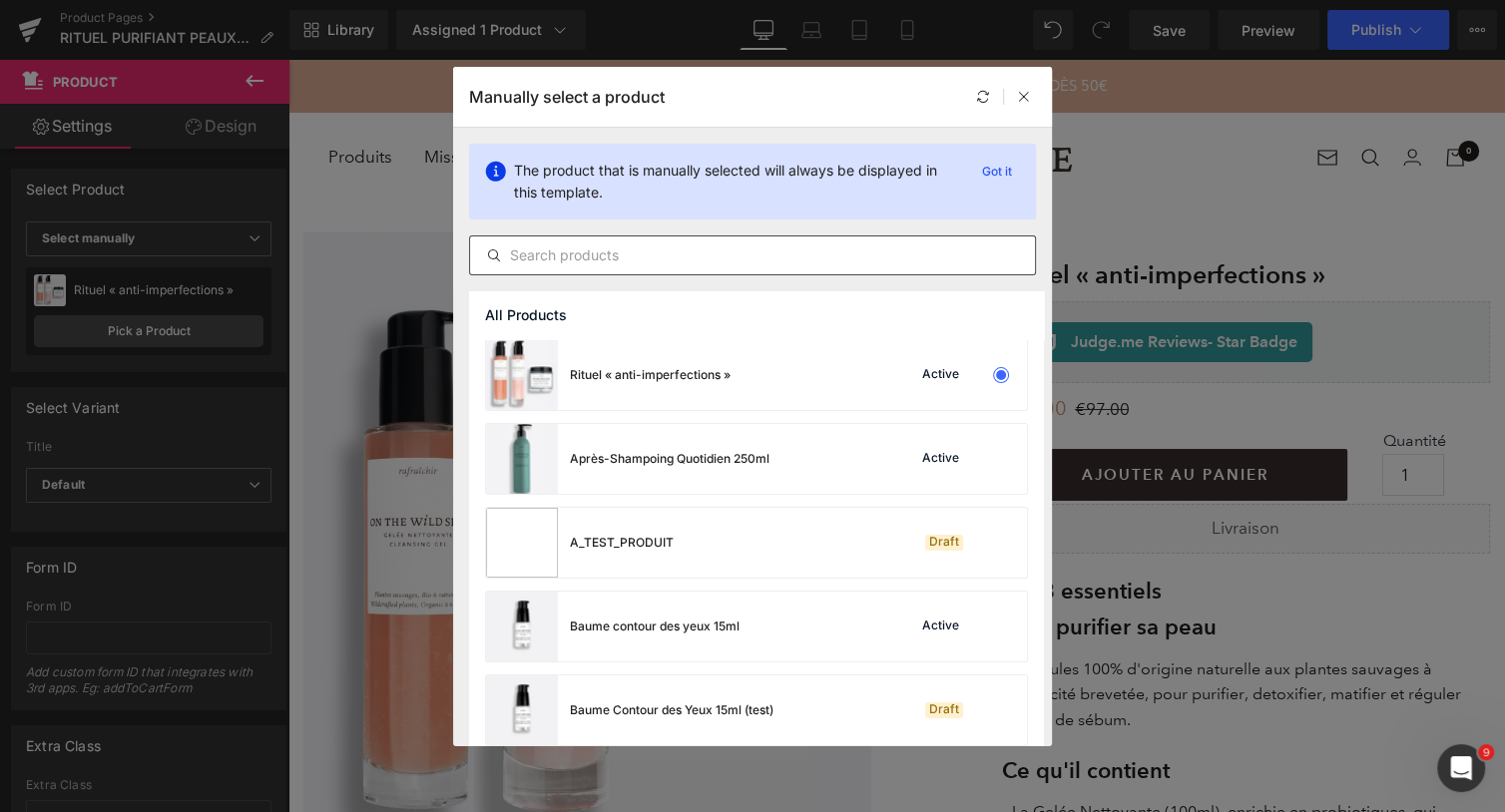 click at bounding box center (752, 255) 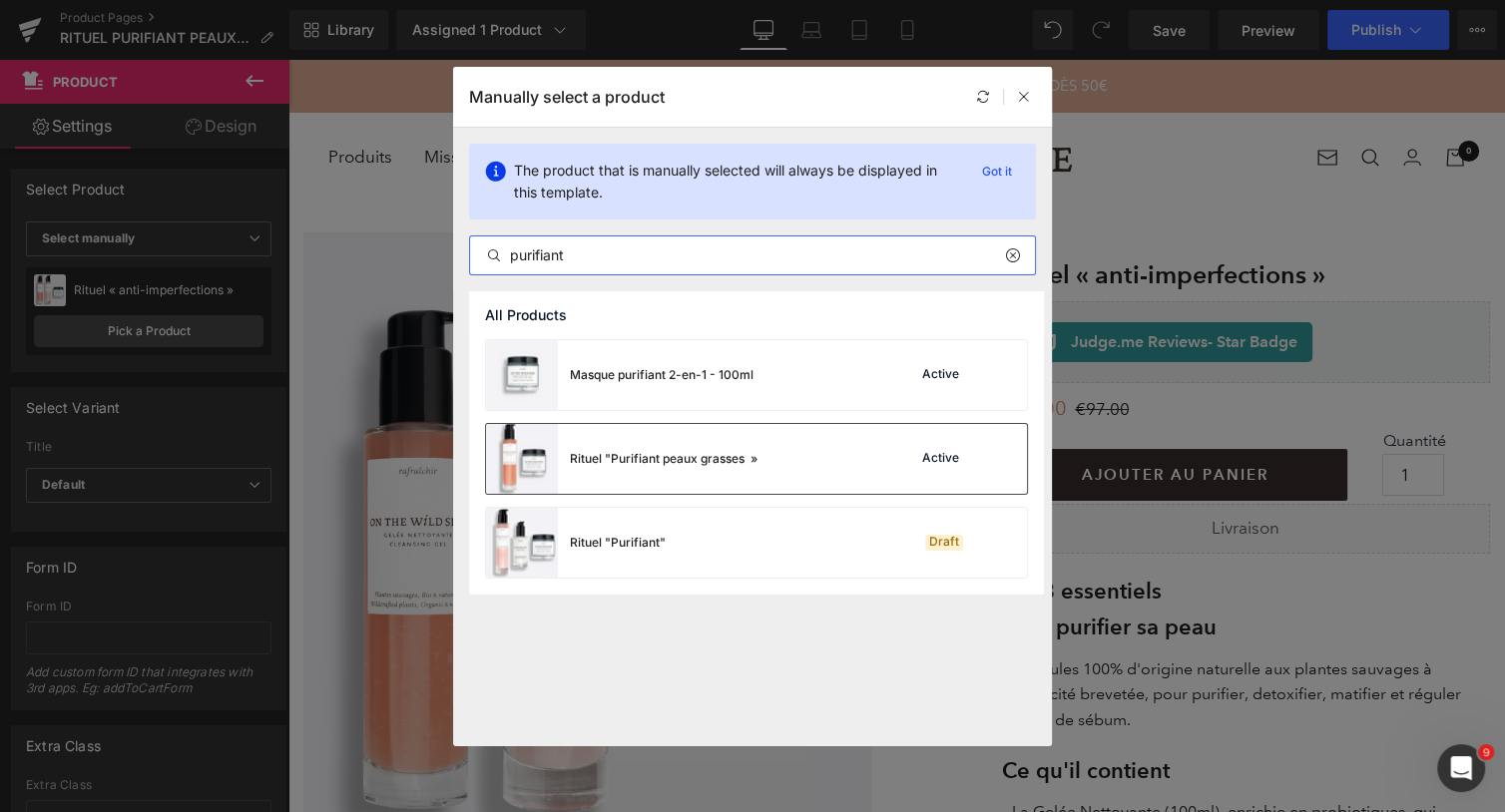 type on "purifiant" 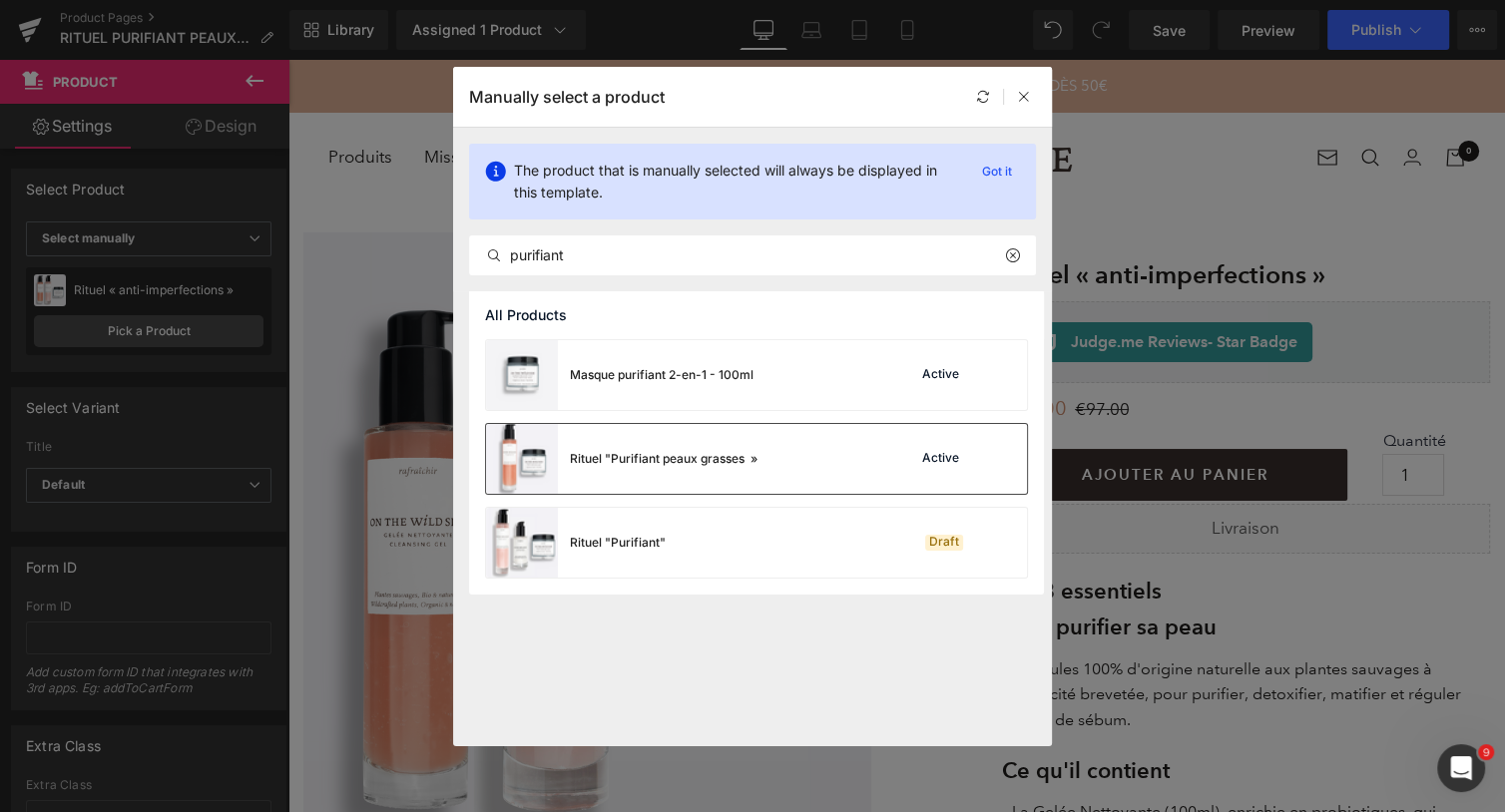click on "Rituel "Purifiant peaux grasses  »" at bounding box center [622, 459] 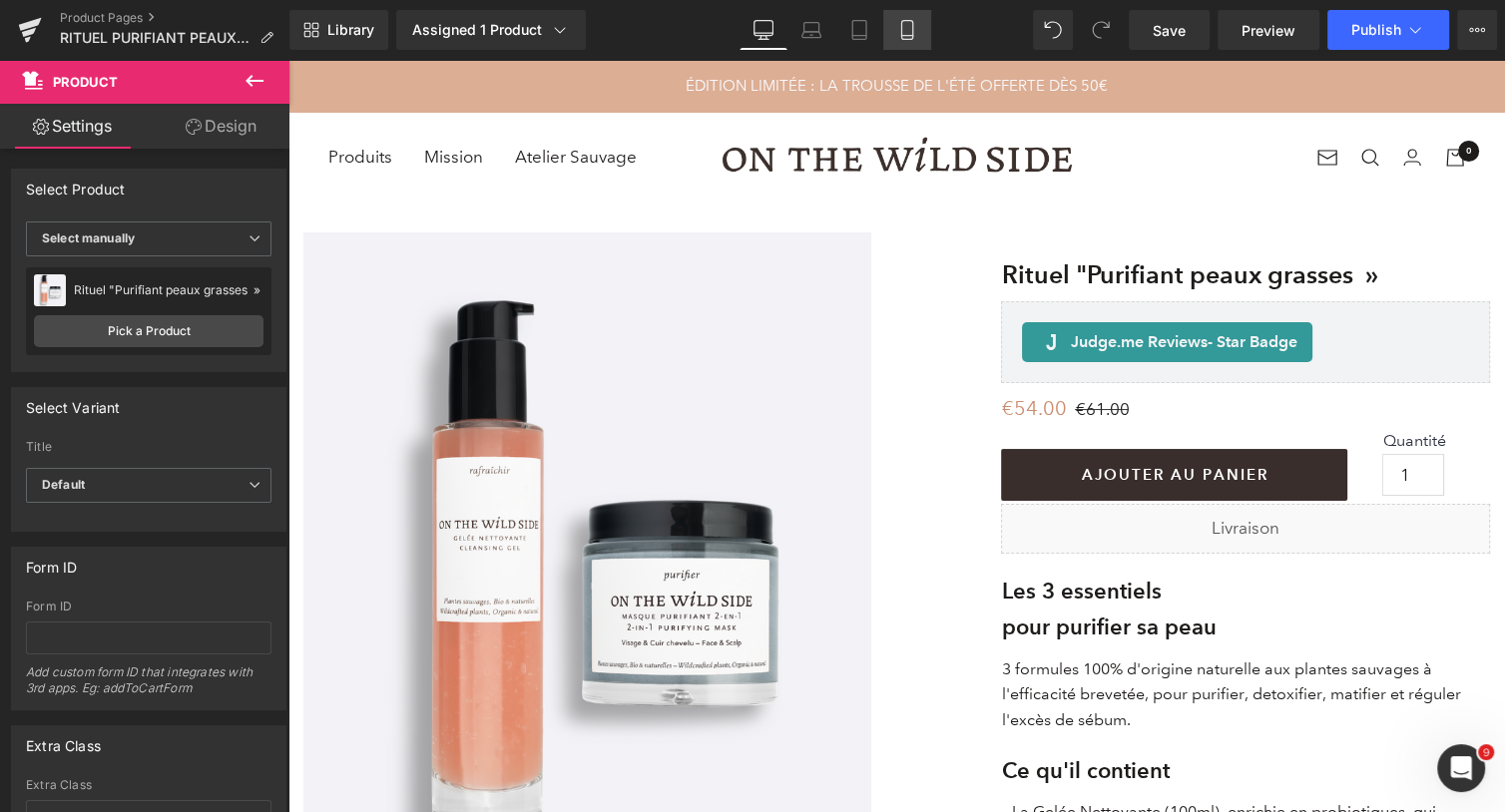 click 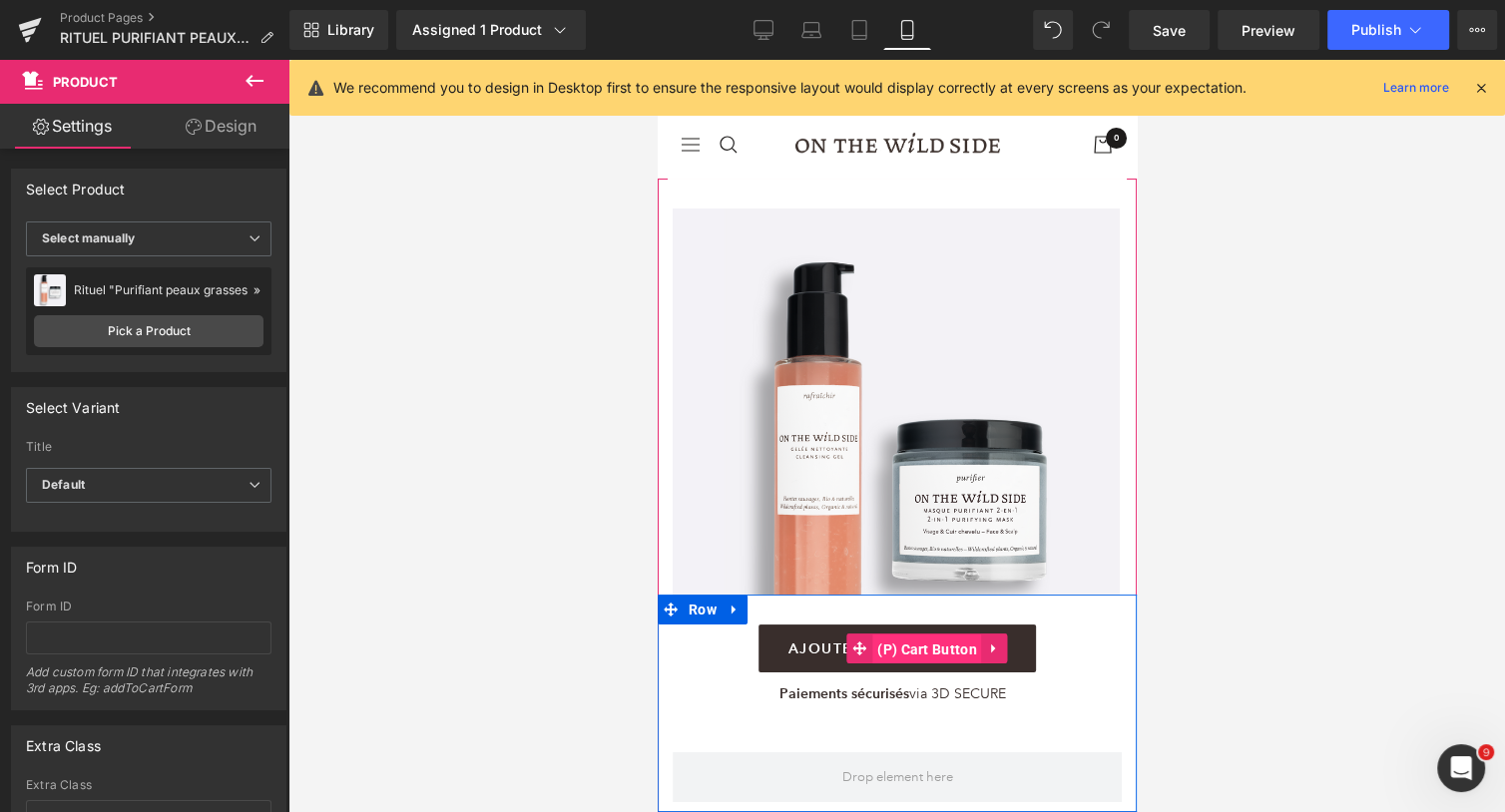 click on "(P) Cart Button" at bounding box center (926, 649) 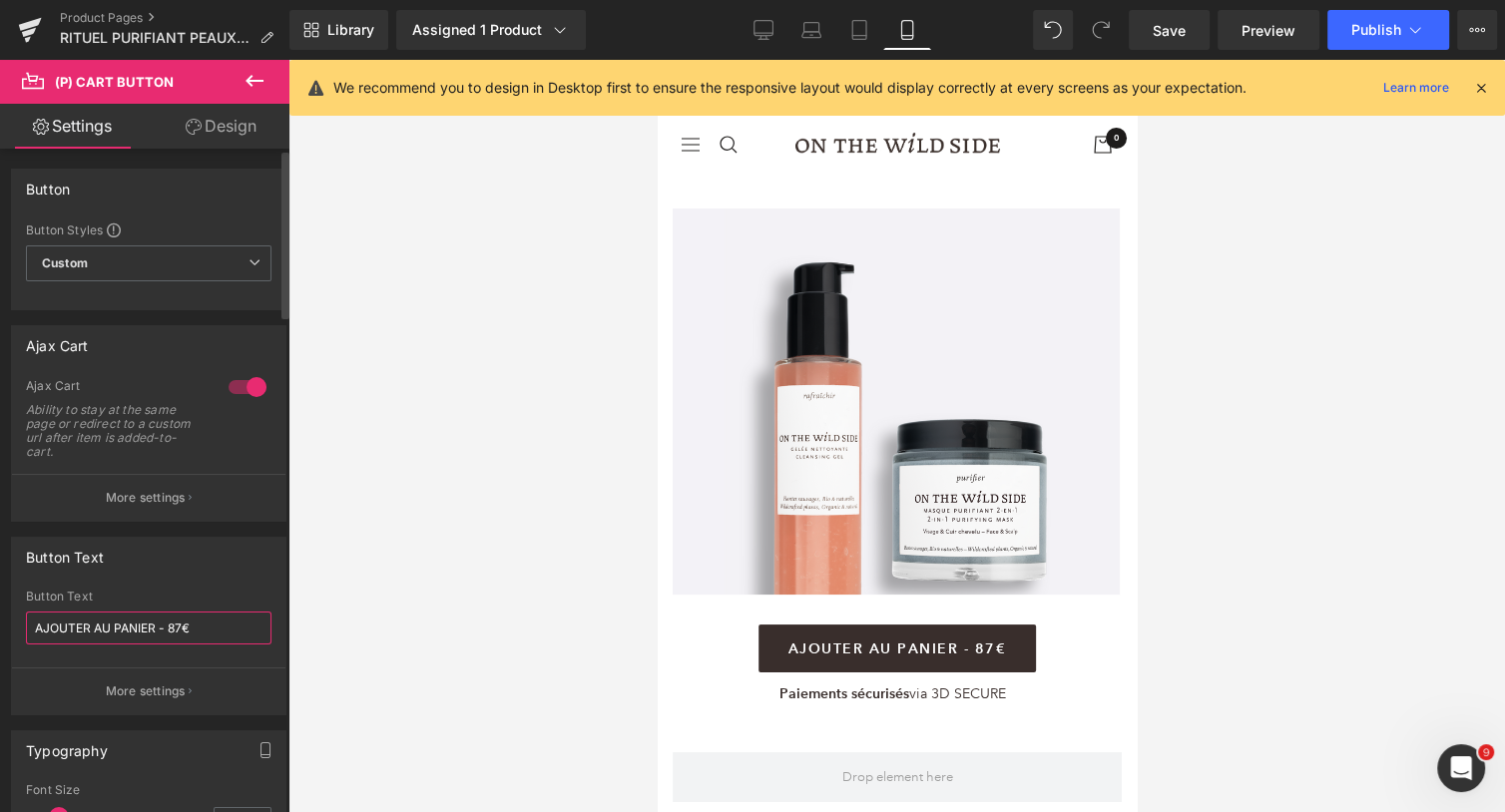 click on "AJOUTER AU PANIER - 87€" at bounding box center [149, 627] 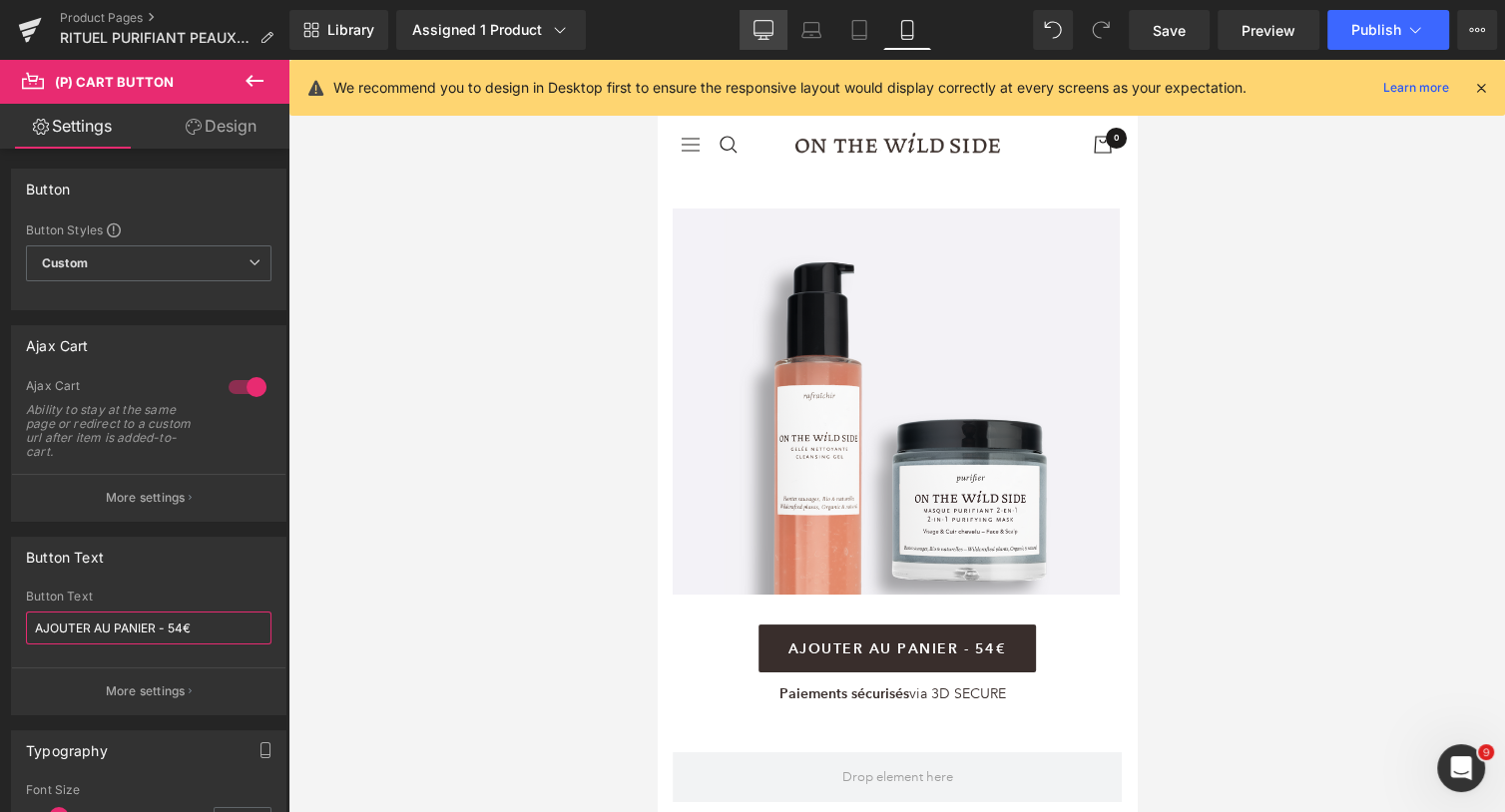 type on "AJOUTER AU PANIER - 54€" 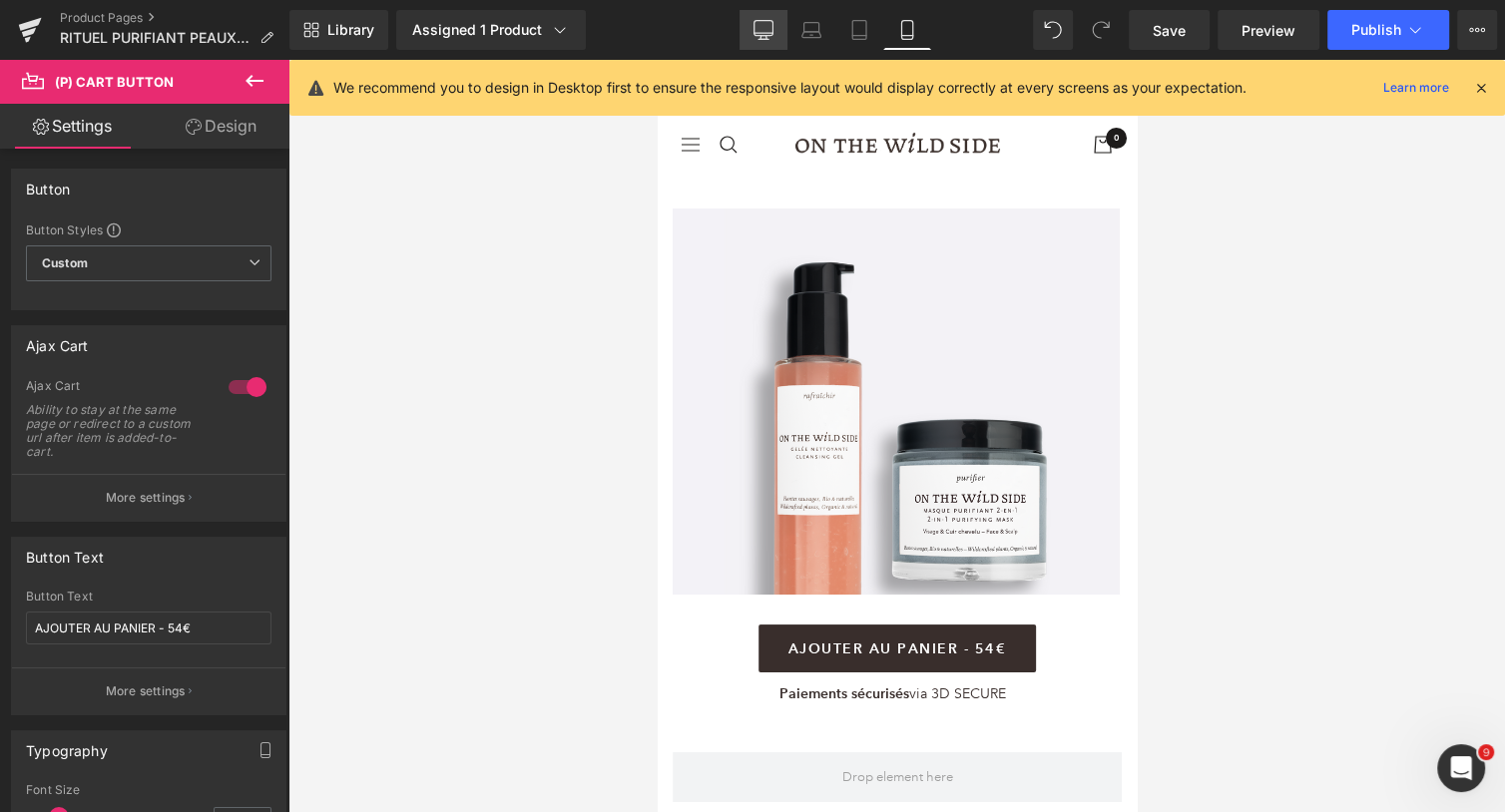 click 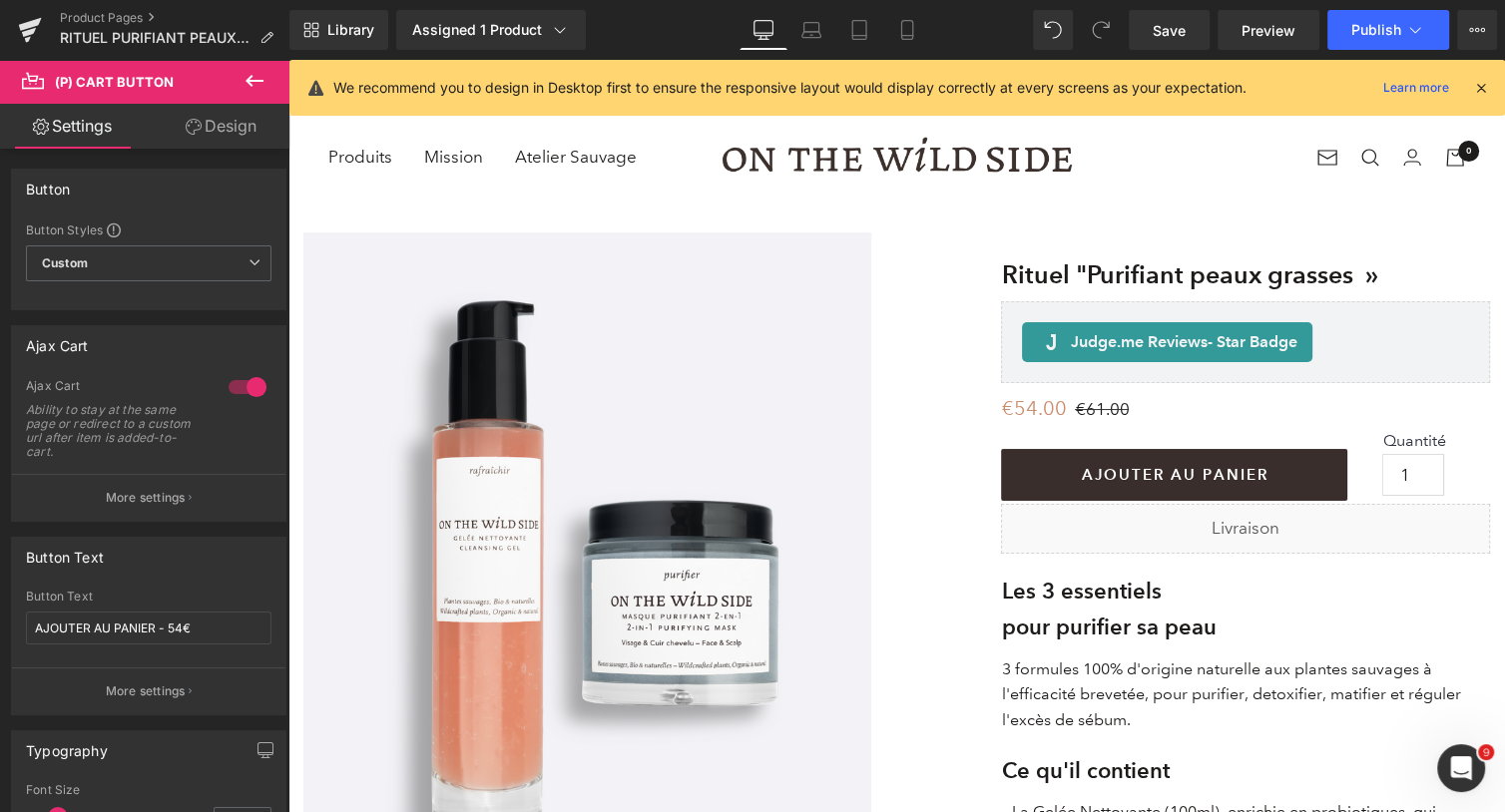 type on "13" 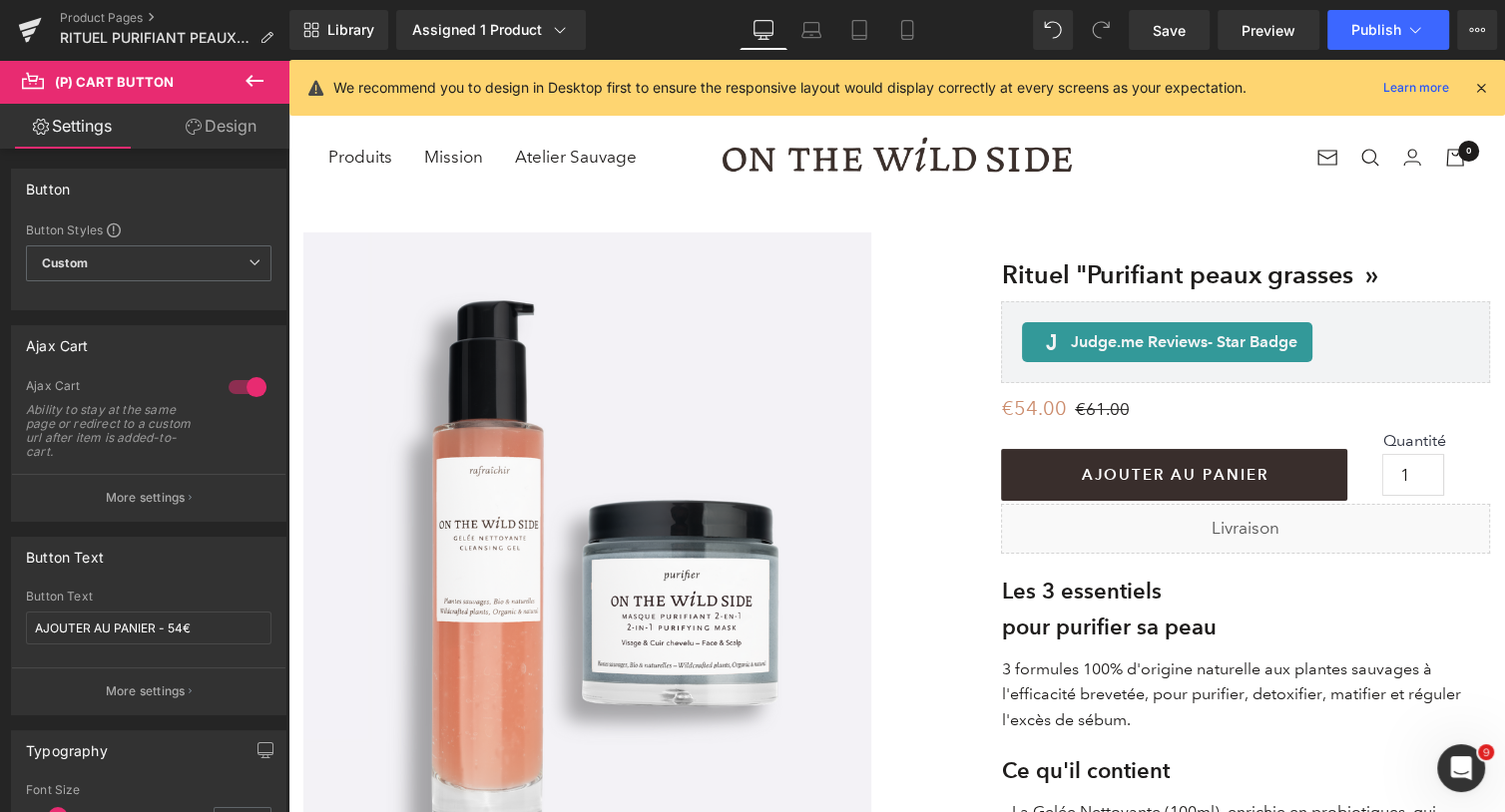 type on "transparent" 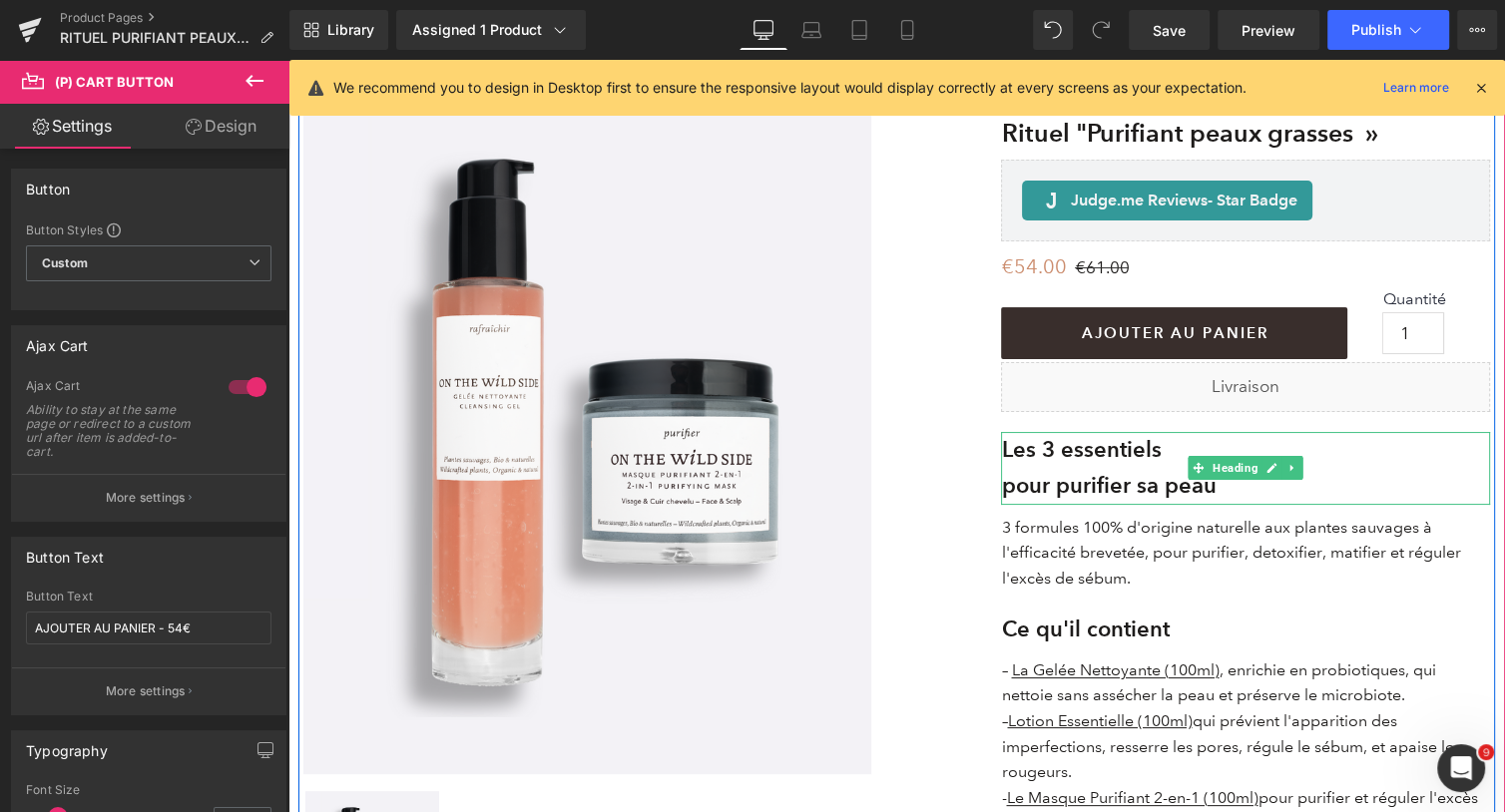 scroll, scrollTop: 133, scrollLeft: 0, axis: vertical 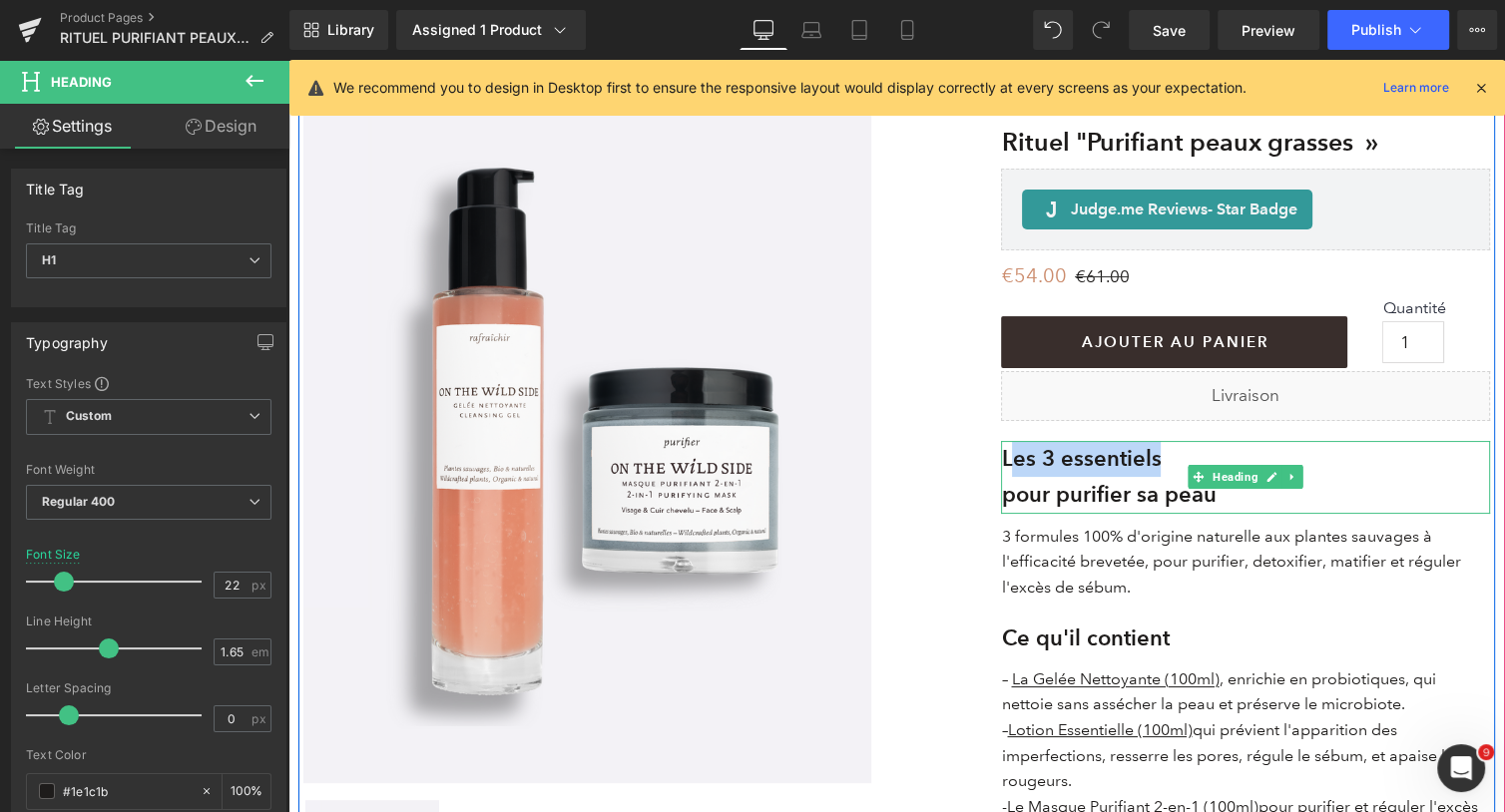 drag, startPoint x: 1084, startPoint y: 455, endPoint x: 1010, endPoint y: 455, distance: 74 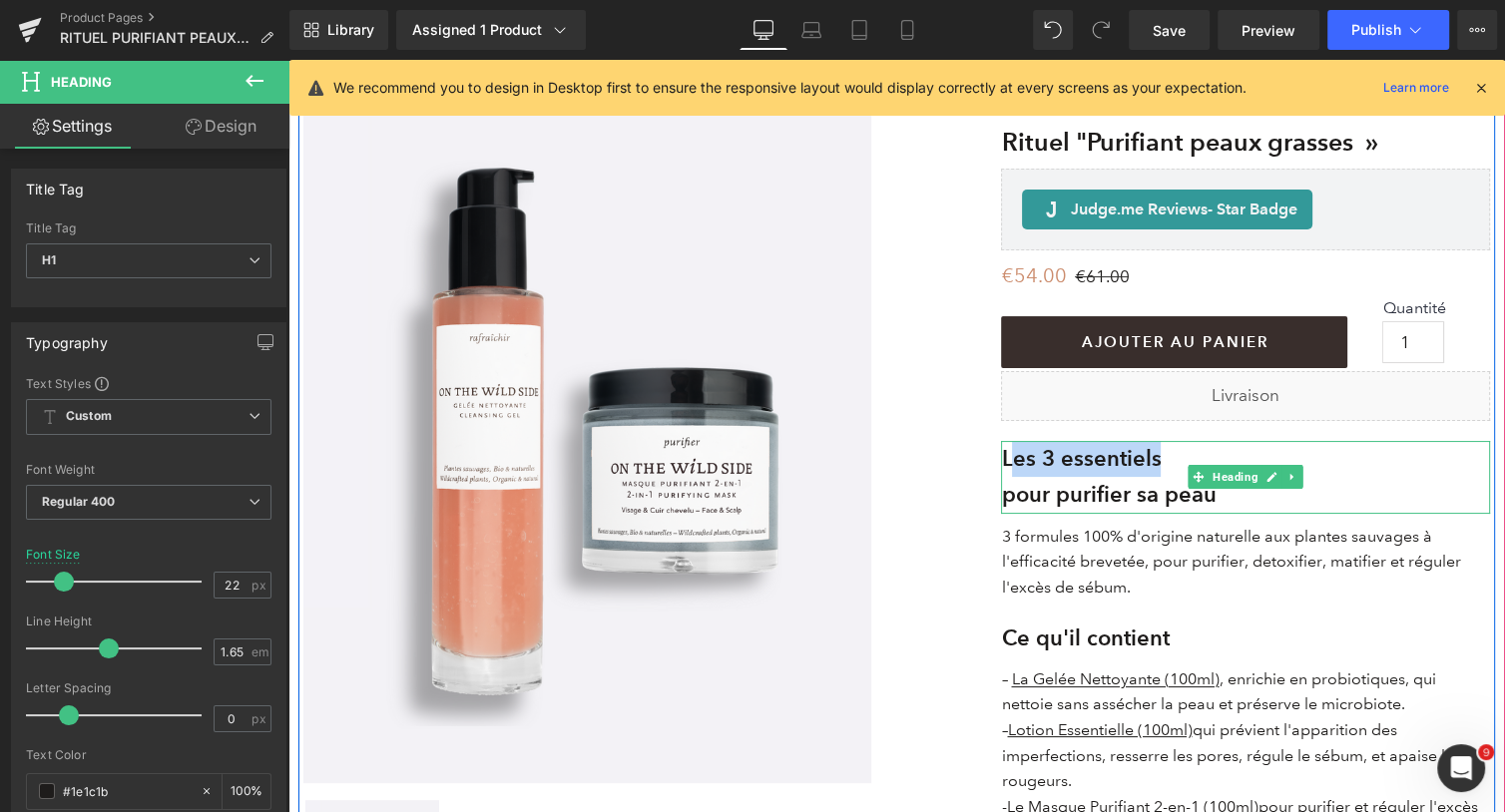 click on "Les 3 essentiels" at bounding box center [1081, 458] 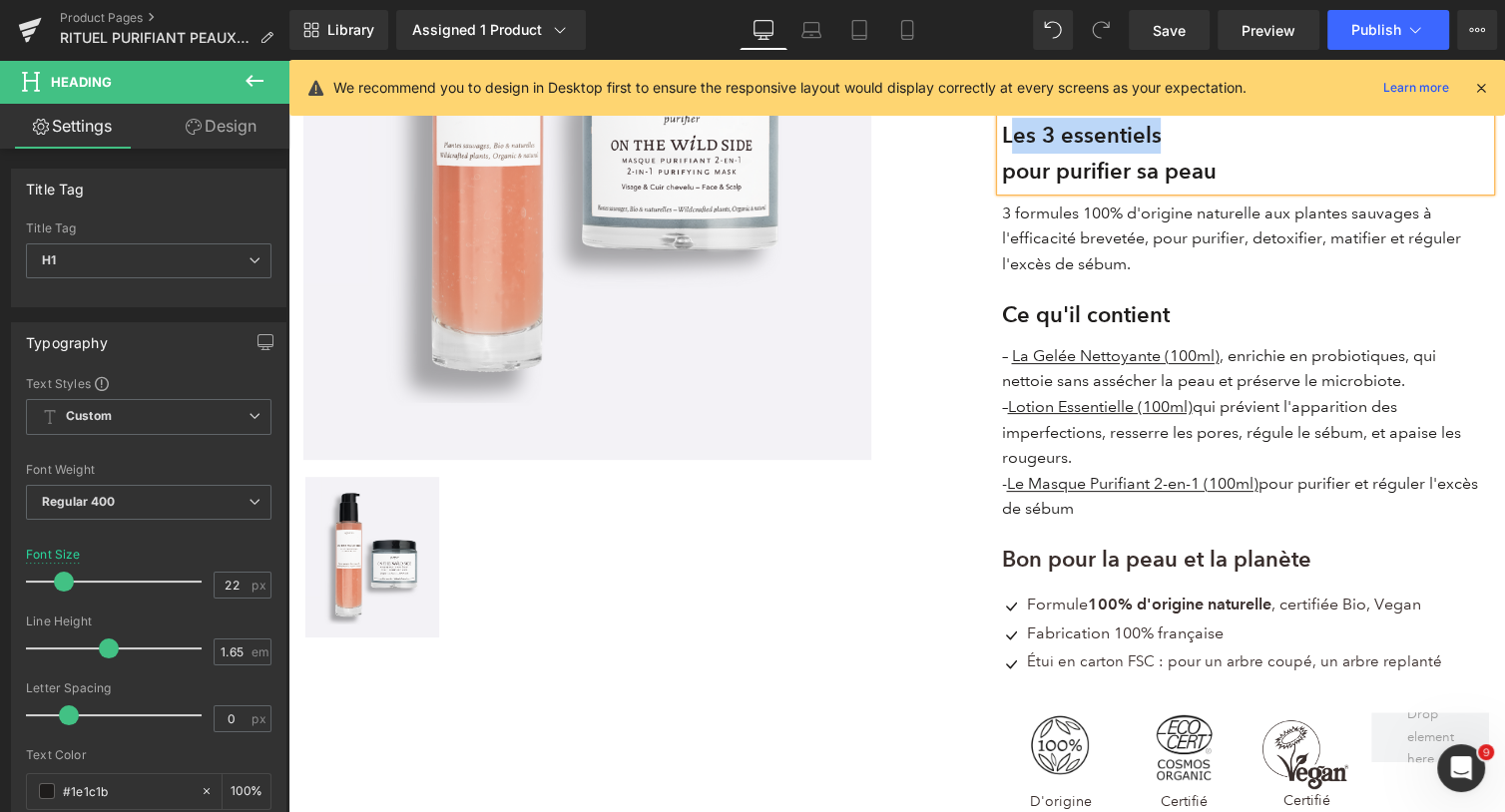 scroll, scrollTop: 0, scrollLeft: 0, axis: both 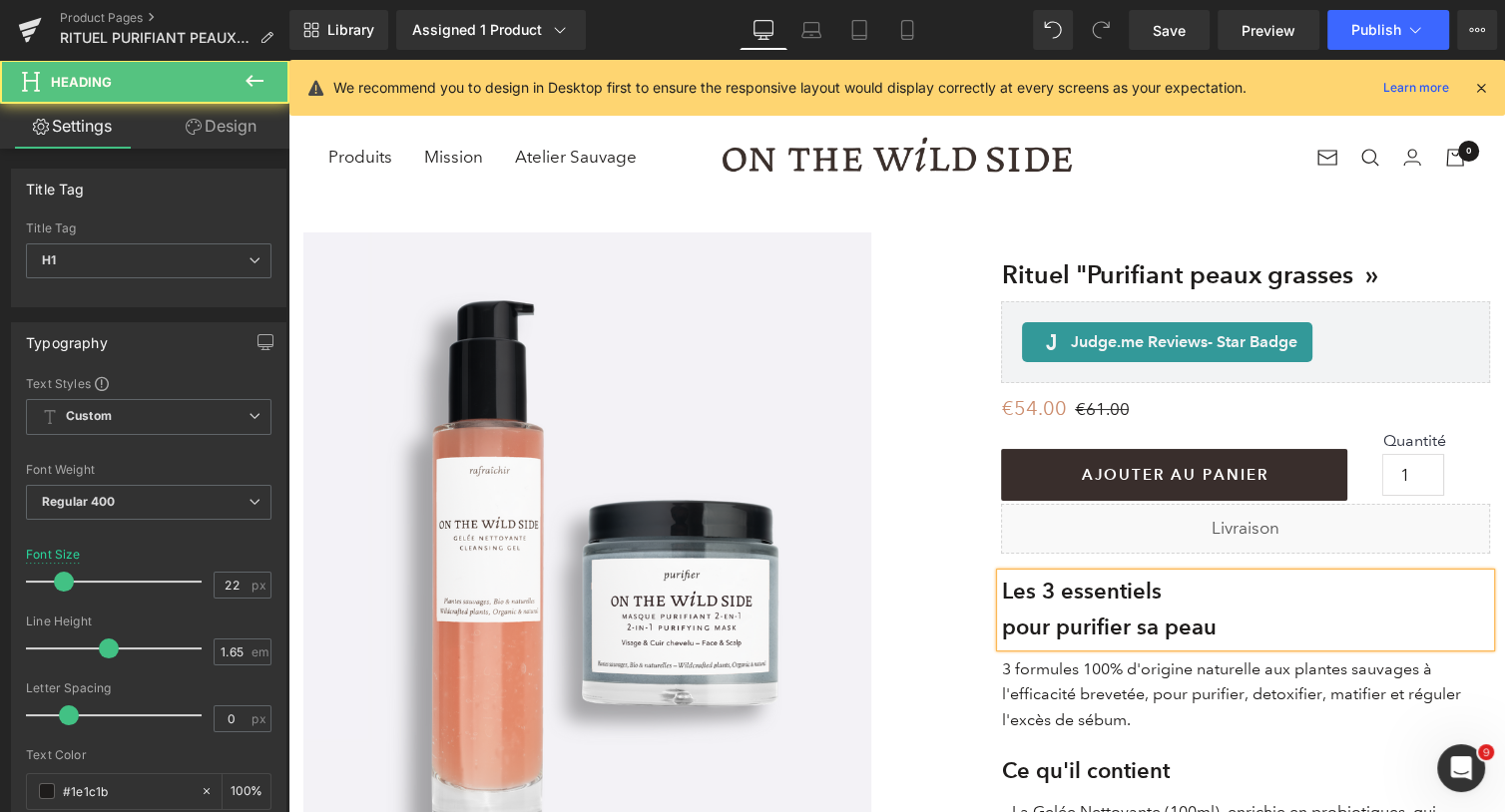 click on "Les 3 essentiels" at bounding box center [1081, 591] 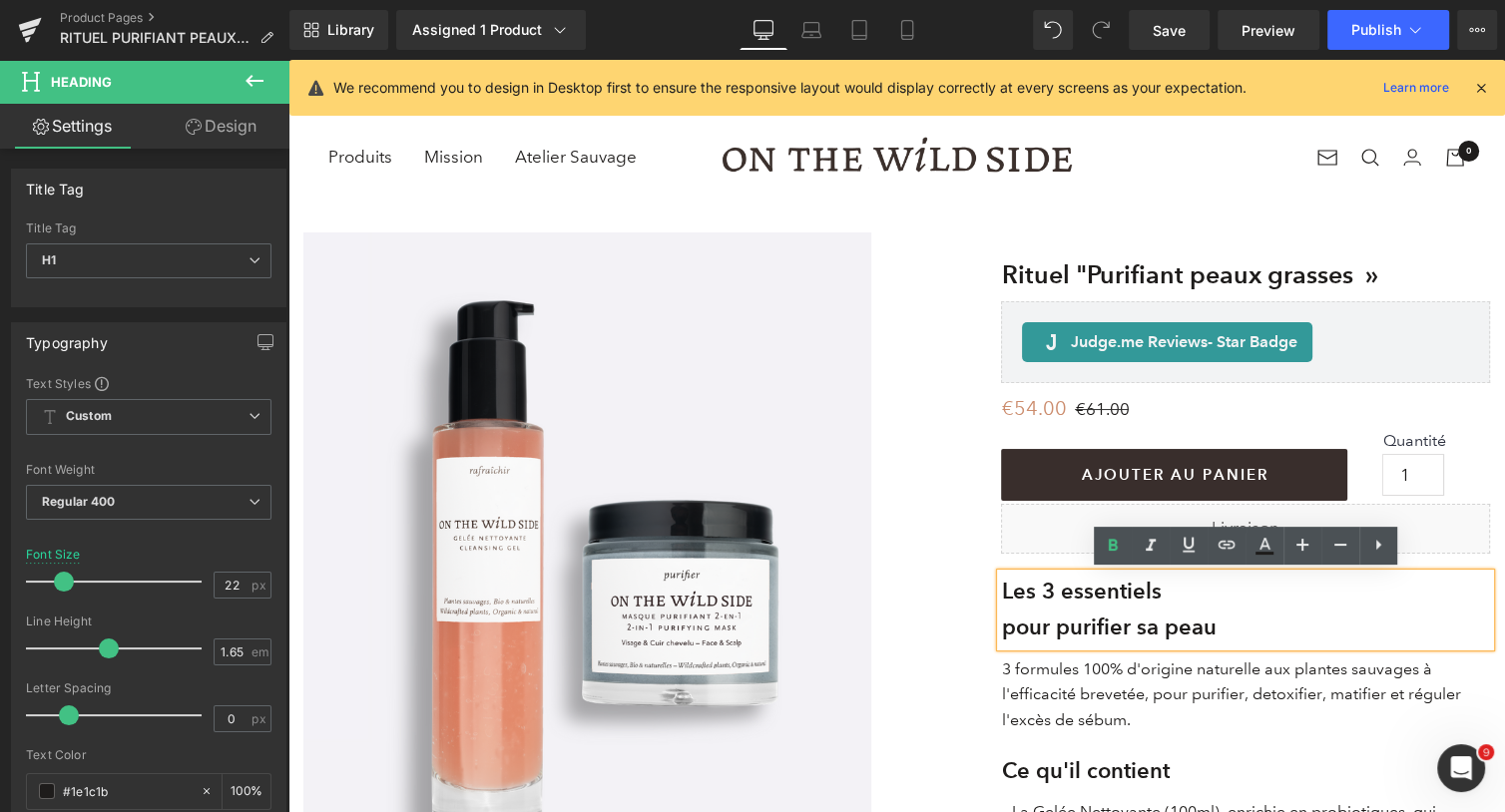 drag, startPoint x: 1184, startPoint y: 592, endPoint x: 1016, endPoint y: 591, distance: 168.00298 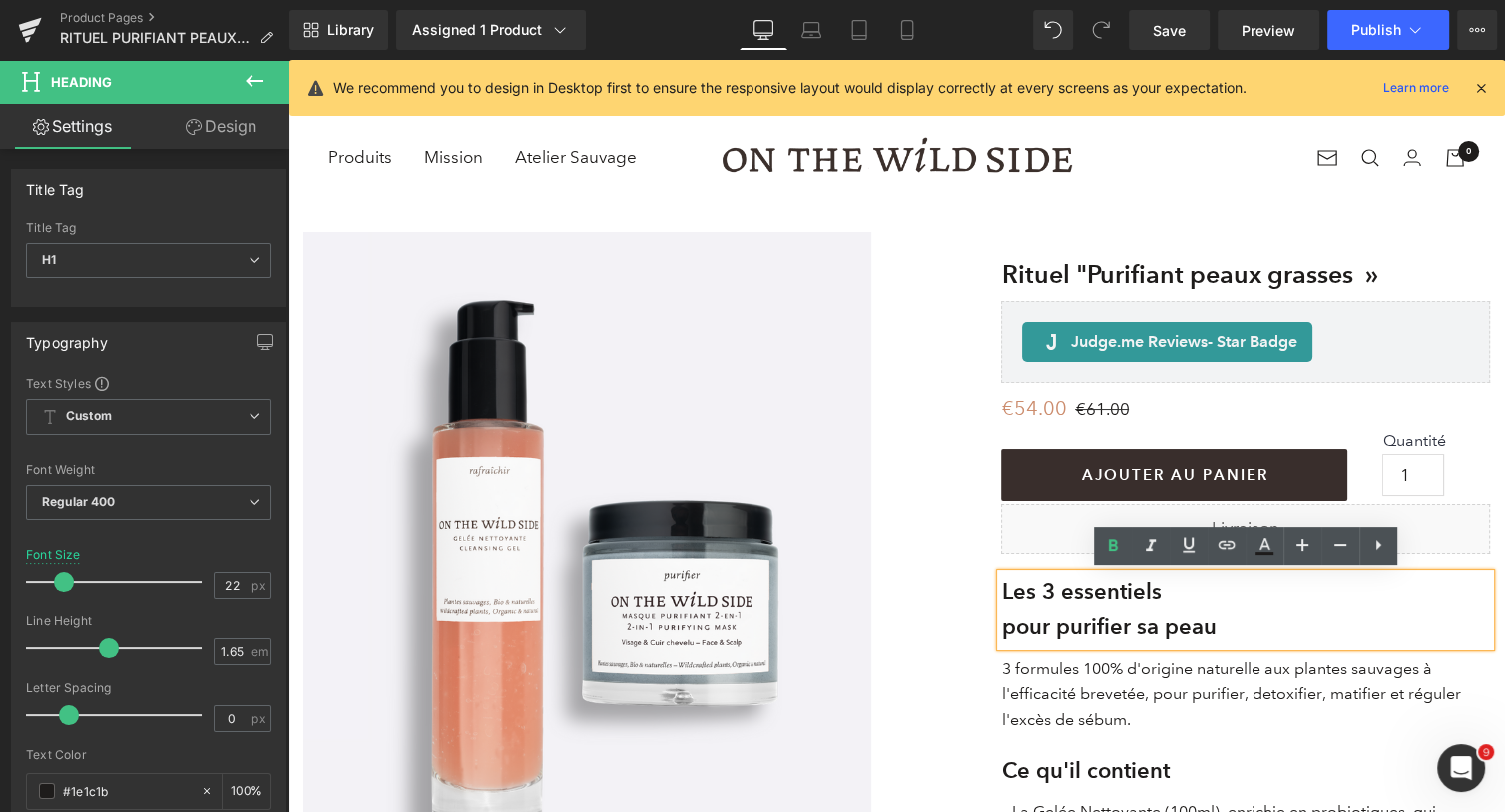 click on "Les 3 essentiels" at bounding box center [1246, 592] 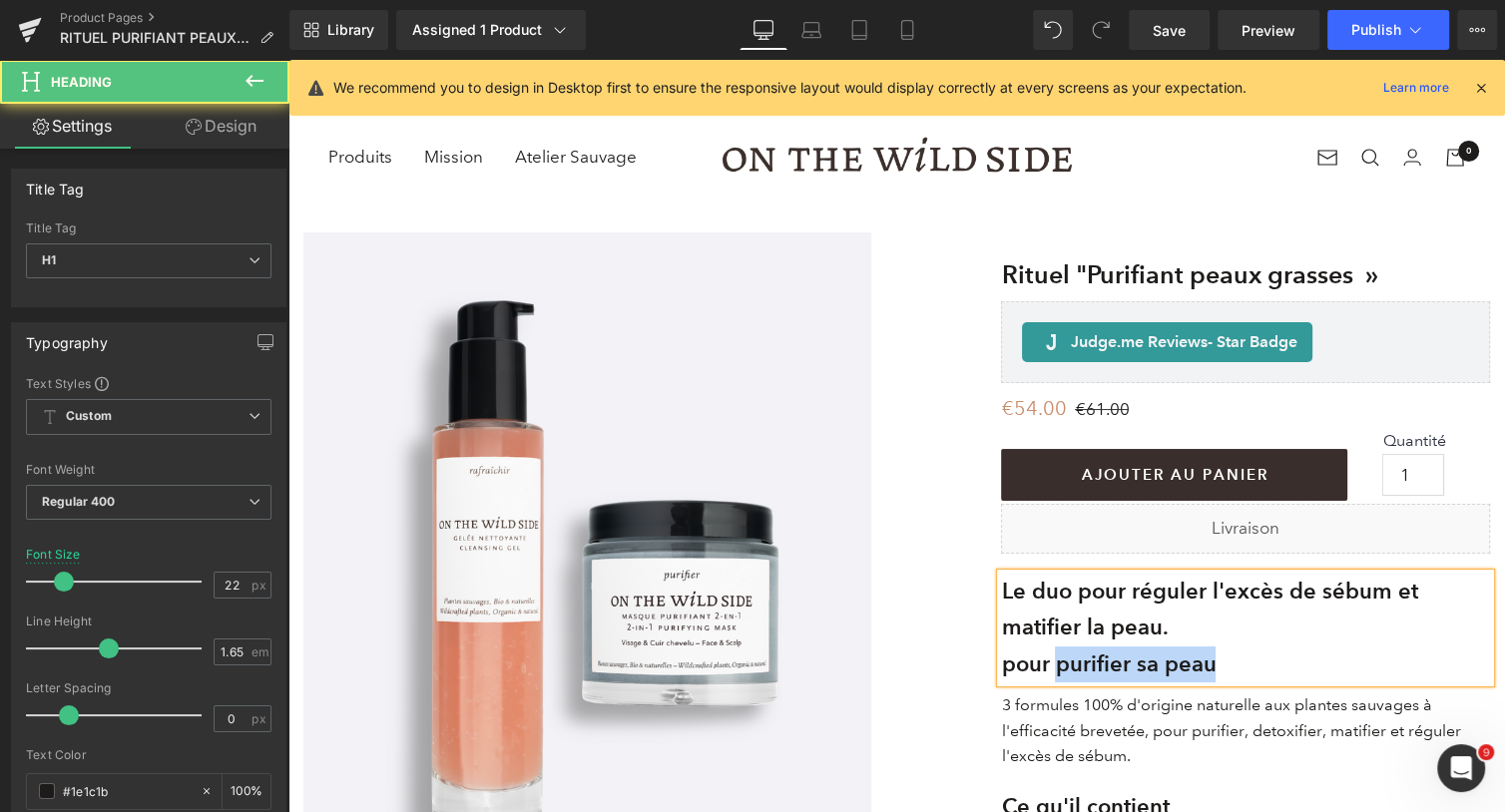 drag, startPoint x: 1246, startPoint y: 661, endPoint x: 1061, endPoint y: 660, distance: 185.0027 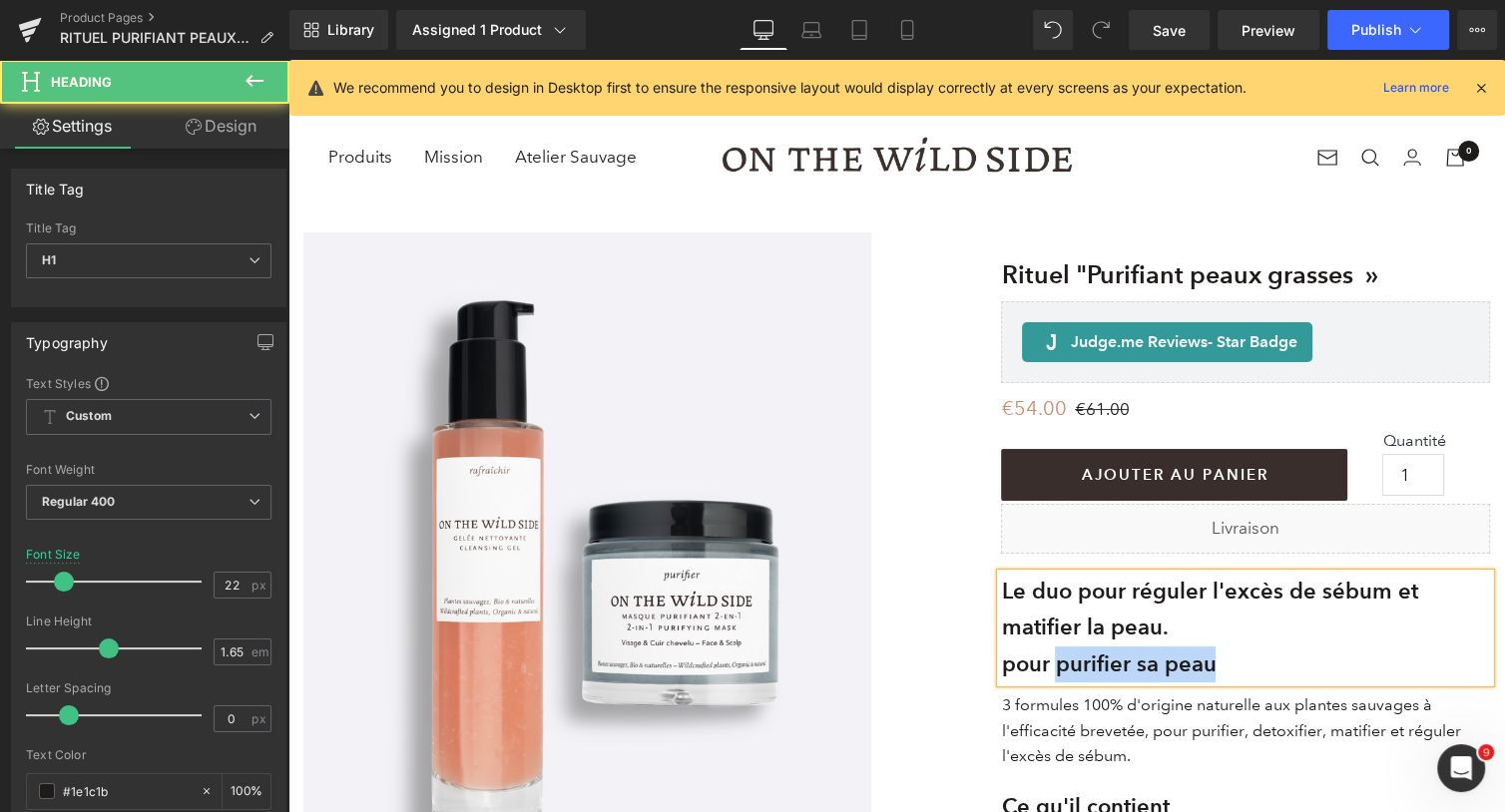 click on "pour purifier sa peau" at bounding box center [1246, 664] 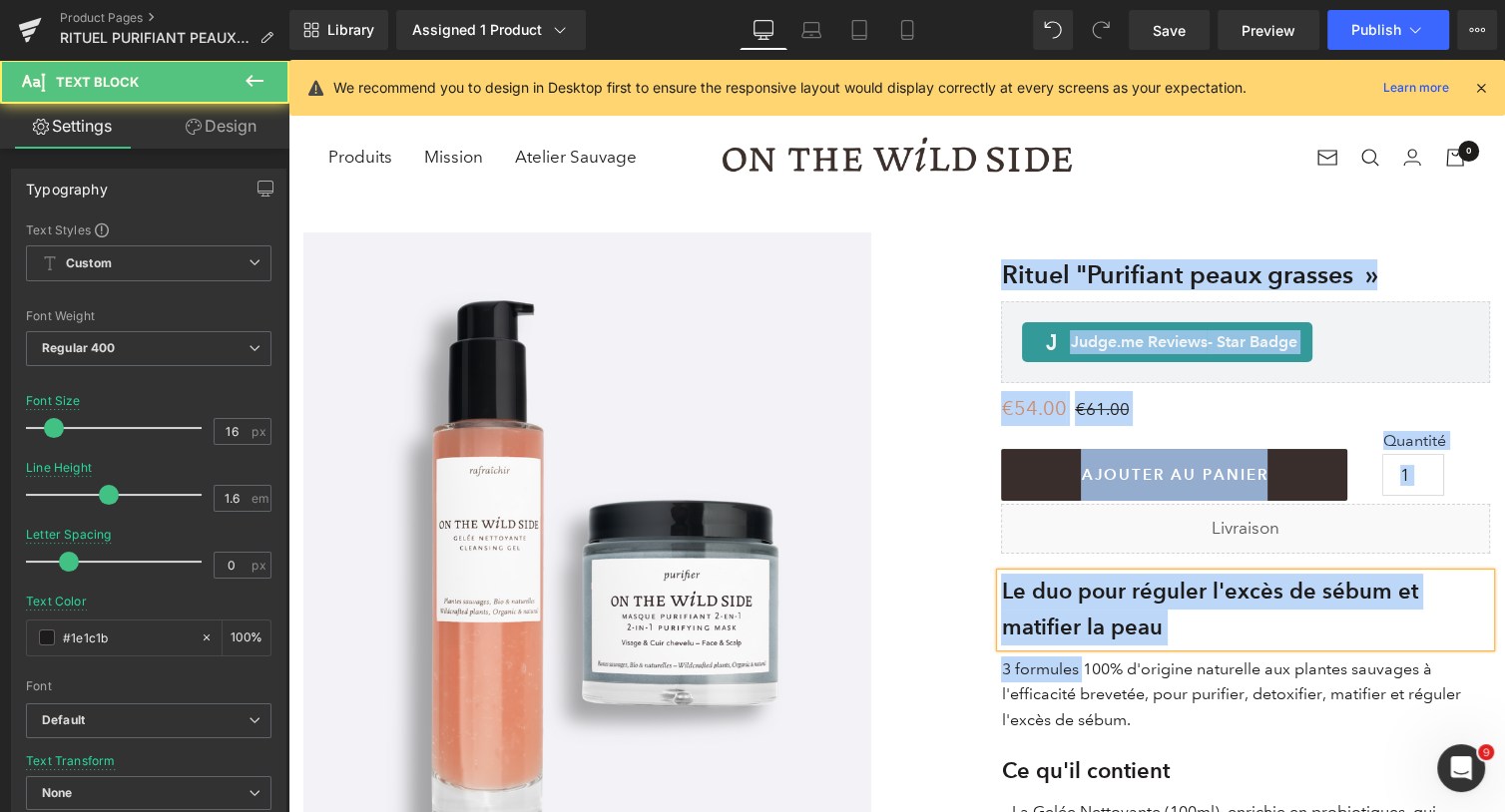 click on "(P) Image
‹ ›
(P) Image List
Rituel "Purifiant peaux grasses  »
(P) Title Liquid           Judge.me Reviews  - Star Badge Judge.me Reviews
€54.00
€61.00
(P) Price
AJOUTER AU PANIER
(P) Cart Button
€54.00 €61.00
1 Row" at bounding box center [896, 754] 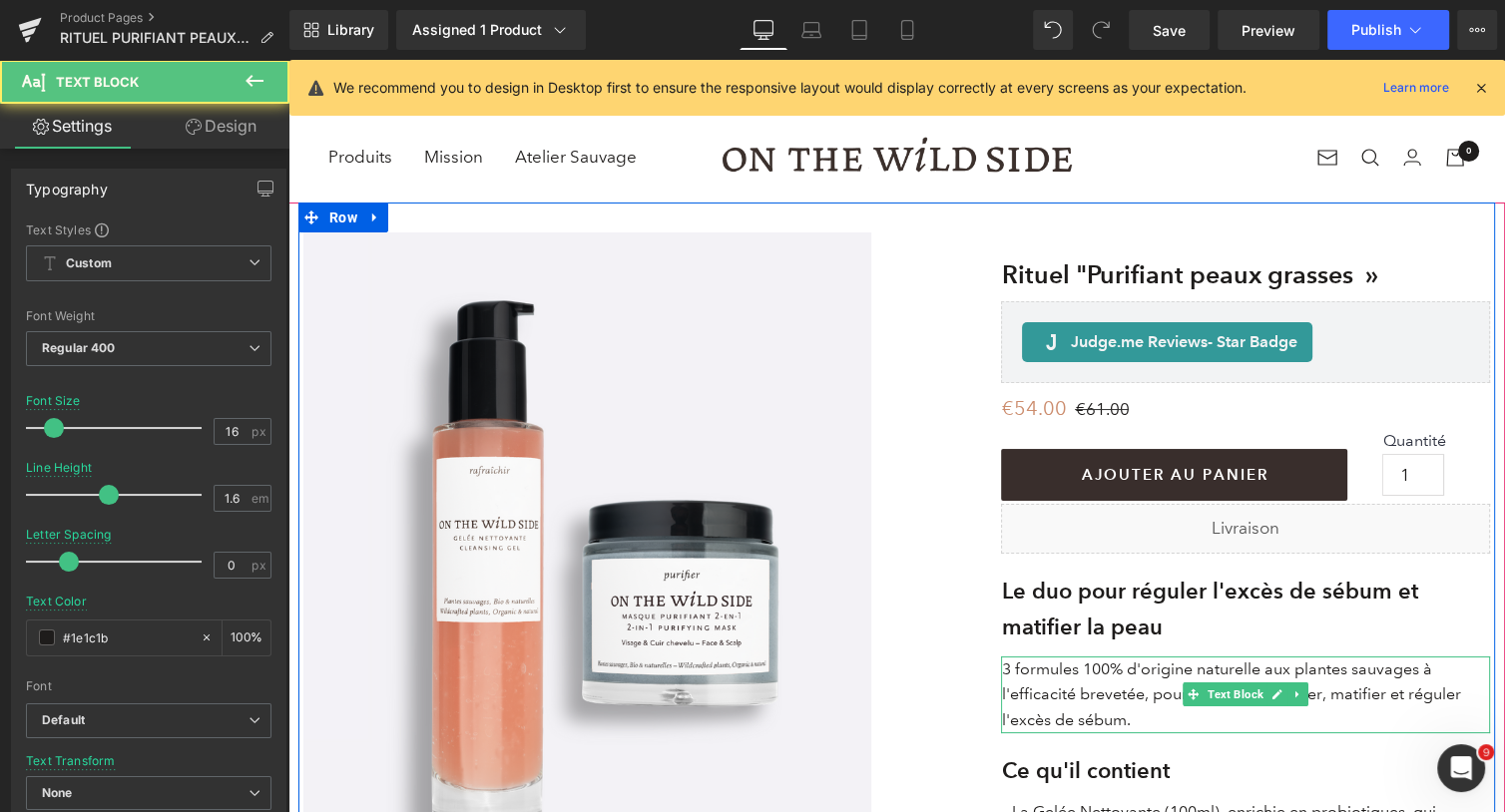 click on "3 formules 100% d'origine naturelle aux plantes sauvages à l'efficacité brevetée, pour purifier, detoxifier, matifier et réguler l'excès de sébum." at bounding box center (1246, 694) 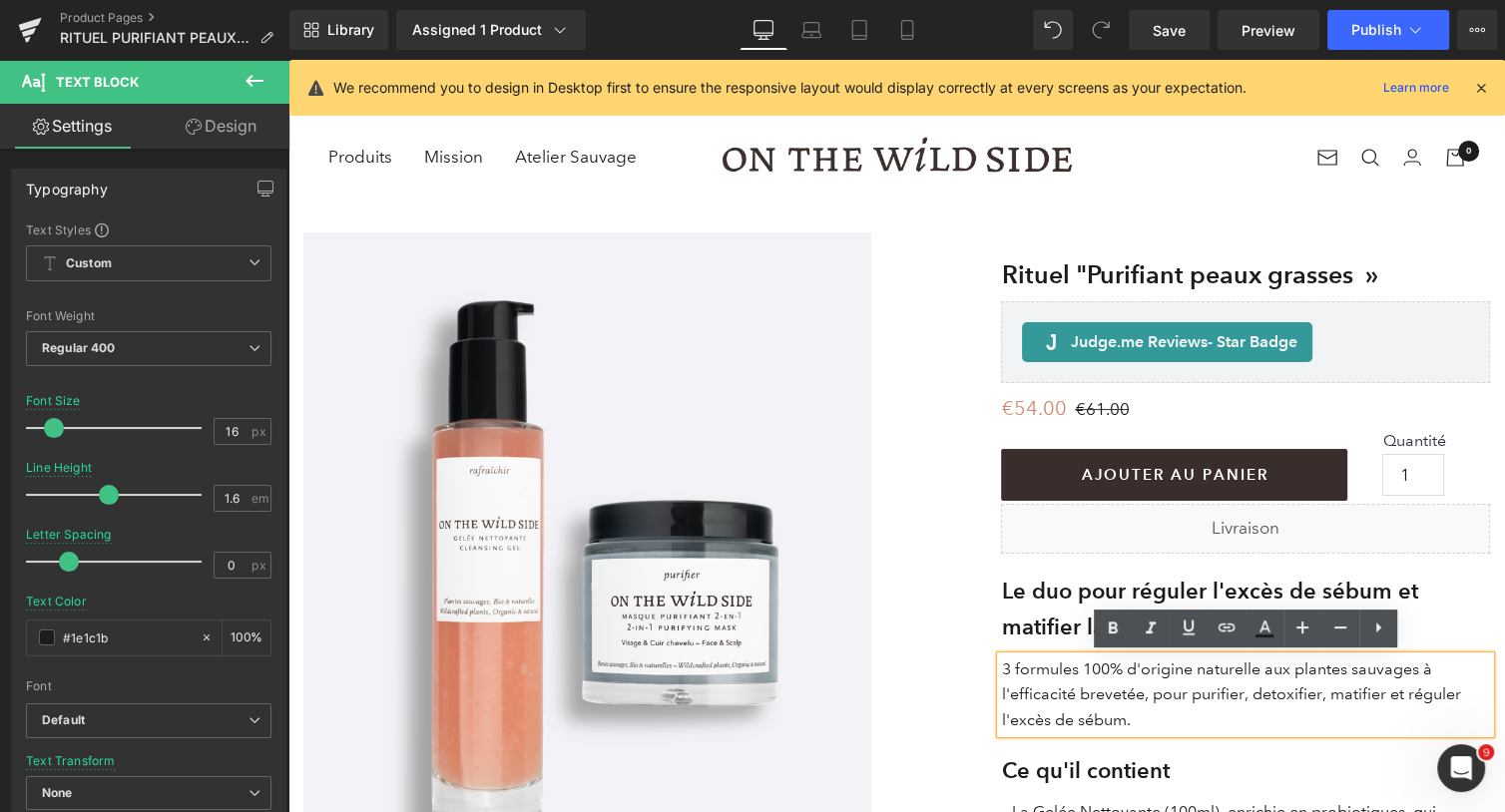 click on "3 formules 100% d'origine naturelle aux plantes sauvages à l'efficacité brevetée, pour purifier, detoxifier, matifier et réguler l'excès de sébum." at bounding box center [1246, 694] 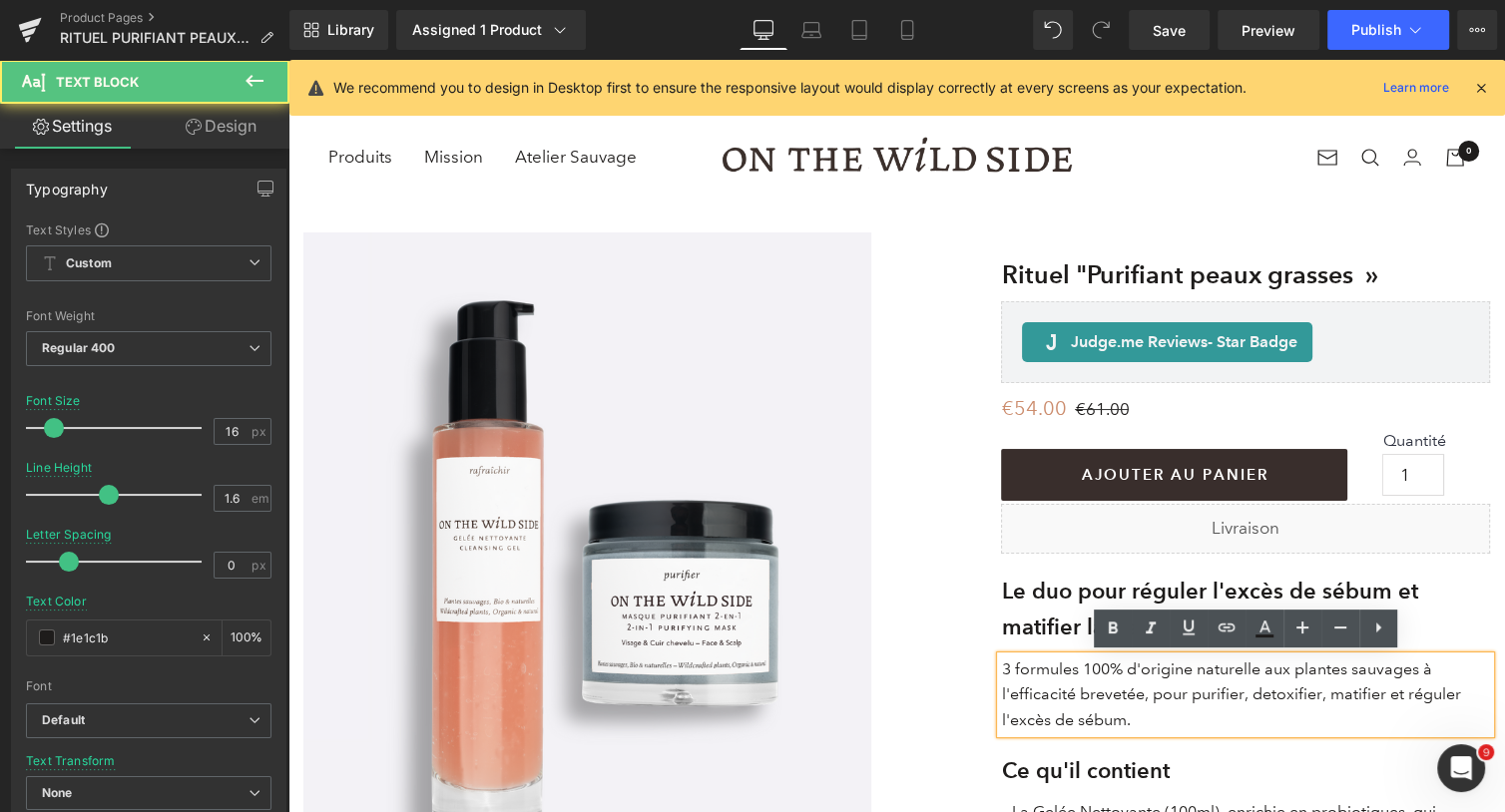 type 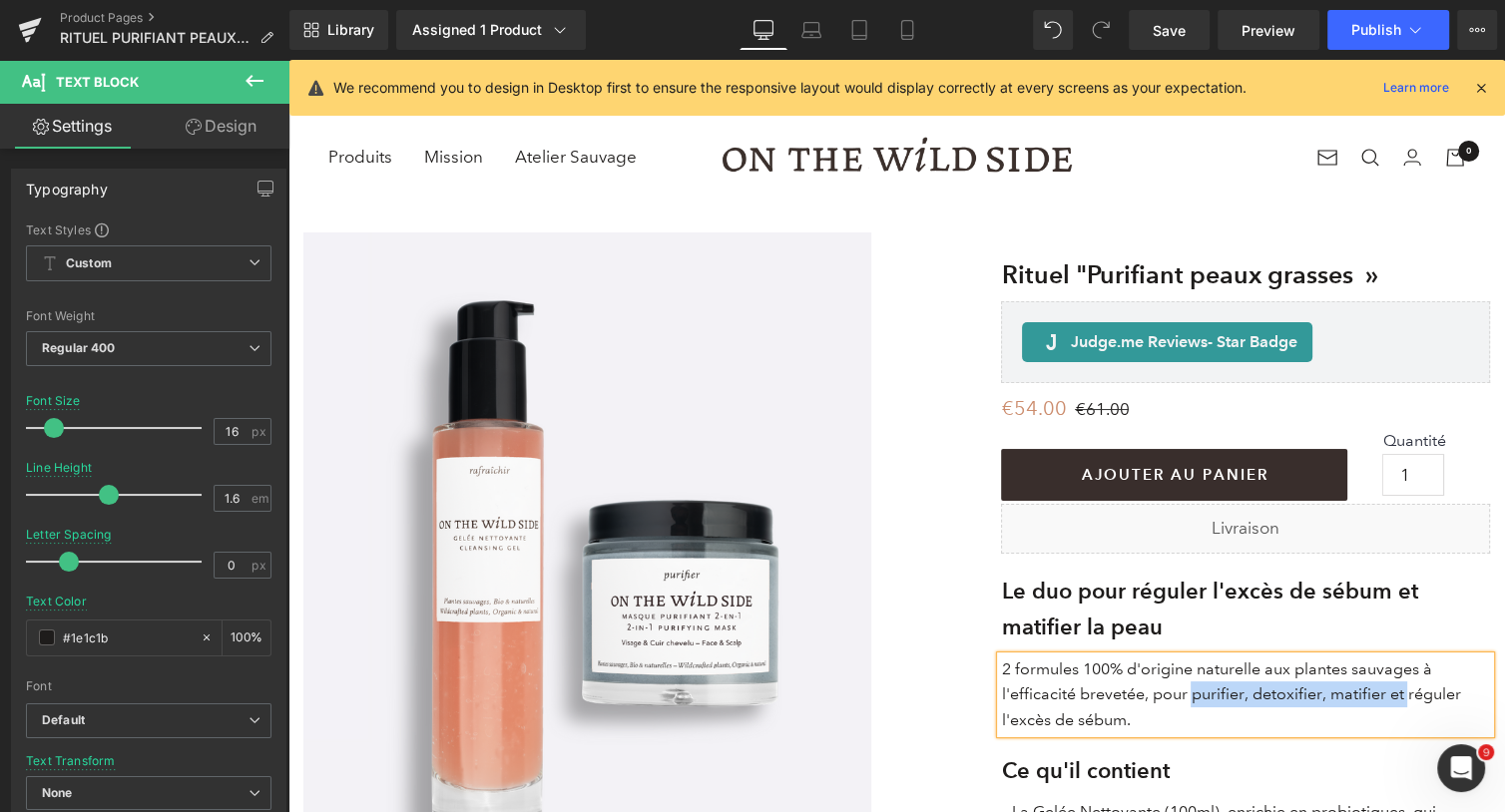 drag, startPoint x: 1401, startPoint y: 692, endPoint x: 1191, endPoint y: 694, distance: 210.00952 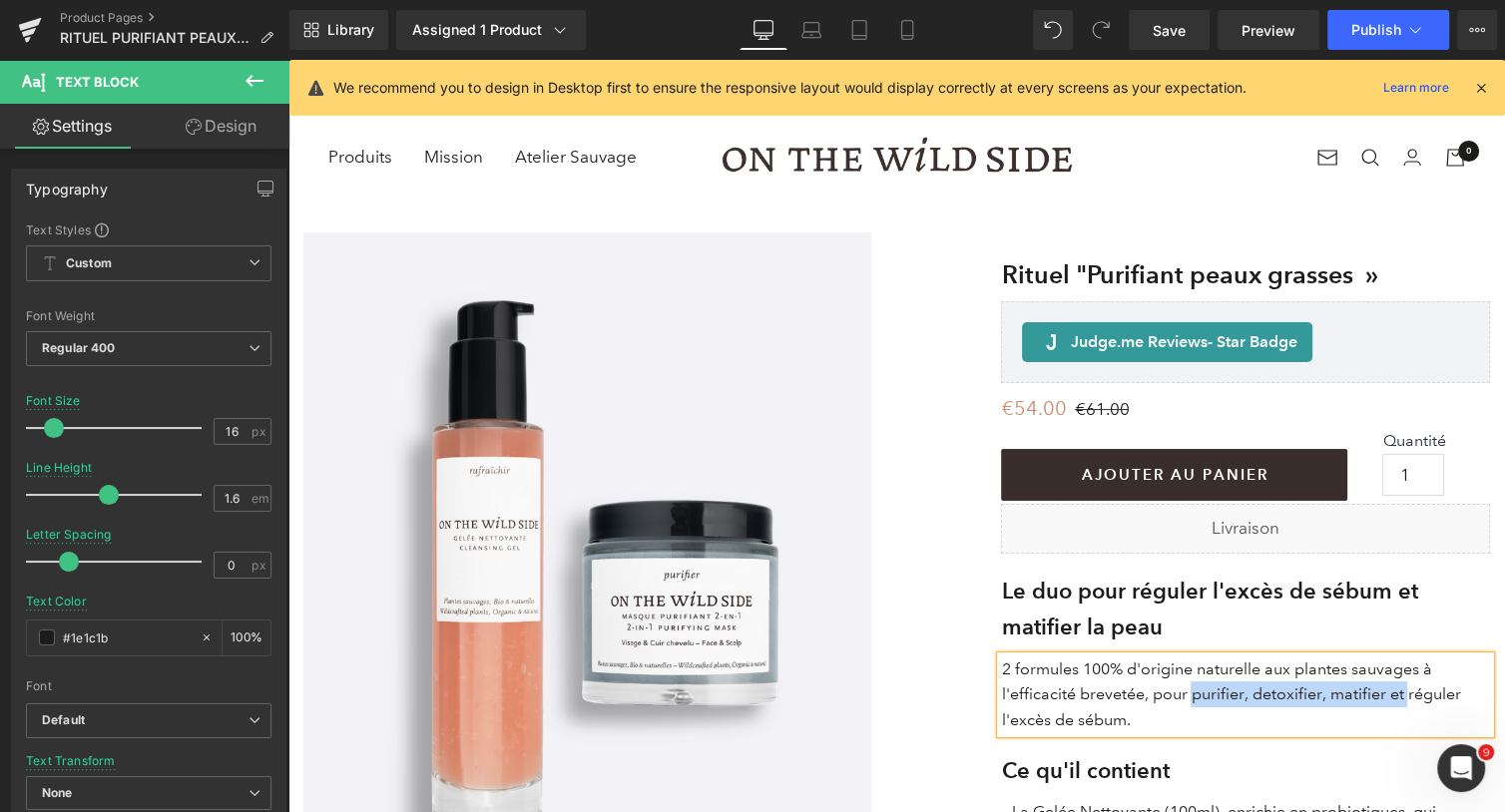 click on "2 formules 100% d'origine naturelle aux plantes sauvages à l'efficacité brevetée, pour purifier, detoxifier, matifier et réguler l'excès de sébum." at bounding box center [1246, 694] 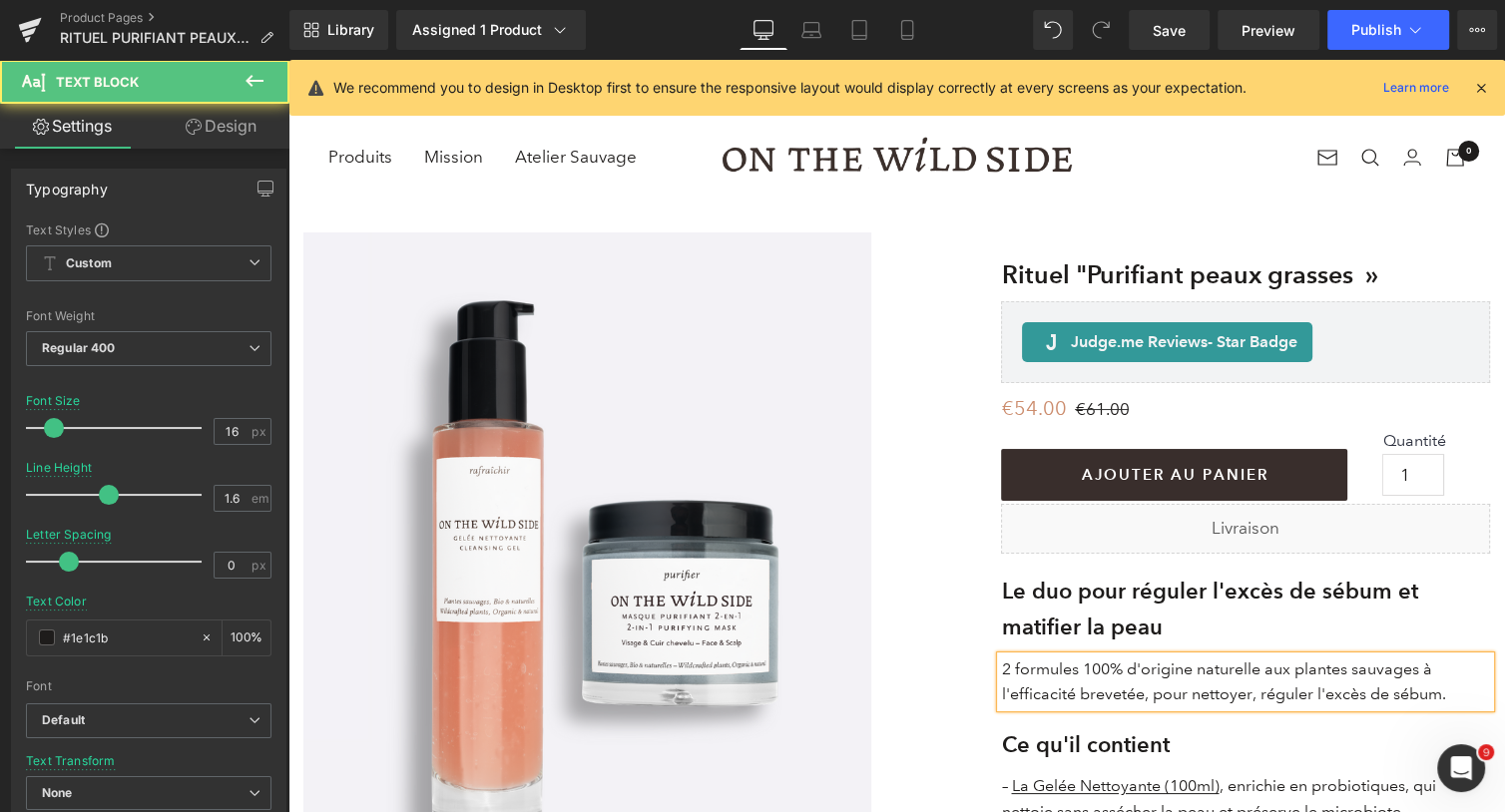 click on "2 formules 100% d'origine naturelle aux plantes sauvages à l'efficacité brevetée, pour nettoyer, réguler l'excès de sébum." at bounding box center (1246, 681) 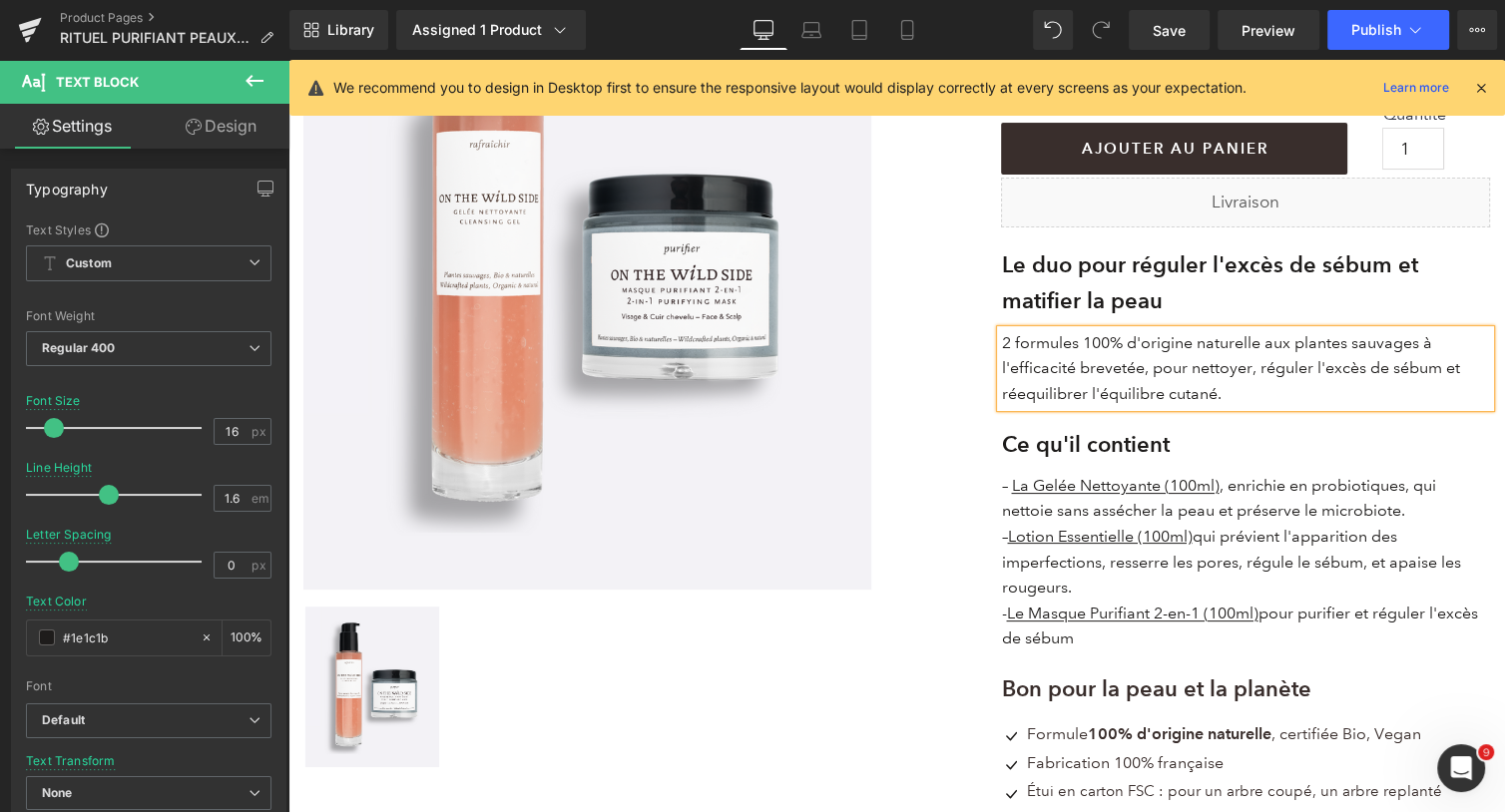 scroll, scrollTop: 332, scrollLeft: 0, axis: vertical 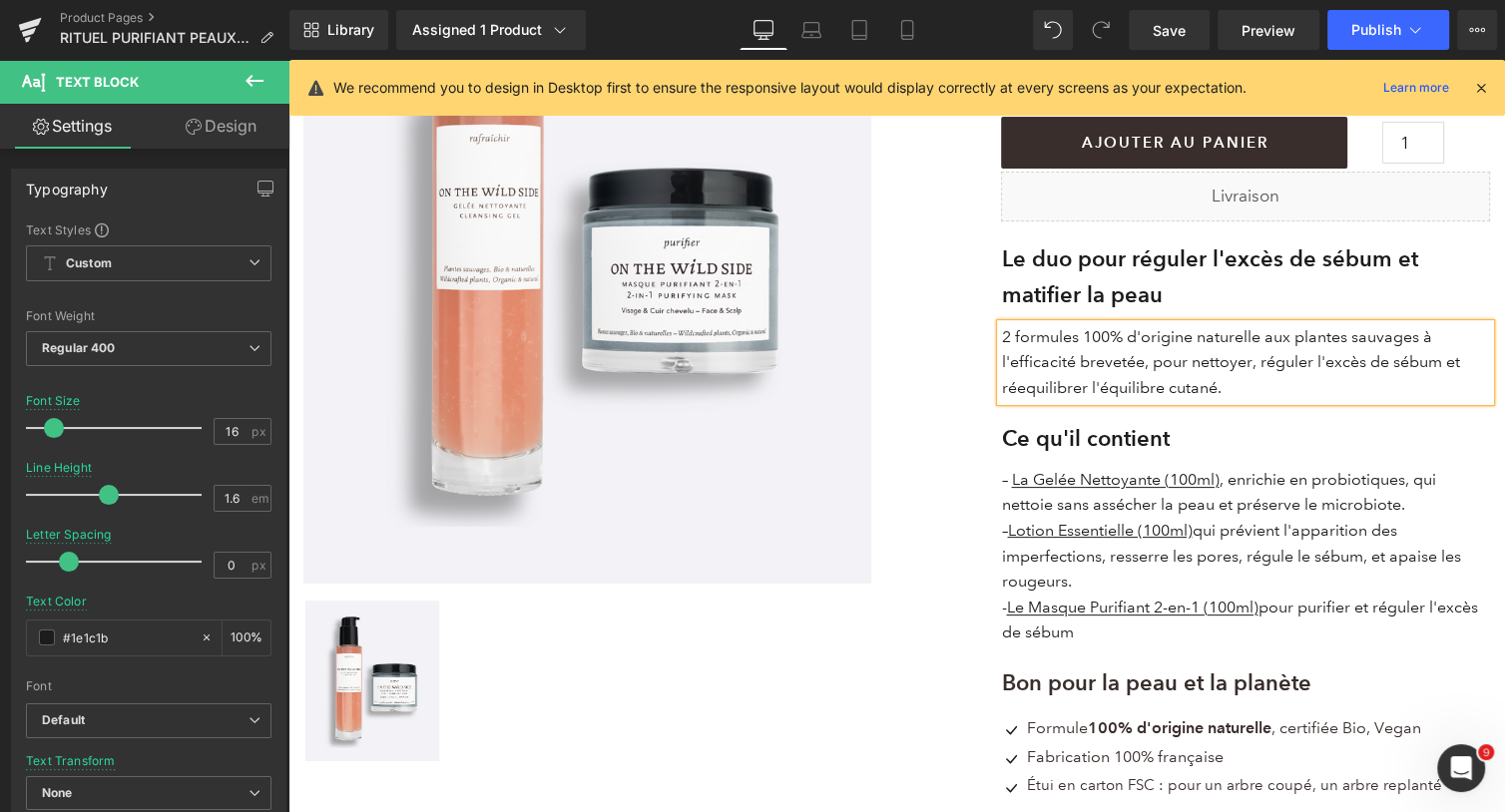 click on "–  Lotion Essentielle (100ml)  qui prévient l'apparition des imperfections, resserre les pores, régule le sébum, et apaise les rougeurs." at bounding box center (1246, 556) 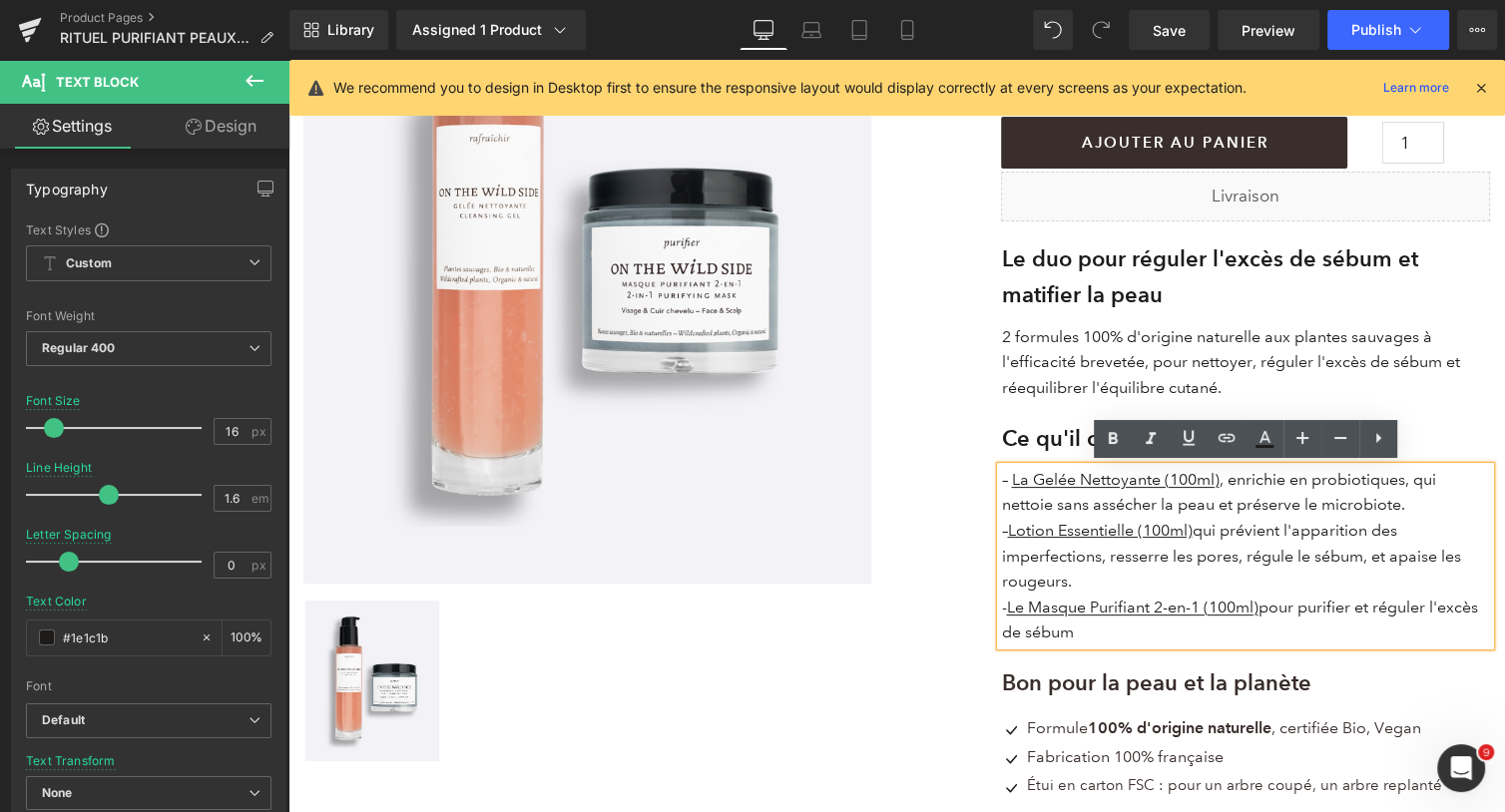 drag, startPoint x: 1077, startPoint y: 574, endPoint x: 988, endPoint y: 535, distance: 97.16995 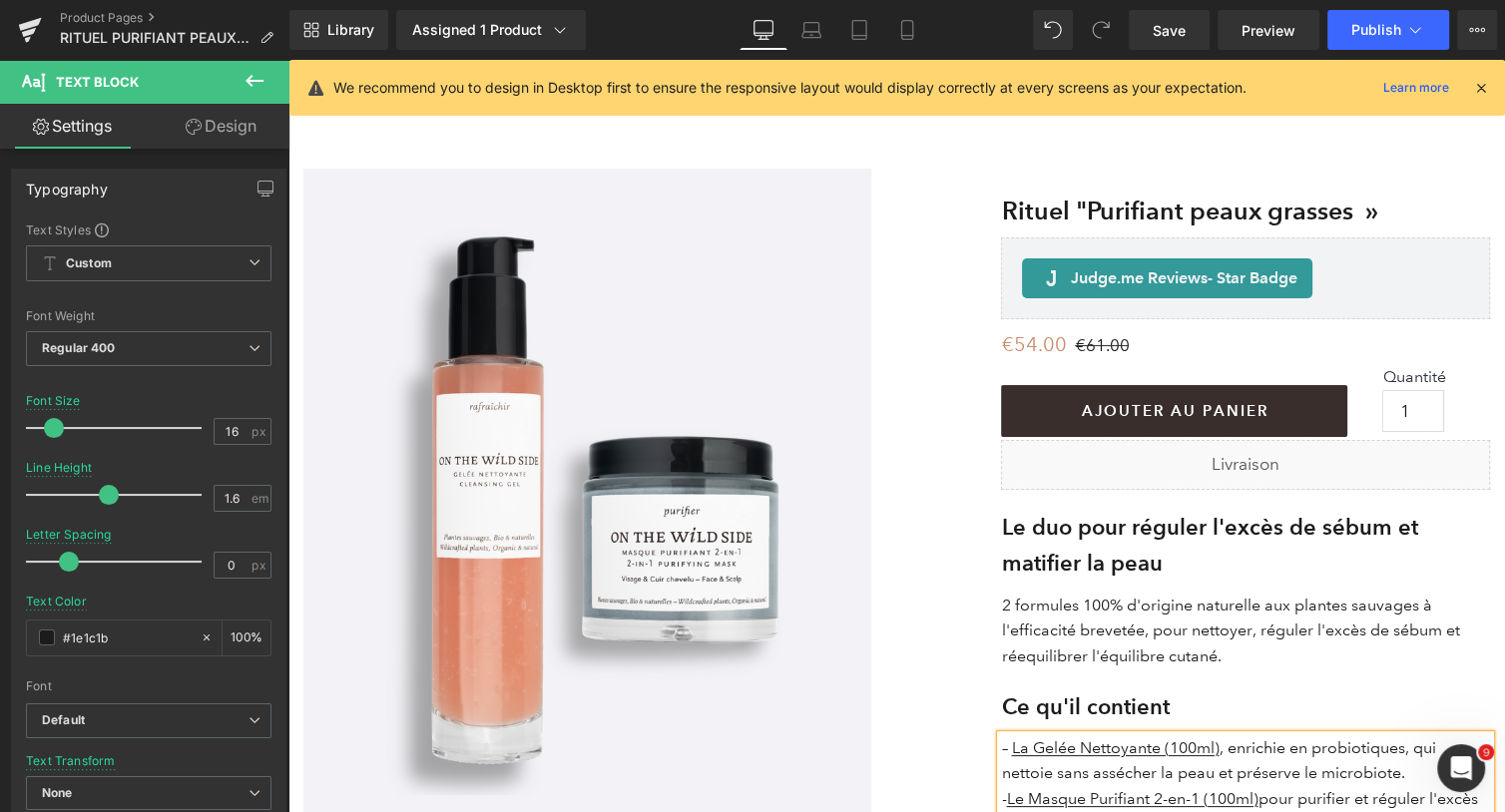 scroll, scrollTop: 0, scrollLeft: 0, axis: both 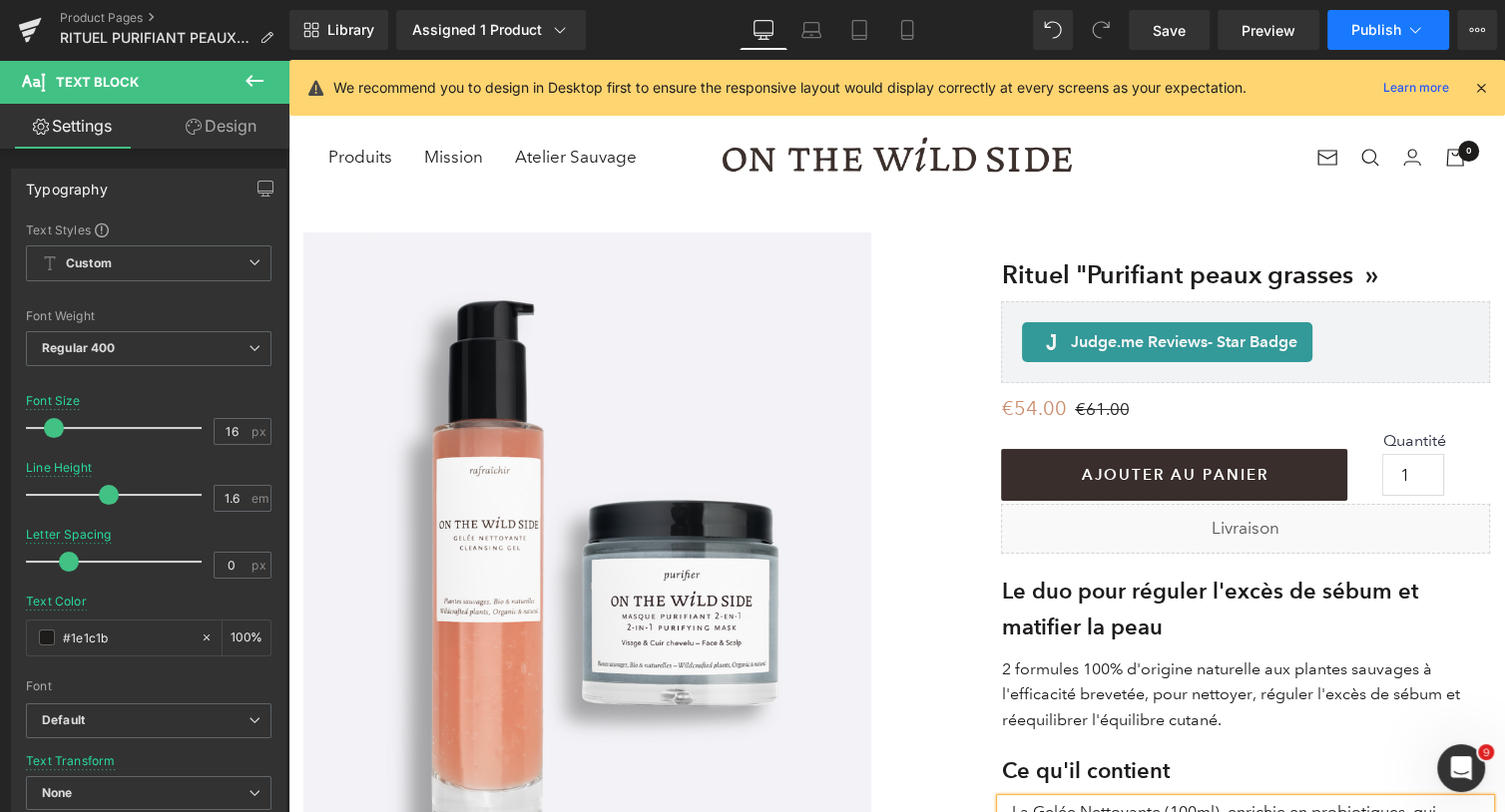click on "Publish" at bounding box center [1376, 30] 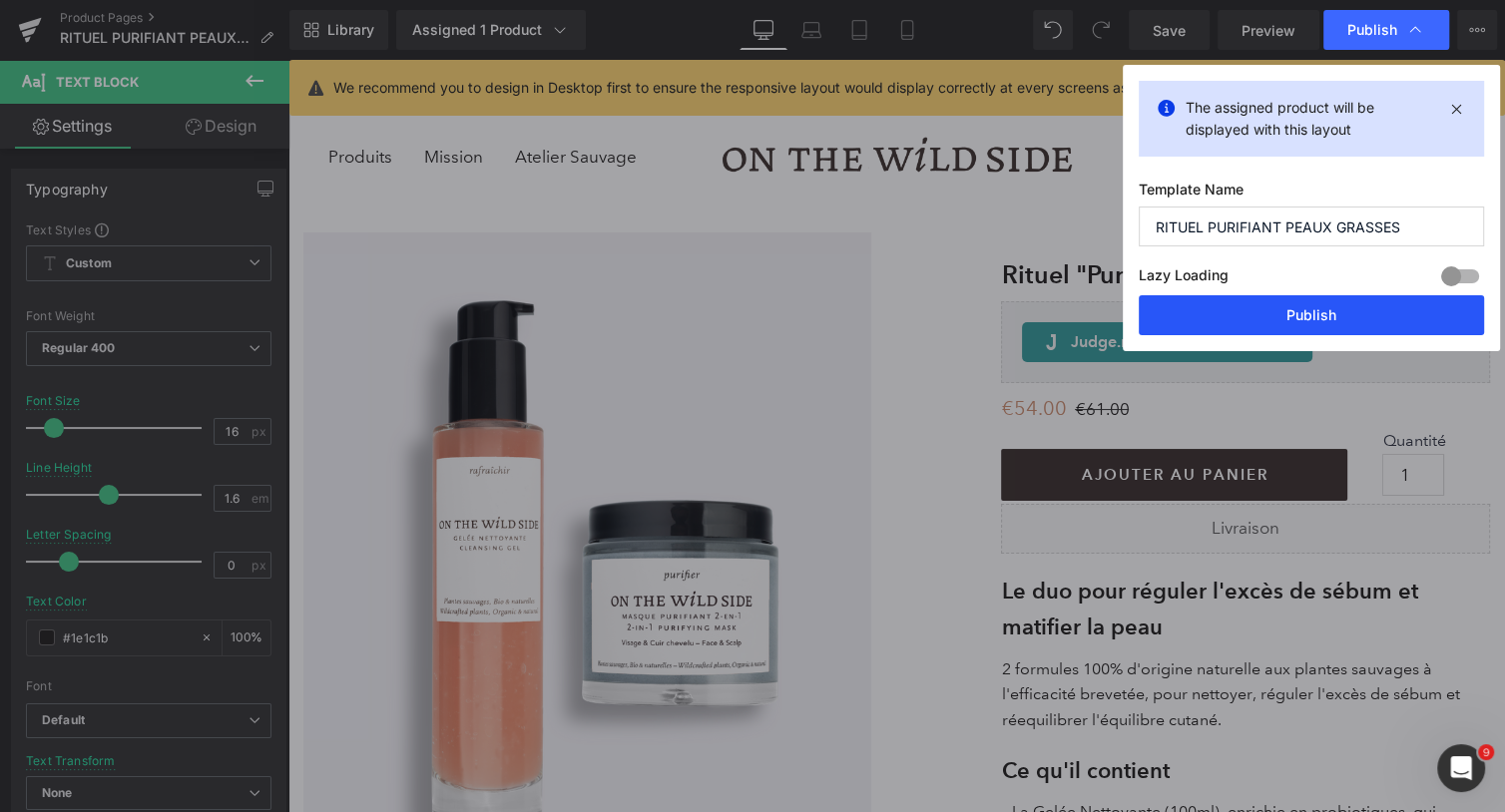 click on "Publish" at bounding box center (1311, 315) 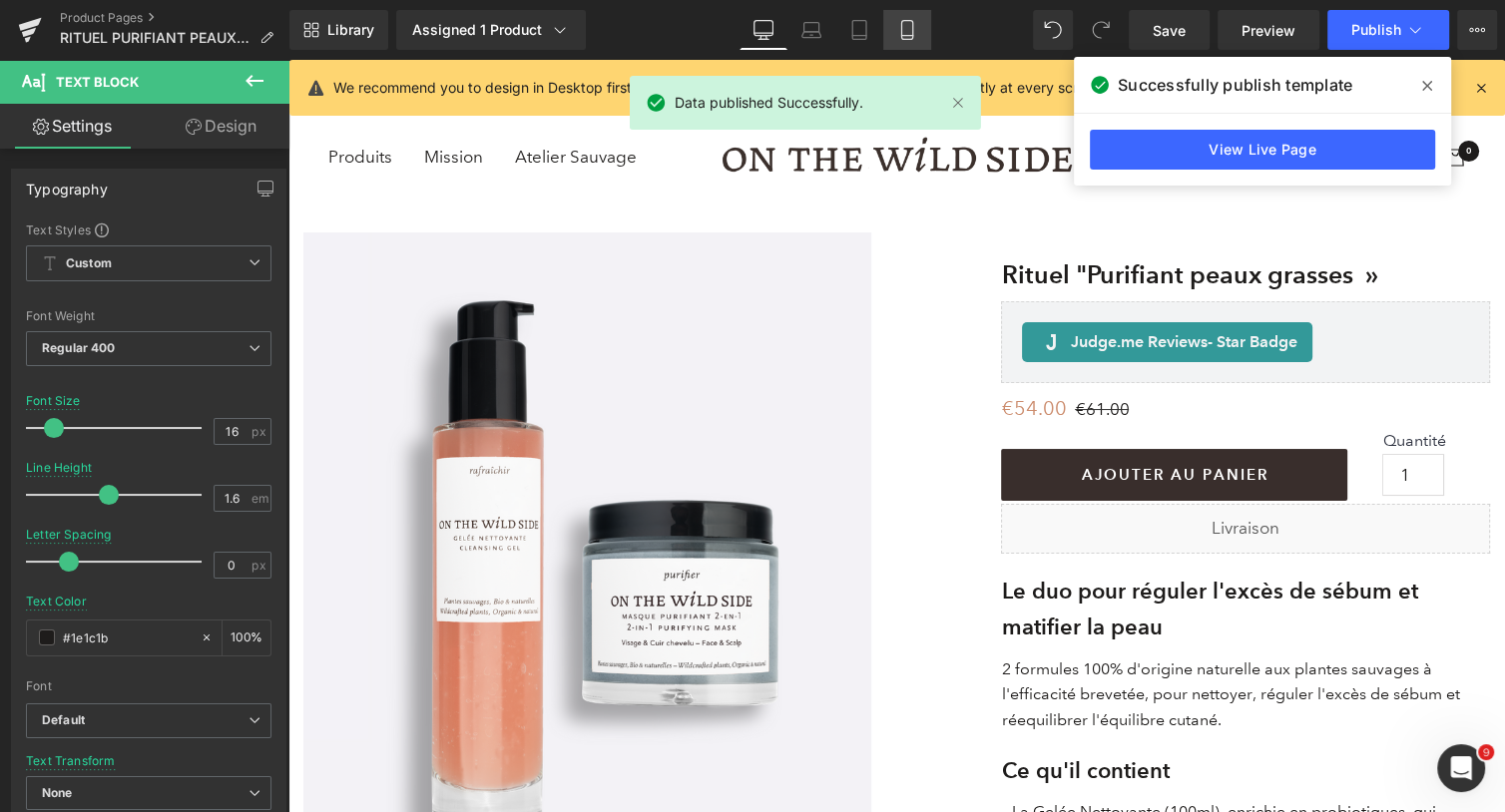 click 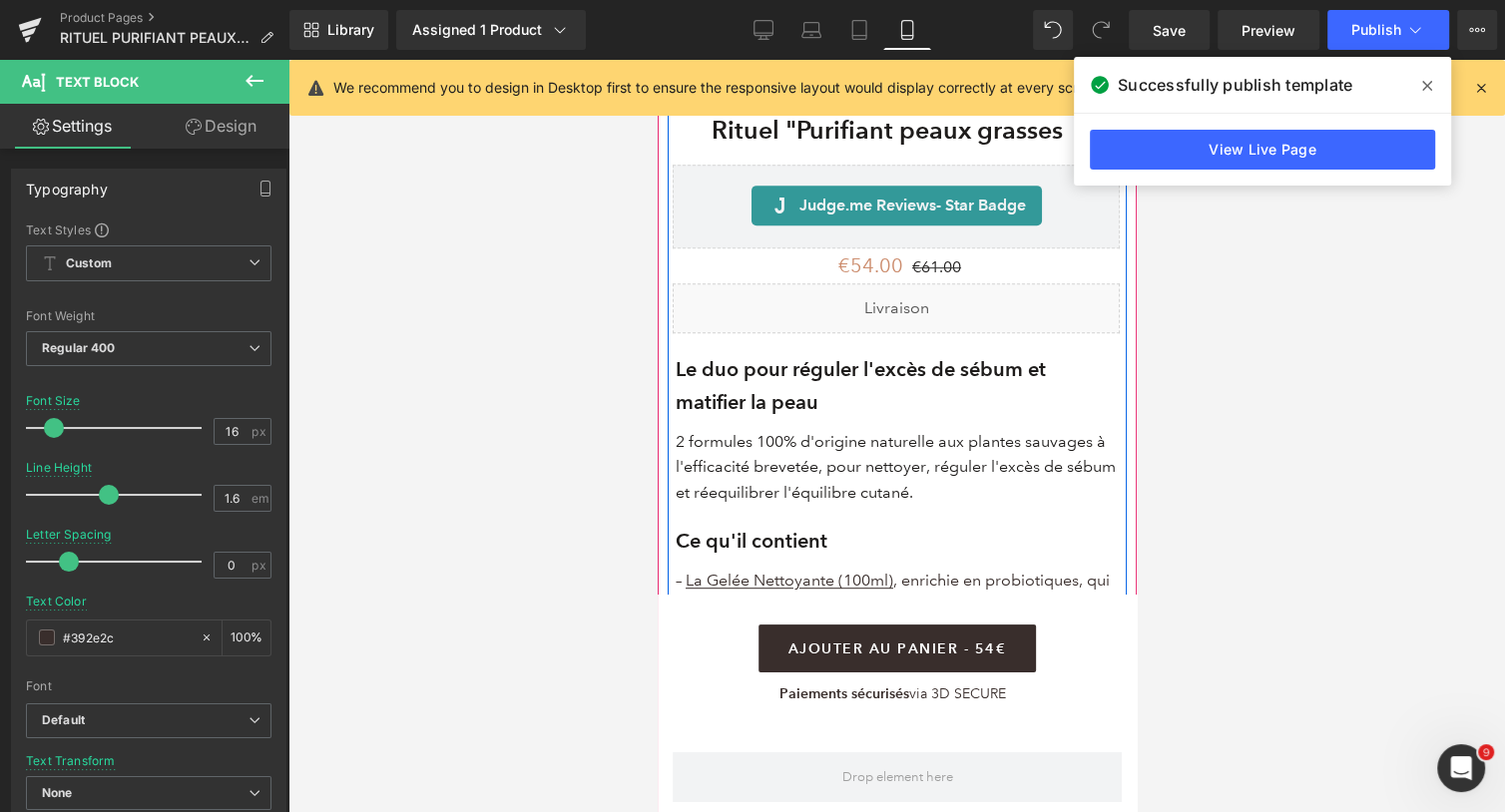 scroll, scrollTop: 0, scrollLeft: 0, axis: both 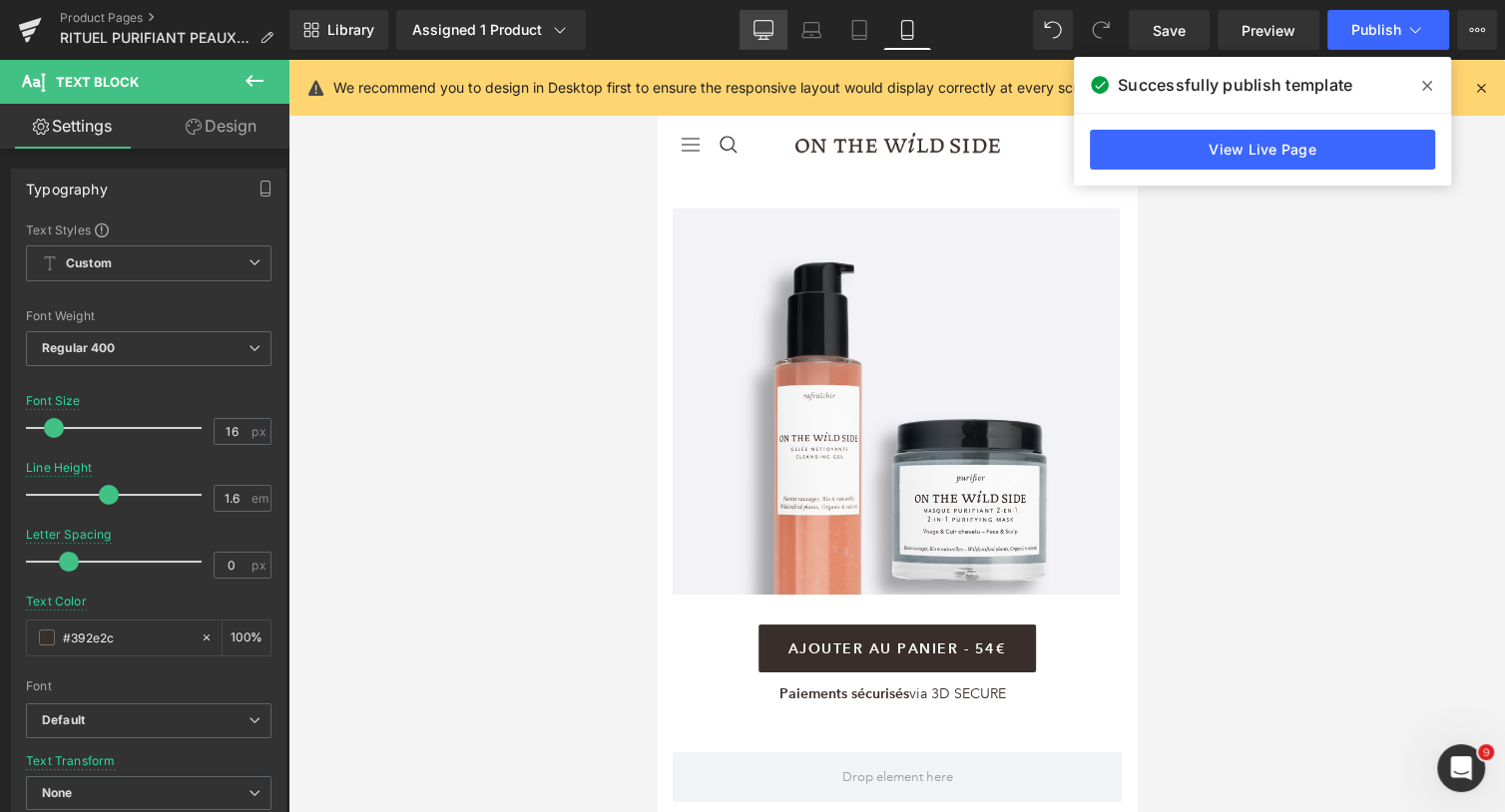 click on "Desktop" at bounding box center [763, 30] 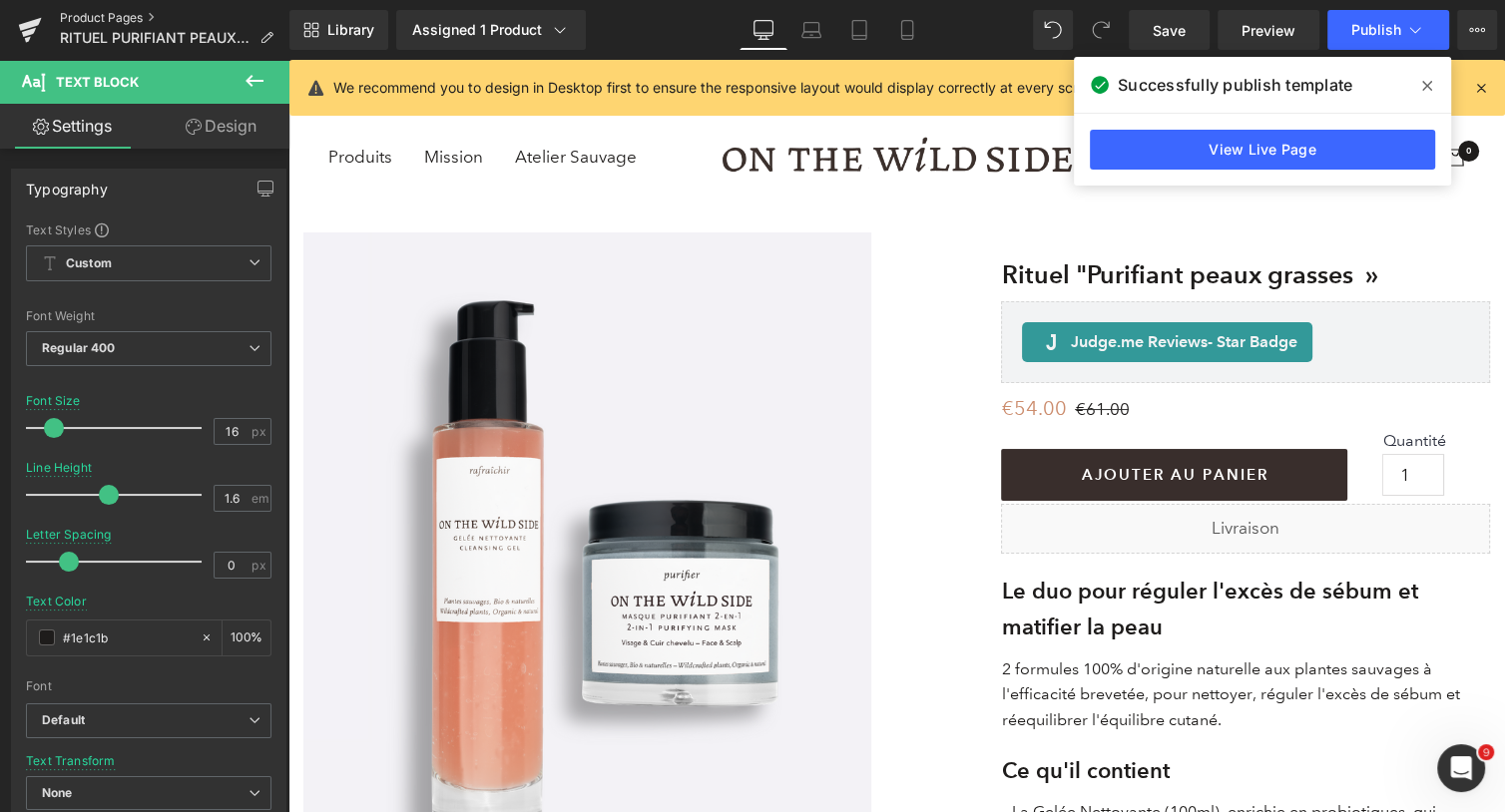 click on "Product Pages" at bounding box center (175, 18) 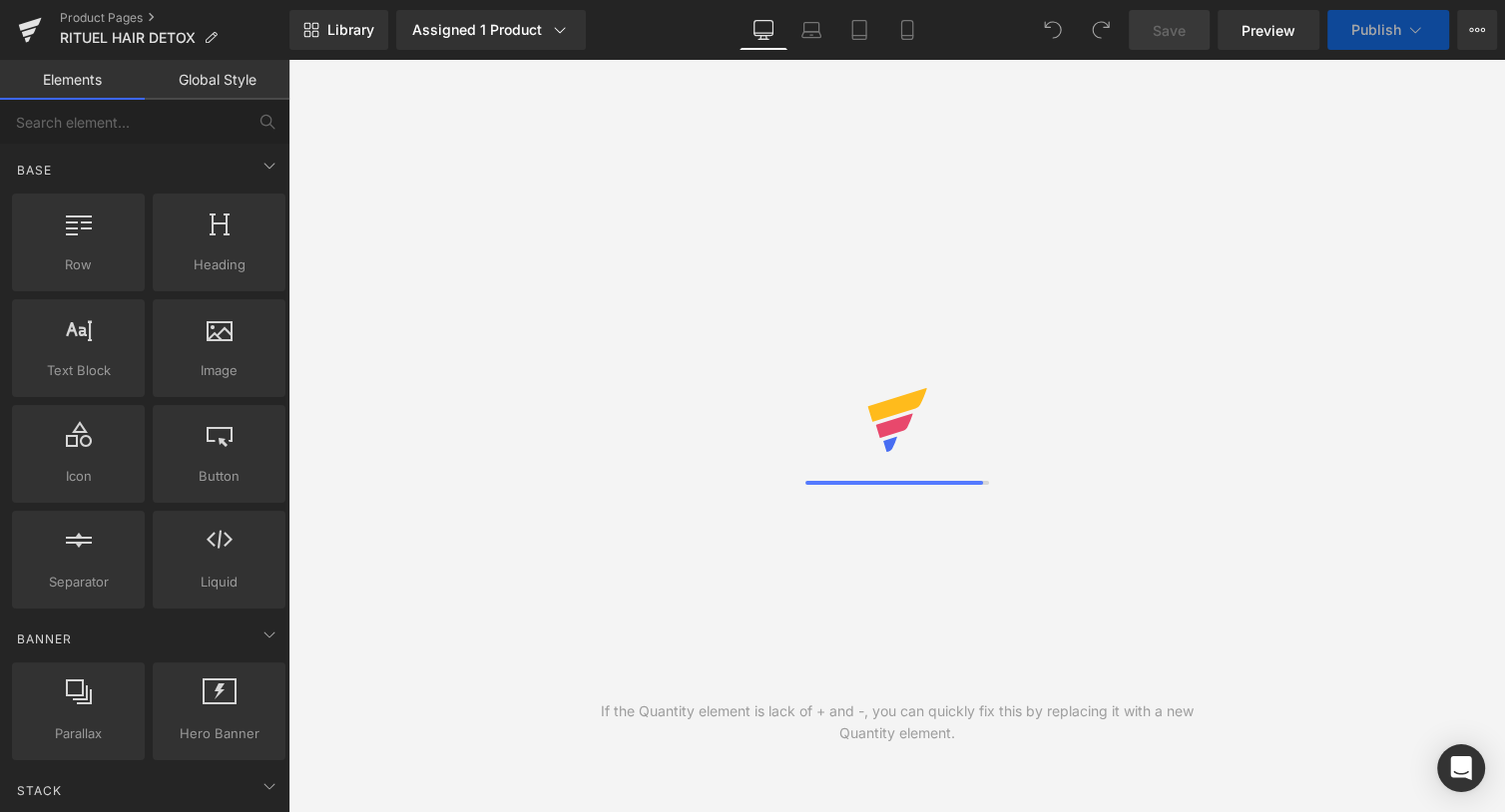 scroll, scrollTop: 0, scrollLeft: 0, axis: both 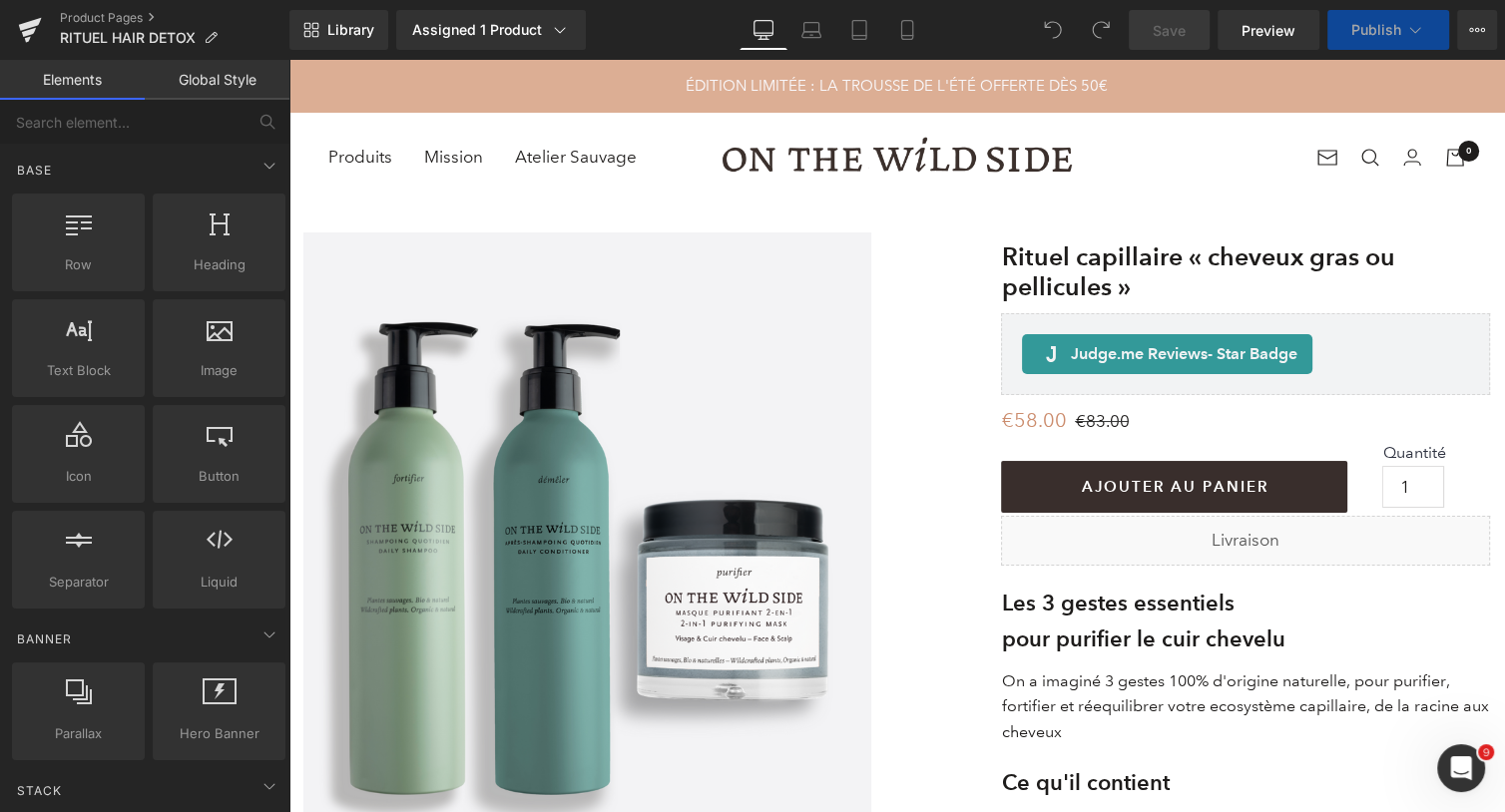click on "Produits
Tous les produits
Best Sellers
Soins visage
Soins capillaire
Soin corps
Compléments Alimentaires
Rituels à prix doux
Préoccupations
Rides et manque de fermeté
Imperfections
Peau sèche et déshydratée
Teint terne
Cernes et poches" at bounding box center (896, 158) 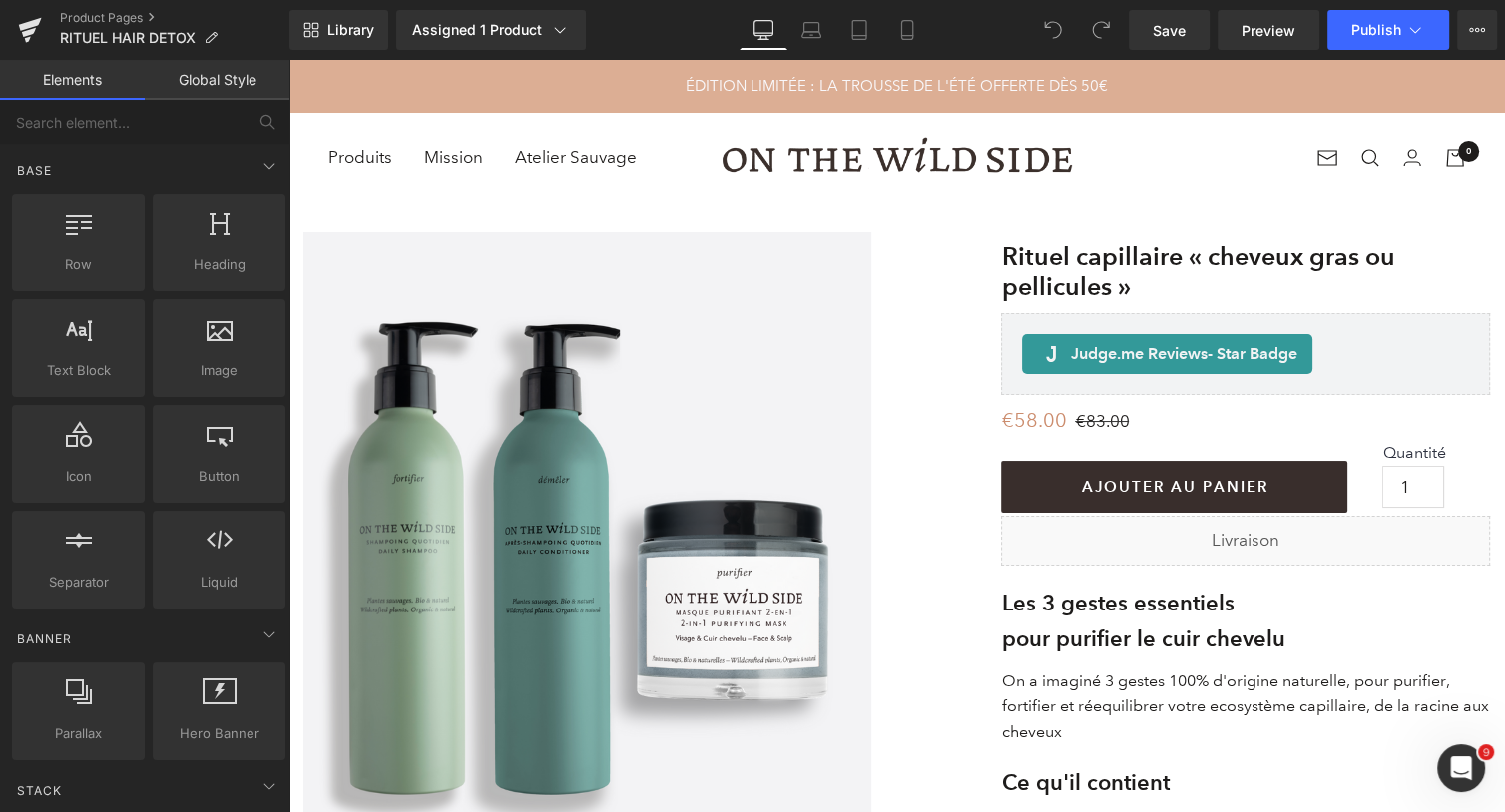 click on "Produits
Tous les produits
Best Sellers
Soins visage
Soins capillaire
Soin corps
Compléments Alimentaires
Rituels à prix doux
Préoccupations
Rides et manque de fermeté
Imperfections
Peau sèche et déshydratée
Teint terne
Cernes et poches" at bounding box center (896, 158) 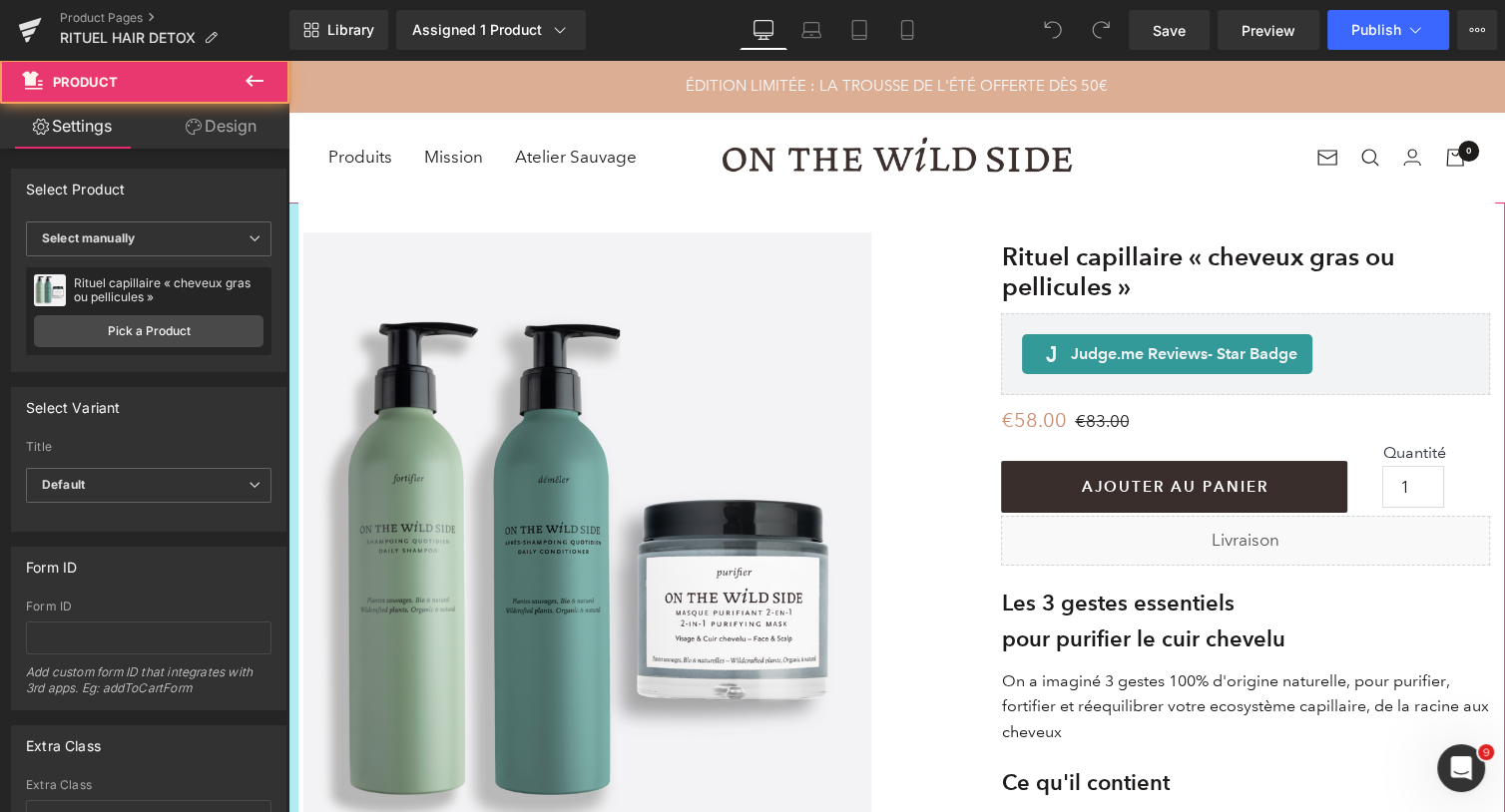 click at bounding box center [293, 1037] 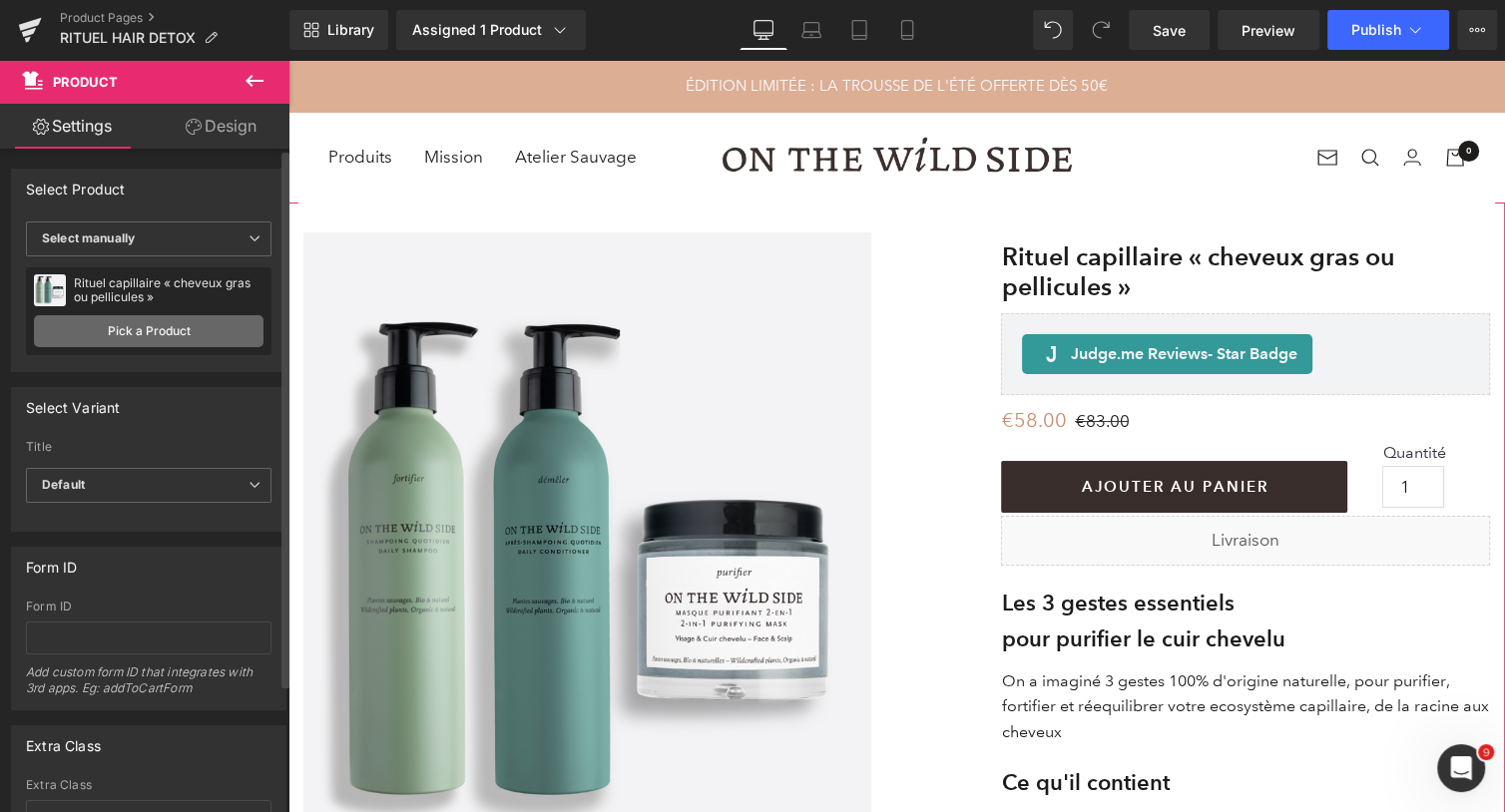 click on "Pick a Product" at bounding box center [149, 331] 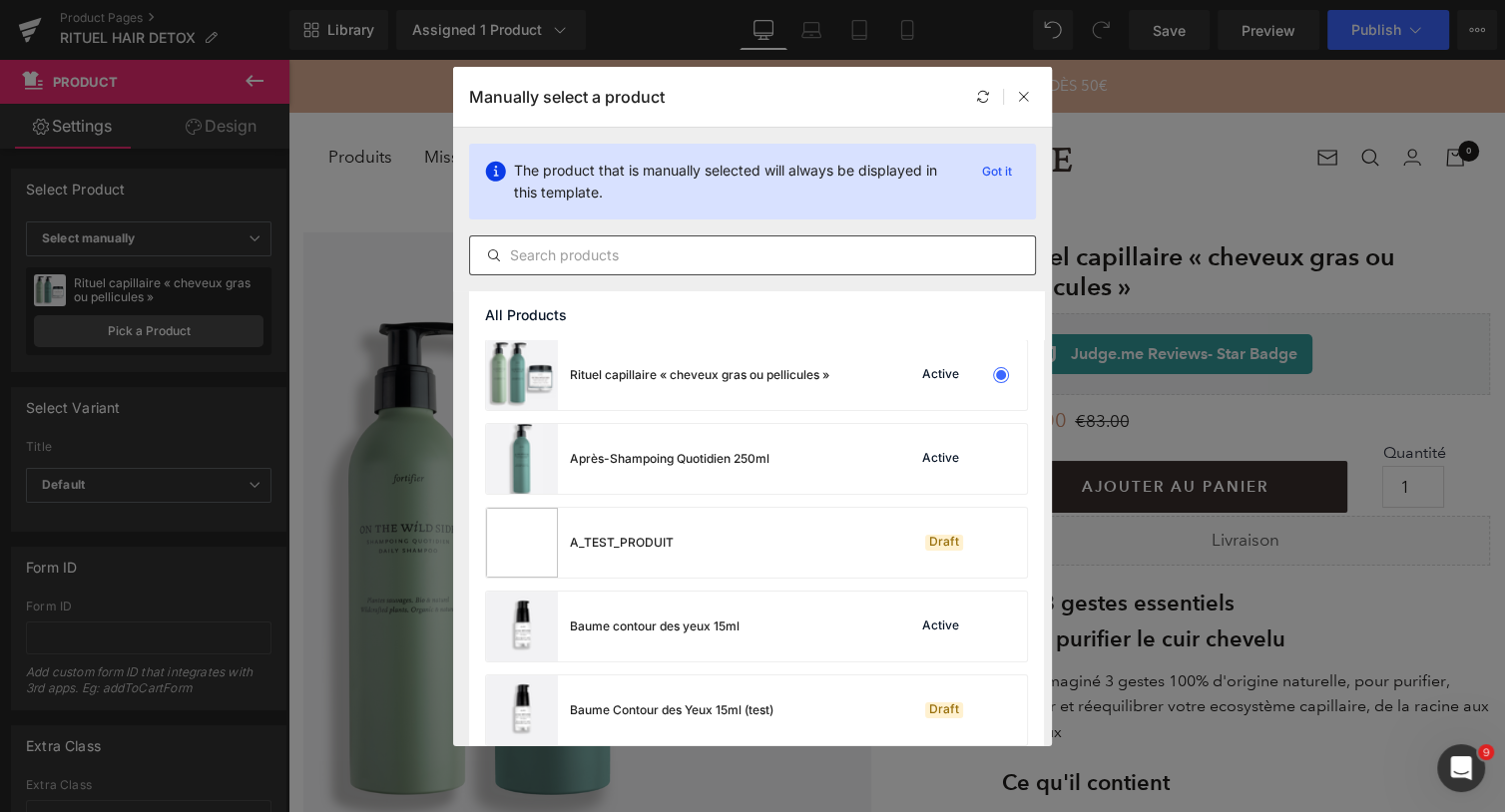 click at bounding box center [752, 255] 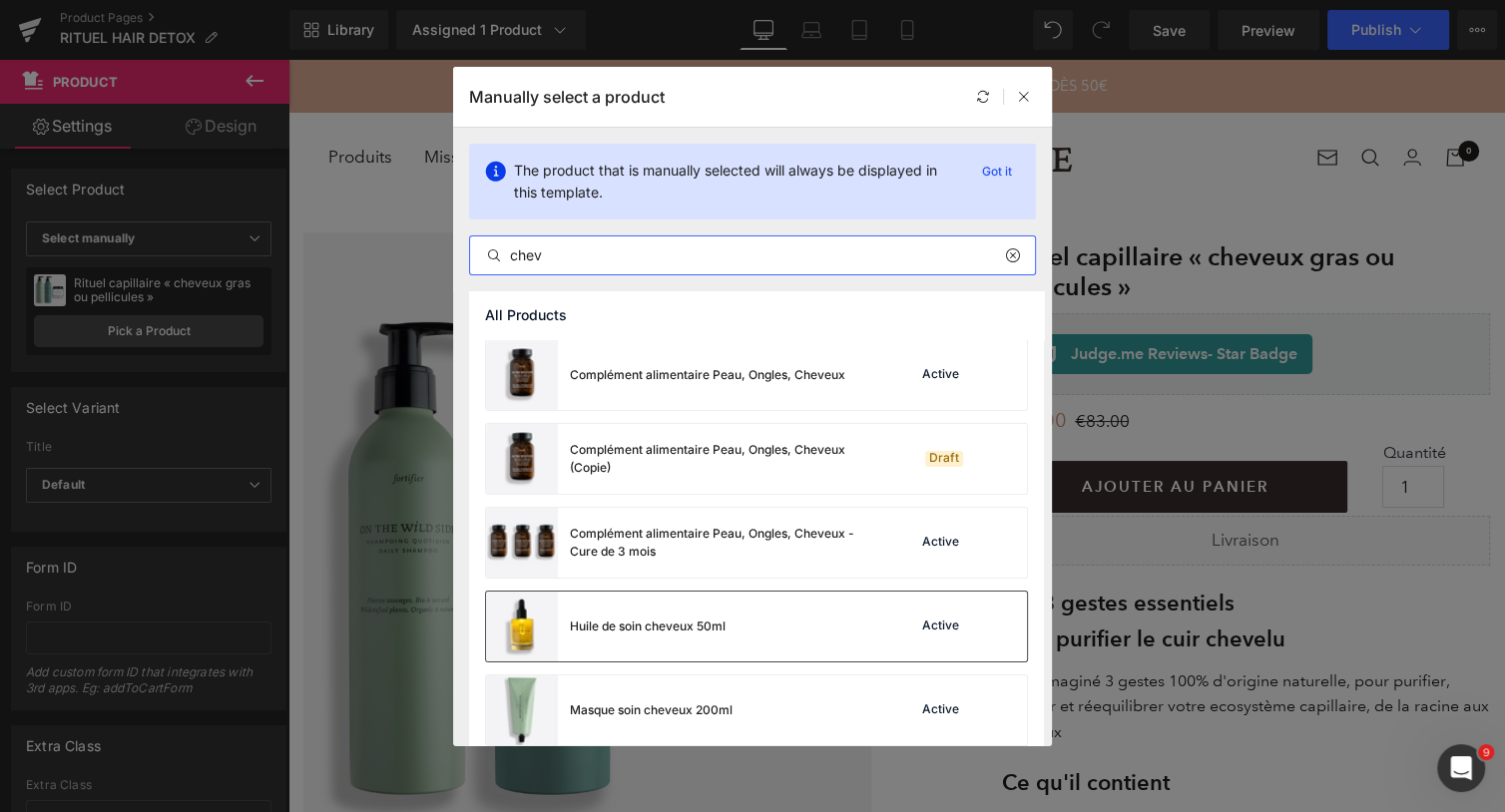 scroll, scrollTop: 270, scrollLeft: 0, axis: vertical 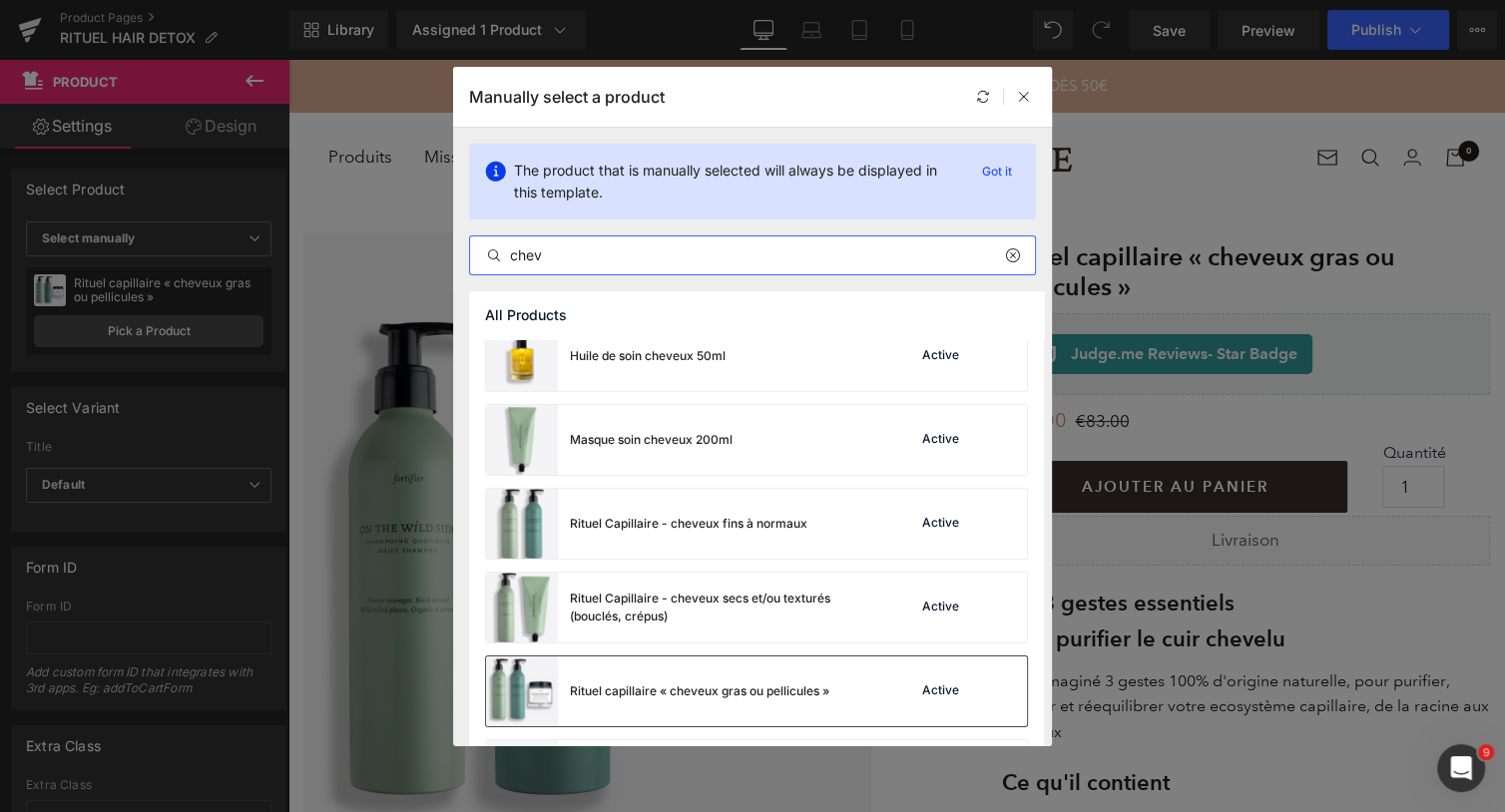 type on "chev" 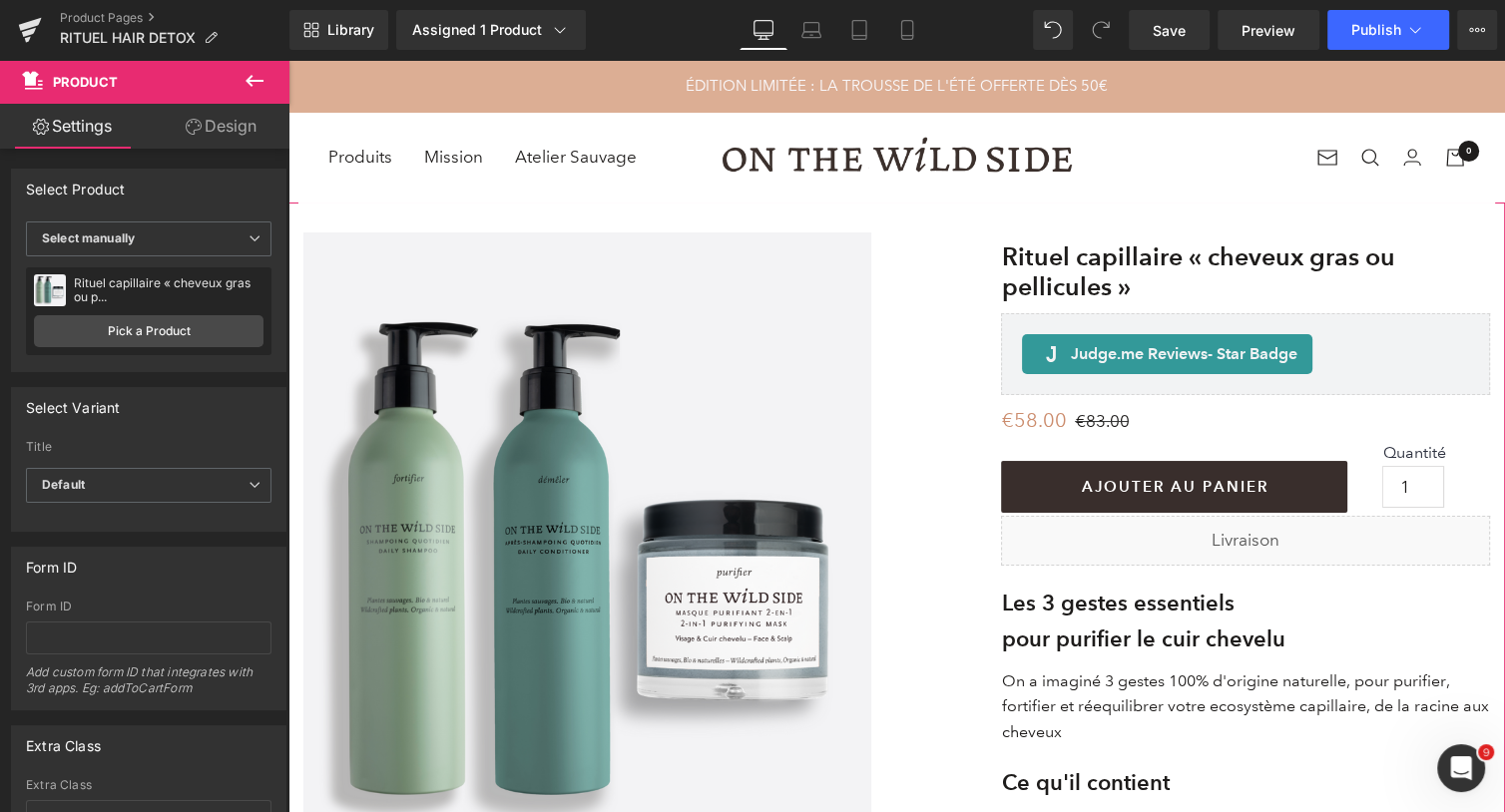 click on "(P) Image
‹ ›
(P) Image List
Rituel capillaire « cheveux gras ou pellicules »
(P) Title Liquid           Judge.me Reviews  - Star Badge Judge.me Reviews
€58.00 €83.00
(P) Price
1" at bounding box center [896, 1037] 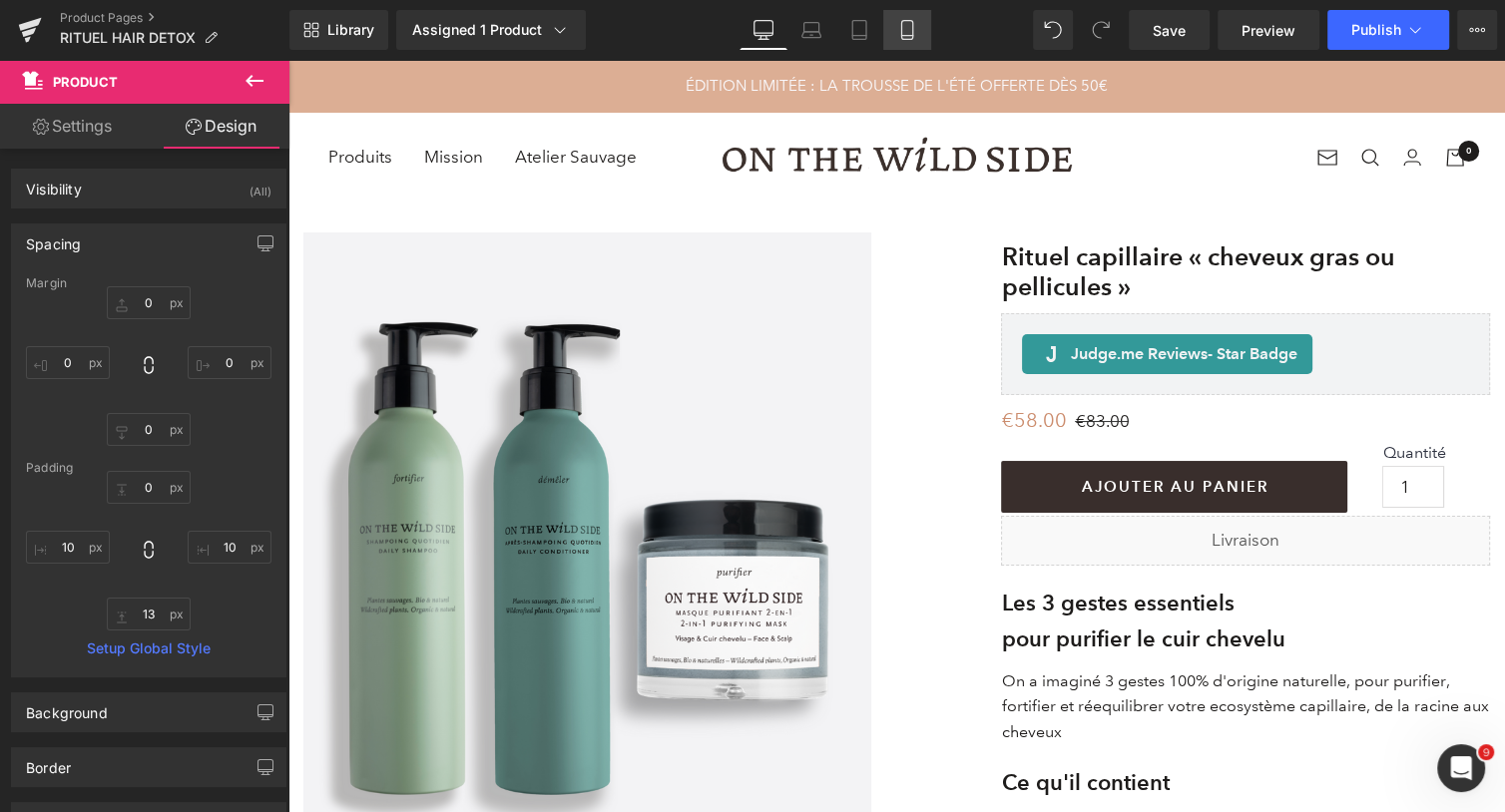 click 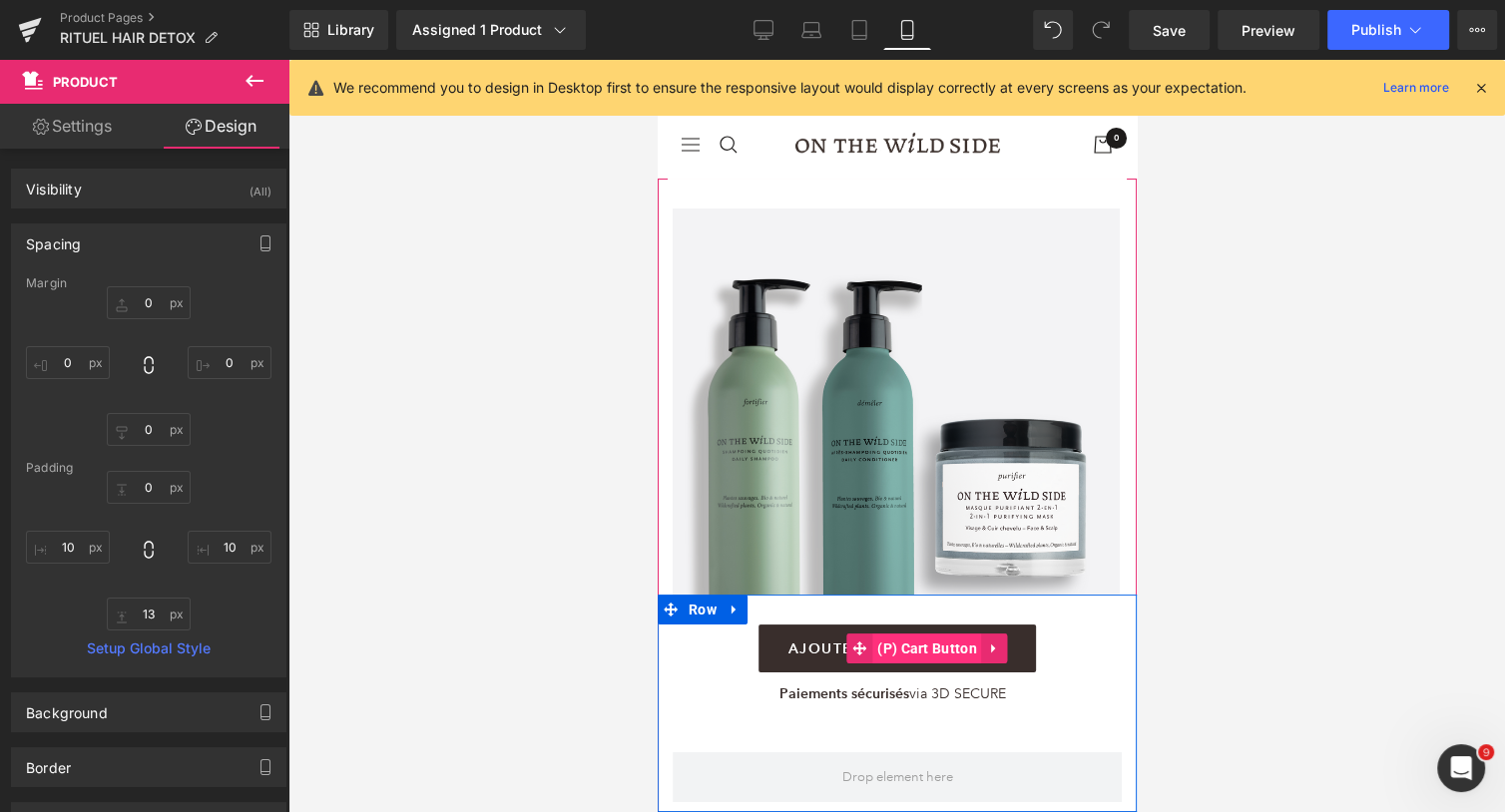 click on "(P) Cart Button" at bounding box center (926, 648) 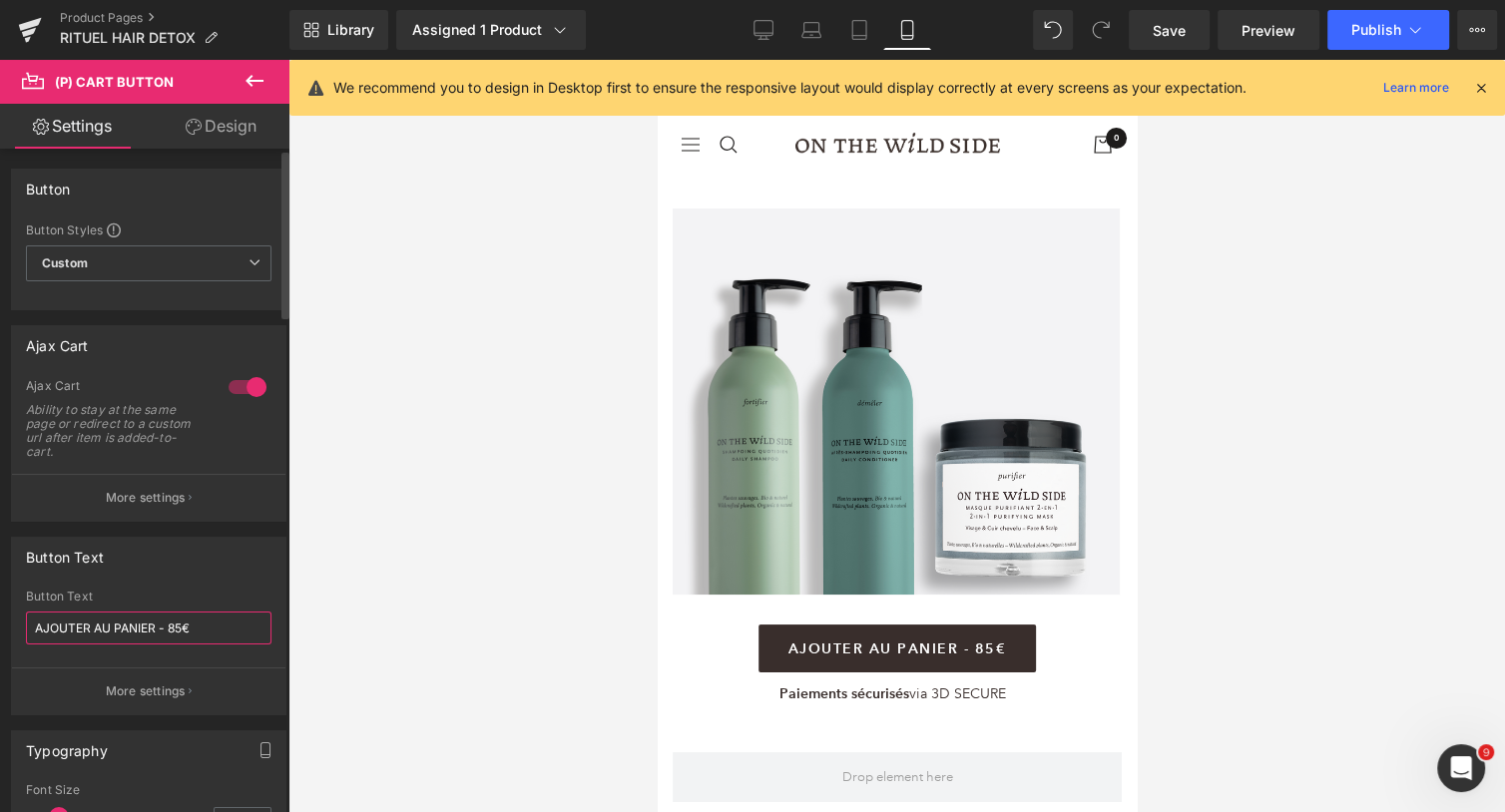 click on "AJOUTER AU PANIER - 85€" at bounding box center [149, 627] 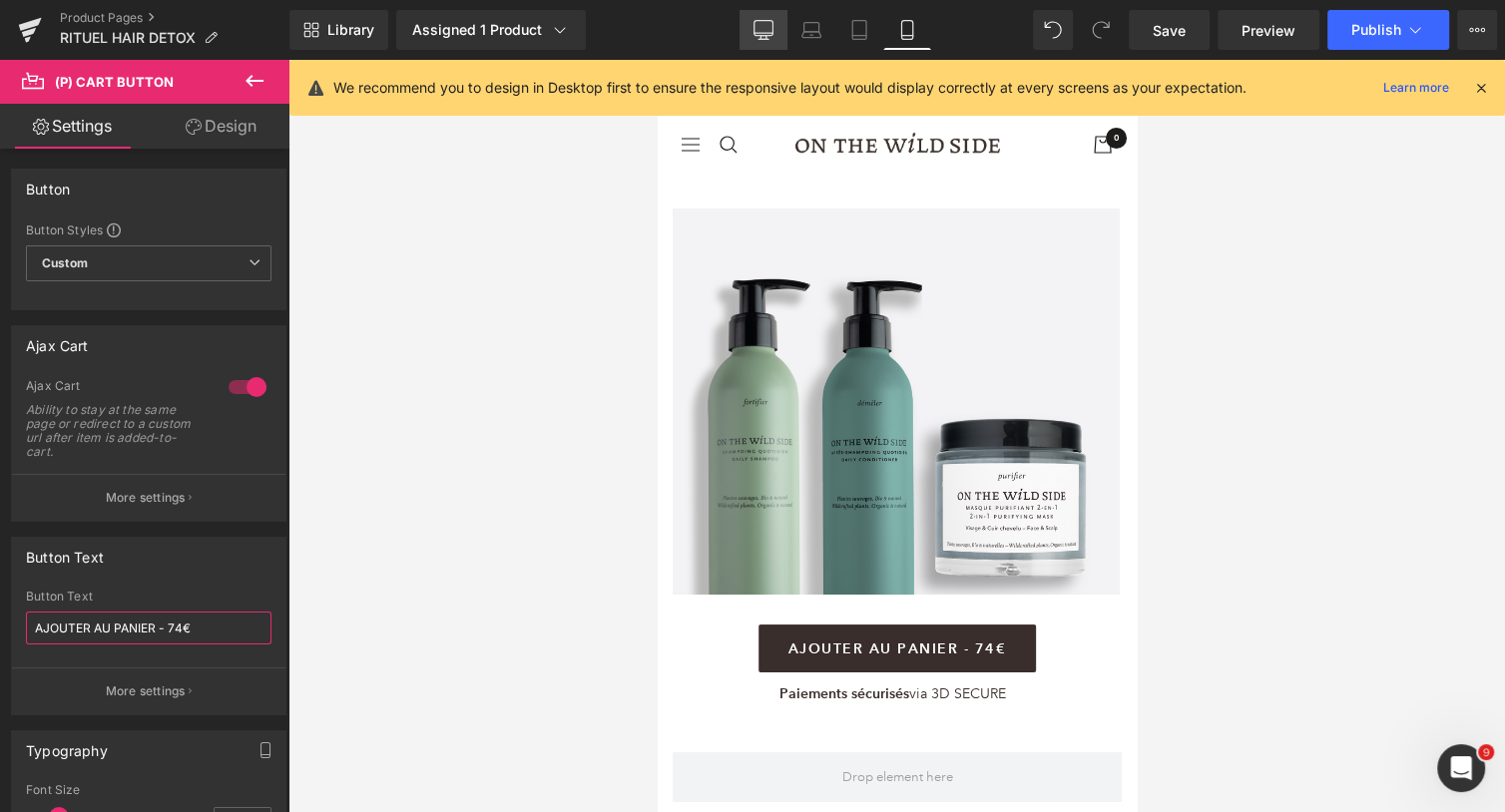 type on "AJOUTER AU PANIER - 74€" 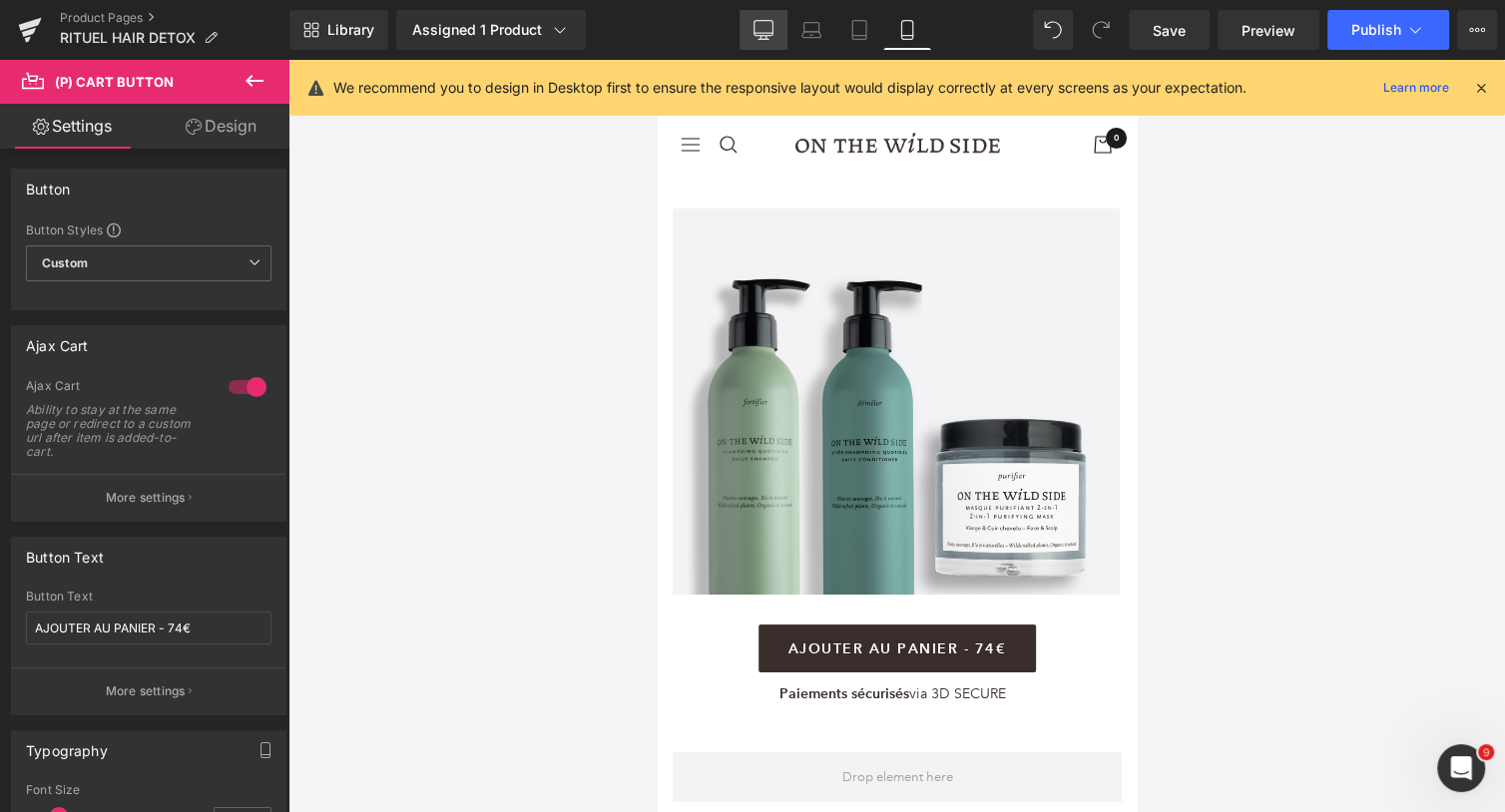 click 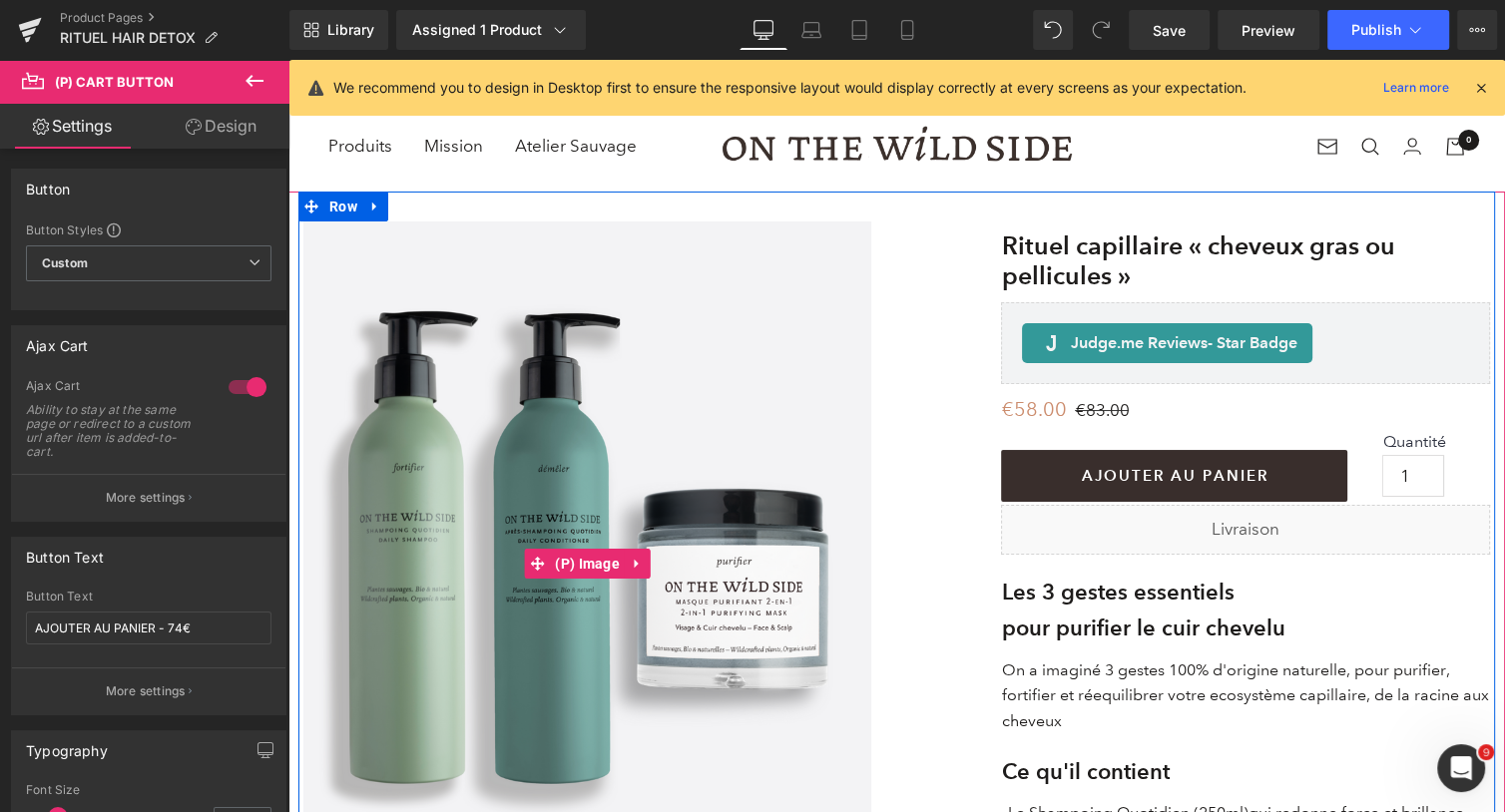 scroll, scrollTop: 121, scrollLeft: 0, axis: vertical 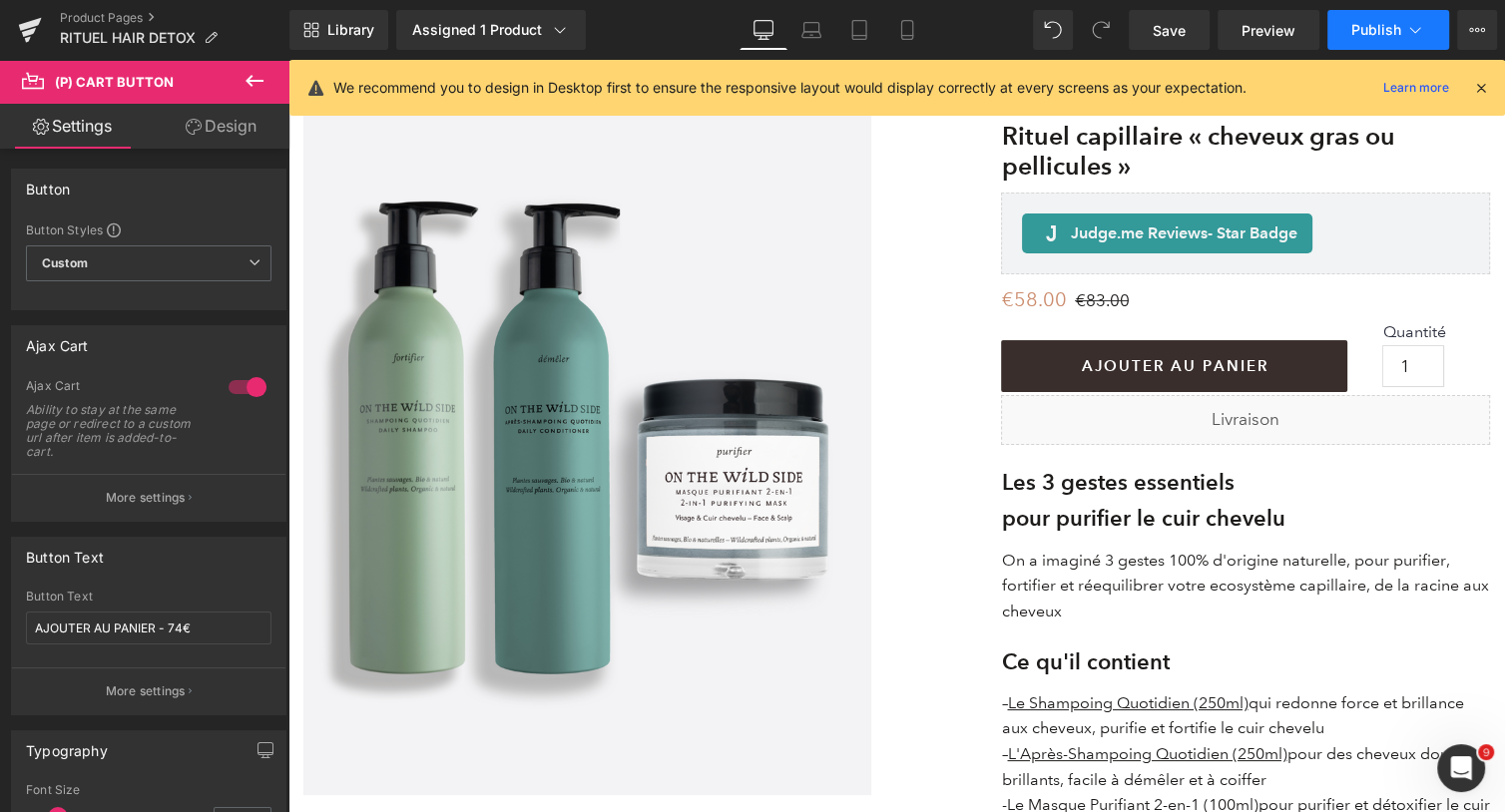 click on "Publish" at bounding box center (1376, 30) 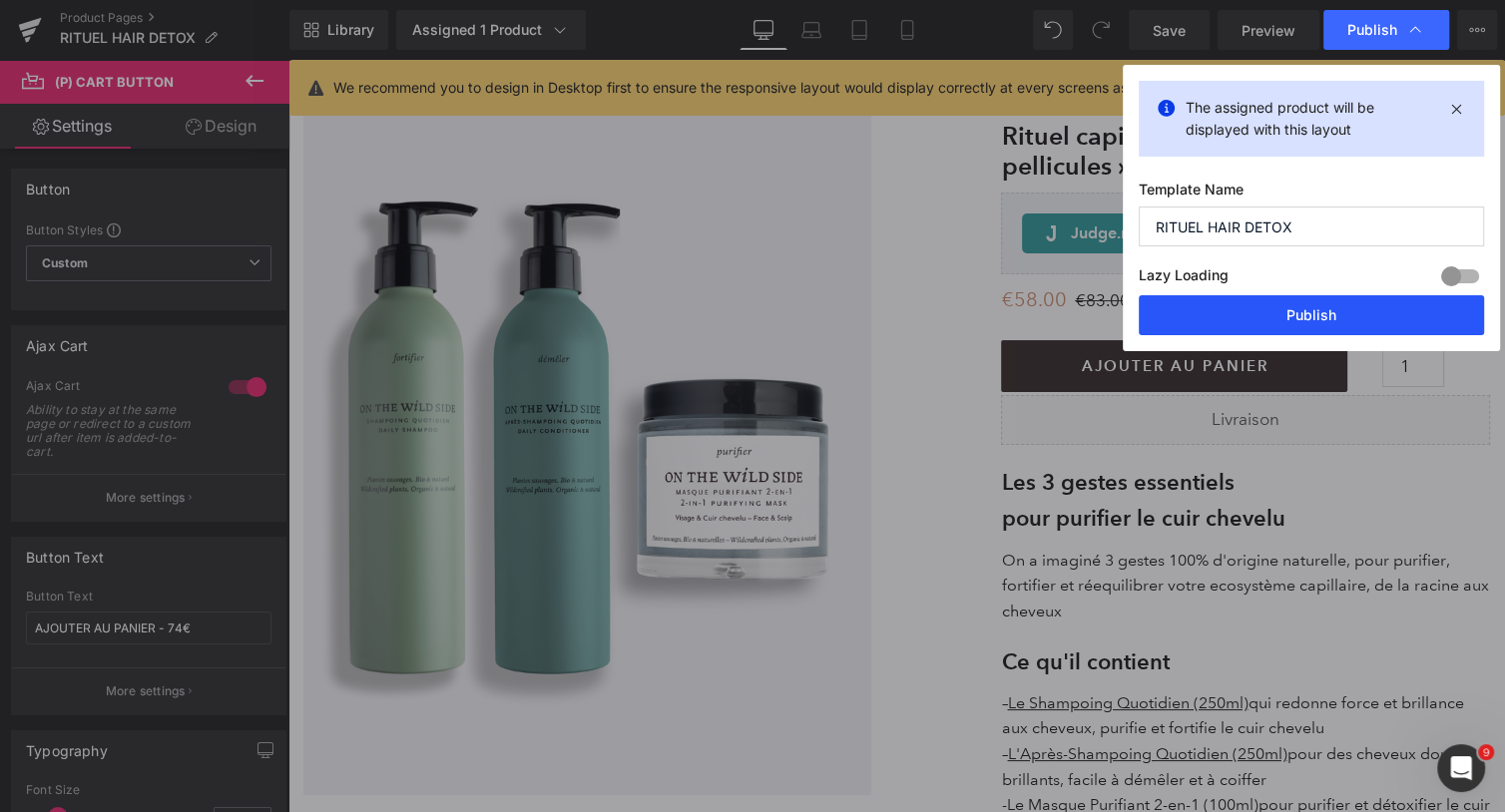 click on "Publish" at bounding box center (1311, 315) 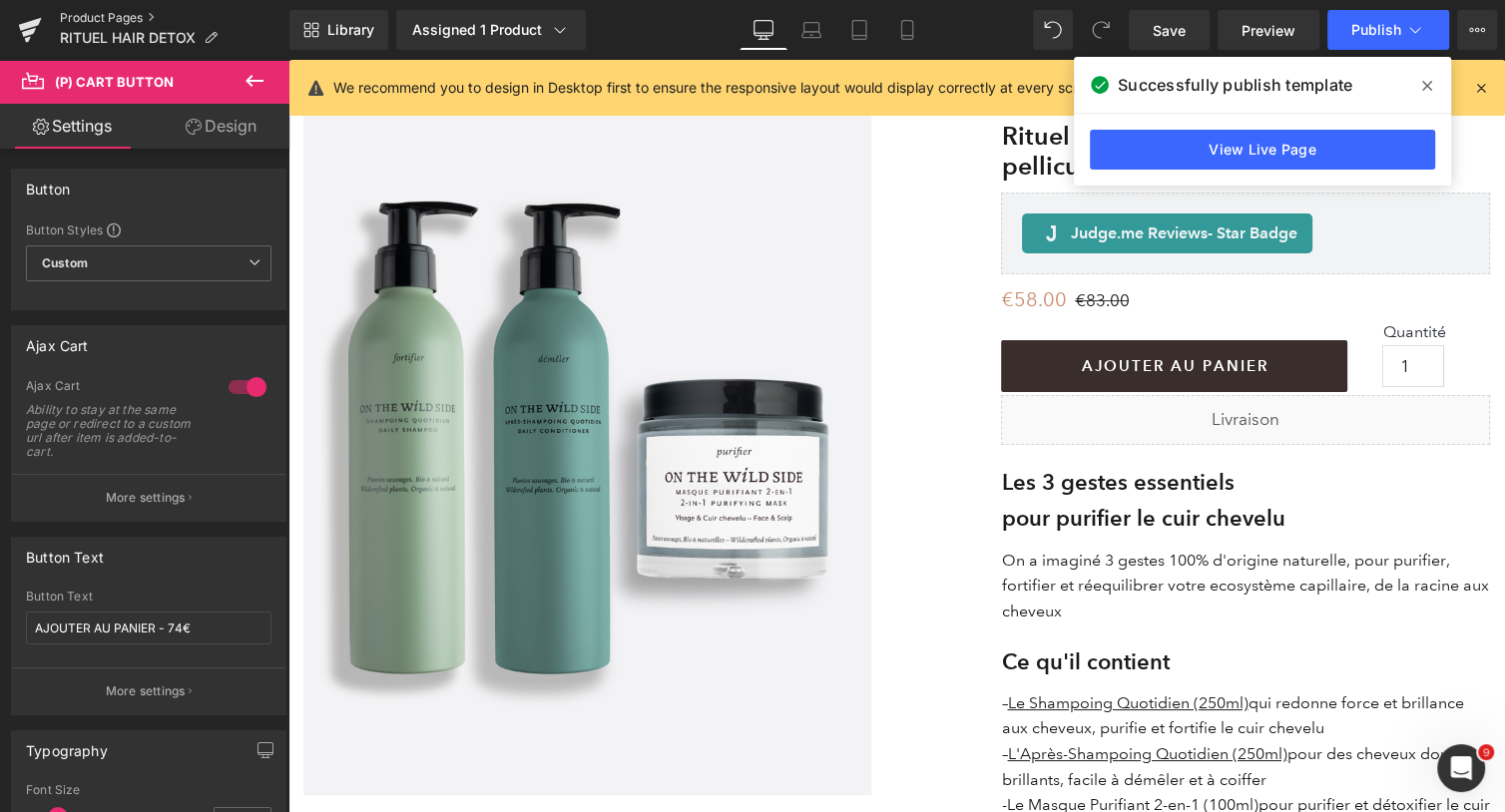 click on "Product Pages" at bounding box center [175, 18] 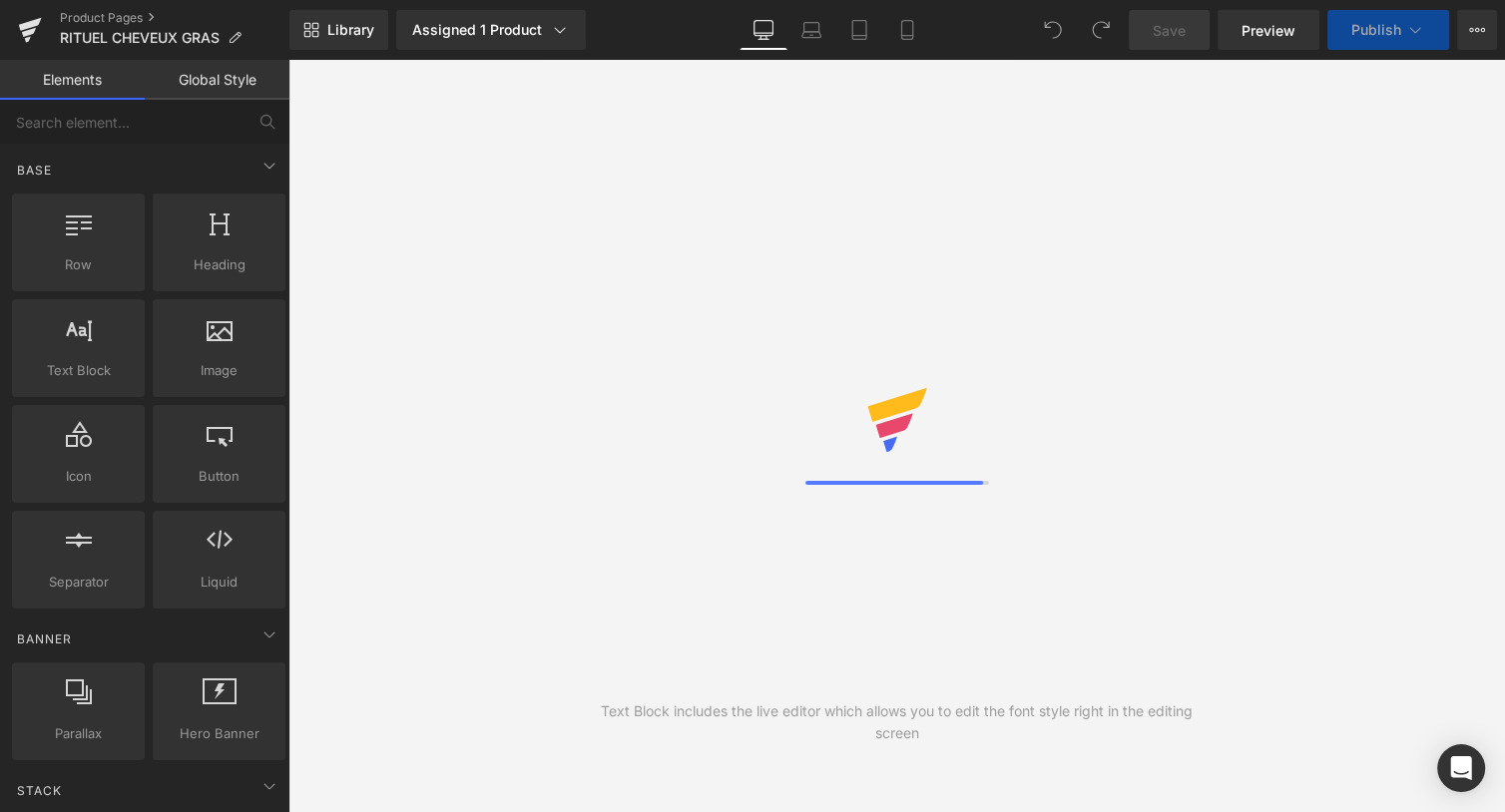 scroll, scrollTop: 0, scrollLeft: 0, axis: both 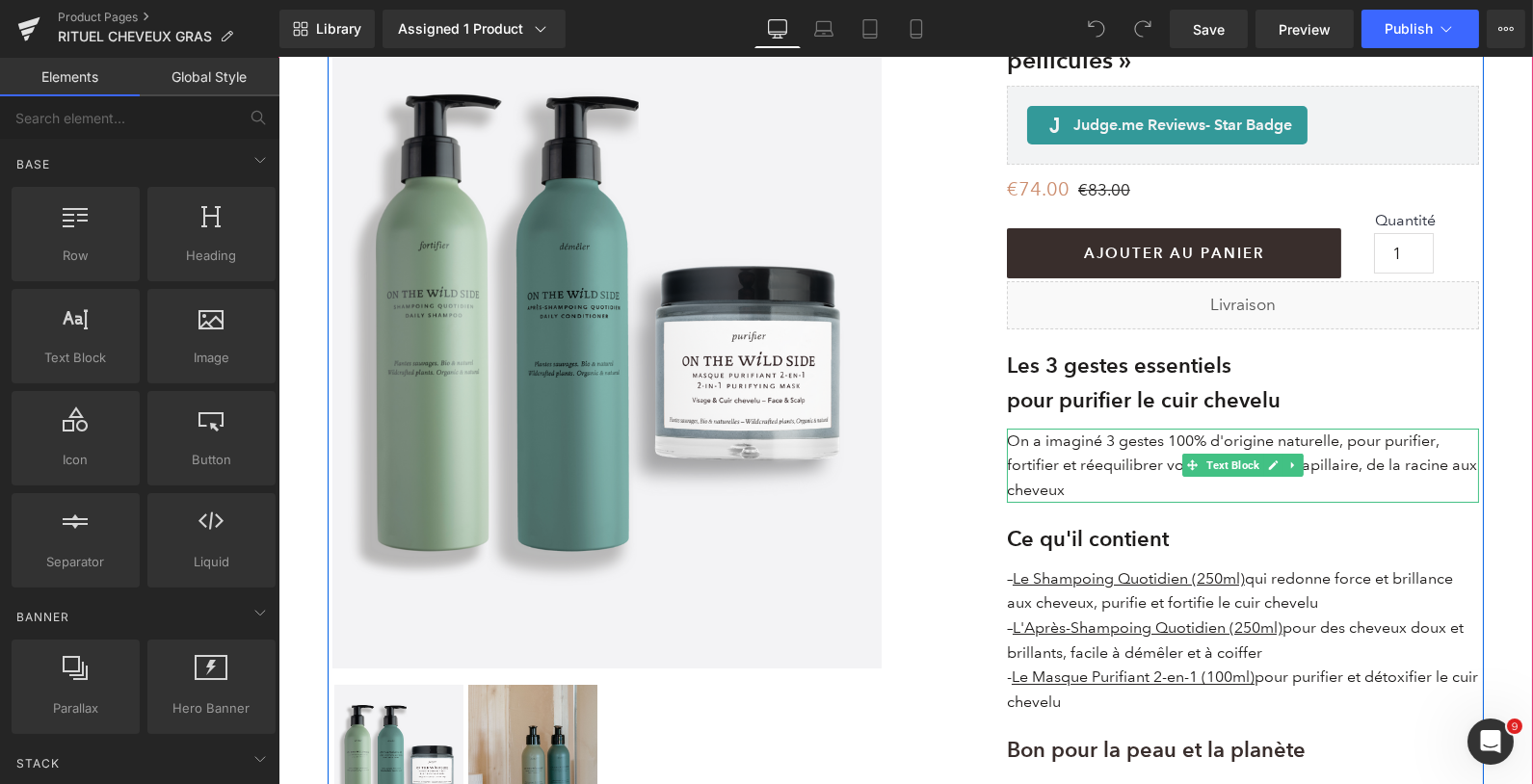 click on "On a imaginé 3 gestes 100% d'origine naturelle, pour purifier, fortifier et réequilibrer votre ecosystème capillaire, de la racine aux cheveux" at bounding box center [1242, 465] 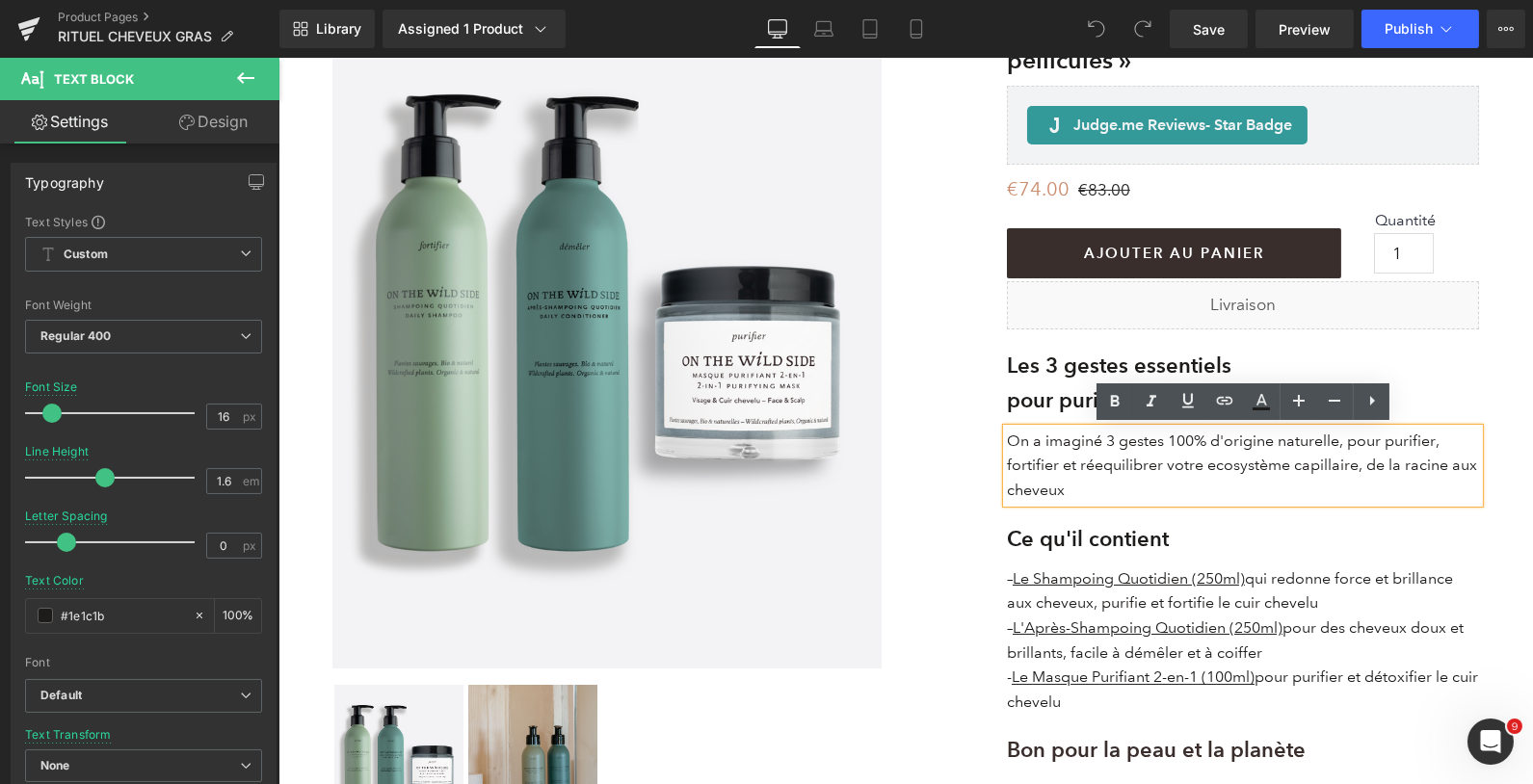 click on "On a imaginé 3 gestes 100% d'origine naturelle, pour purifier, fortifier et réequilibrer votre ecosystème capillaire, de la racine aux cheveux" at bounding box center [1242, 465] 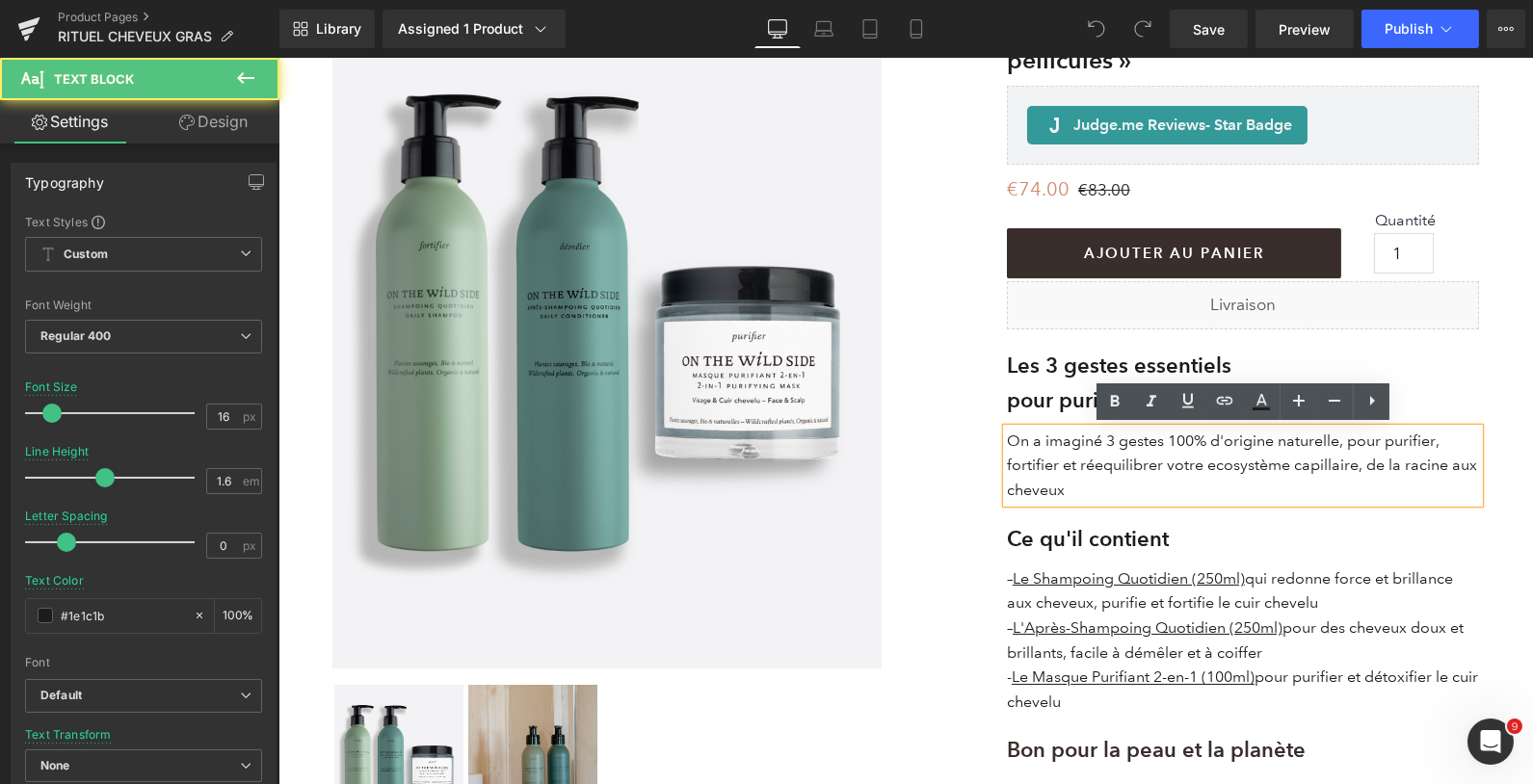 type 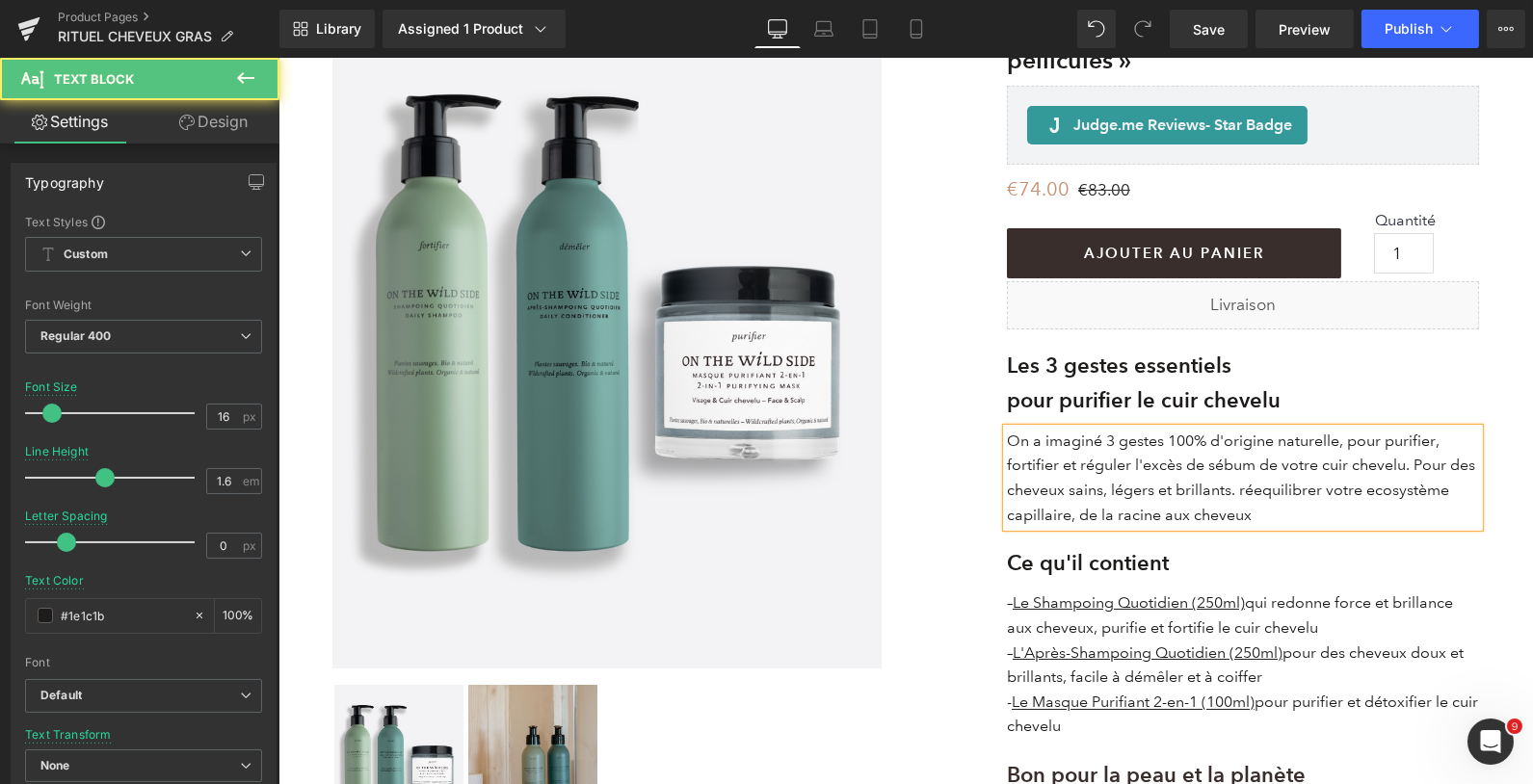 drag, startPoint x: 1280, startPoint y: 509, endPoint x: 1240, endPoint y: 491, distance: 43.863424 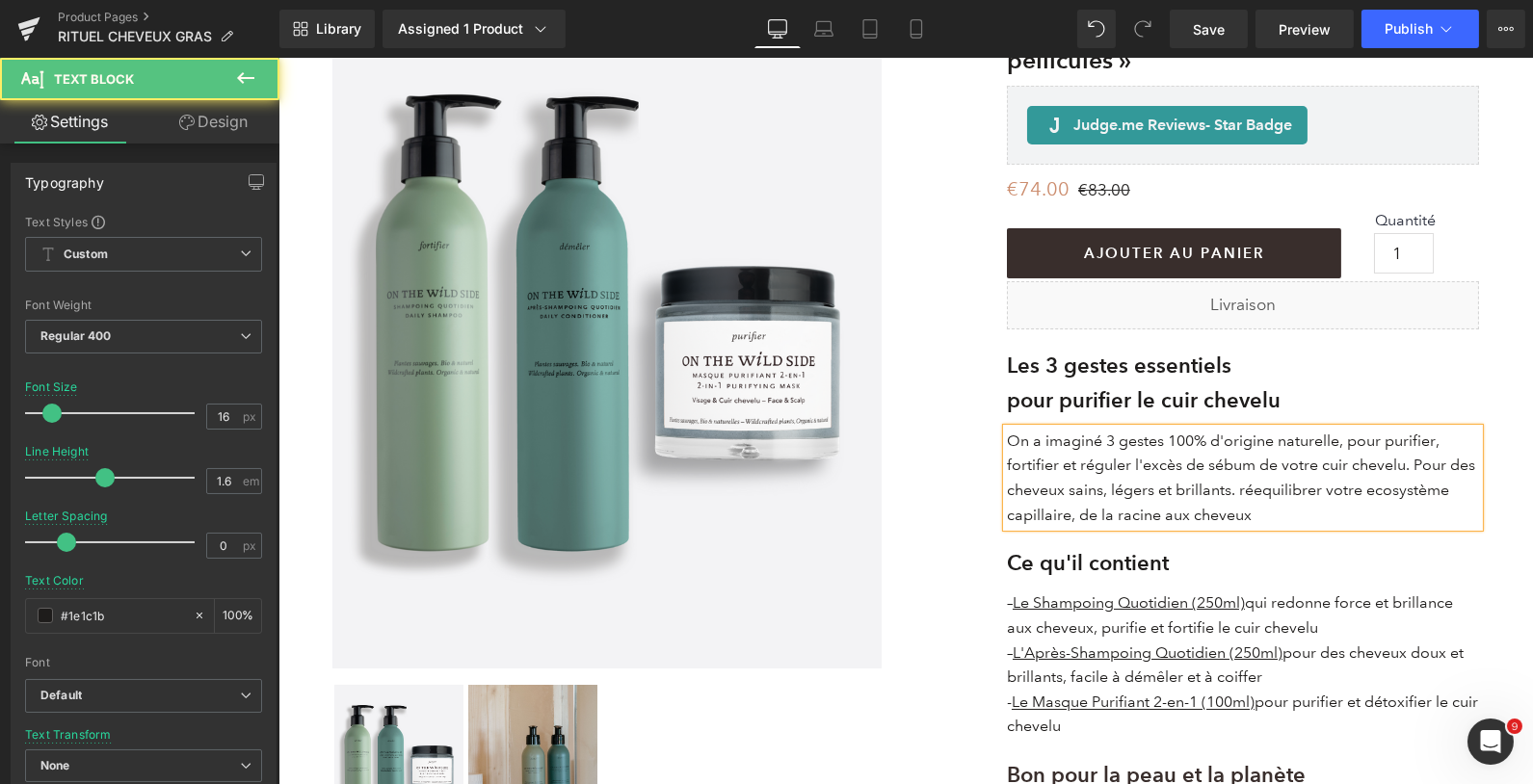 click on "On a imaginé 3 gestes 100% d'origine naturelle, pour purifier, fortifier et réguler l'excès de sébum de votre cuir chevelu. Pour des cheveux sains, légers et brillants. réequilibrer votre ecosystème capillaire, de la racine aux cheveux" at bounding box center (1242, 478) 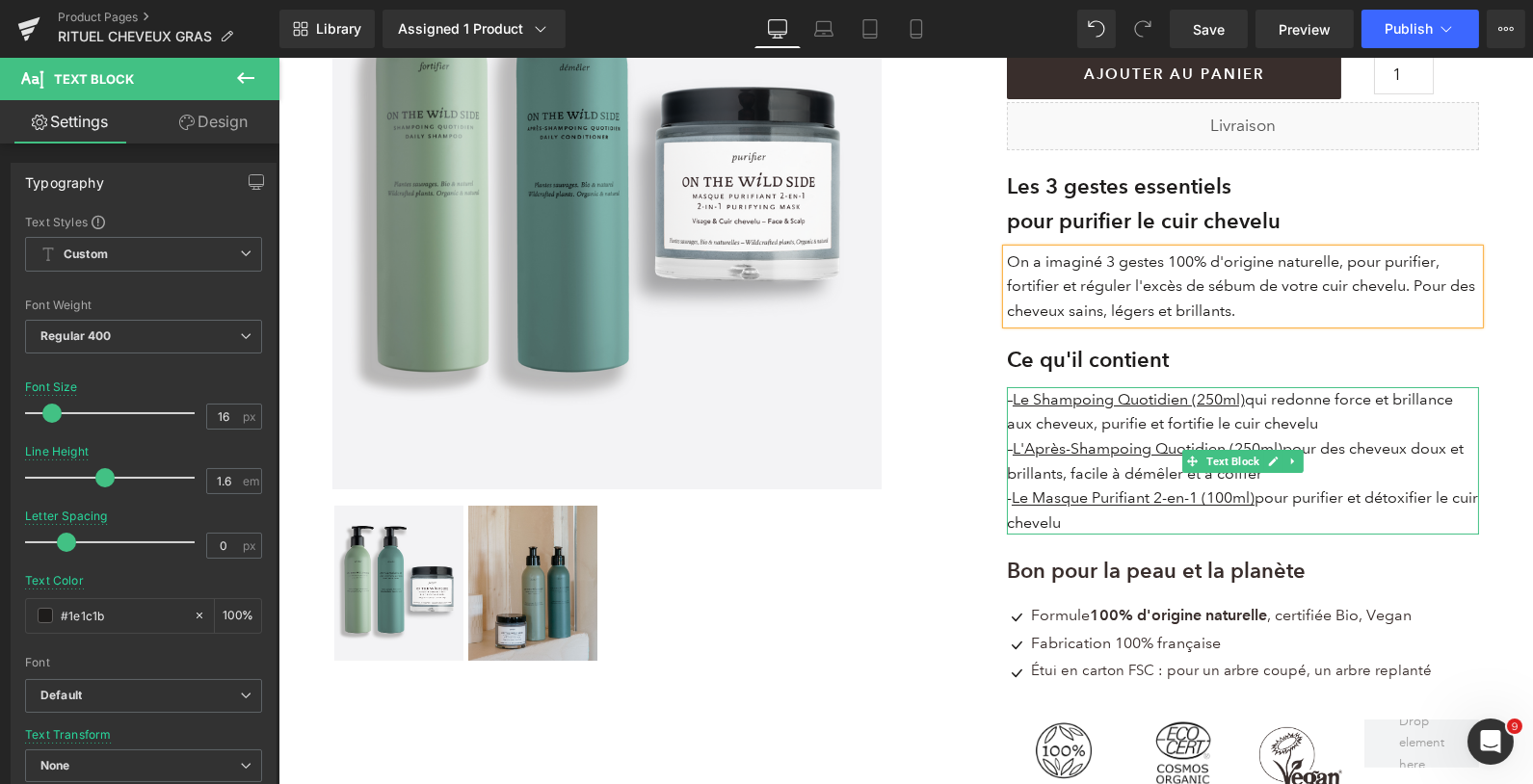scroll, scrollTop: 392, scrollLeft: 0, axis: vertical 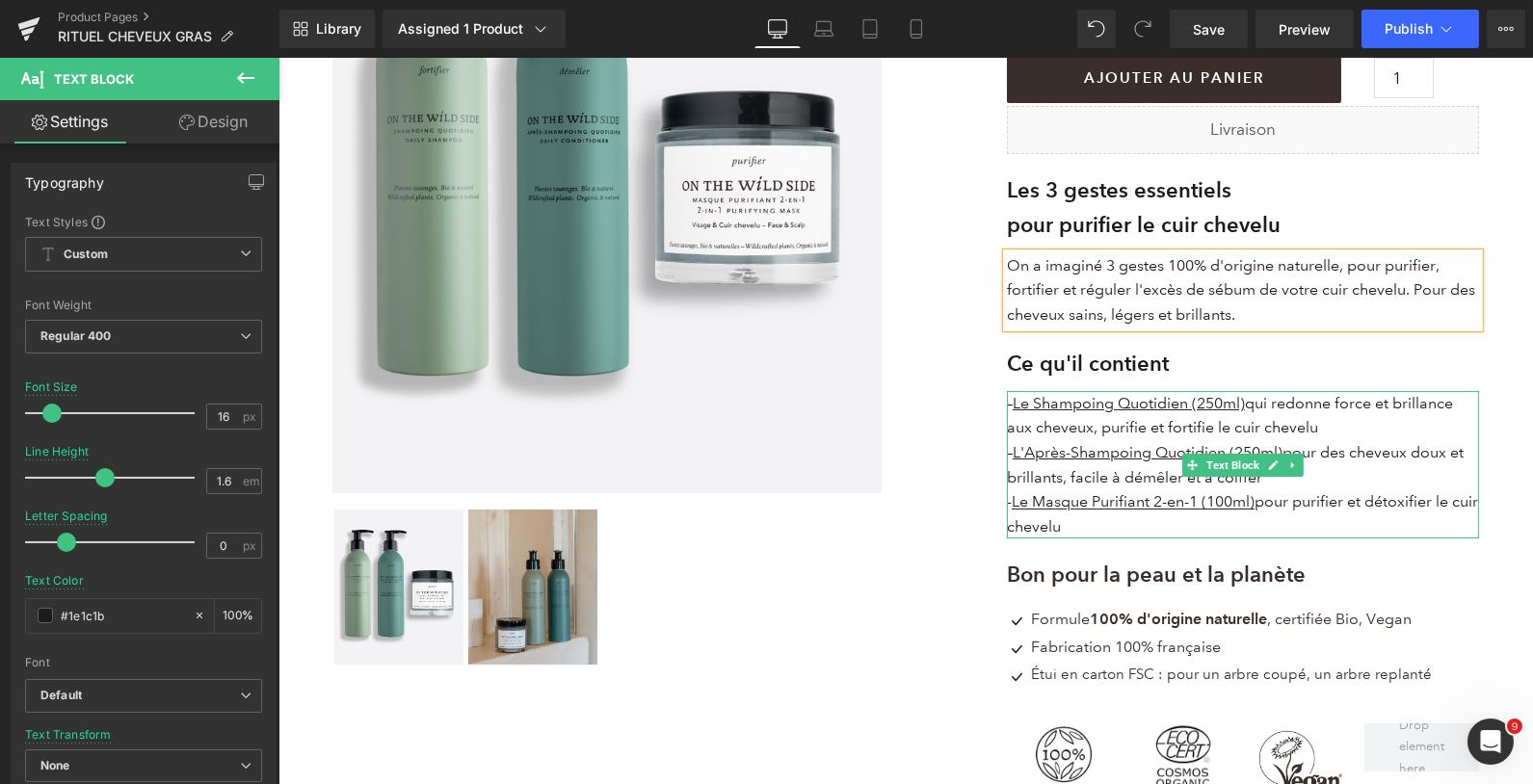 click on "-  Le Masque Purifiant 2-en-1 (100ml)  pour purifier et détoxifier le cuir chevelu" at bounding box center [1242, 513] 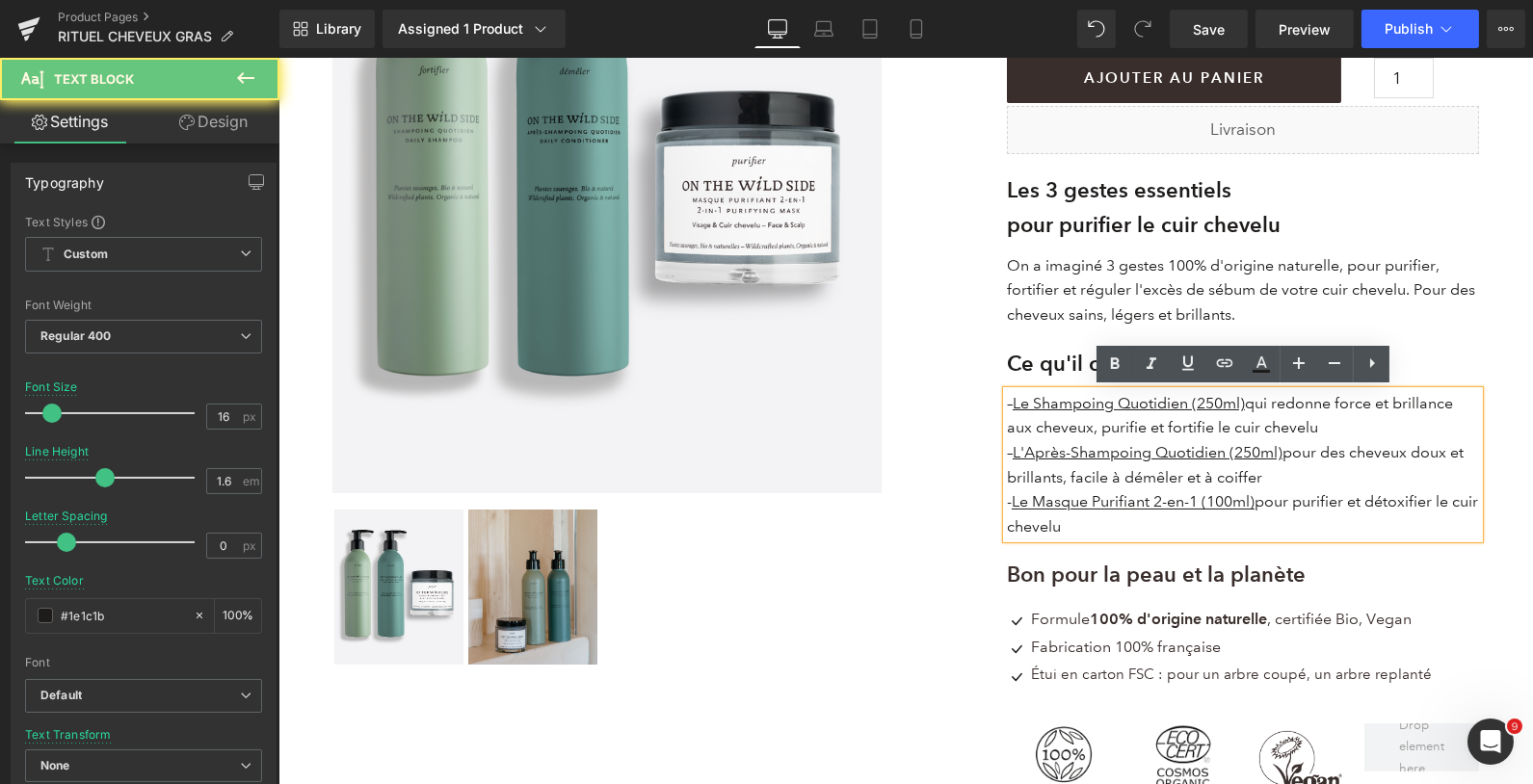 click on "-  Le Masque Purifiant 2-en-1 (100ml)  pour purifier et détoxifier le cuir chevelu" at bounding box center [1242, 513] 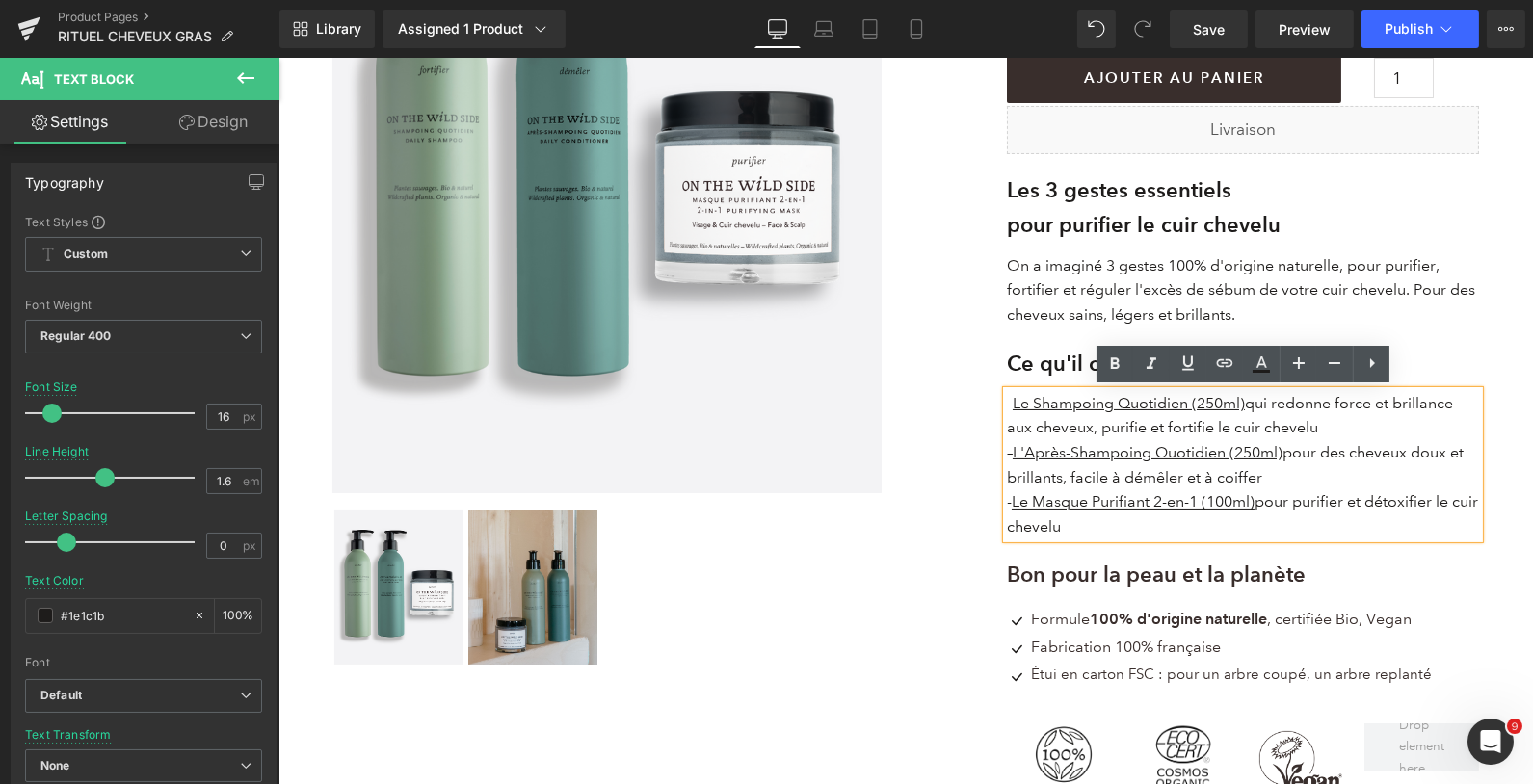 type 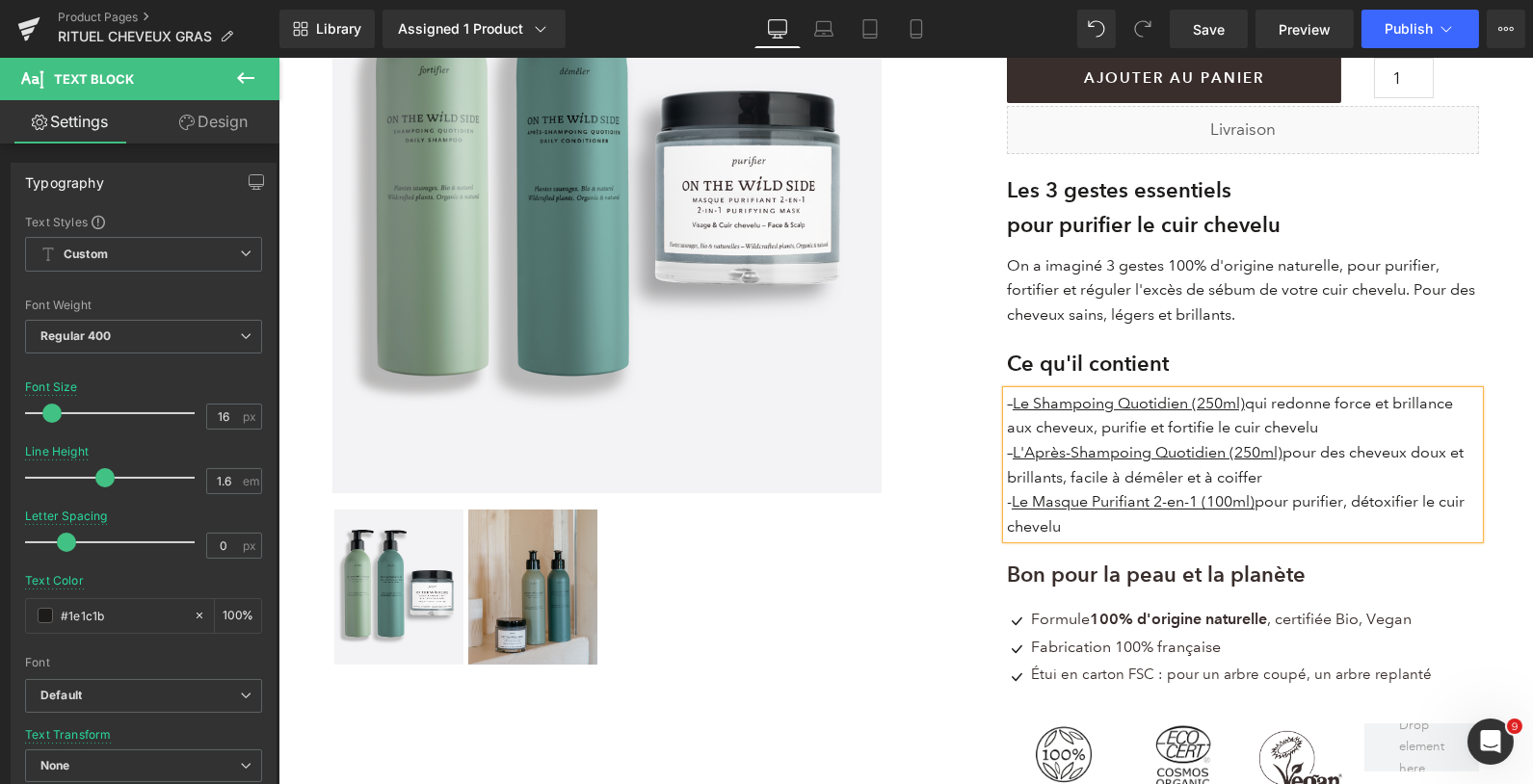 click on "-  Le Masque Purifiant 2-en-1 (100ml)  pour purifier, détoxifier le cuir chevelu" at bounding box center [1242, 513] 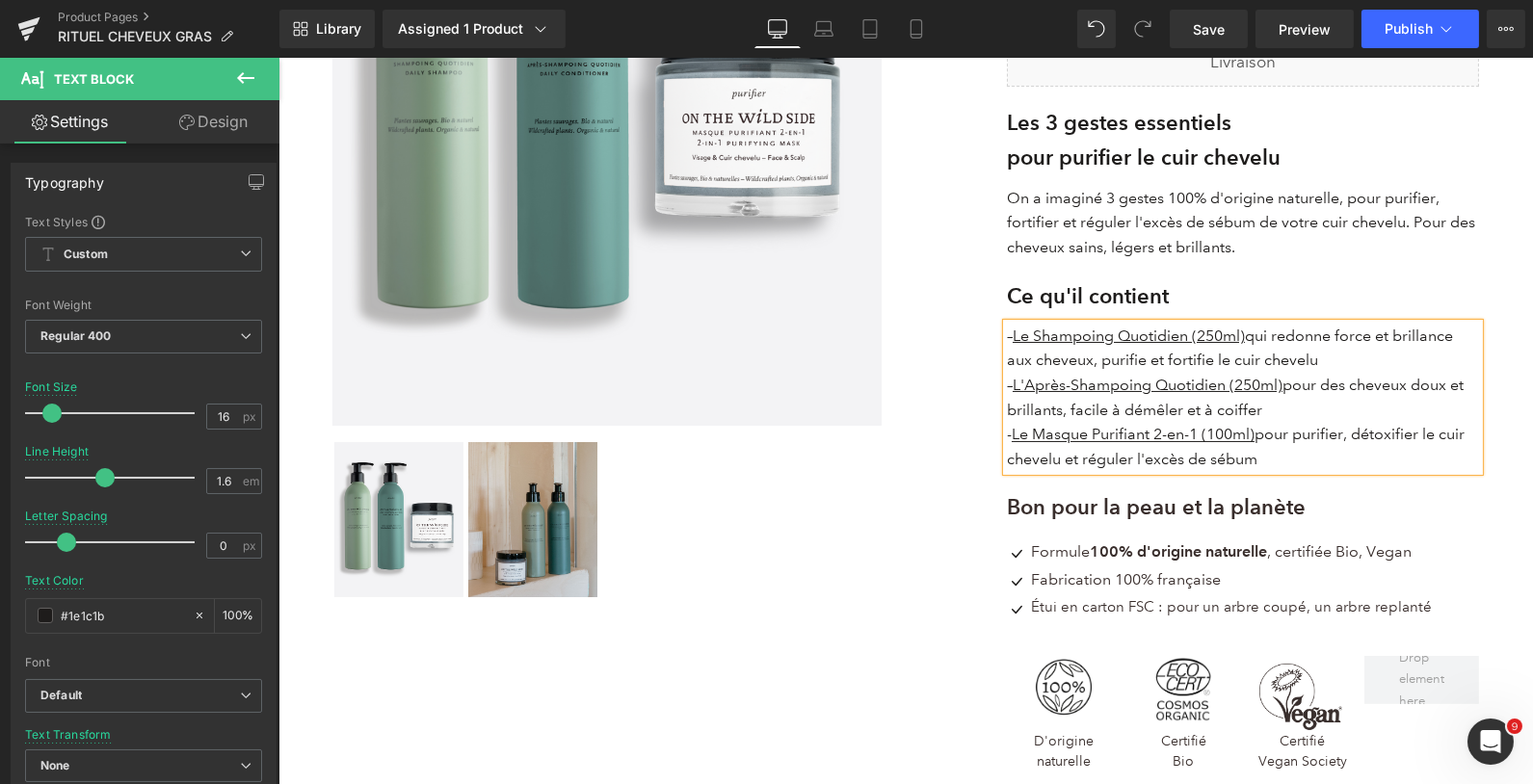 scroll, scrollTop: 439, scrollLeft: 0, axis: vertical 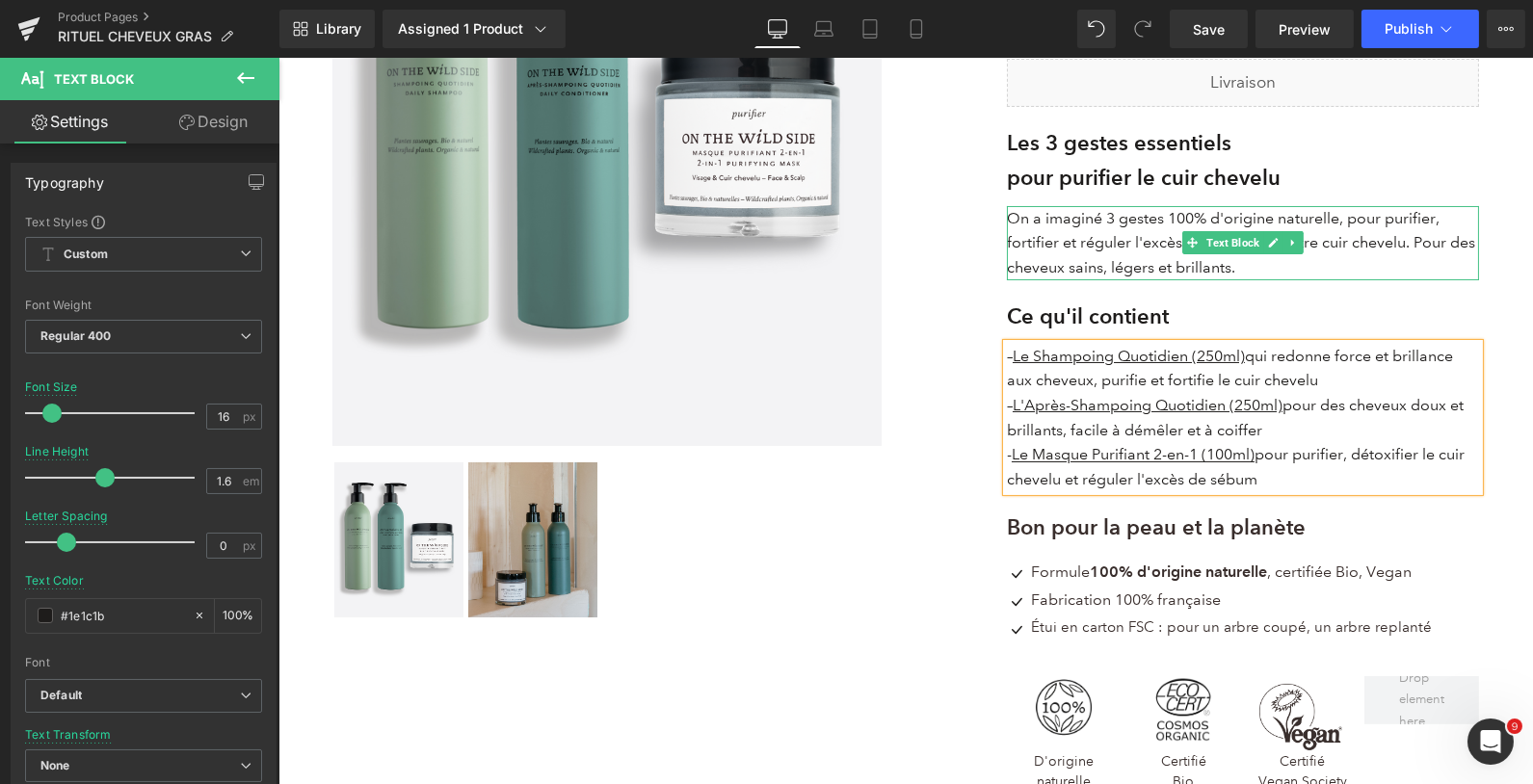 click on "On a imaginé 3 gestes 100% d'origine naturelle, pour purifier, fortifier et réguler l'excès de sébum de votre cuir chevelu. Pour des cheveux sains, légers et brillants." at bounding box center [1242, 243] 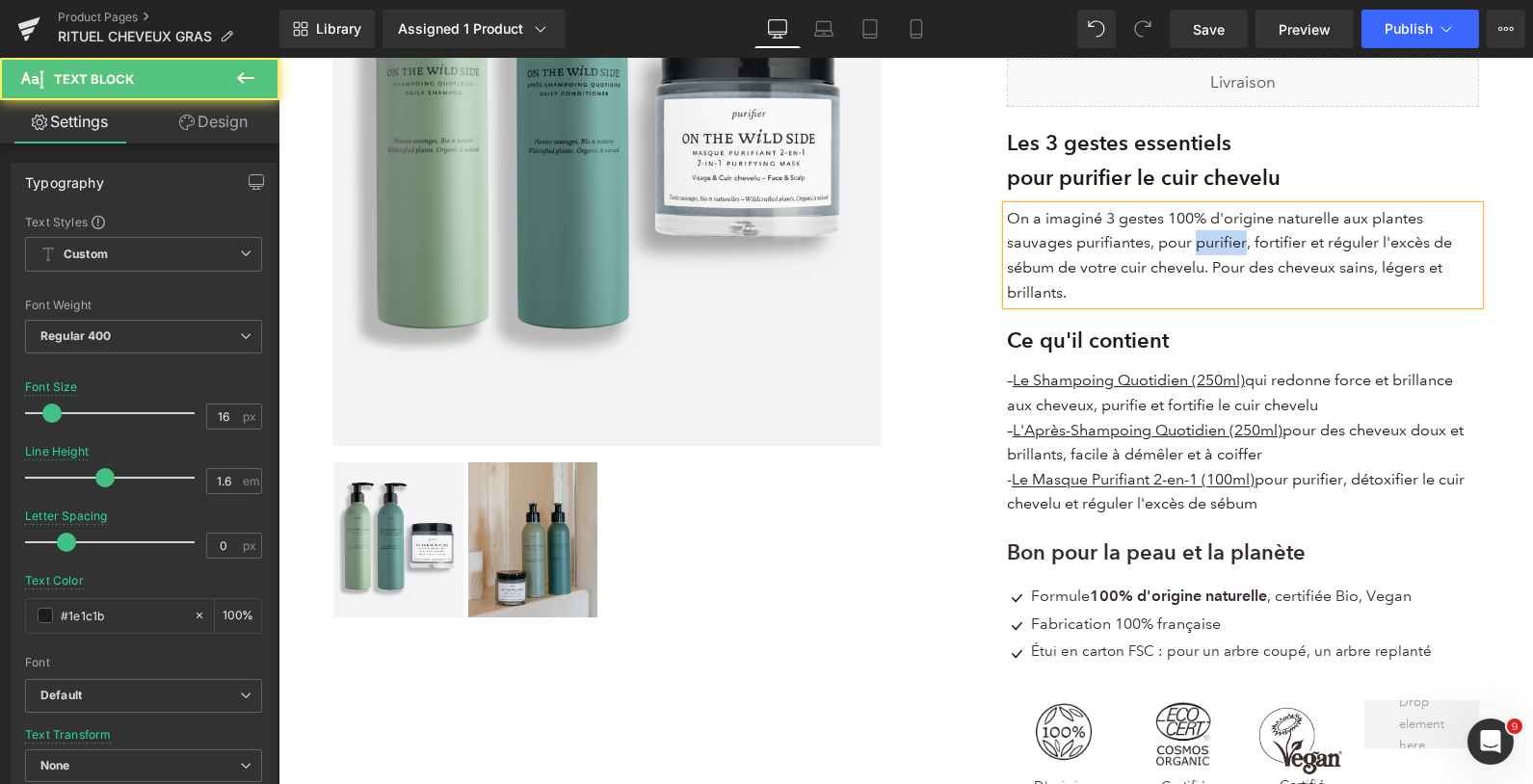 drag, startPoint x: 1244, startPoint y: 236, endPoint x: 1197, endPoint y: 239, distance: 47.09565 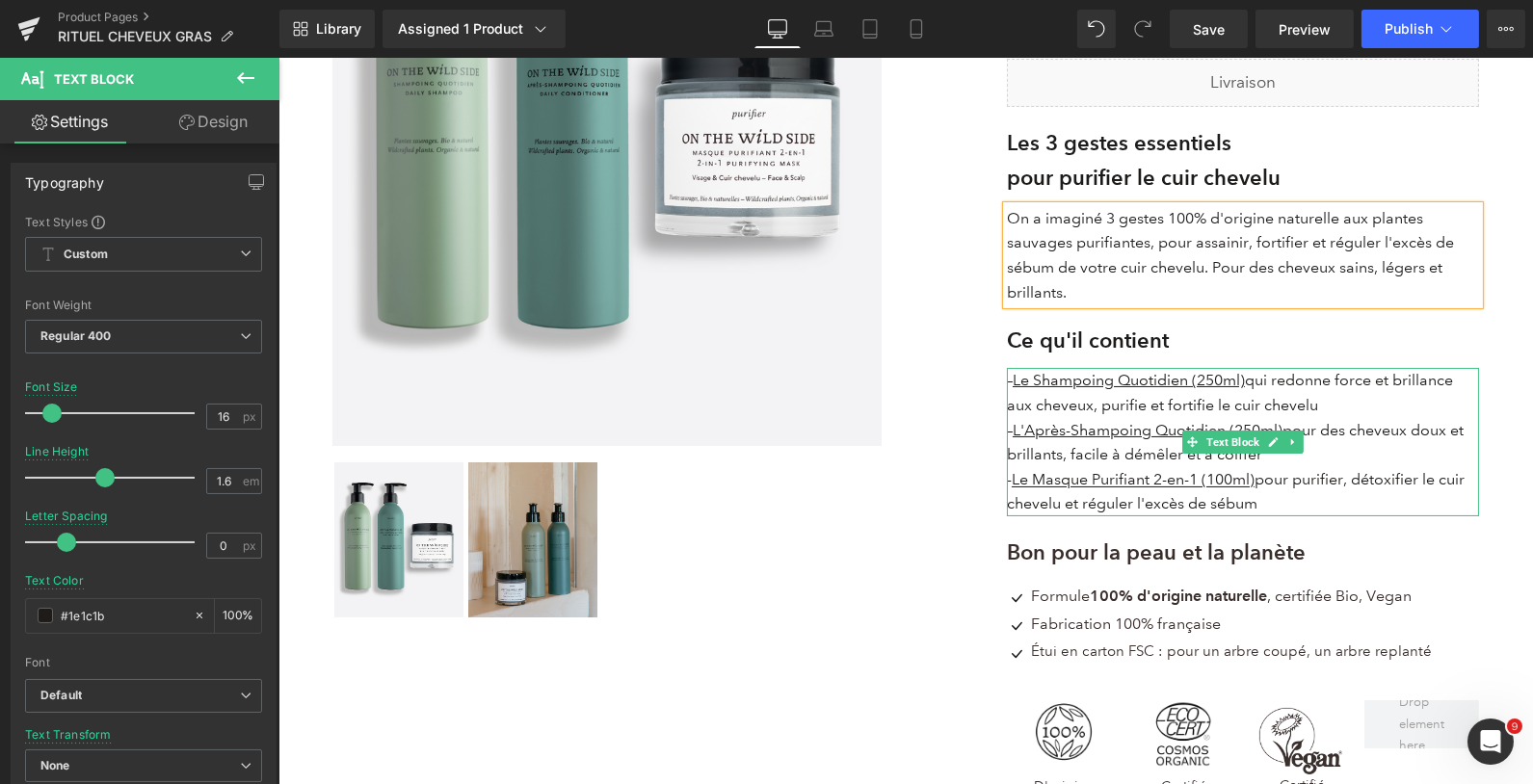 click on "-  Le Masque Purifiant 2-en-1 (100ml)  pour purifier, détoxifier le cuir chevelu et réguler l'excès de sébum" at bounding box center [1242, 491] 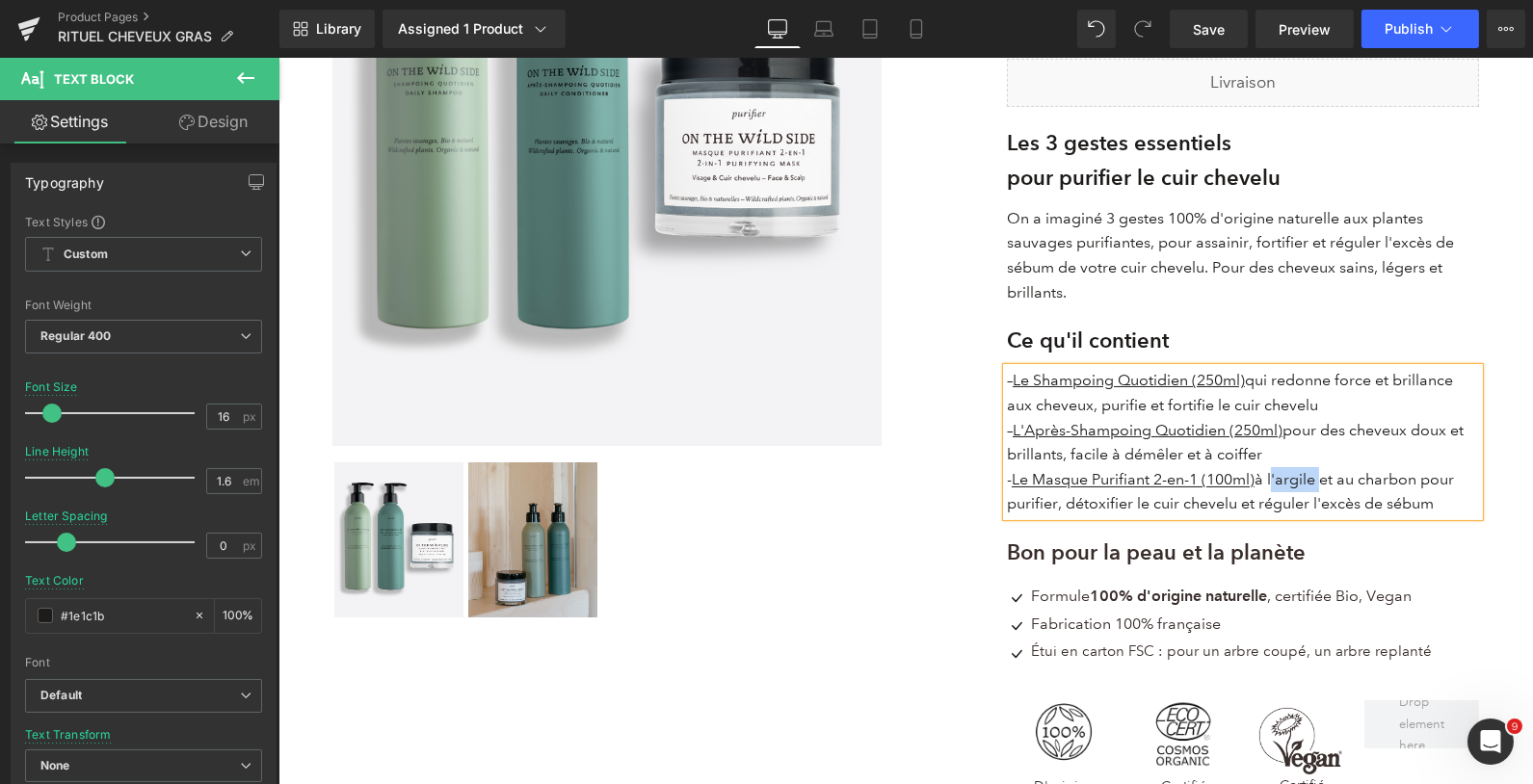 drag, startPoint x: 1322, startPoint y: 473, endPoint x: 1276, endPoint y: 473, distance: 46 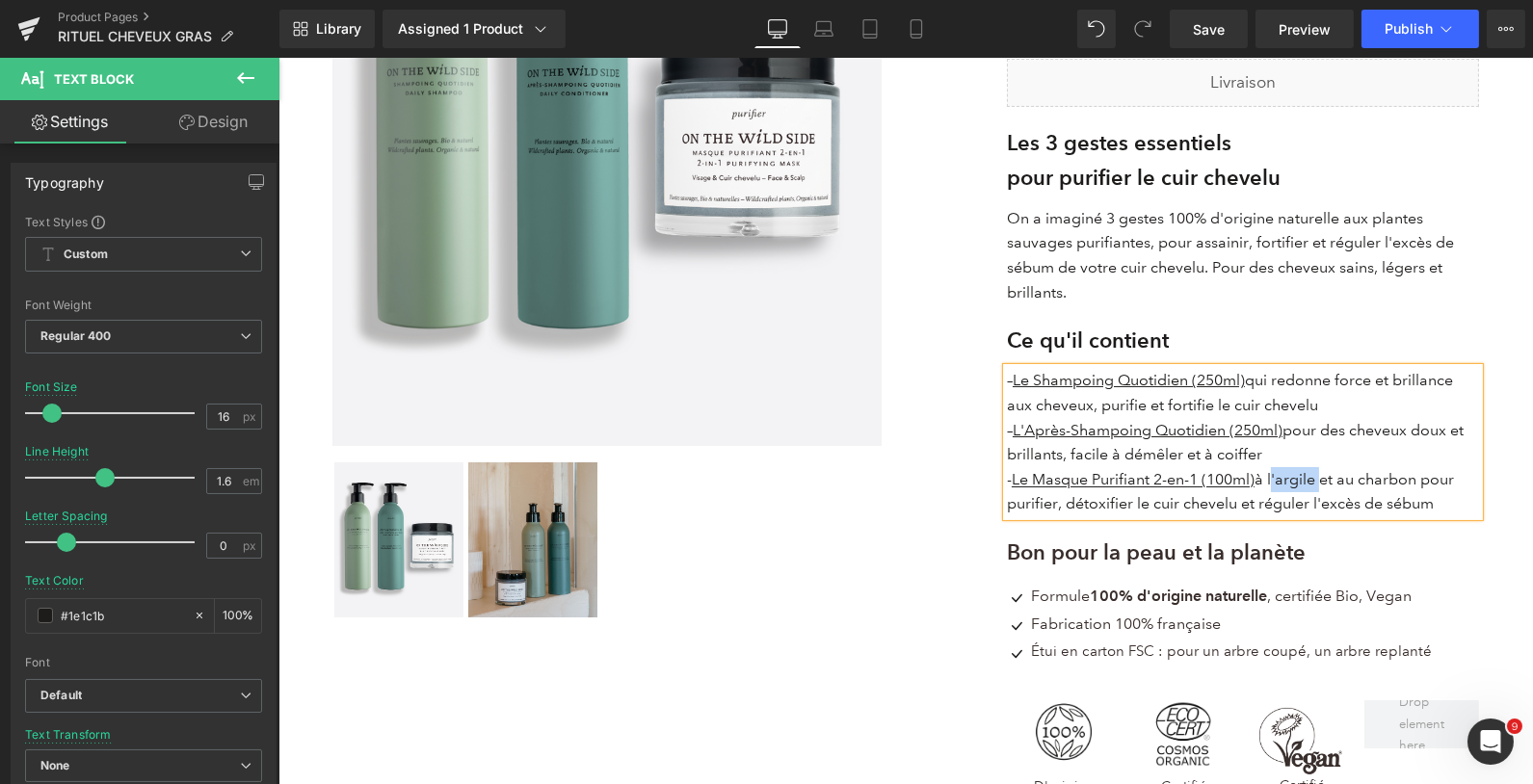 click on "-  Le Masque Purifiant 2-en-1 (100ml)  à l'argile et au charbon pour purifier, détoxifier le cuir chevelu et réguler l'excès de sébum" at bounding box center (1242, 491) 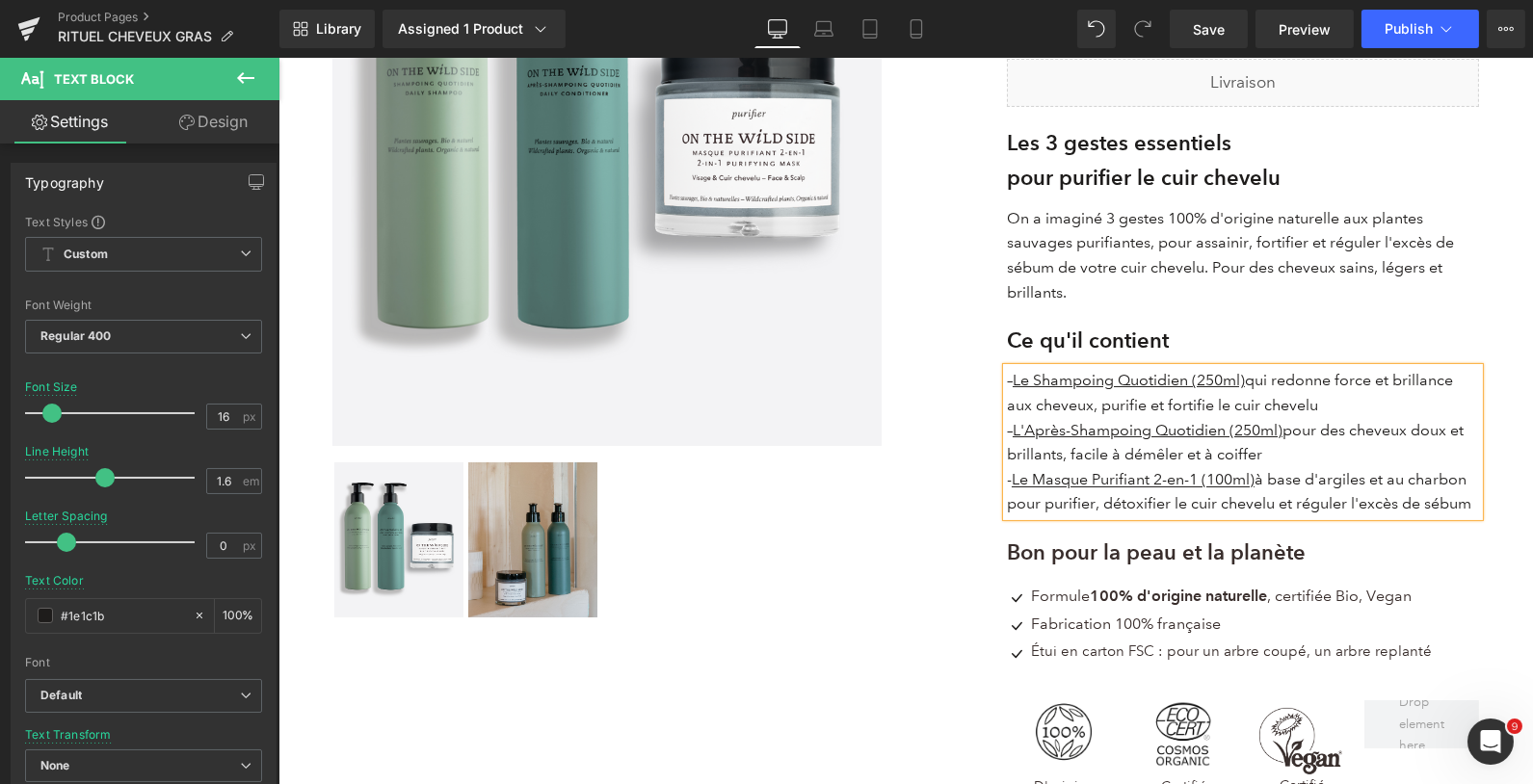 click on "-  Le Masque Purifiant 2-en-1 (100ml)  à base d'argiles et au charbon pour purifier, détoxifier le cuir chevelu et réguler l'excès de sébum" at bounding box center [1242, 491] 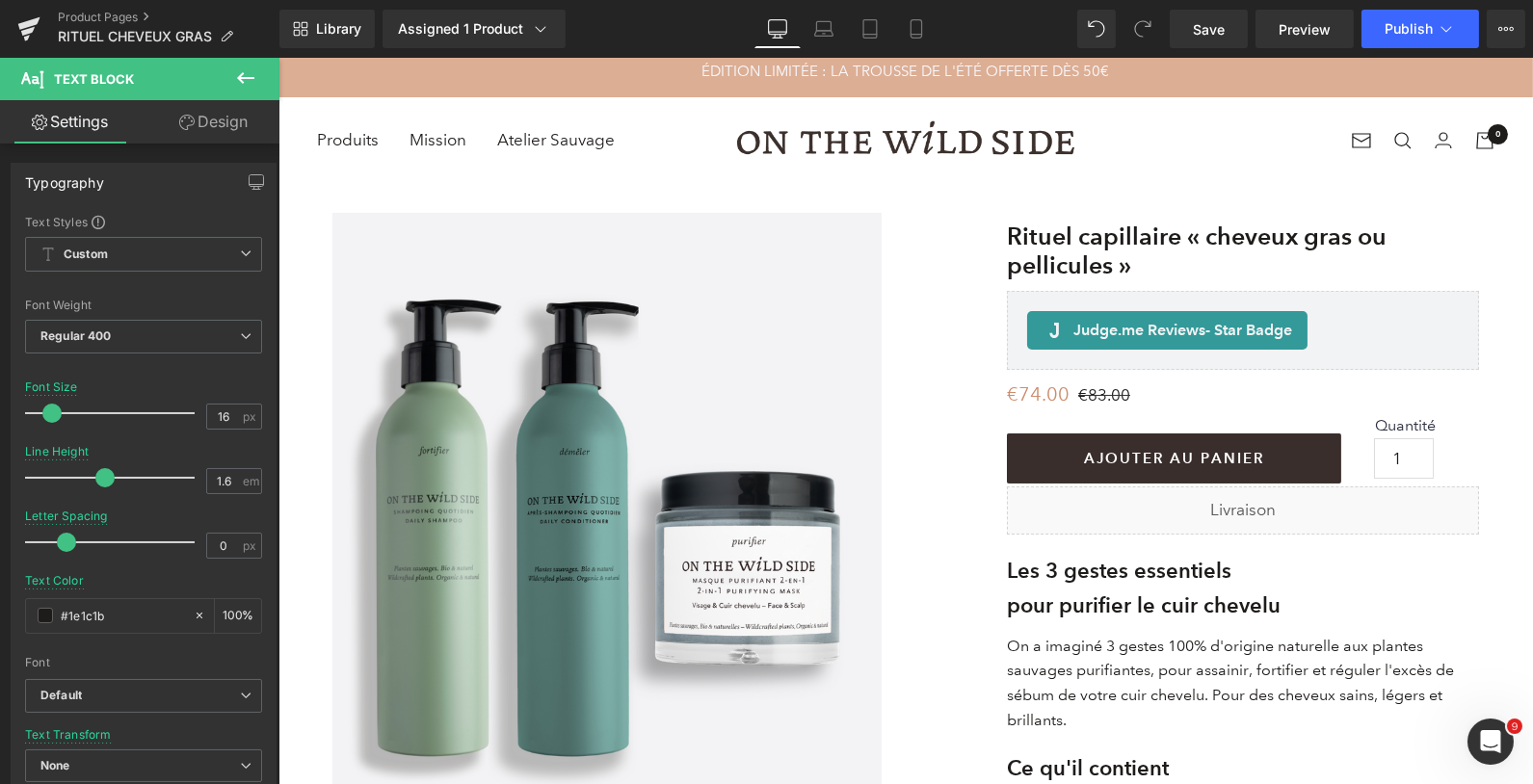 scroll, scrollTop: 0, scrollLeft: 0, axis: both 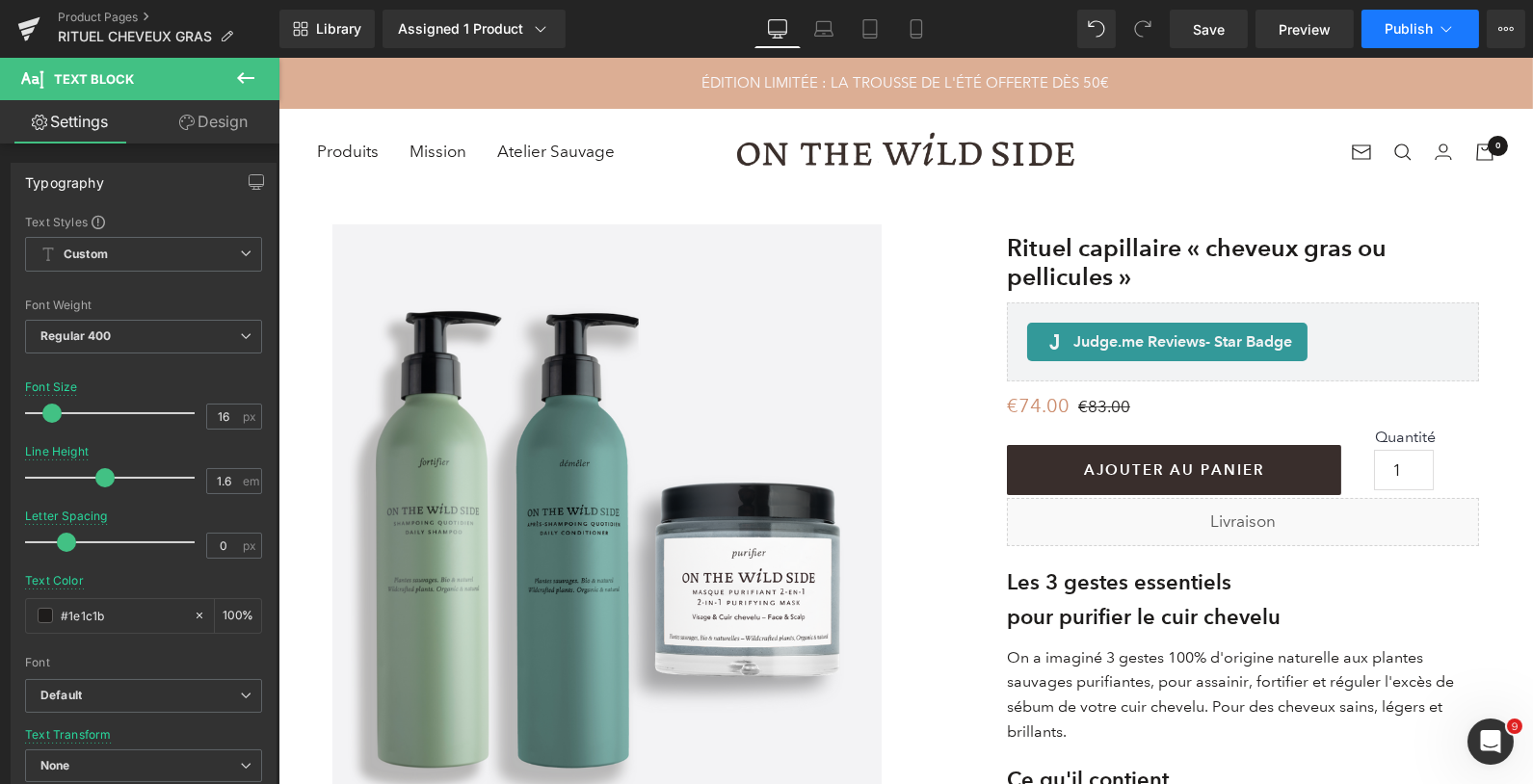 click on "Publish" at bounding box center (1409, 29) 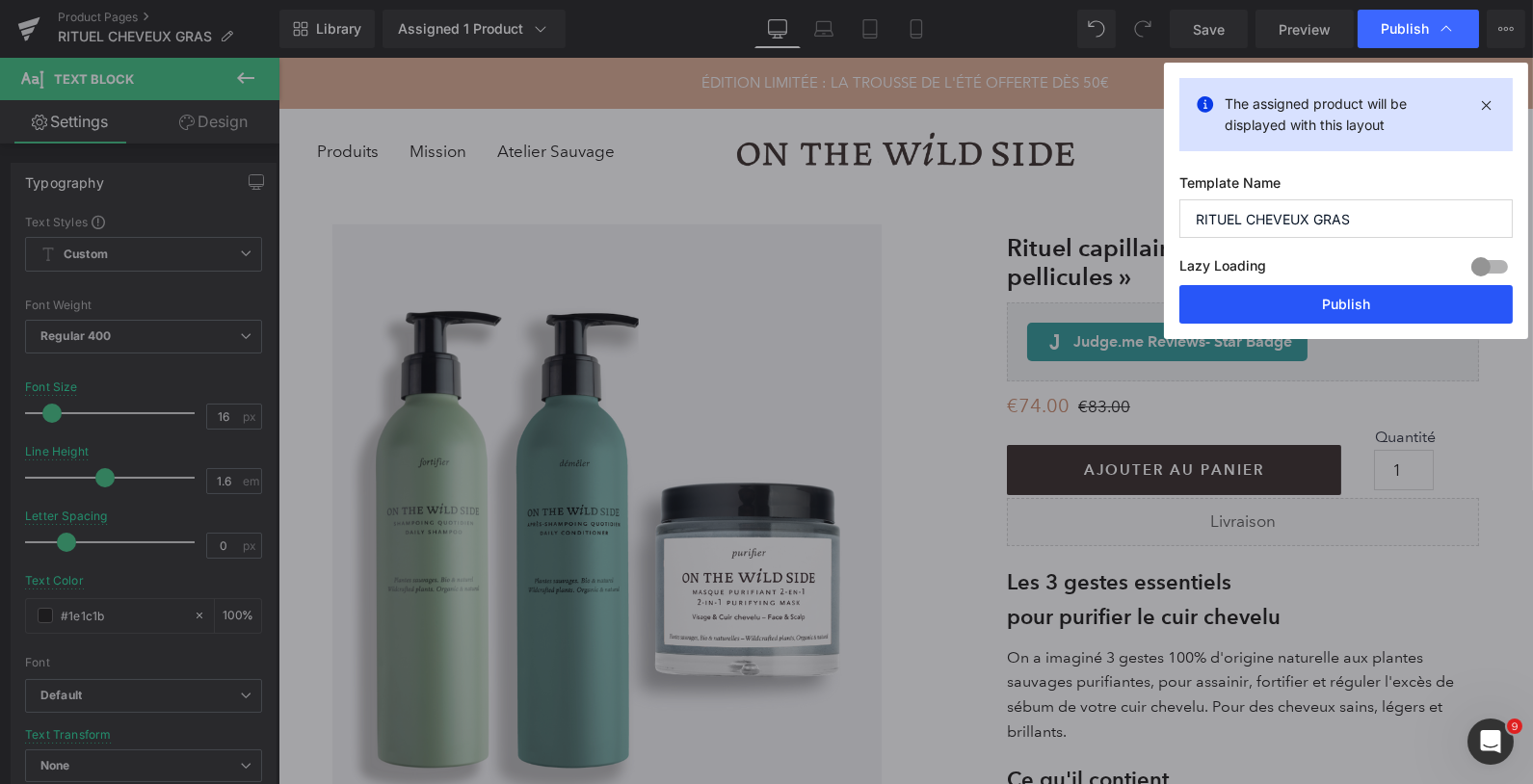 click on "Publish" at bounding box center [1346, 304] 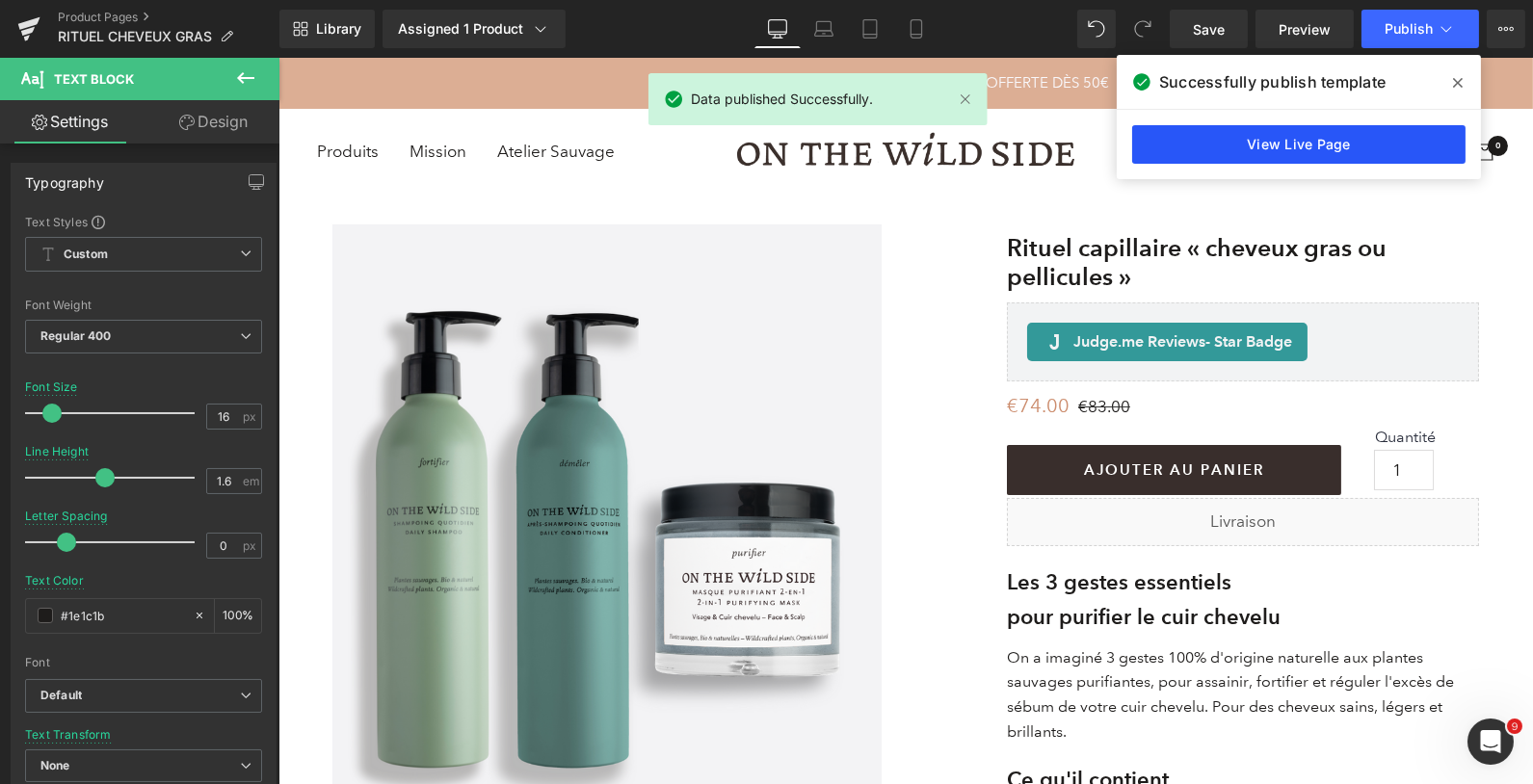 click on "View Live Page" at bounding box center (1299, 144) 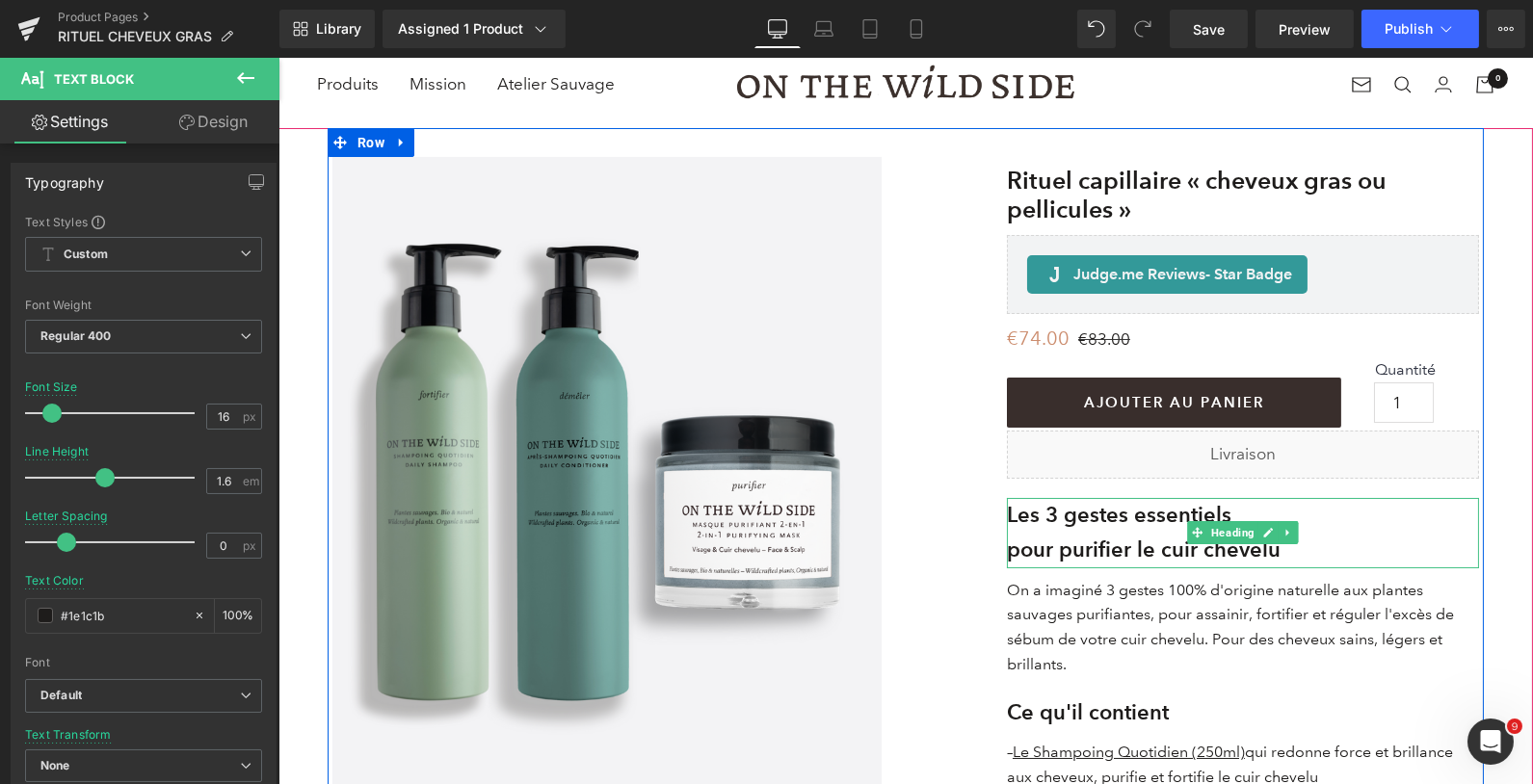 scroll, scrollTop: 70, scrollLeft: 0, axis: vertical 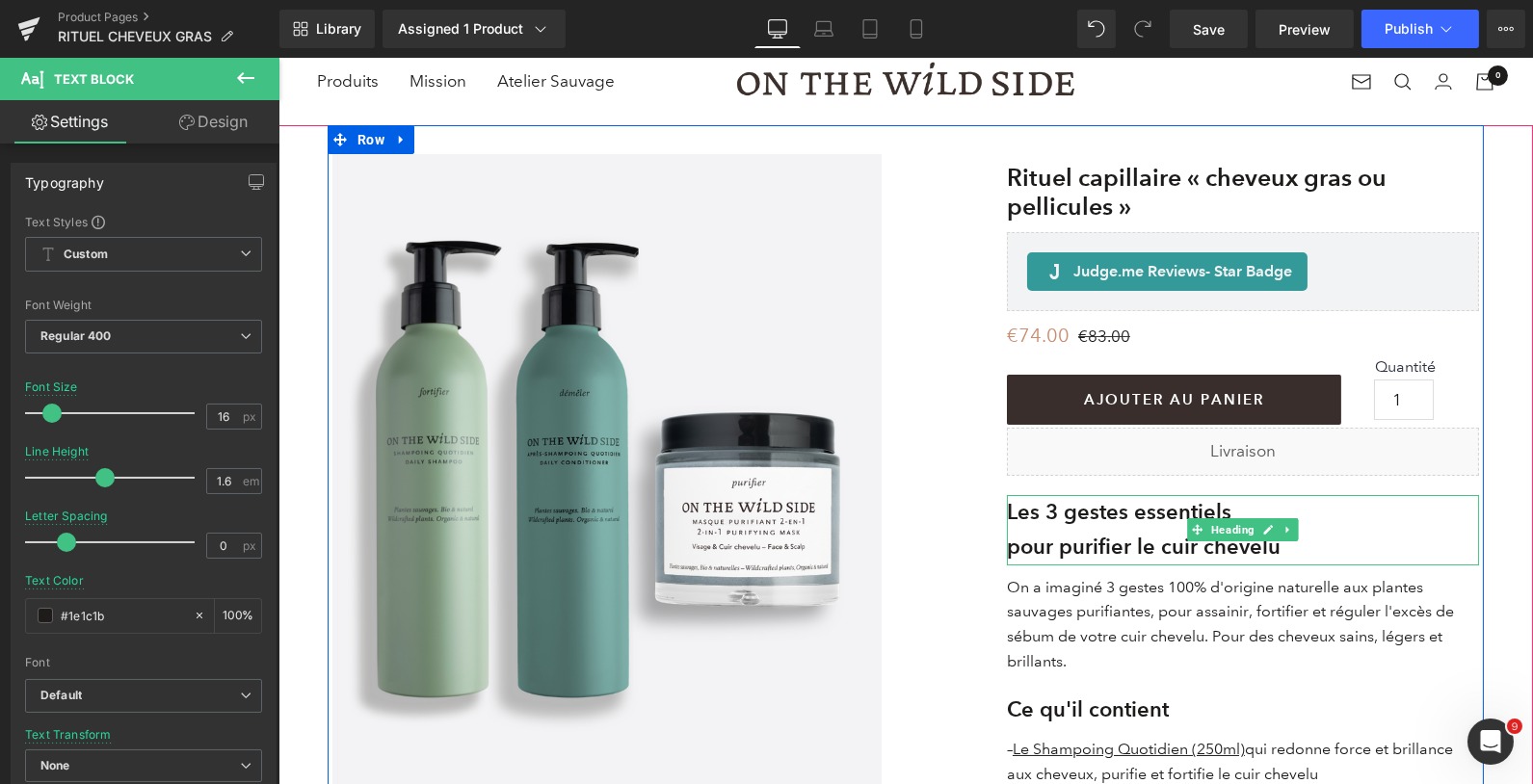 click on "Les 3 gestes essentiels" at bounding box center [1118, 511] 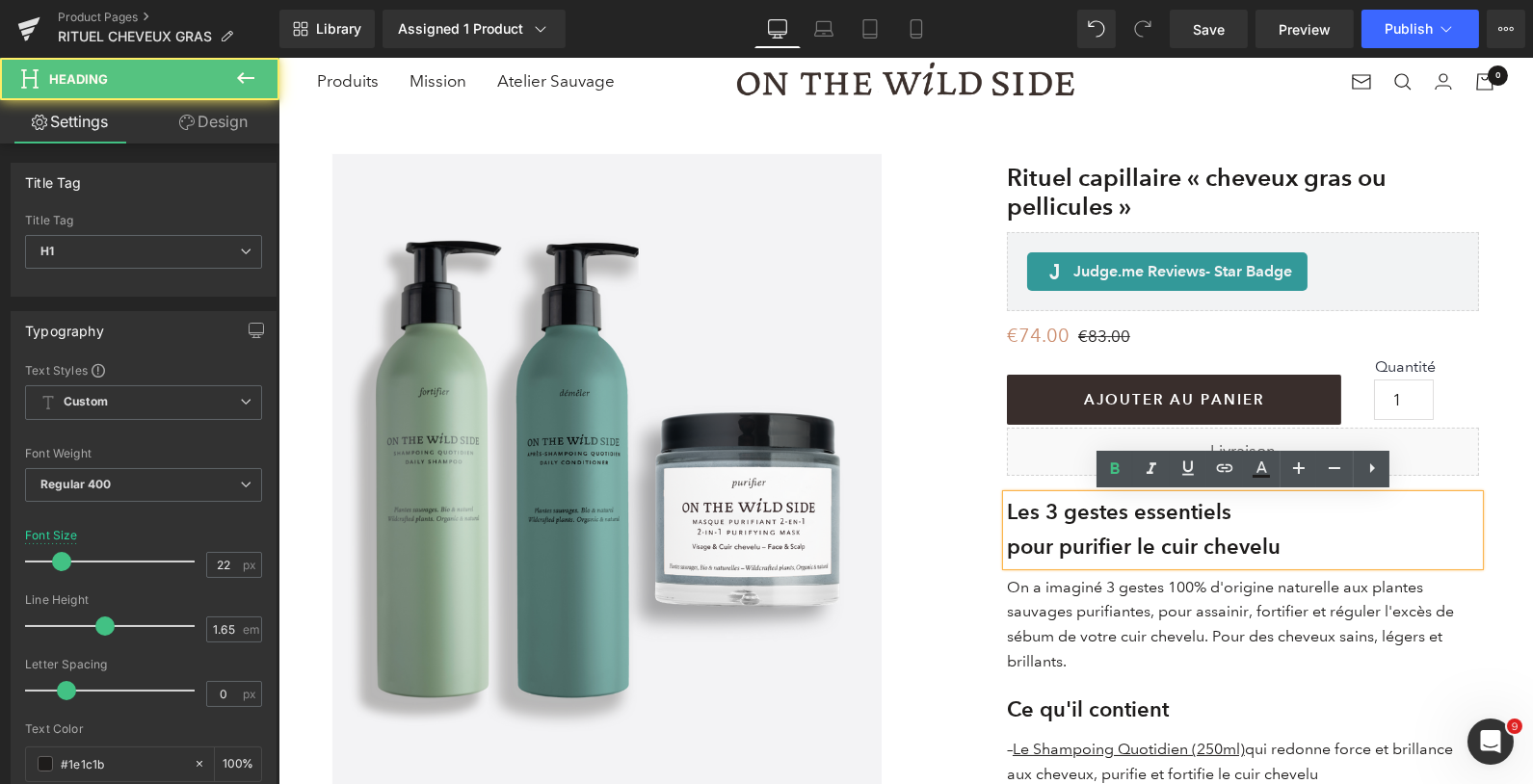 click on "Les 3 gestes essentiels" at bounding box center (1118, 511) 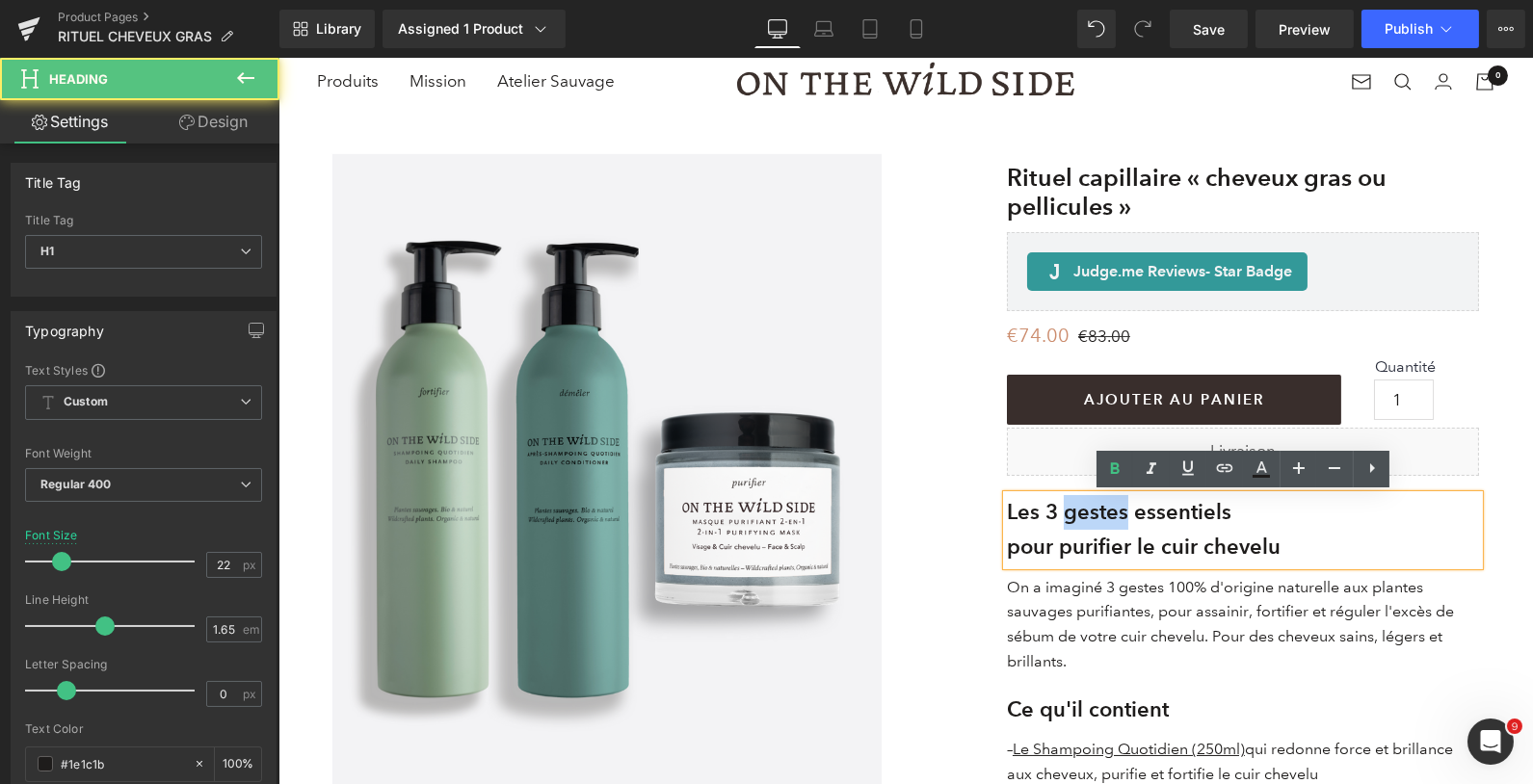 drag, startPoint x: 1125, startPoint y: 509, endPoint x: 1069, endPoint y: 508, distance: 56.008928 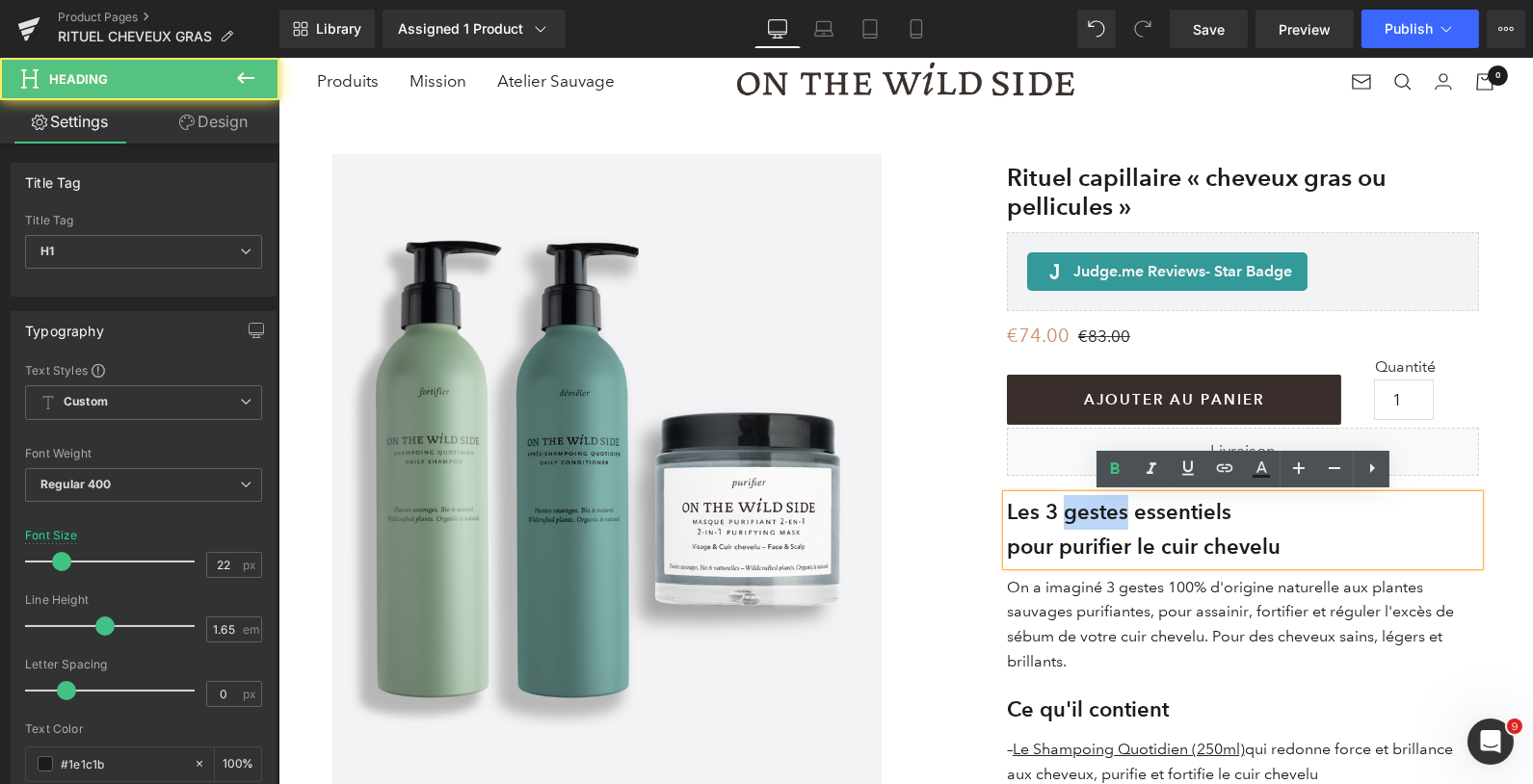 click on "Les 3 gestes essentiels" at bounding box center (1118, 511) 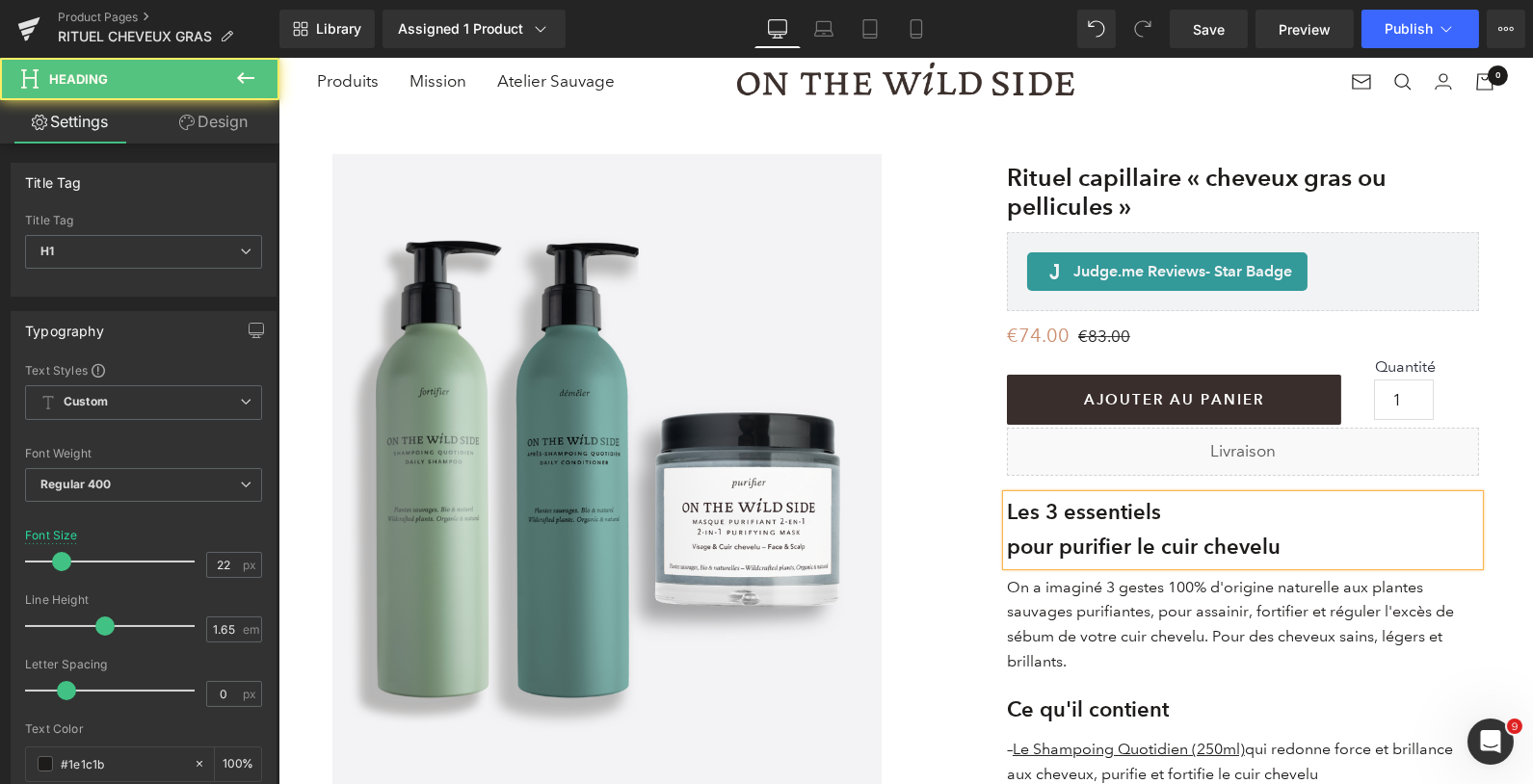 click on "pour purifier le cuir chevelu" at bounding box center (1143, 546) 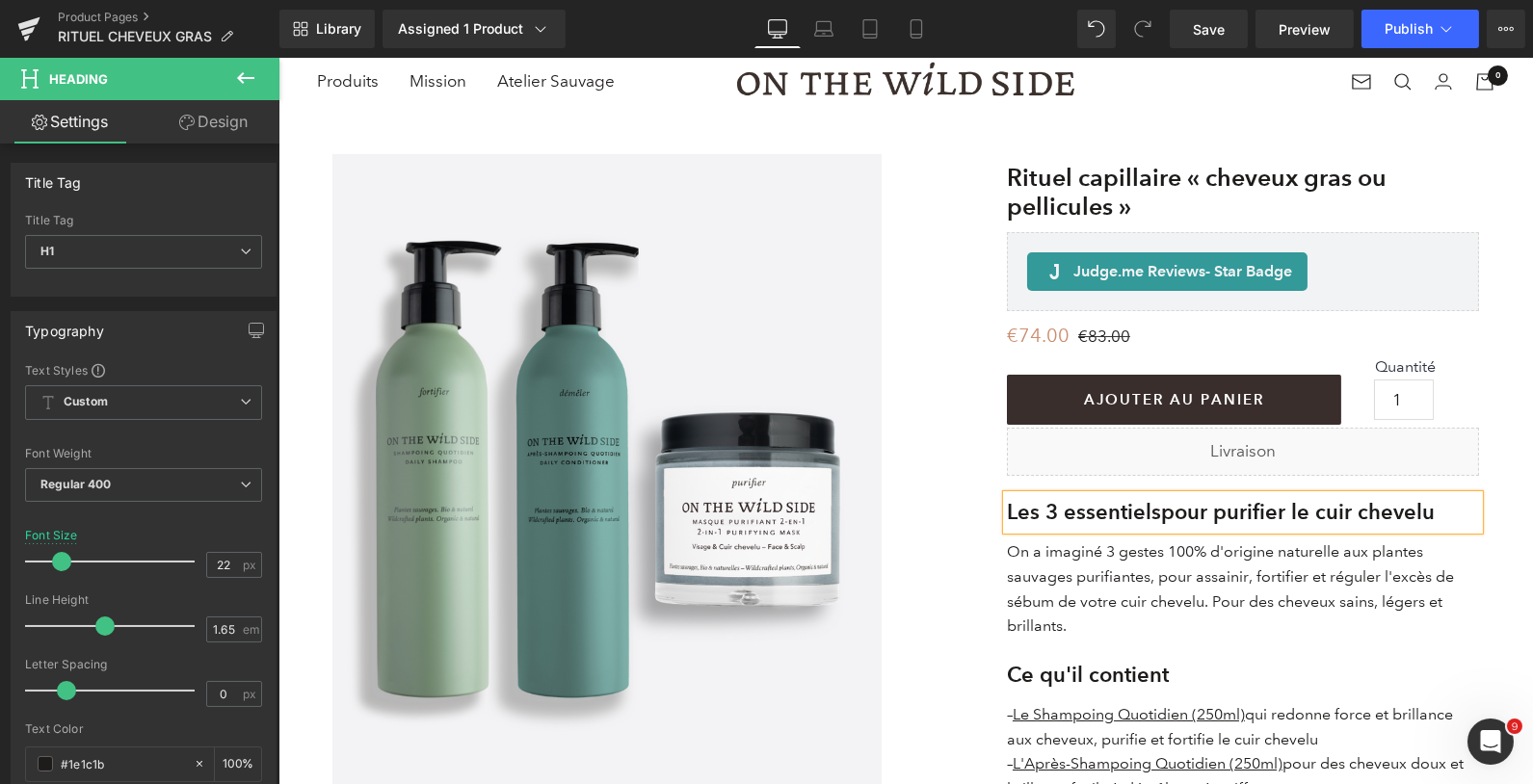 click on "pour purifier le cuir chevelu" at bounding box center [1297, 511] 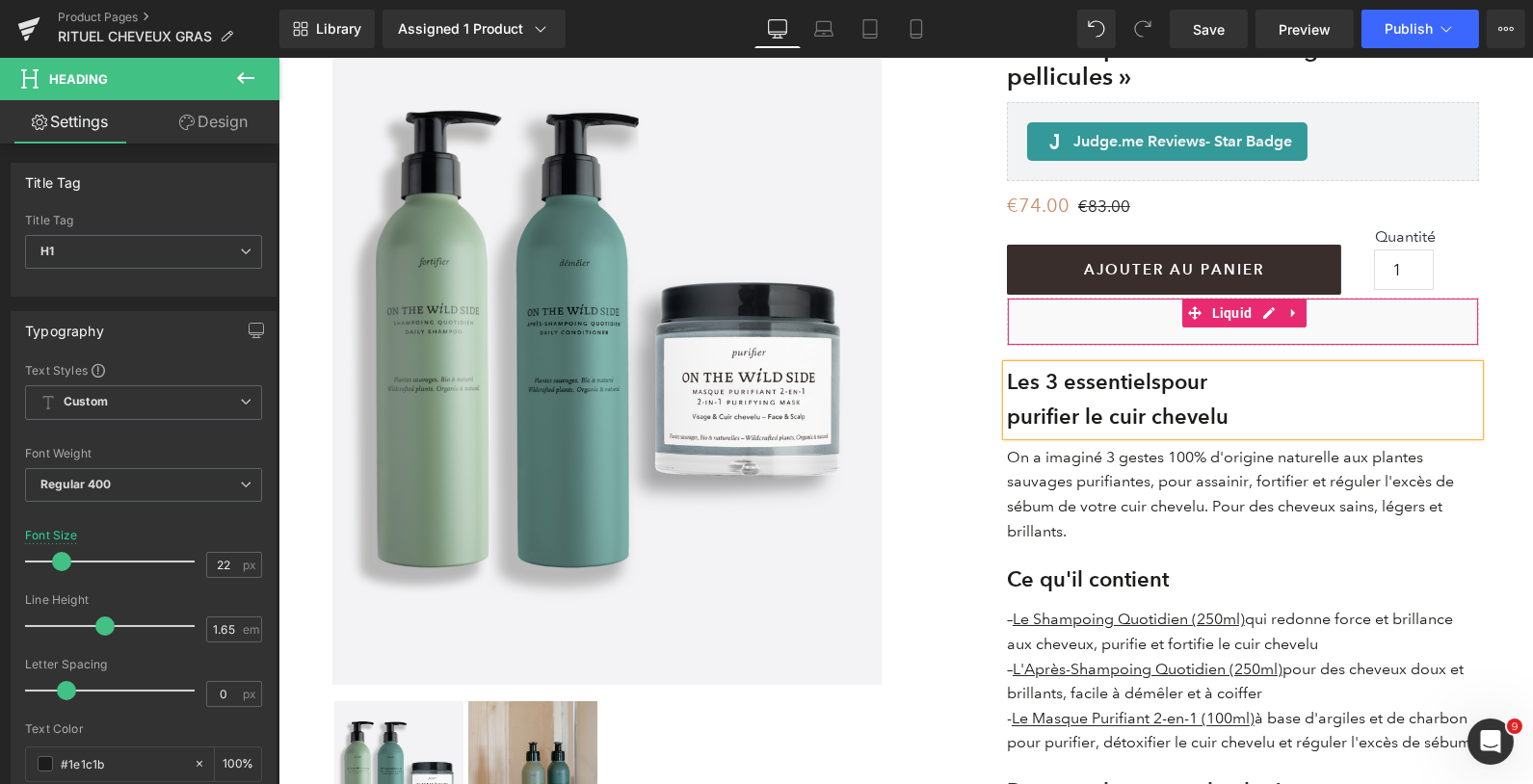 scroll, scrollTop: 232, scrollLeft: 0, axis: vertical 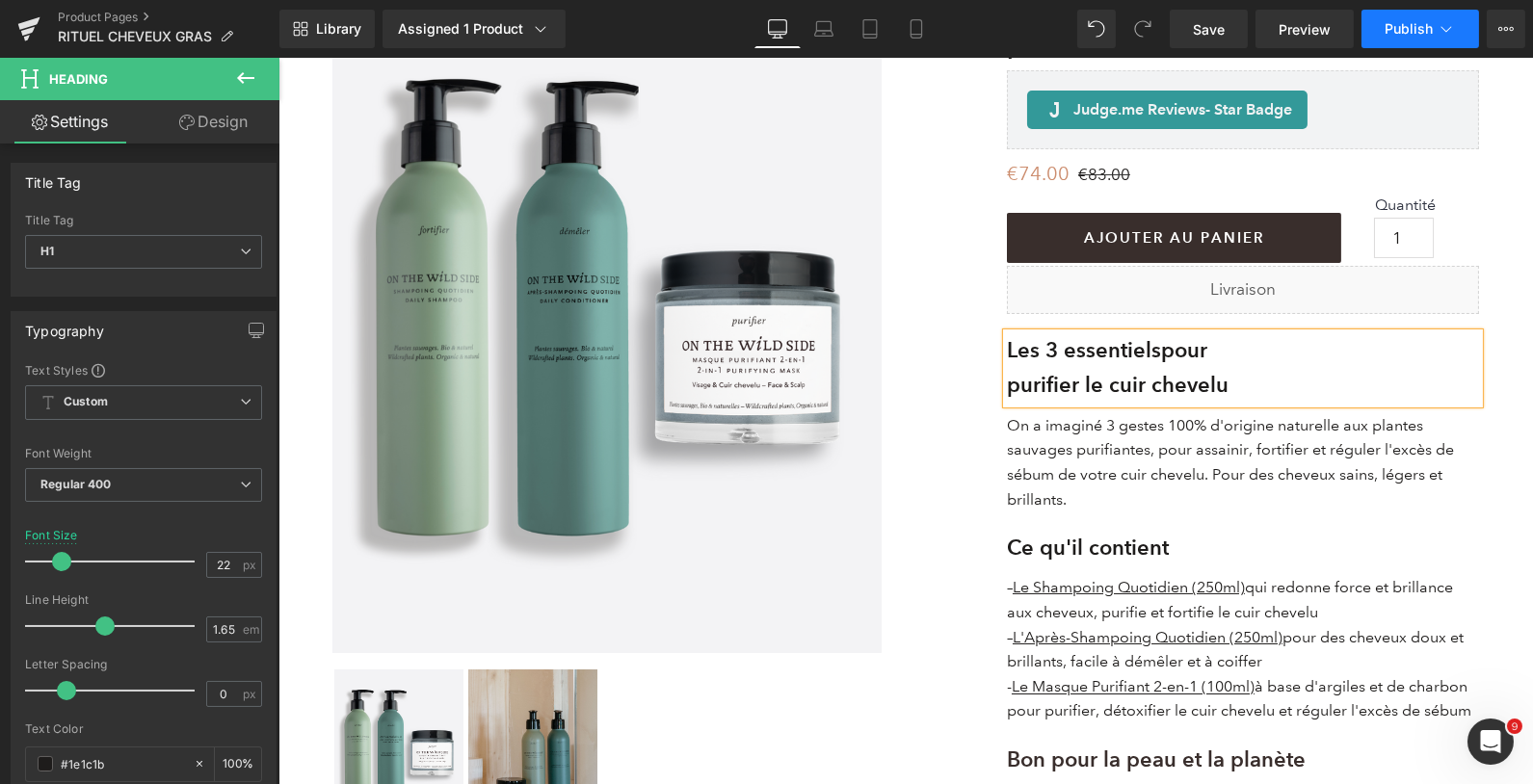 click on "Publish" at bounding box center [1409, 29] 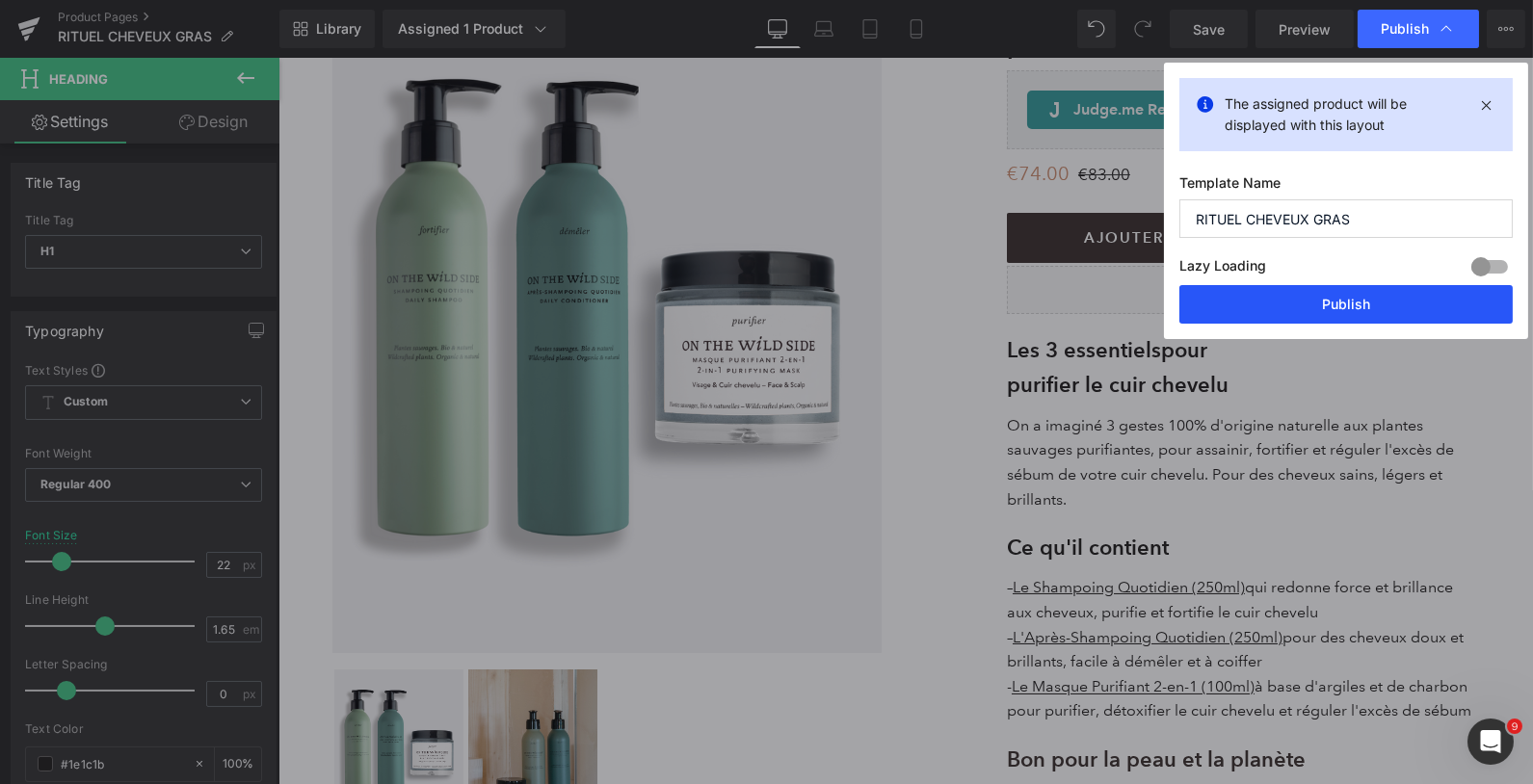 click on "Publish" at bounding box center [1346, 304] 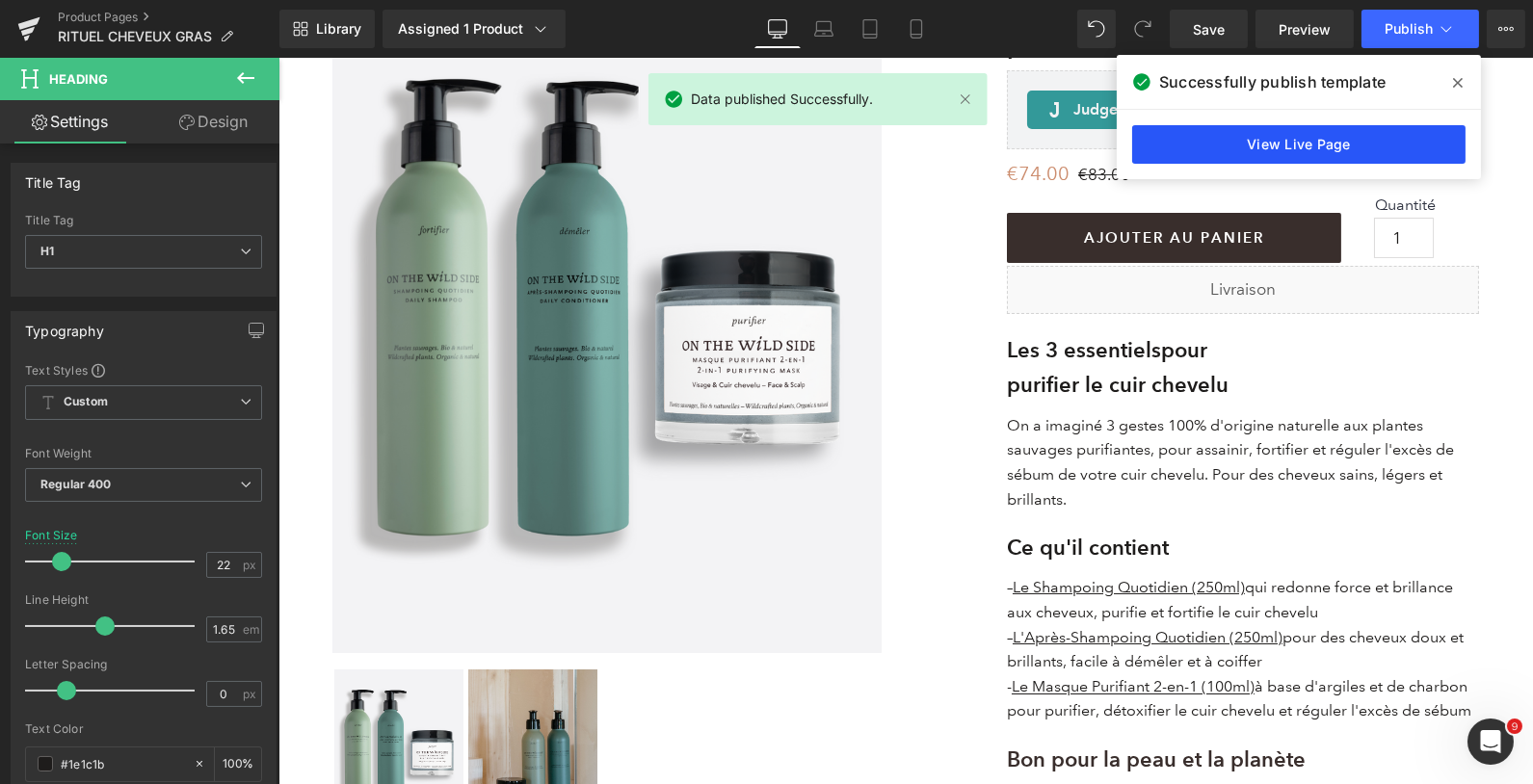click on "View Live Page" at bounding box center [1299, 144] 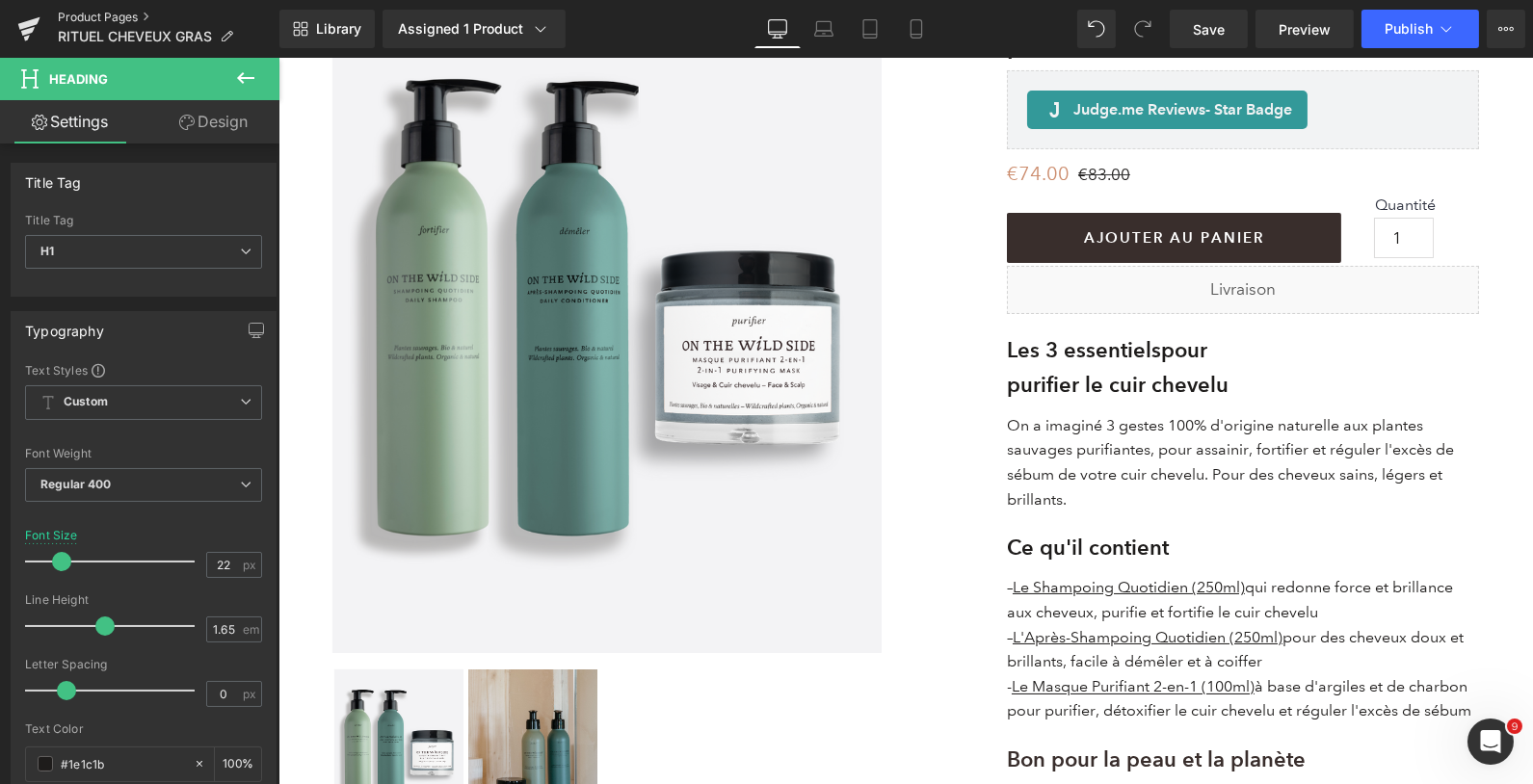 click on "Product Pages" at bounding box center [169, 17] 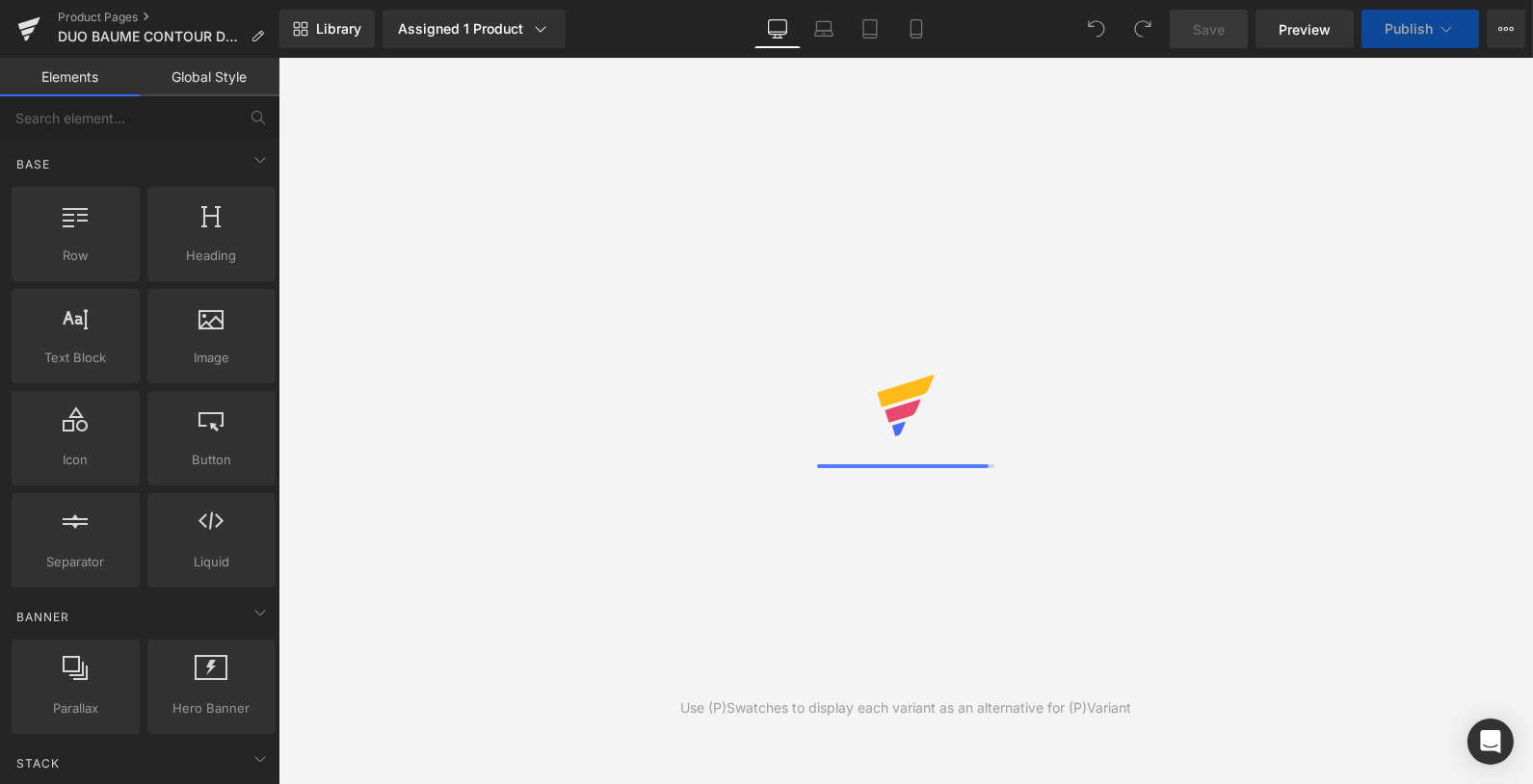 scroll, scrollTop: 0, scrollLeft: 0, axis: both 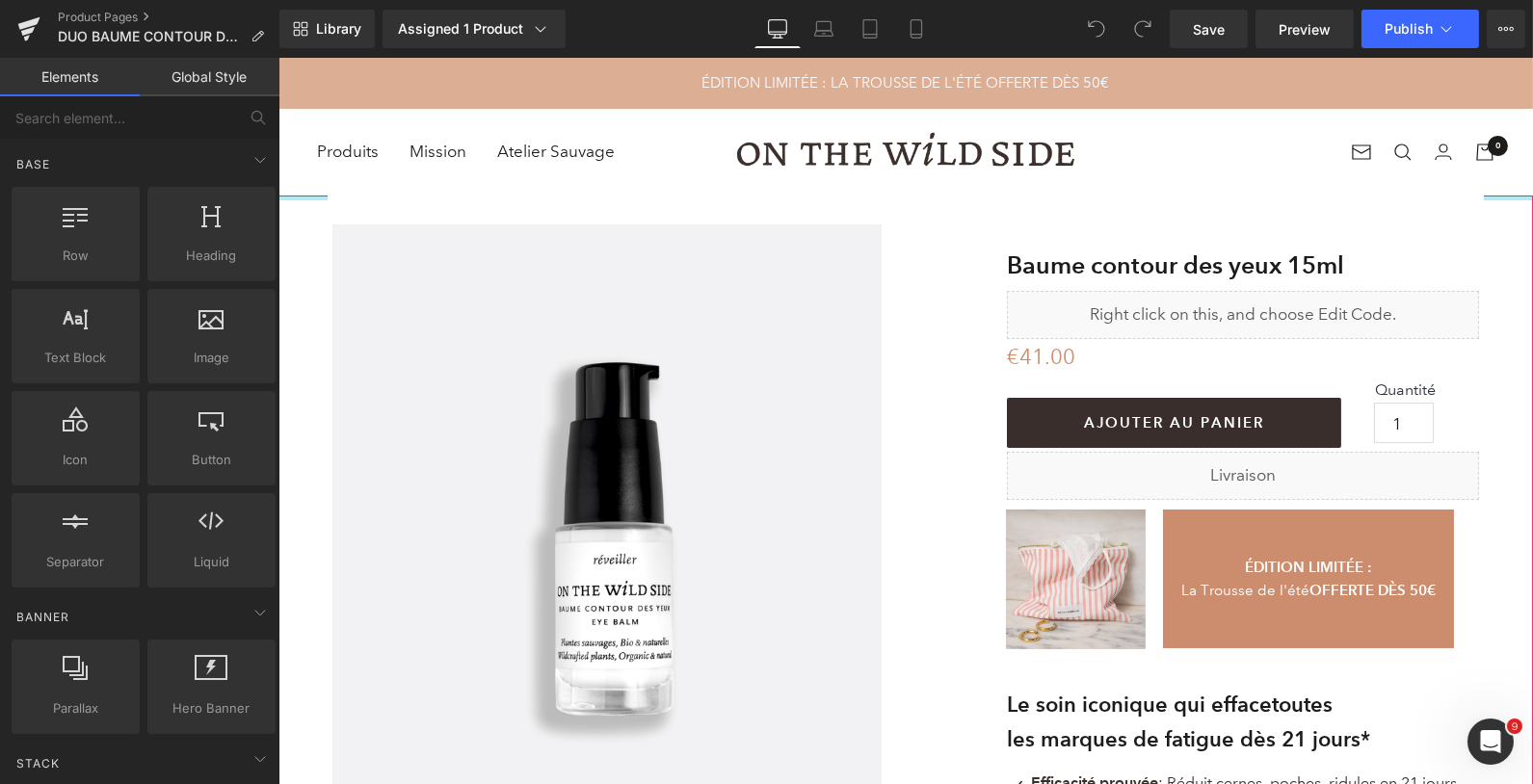 click at bounding box center [905, 197] 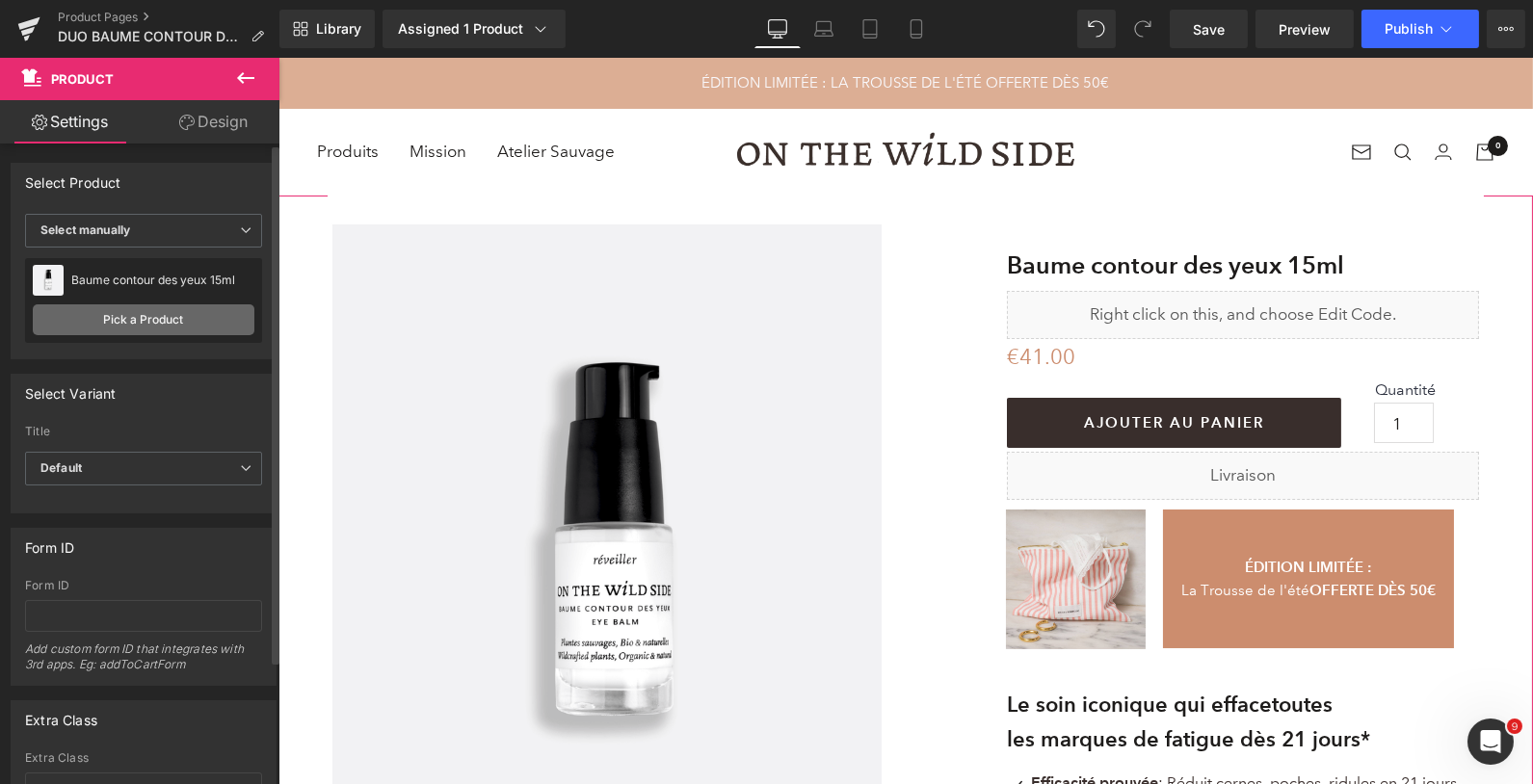 click on "Pick a Product" at bounding box center [144, 320] 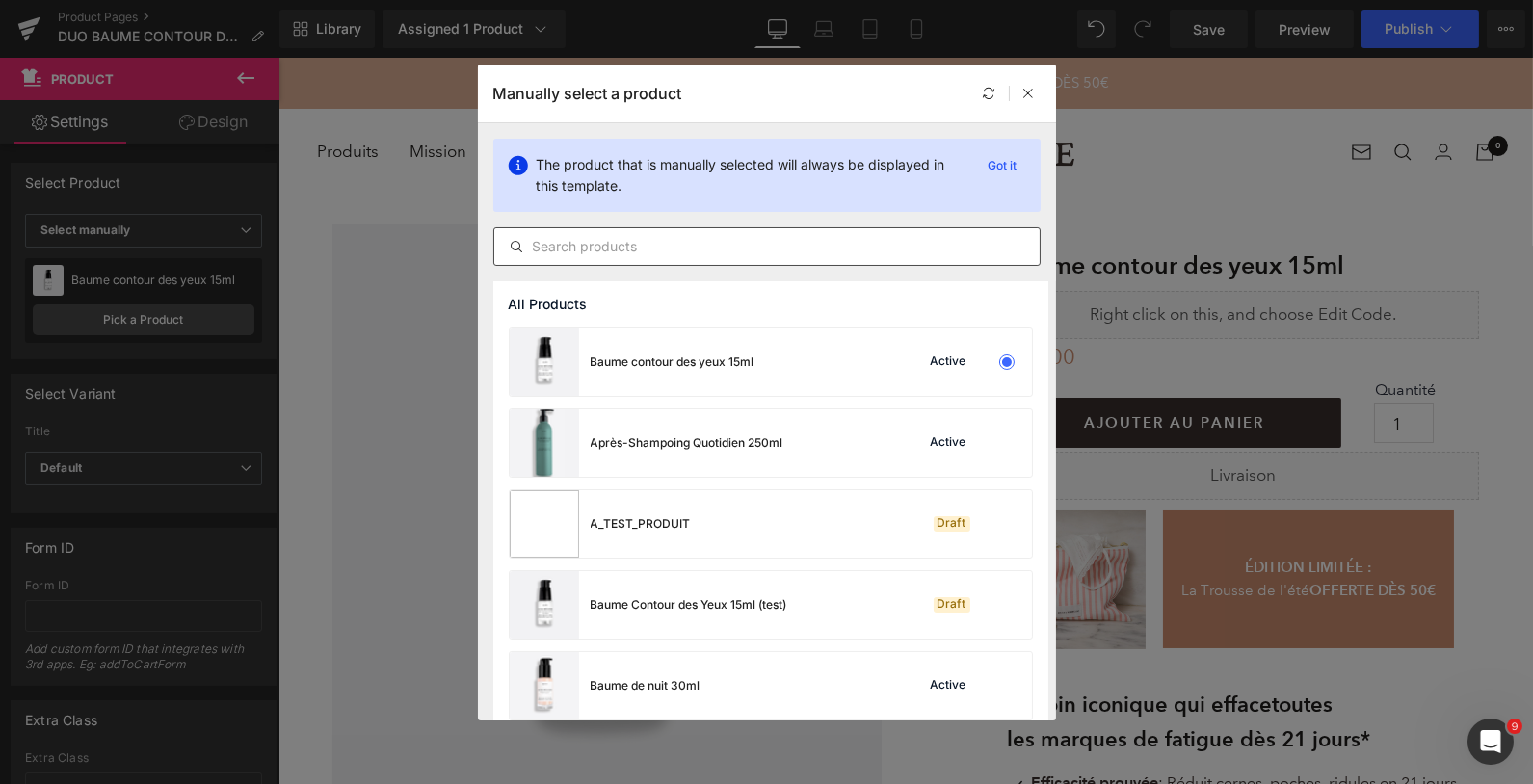 click at bounding box center (767, 247) 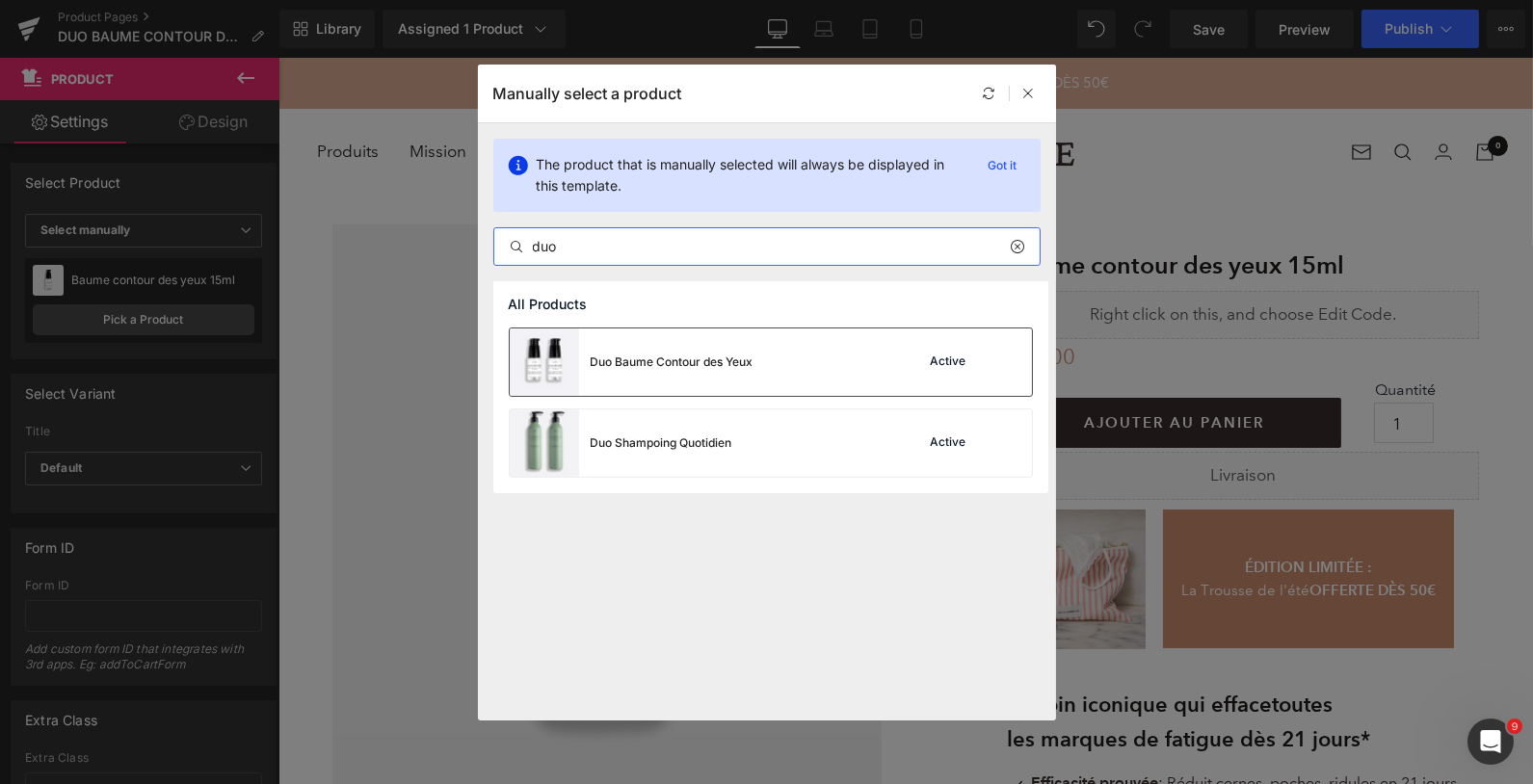 type on "duo" 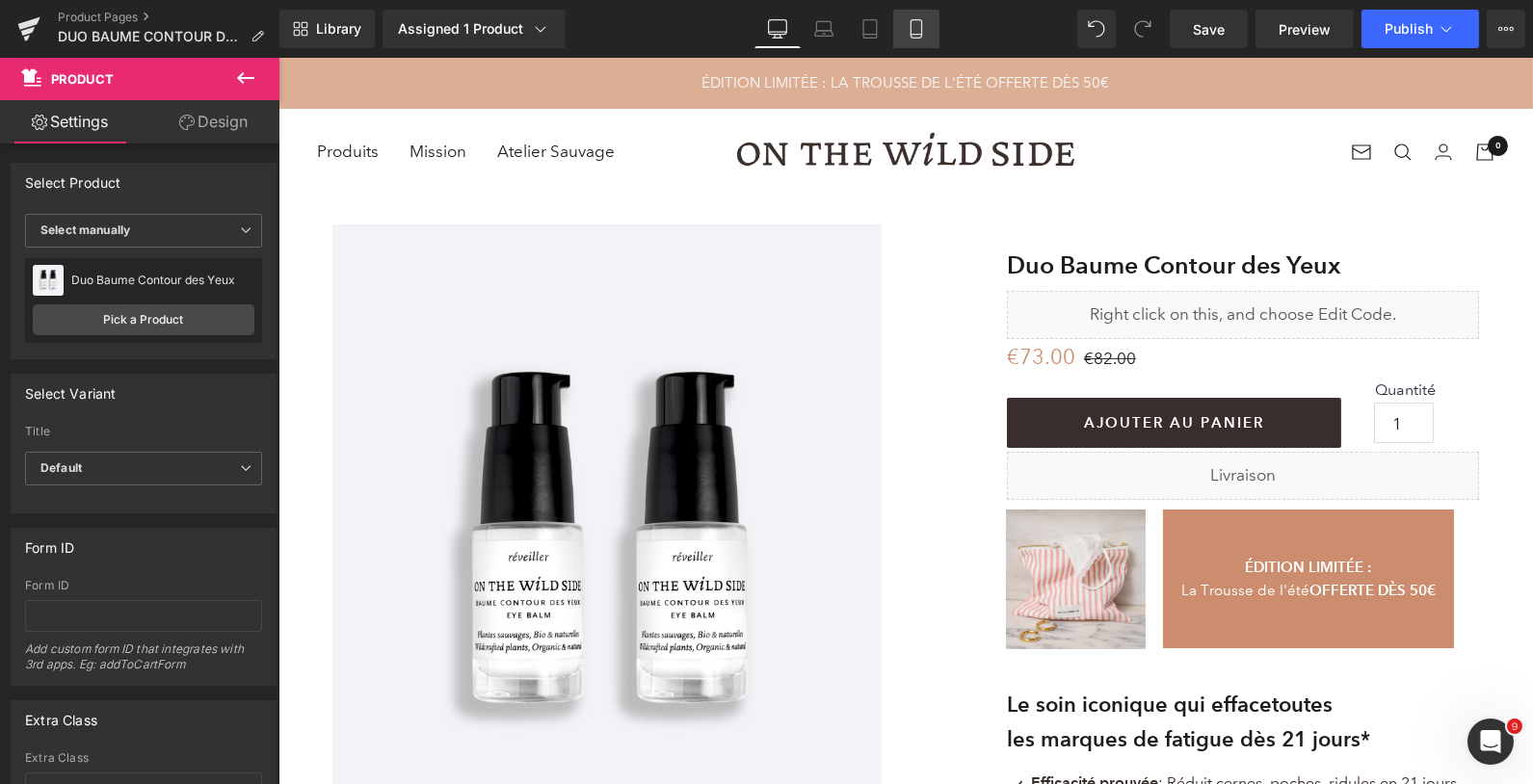 click 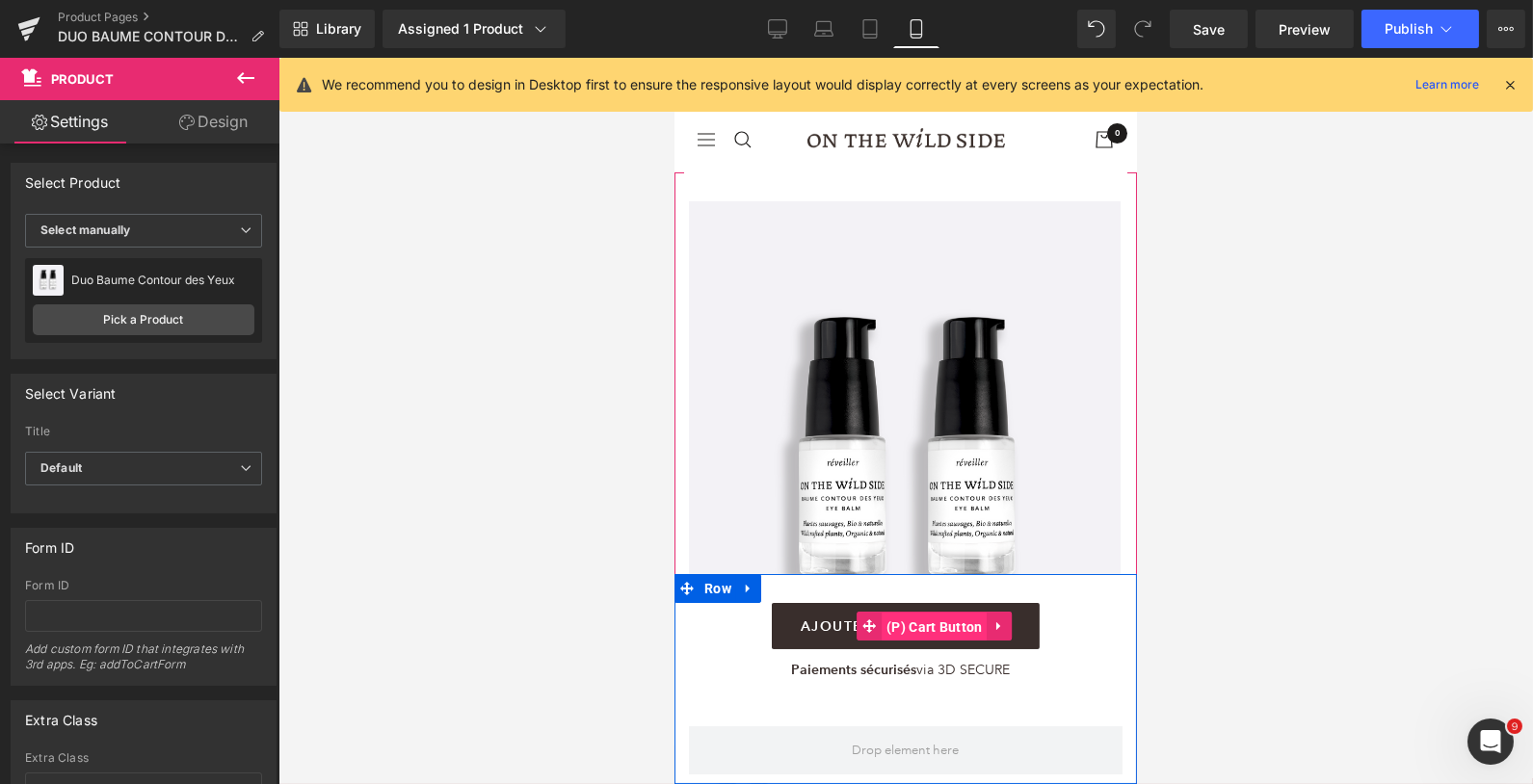click on "(P) Cart Button" at bounding box center (934, 627) 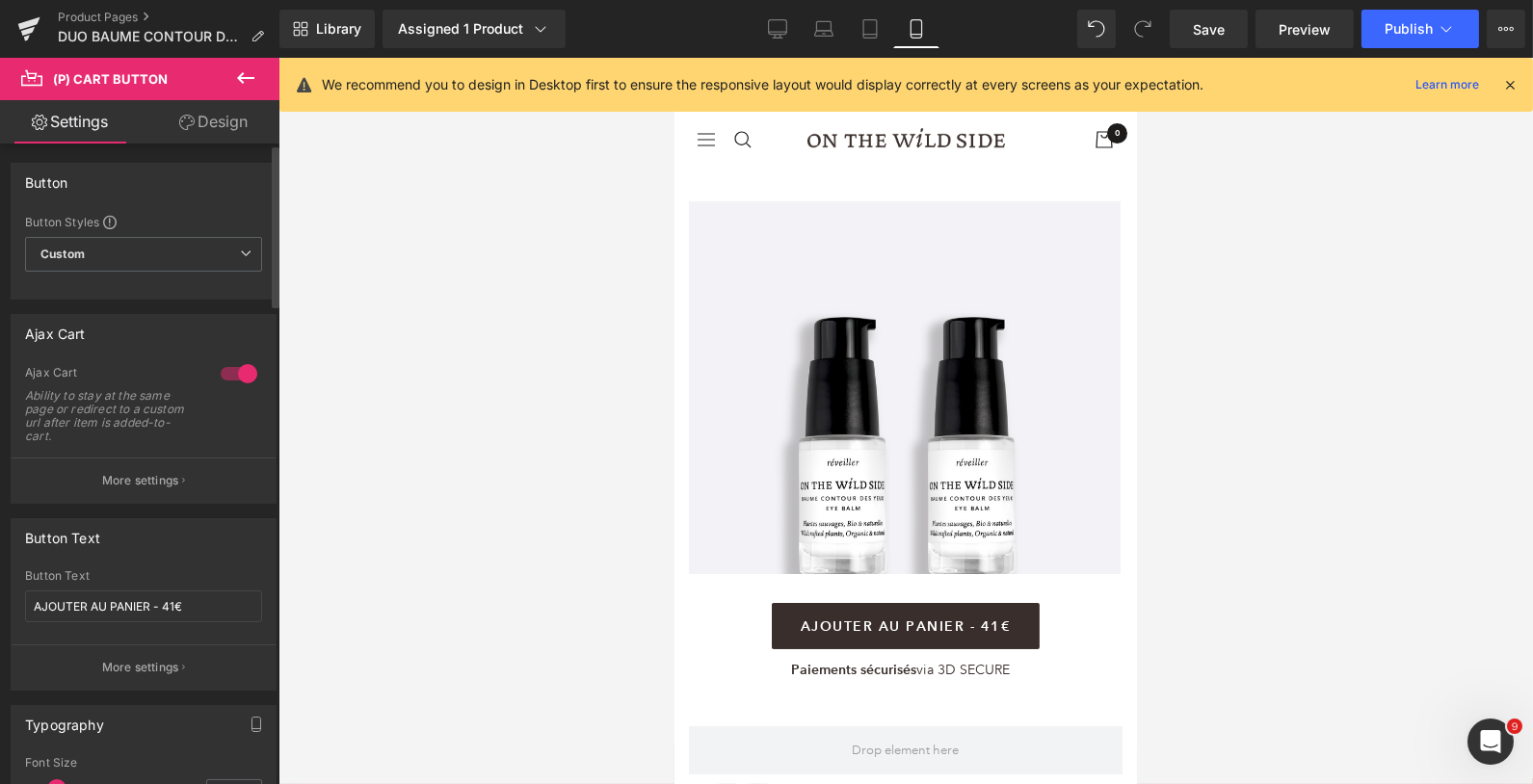 scroll, scrollTop: 27, scrollLeft: 0, axis: vertical 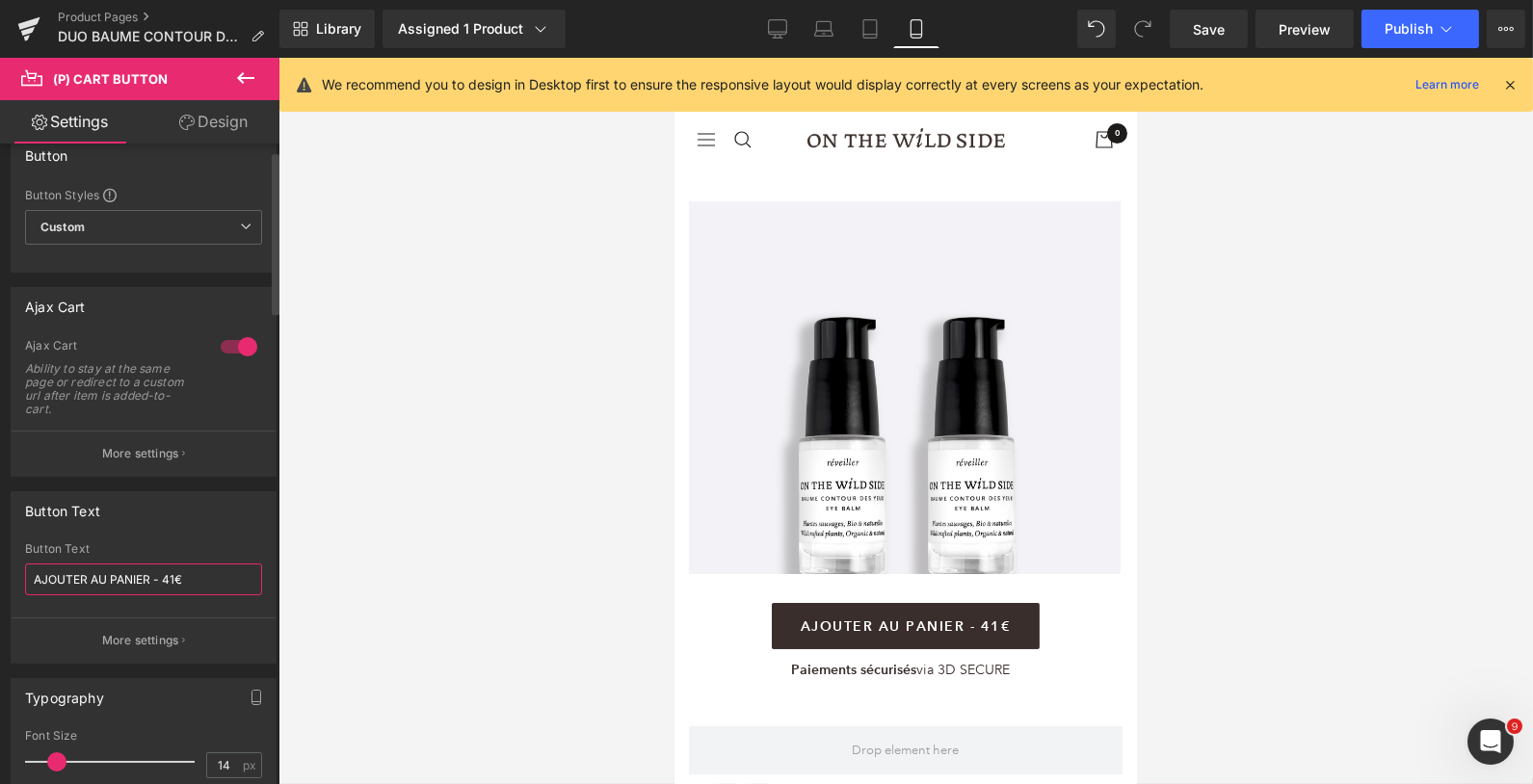 click on "AJOUTER AU PANIER - 41€" at bounding box center (144, 579) 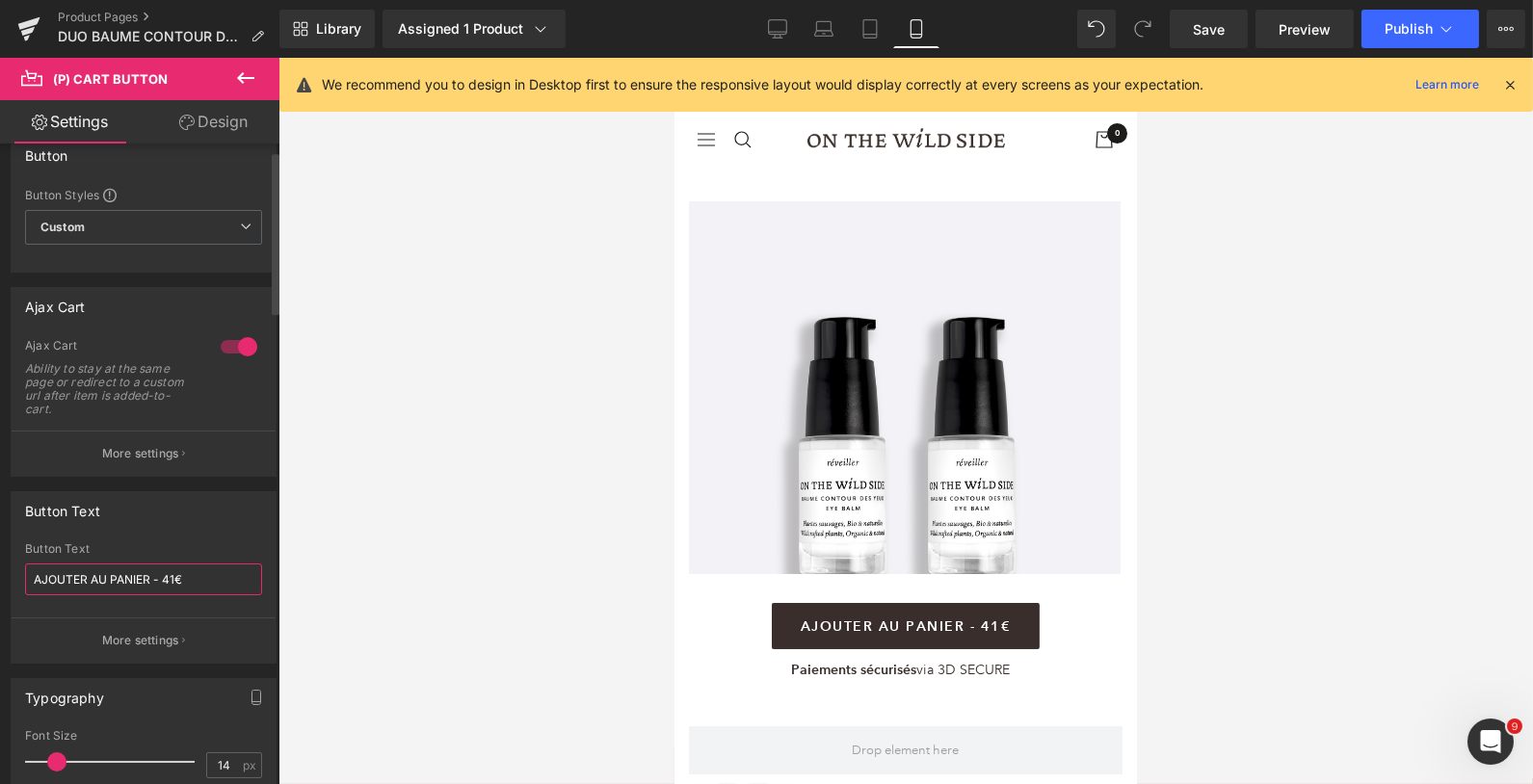 click on "AJOUTER AU PANIER - 41€" at bounding box center [144, 579] 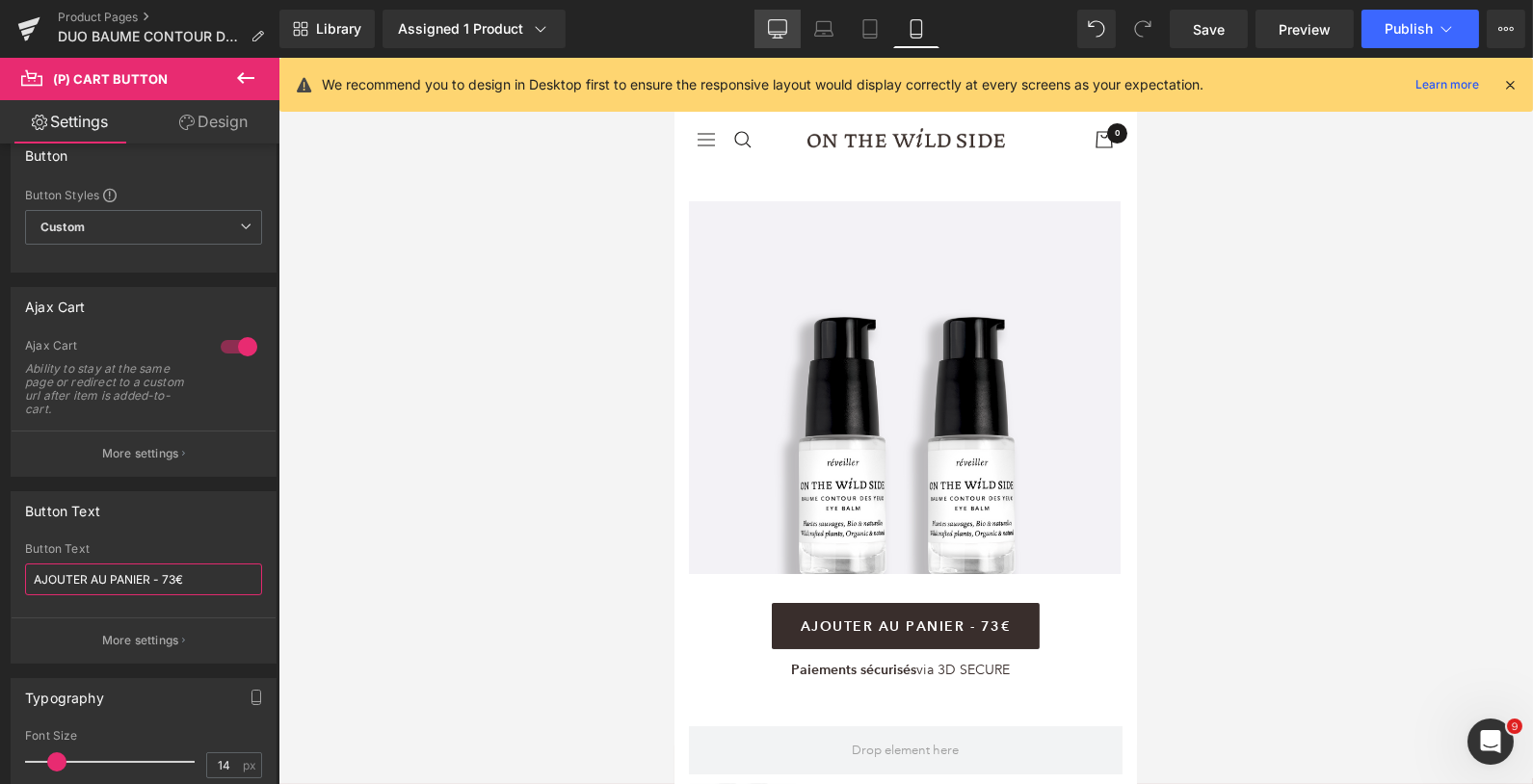 type on "AJOUTER AU PANIER - 73€" 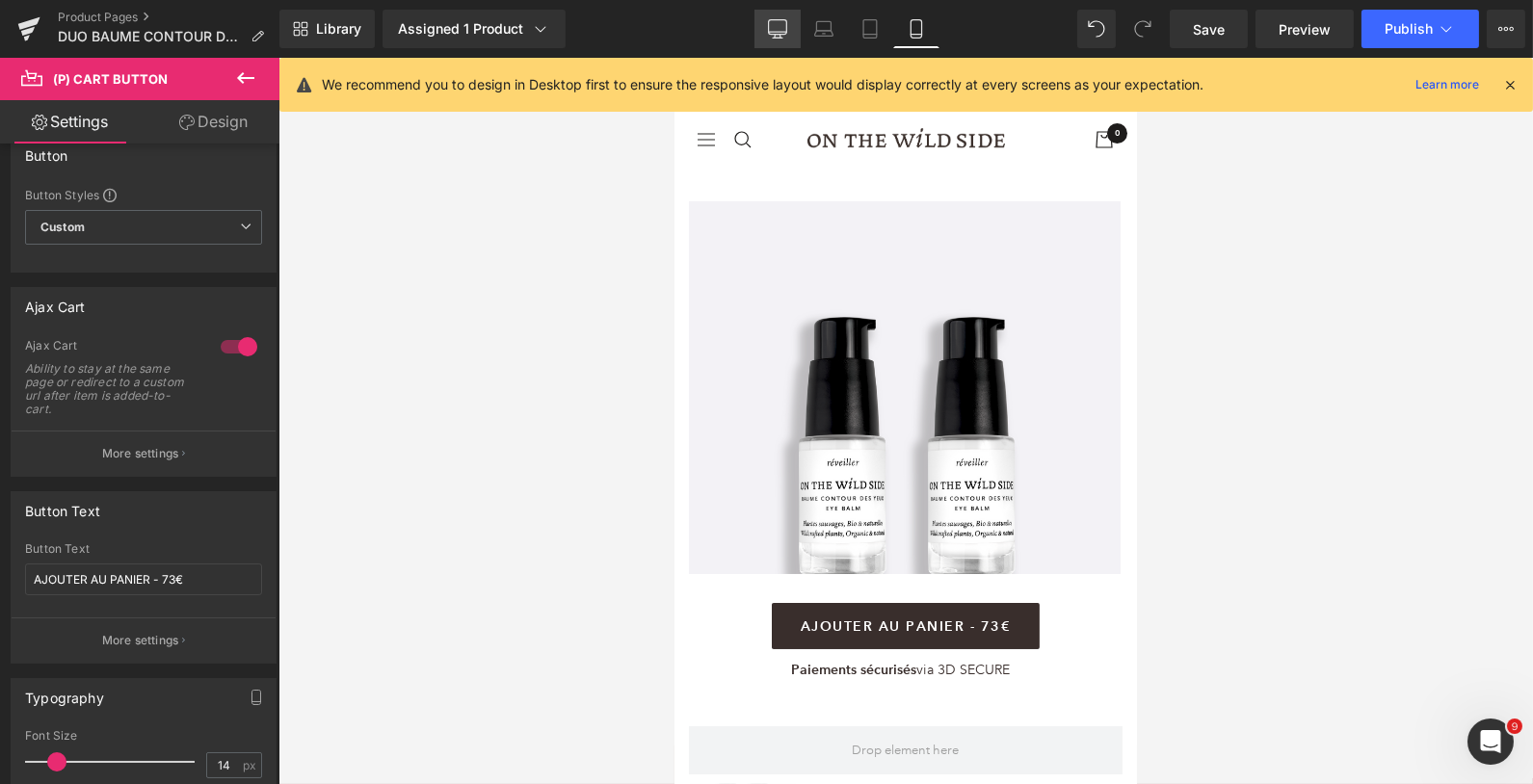 click 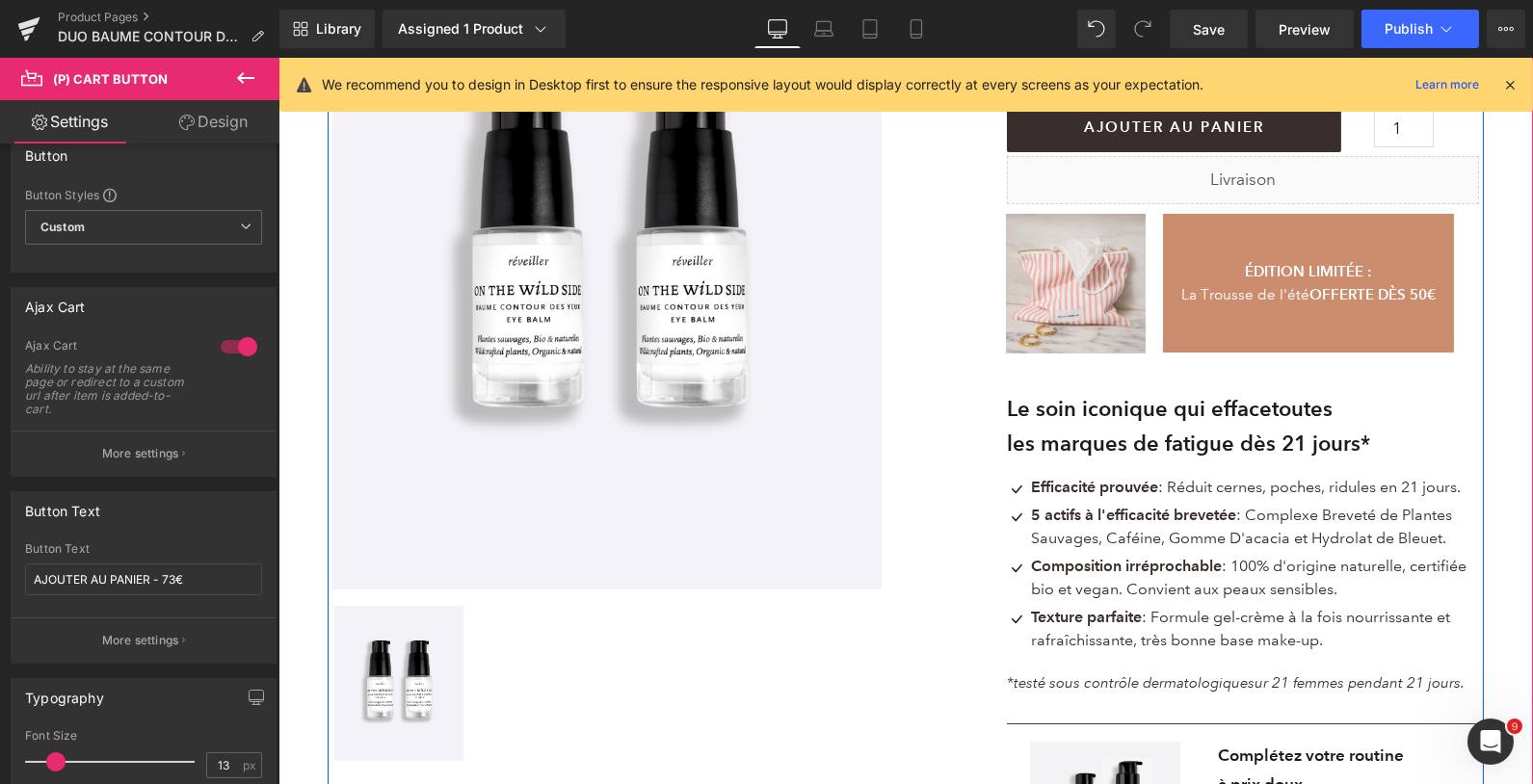 scroll, scrollTop: 300, scrollLeft: 0, axis: vertical 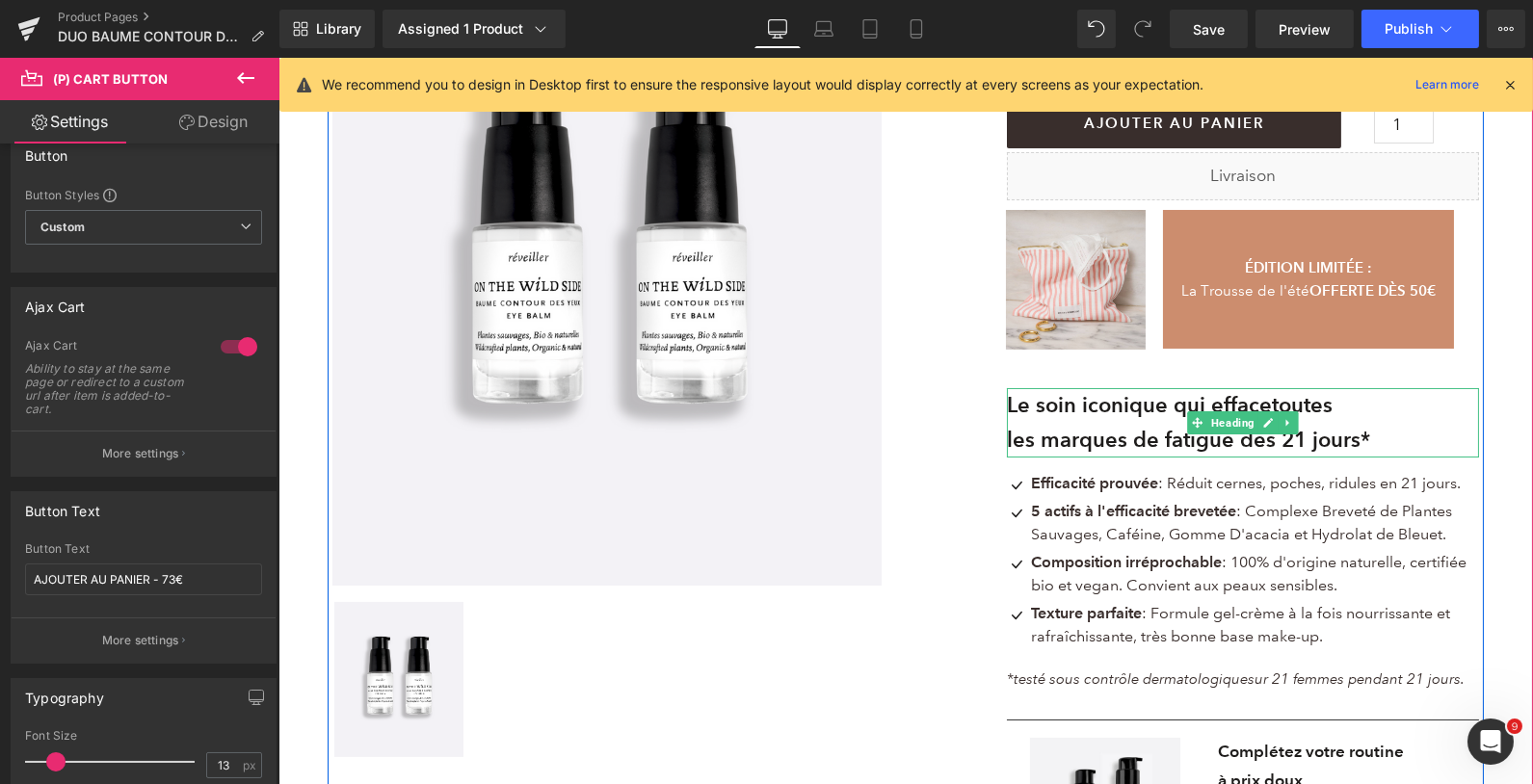 click on "Le soin iconique qui efface" at bounding box center [1138, 405] 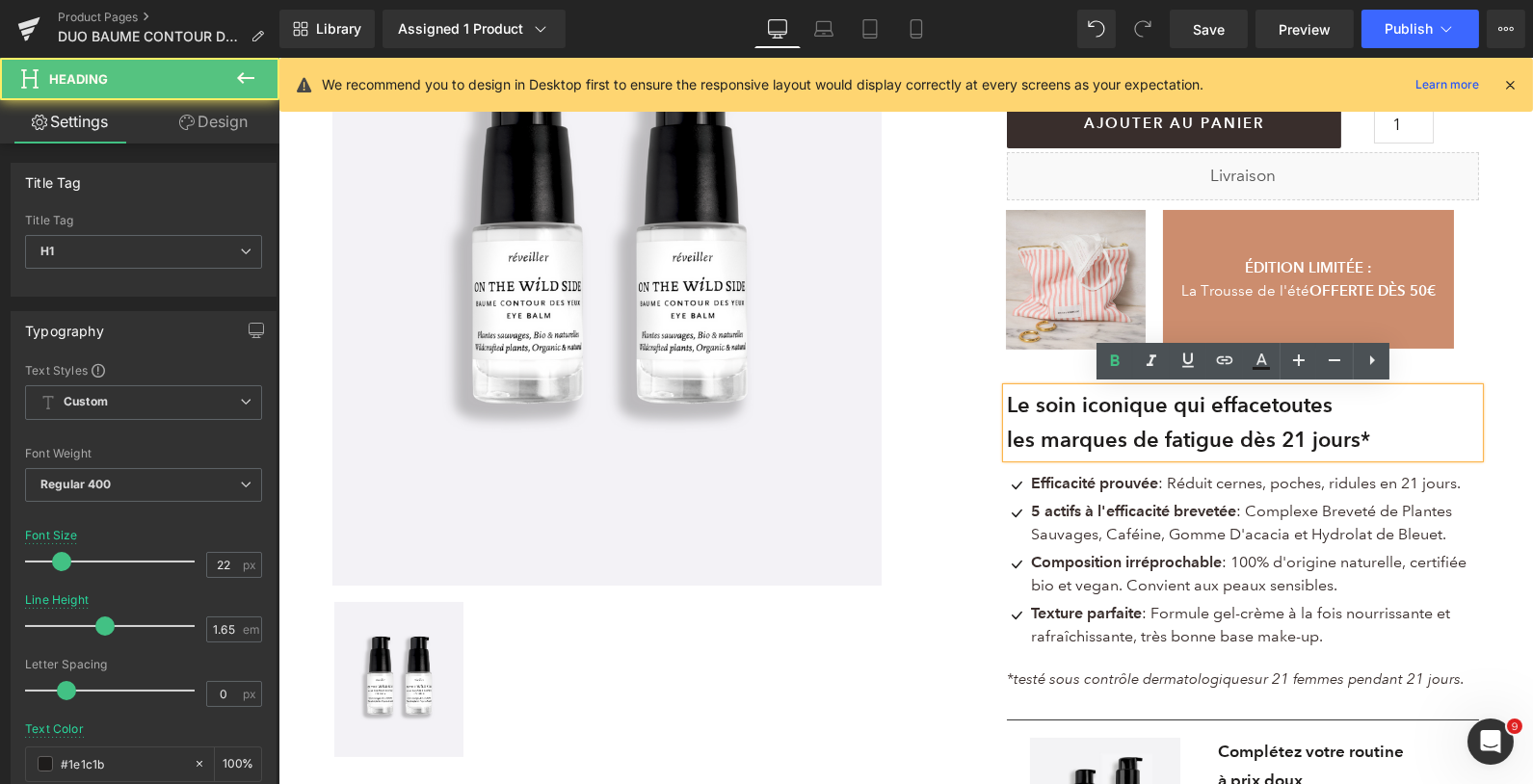 click on "Le soin iconique qui efface" at bounding box center (1138, 405) 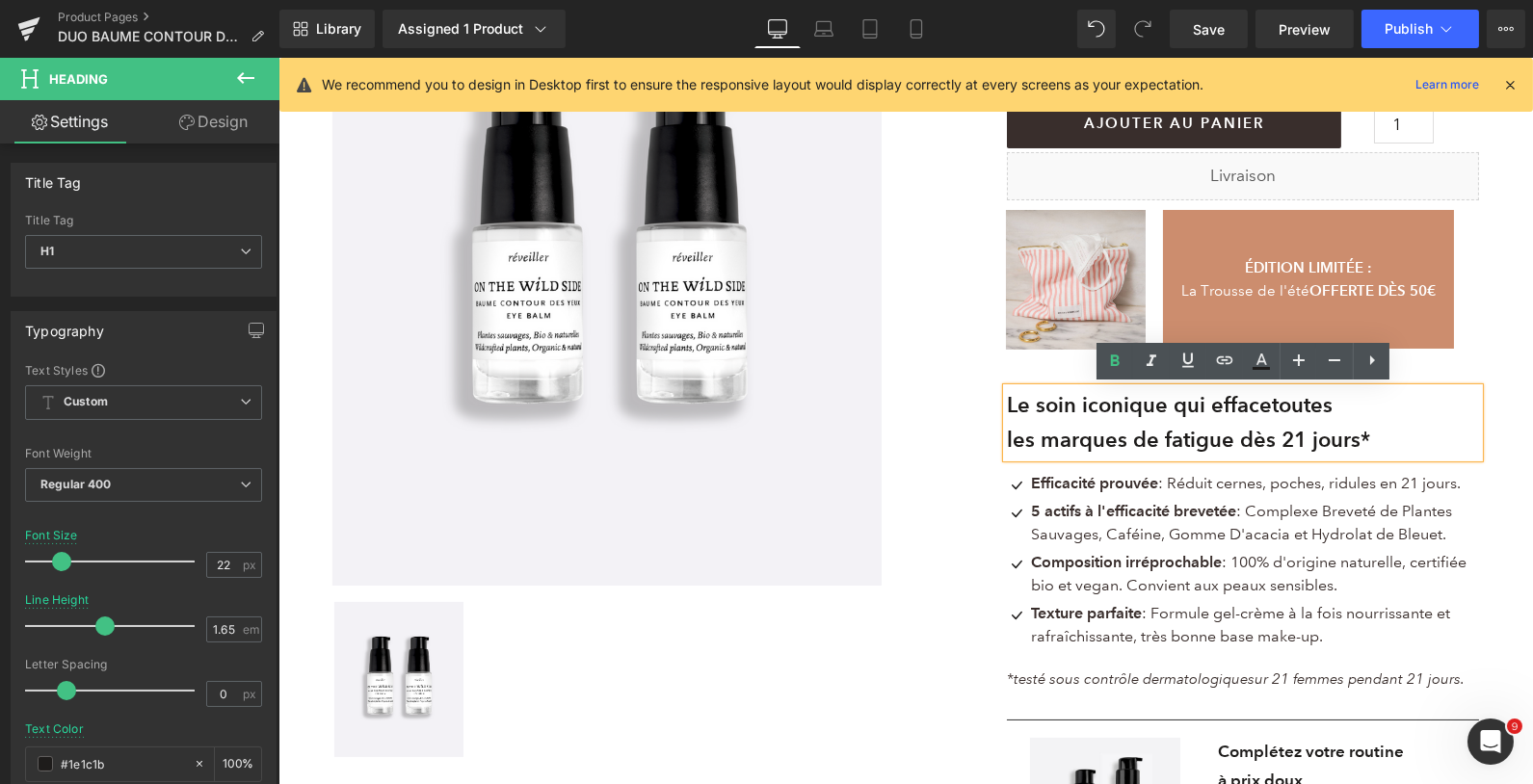 click on "Le soin iconique qui efface" at bounding box center [1138, 405] 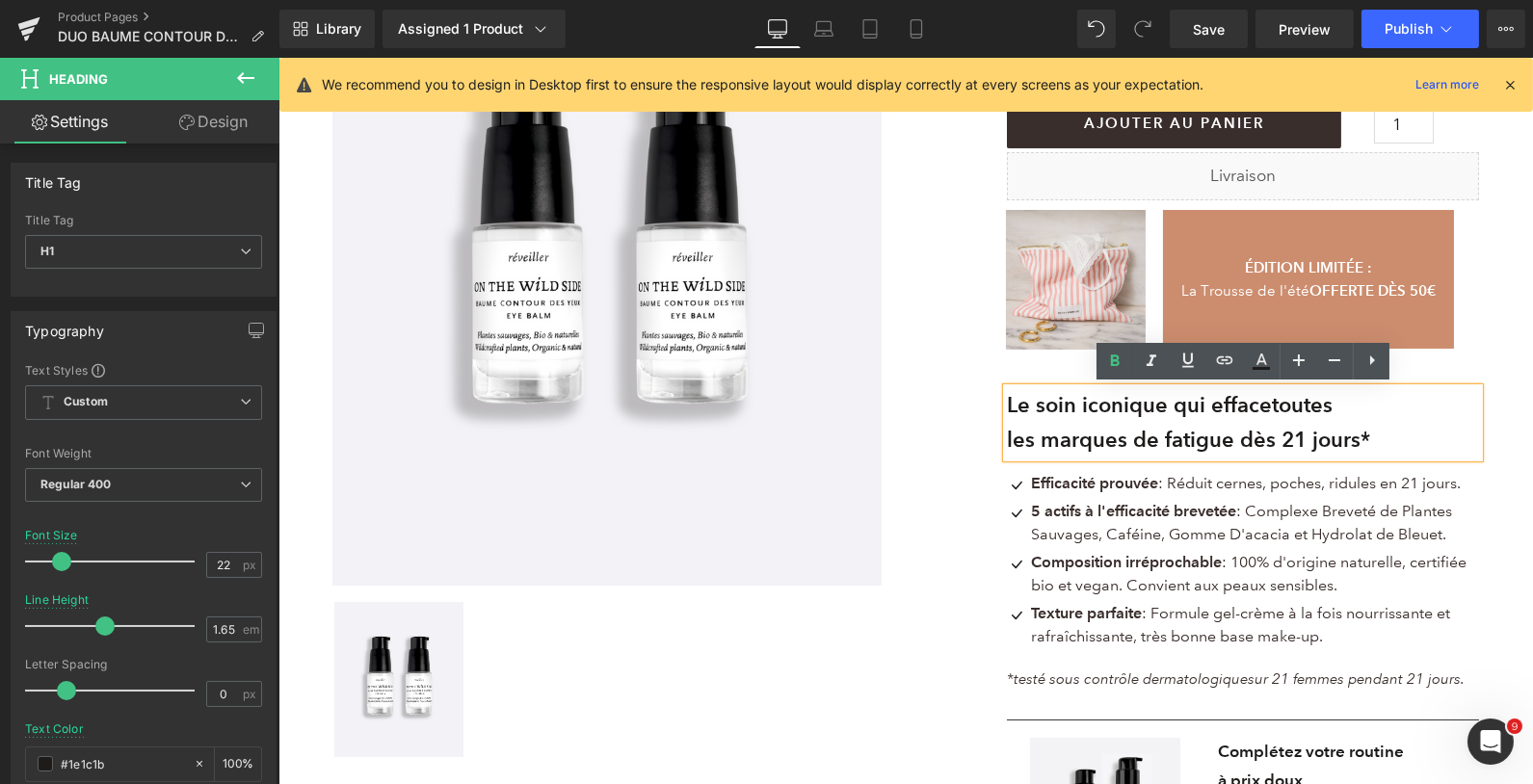 type 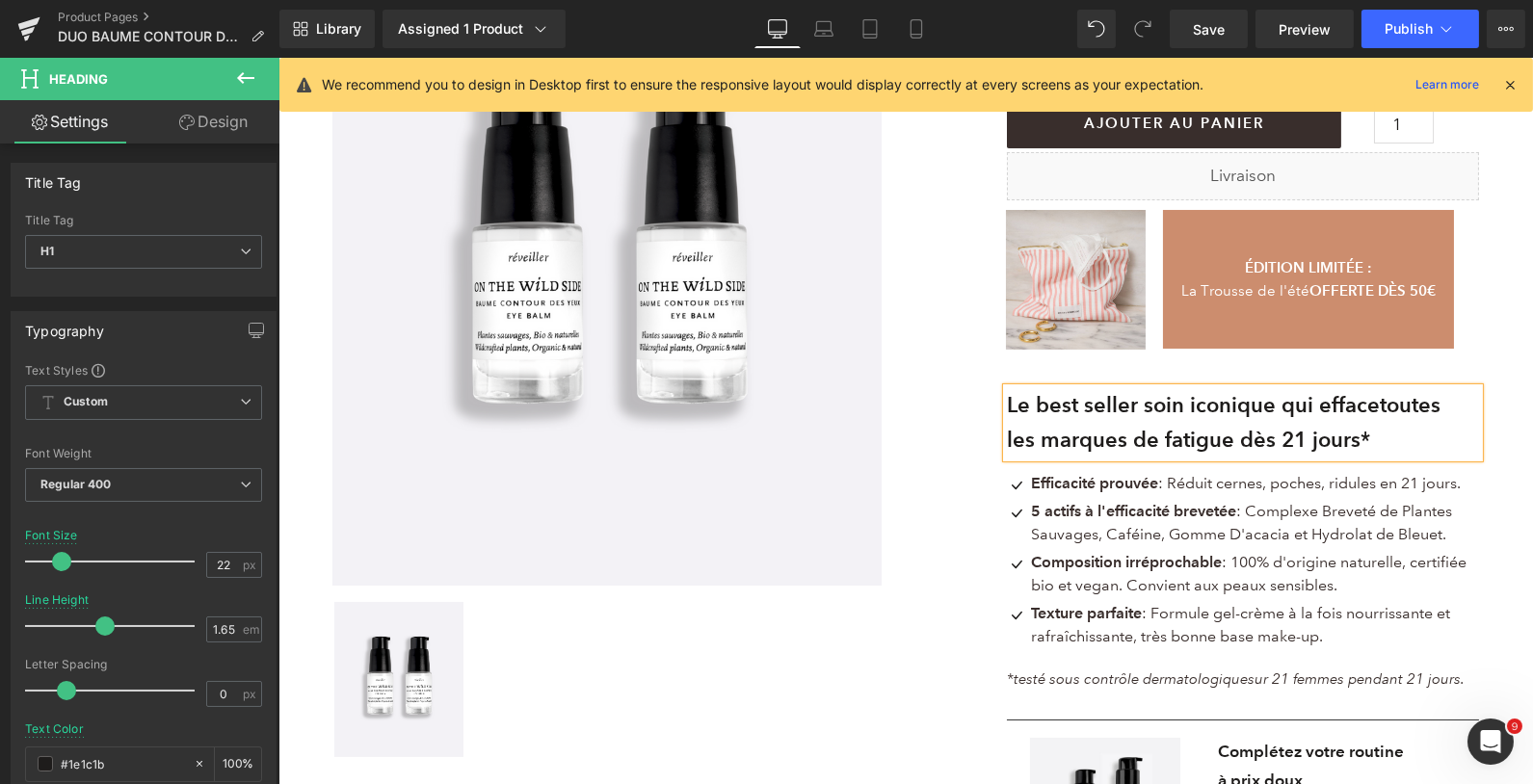click on "Le best seller soin iconique qui efface" at bounding box center (1192, 405) 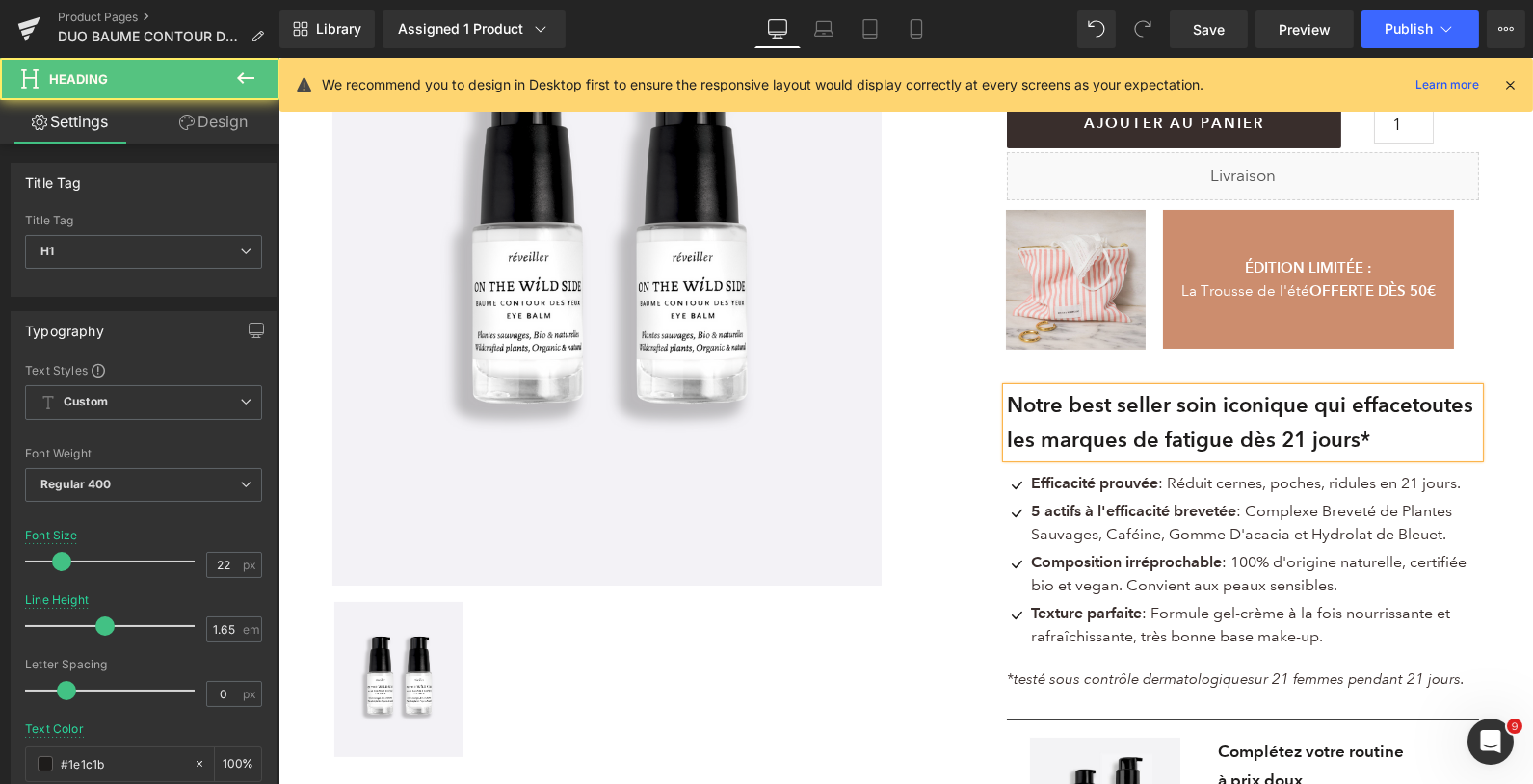click on "Notre best seller soin iconique qui efface" at bounding box center (1208, 405) 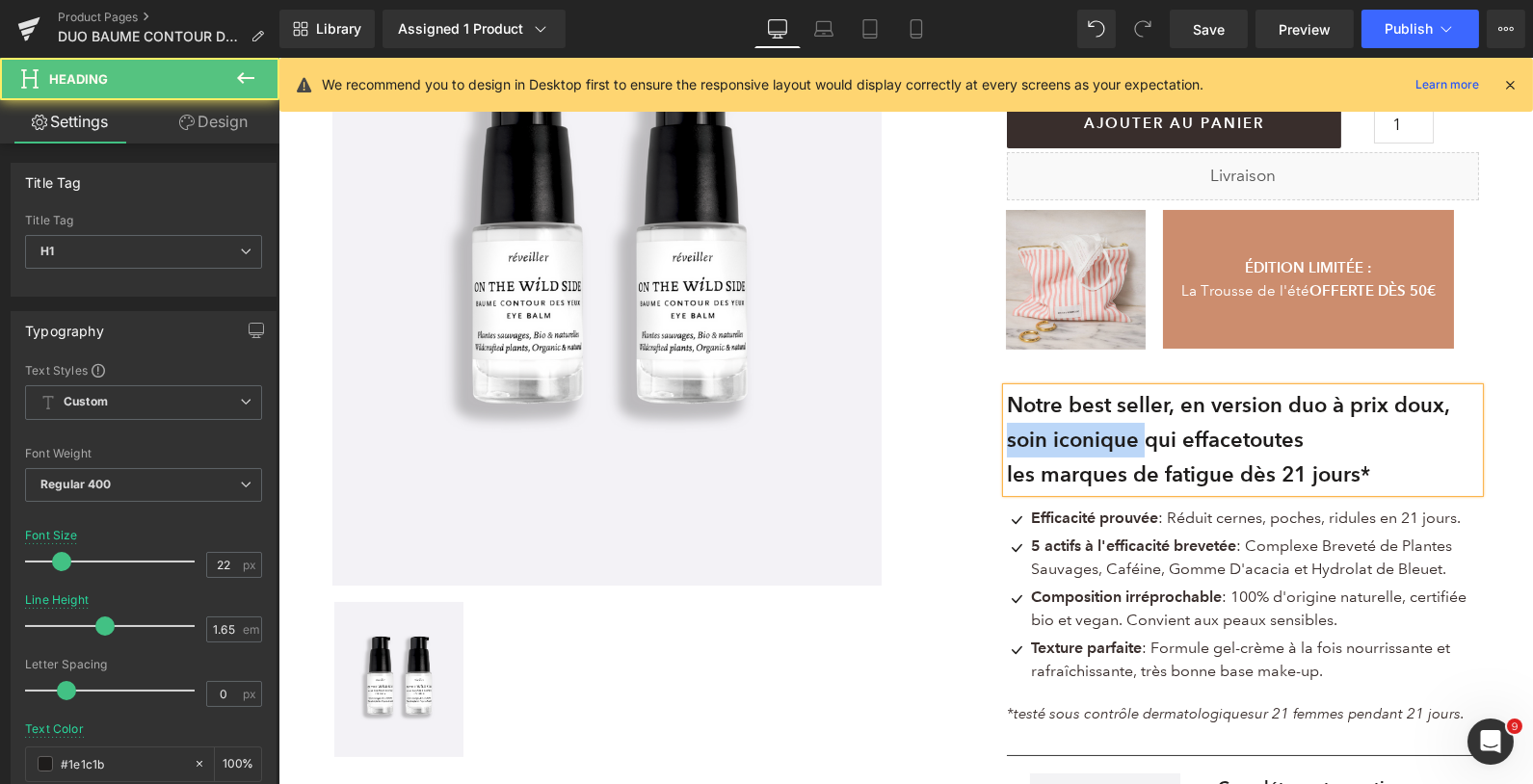 drag, startPoint x: 1151, startPoint y: 434, endPoint x: 992, endPoint y: 431, distance: 159.0283 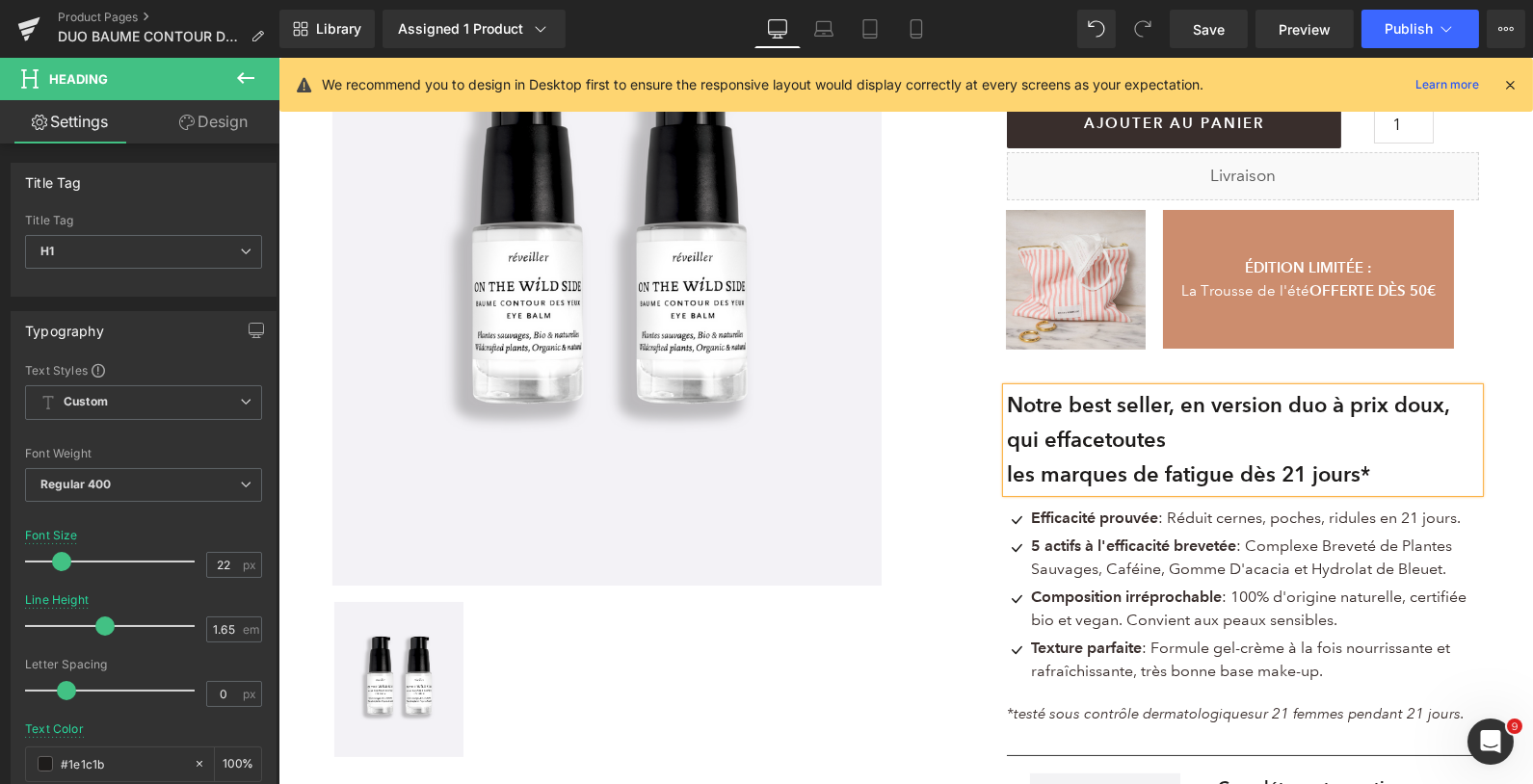 click on "les marques de fatigue dès 21 jours*" at bounding box center [1187, 474] 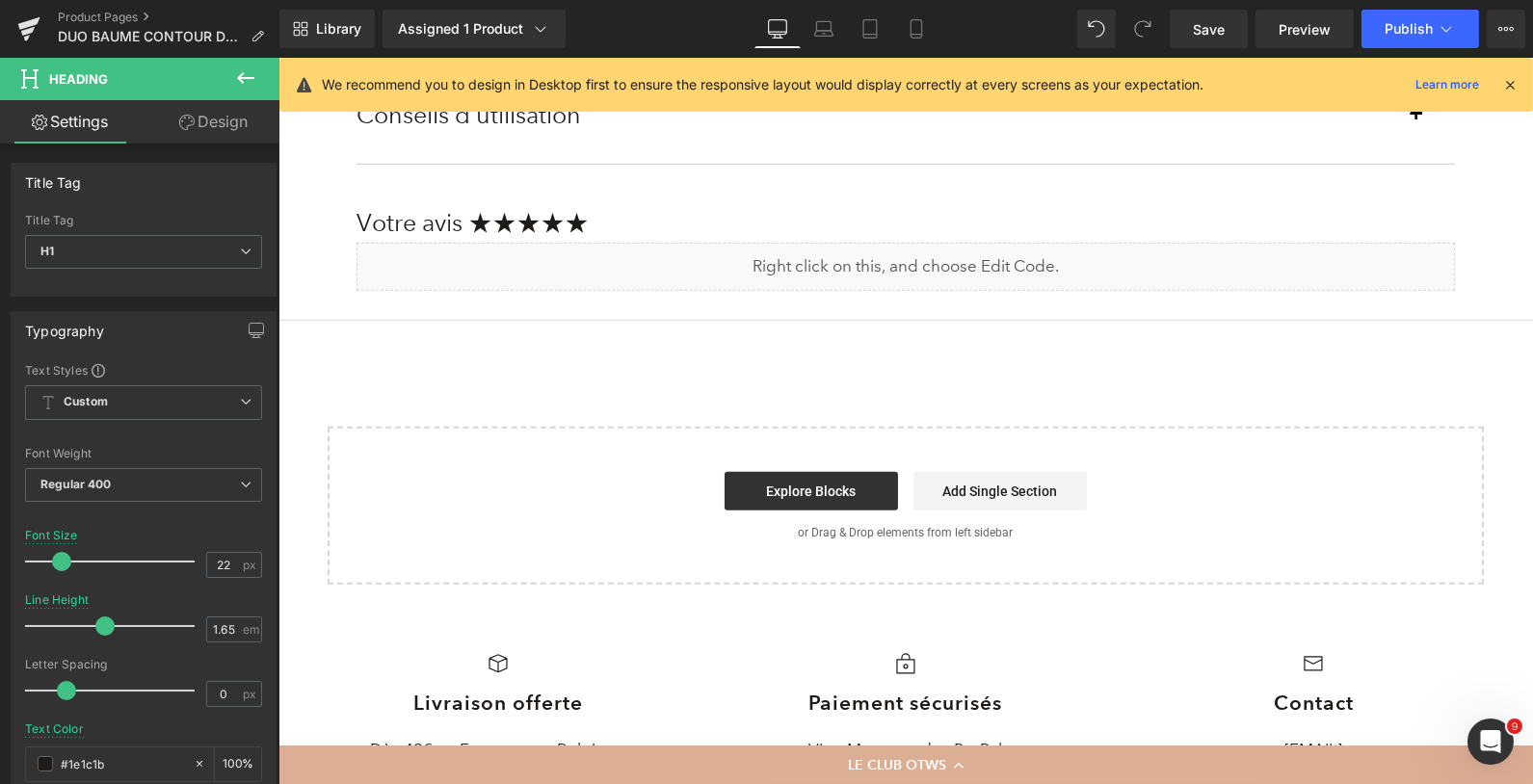 scroll, scrollTop: 0, scrollLeft: 0, axis: both 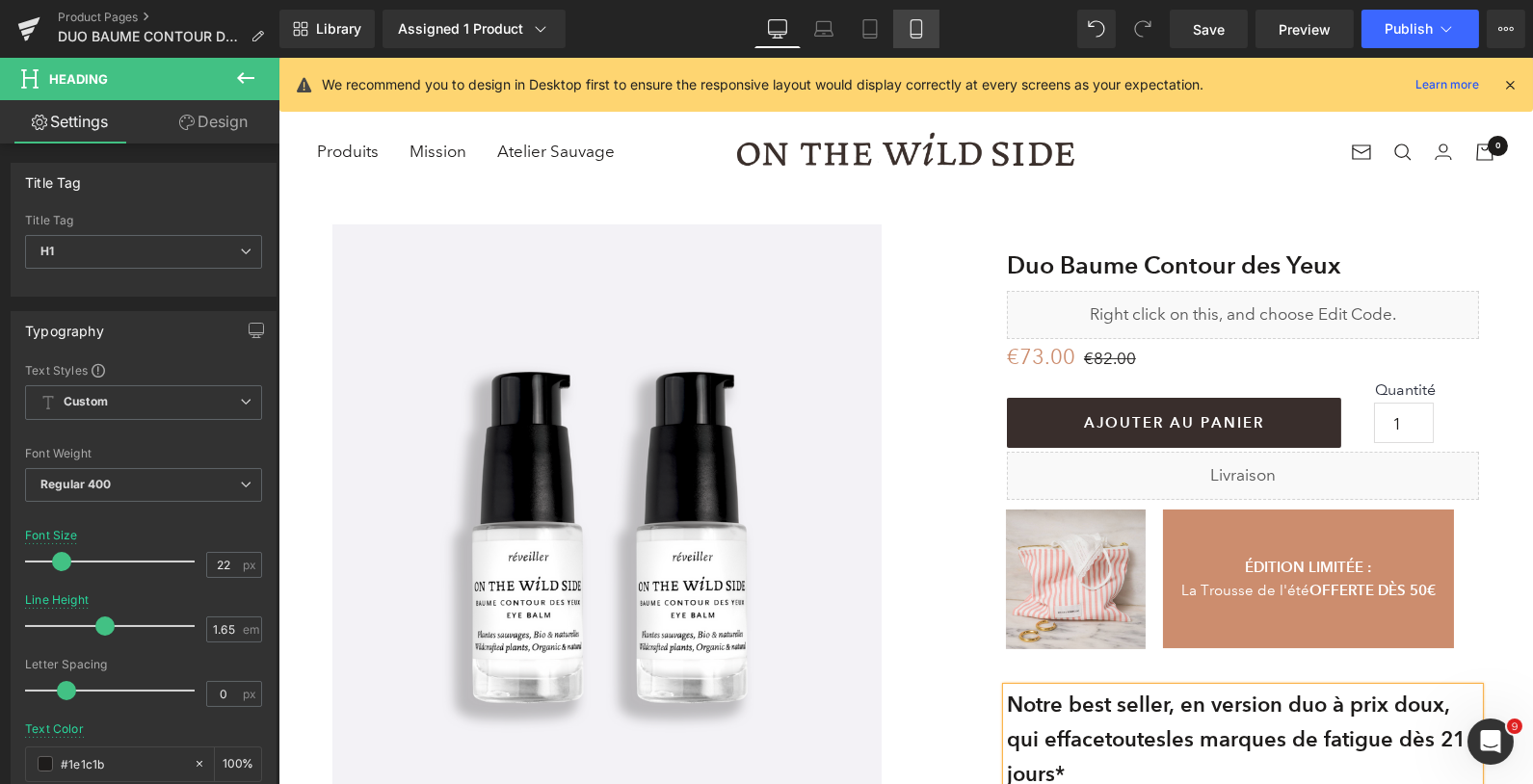 click on "Mobile" at bounding box center (916, 29) 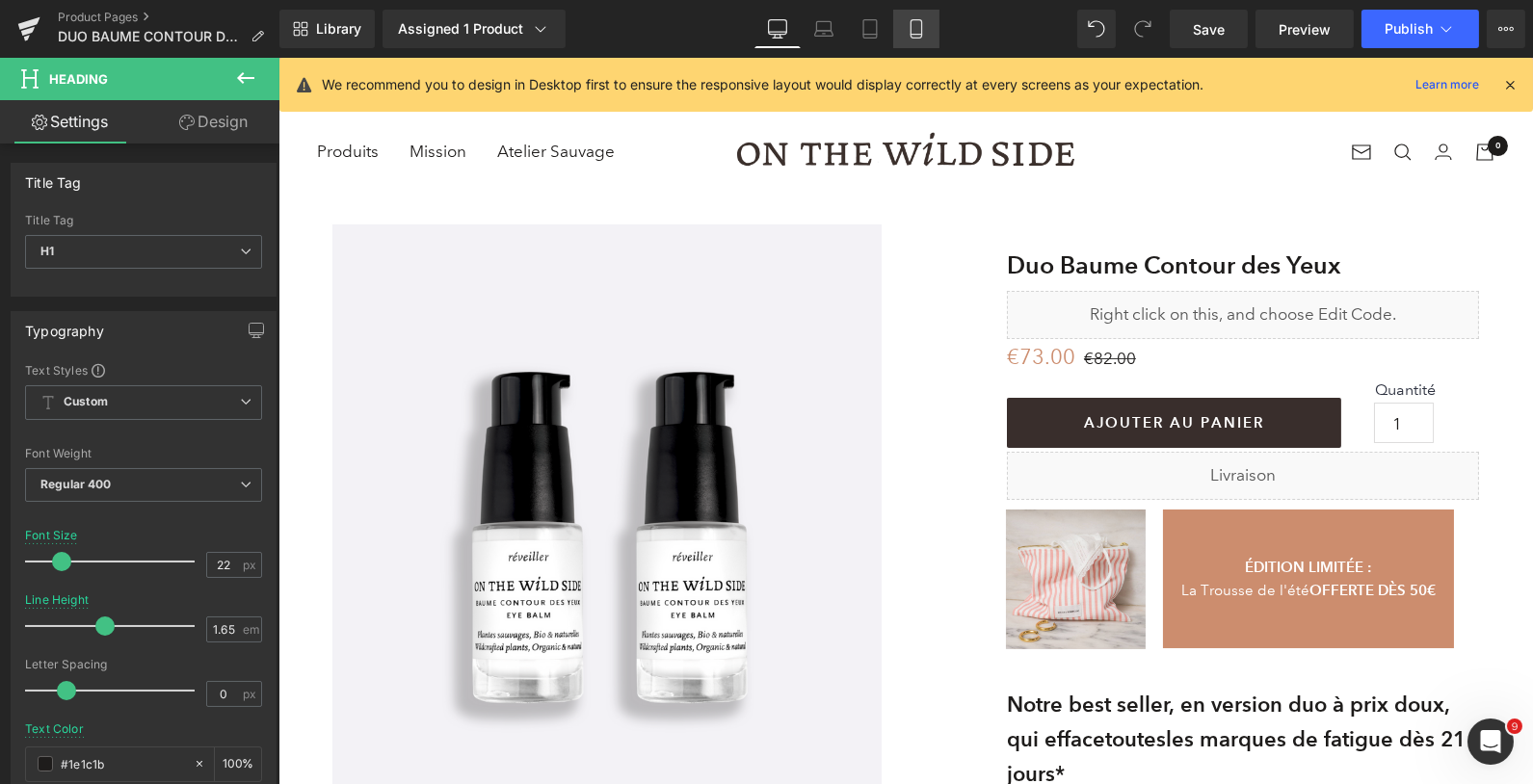type on "20" 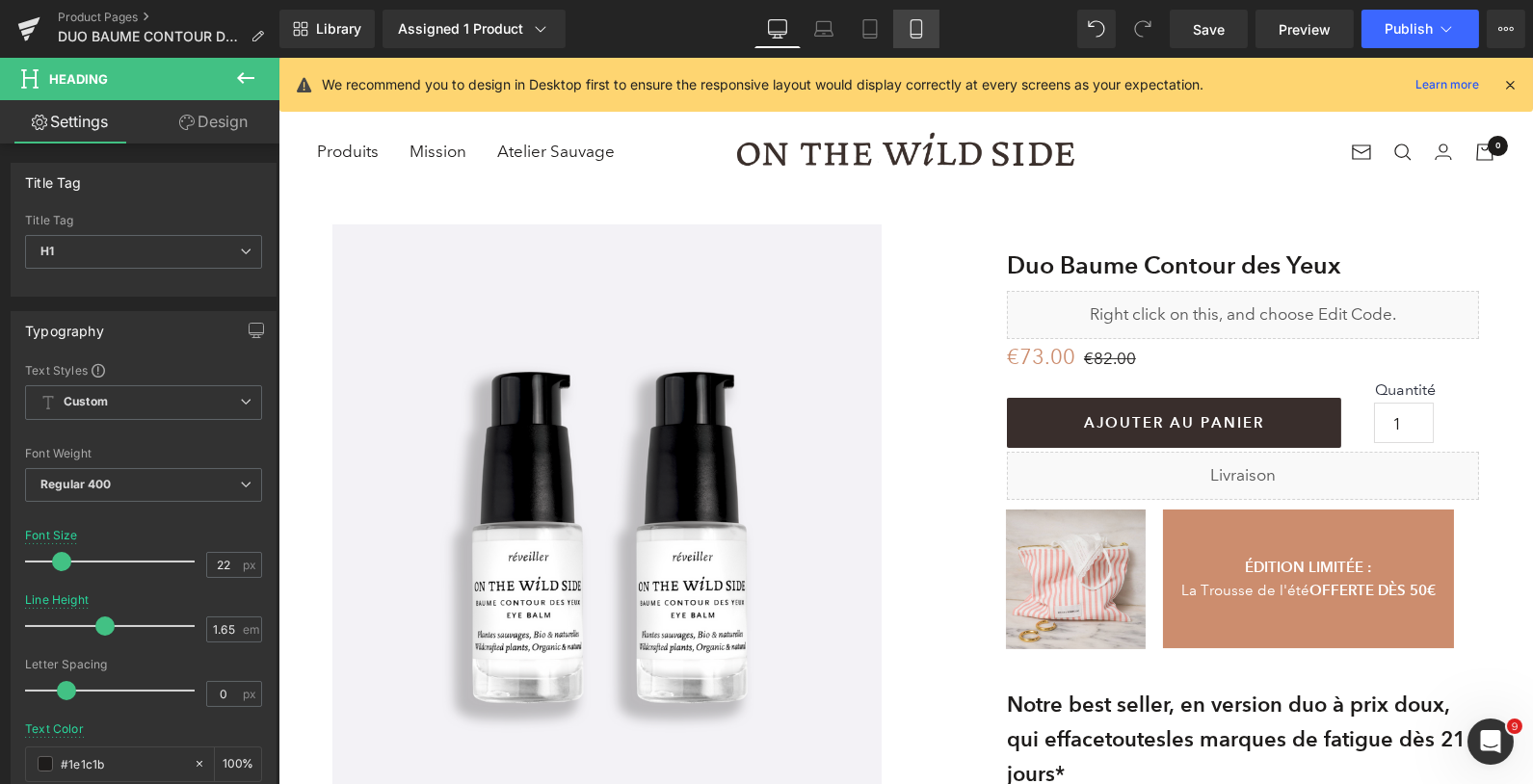 type on "1.3" 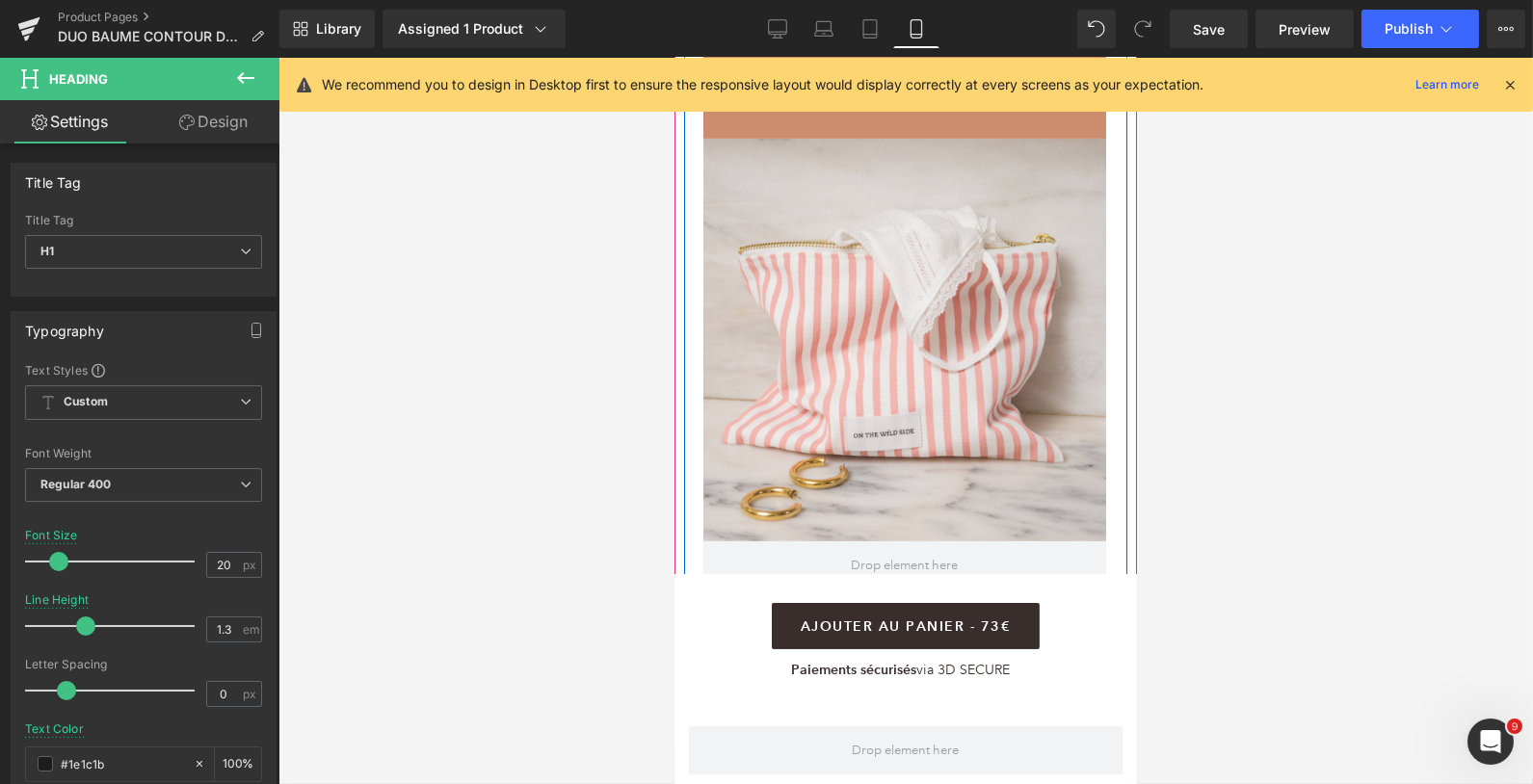 scroll, scrollTop: 0, scrollLeft: 0, axis: both 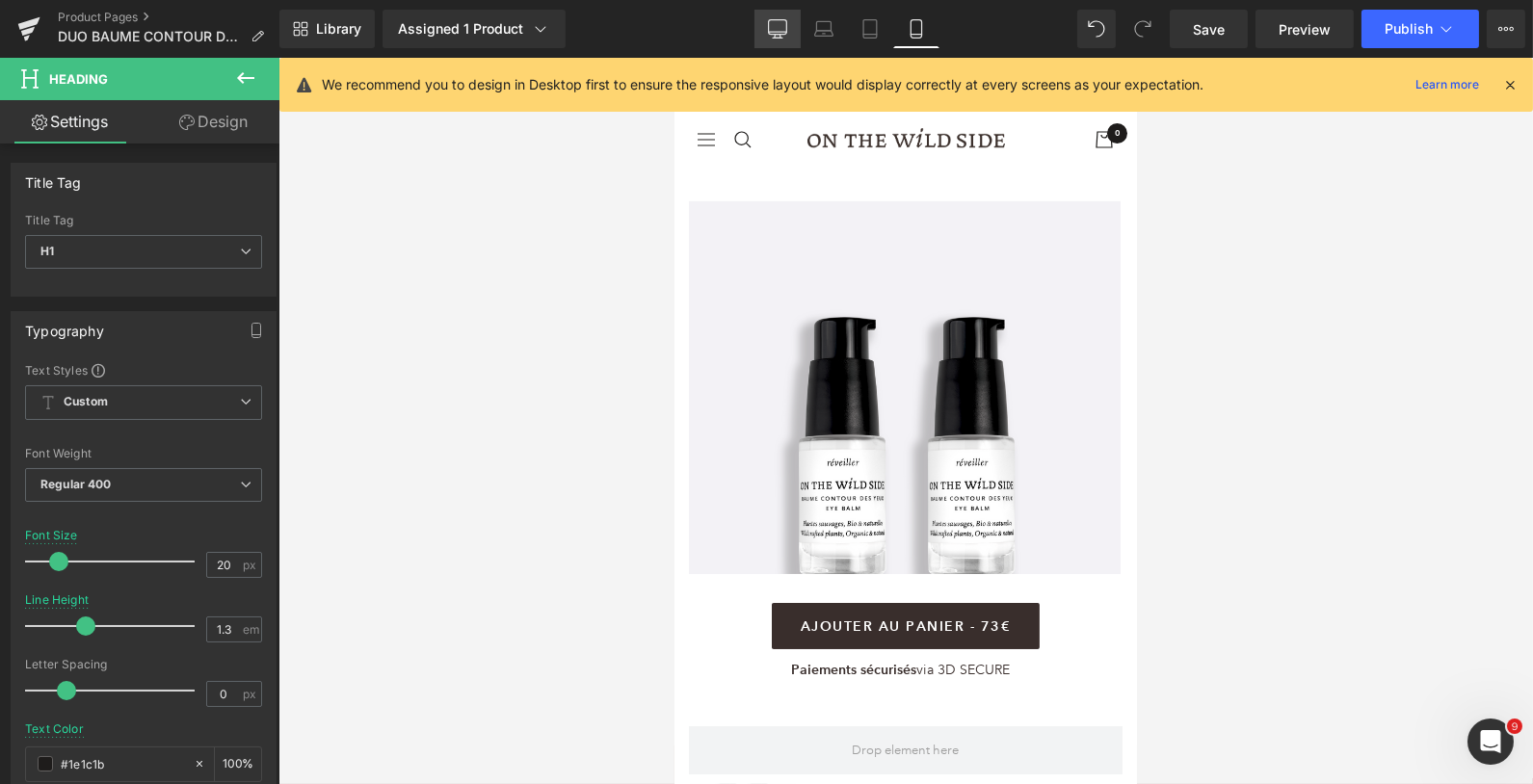 click 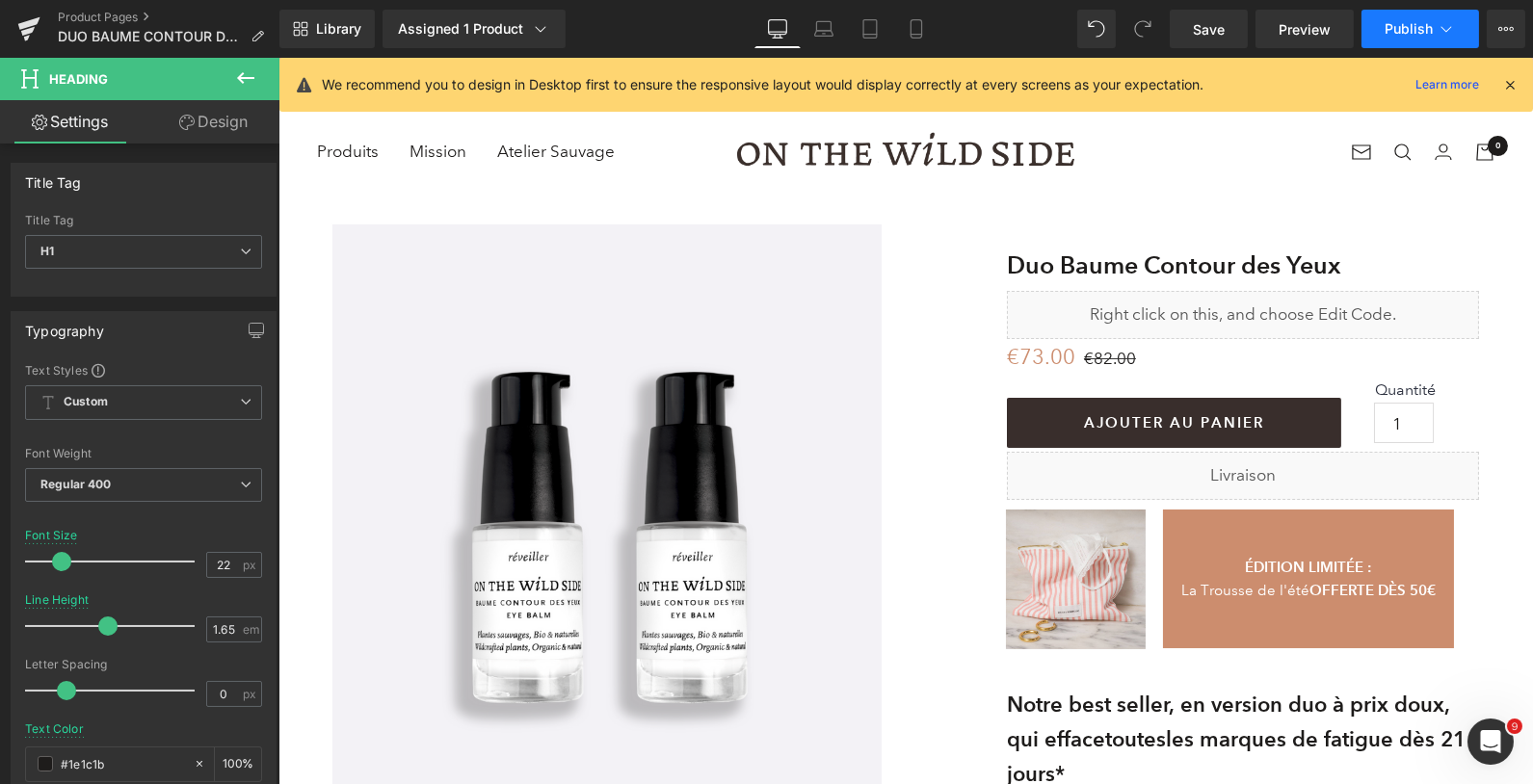 click on "Publish" at bounding box center [1409, 29] 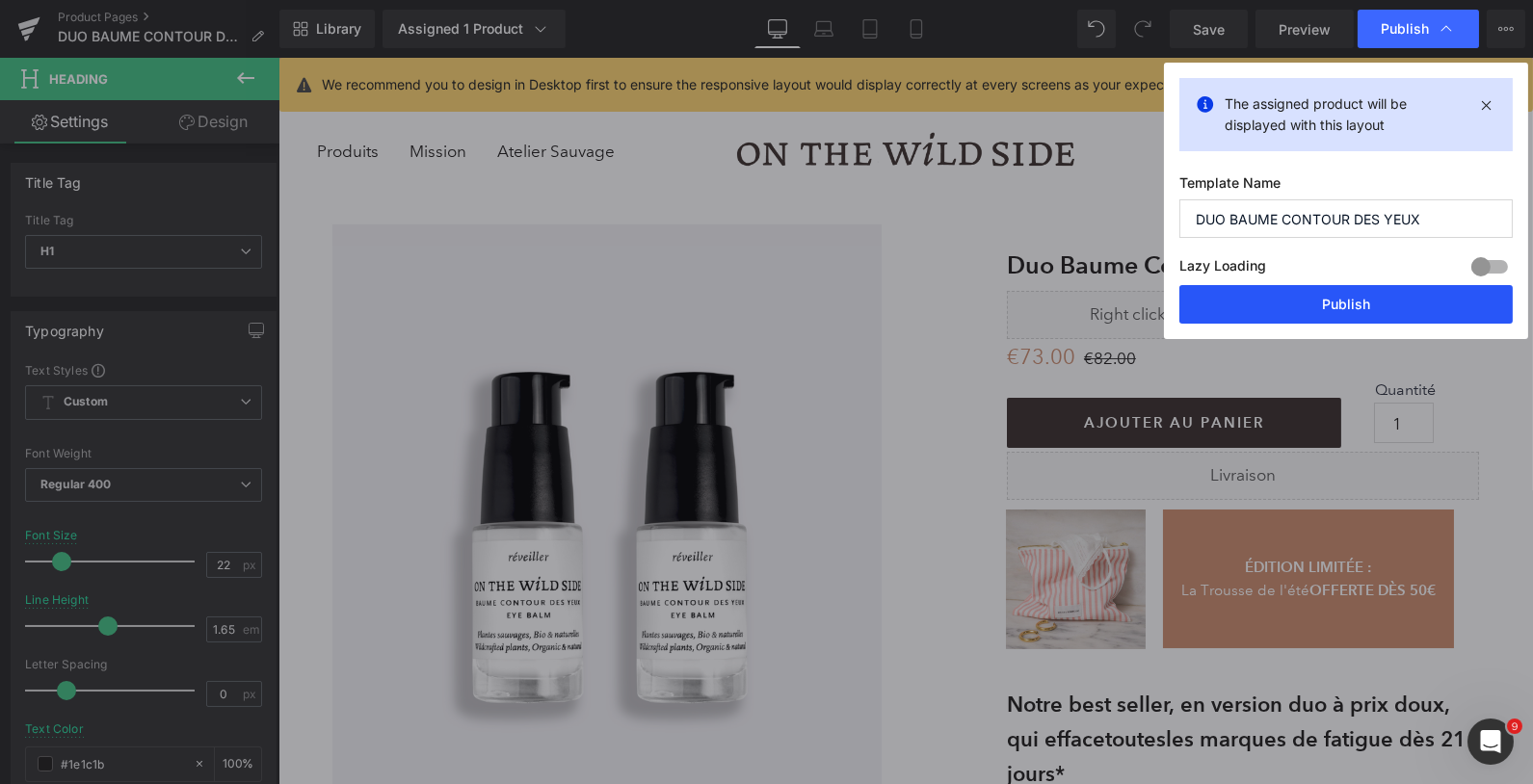 click on "Publish" at bounding box center [1346, 304] 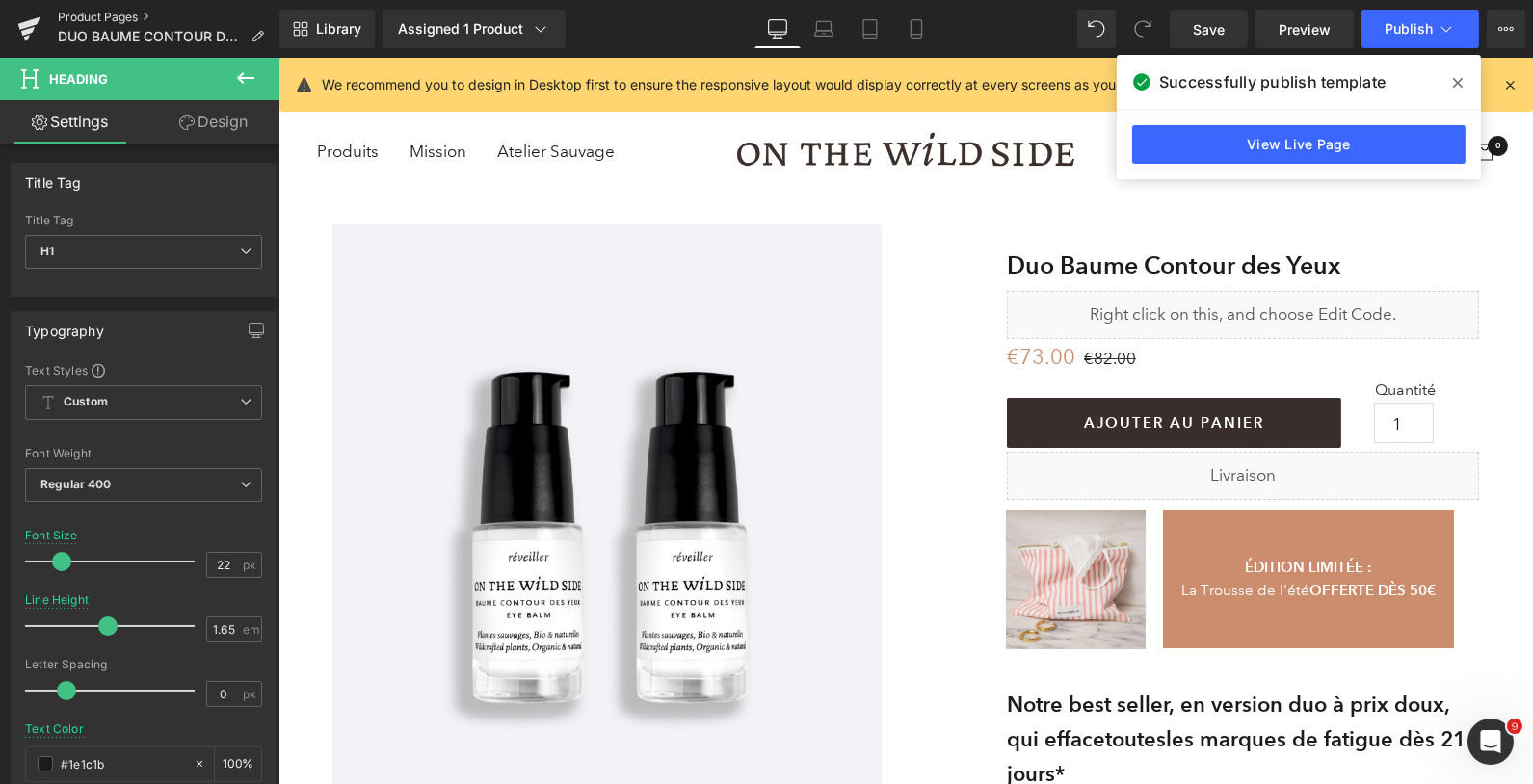 click on "Product Pages" at bounding box center [169, 17] 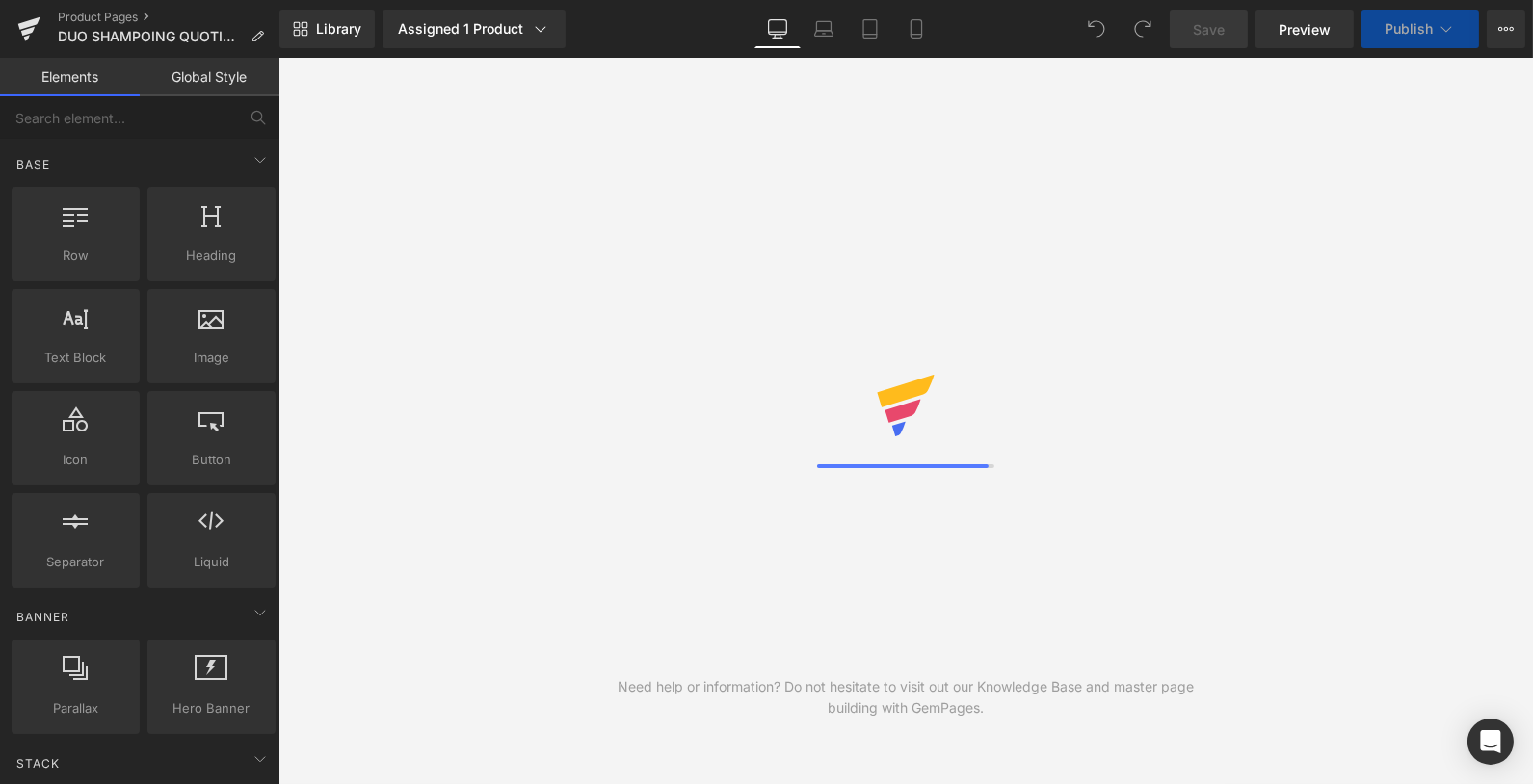 scroll, scrollTop: 0, scrollLeft: 0, axis: both 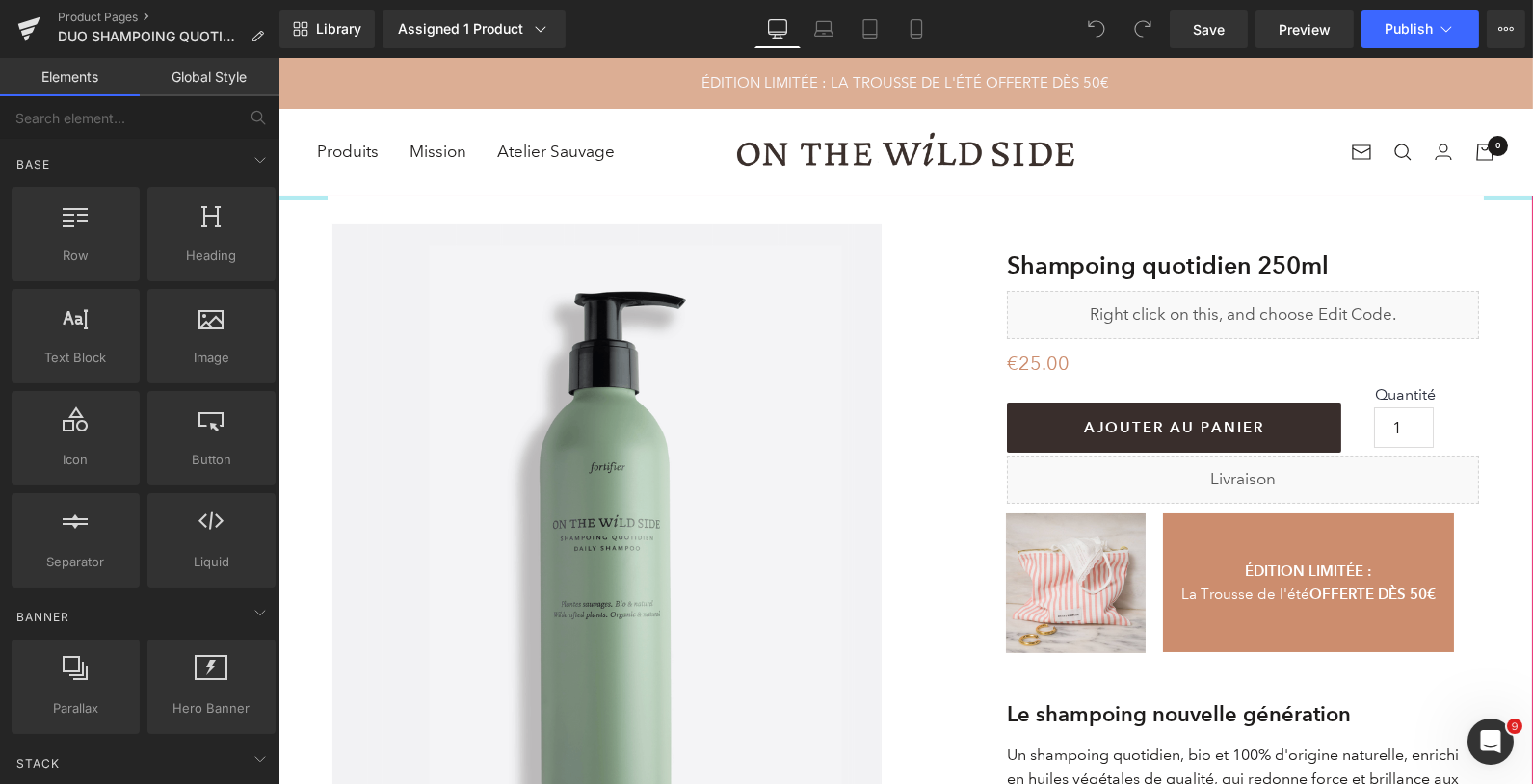 click at bounding box center (905, 197) 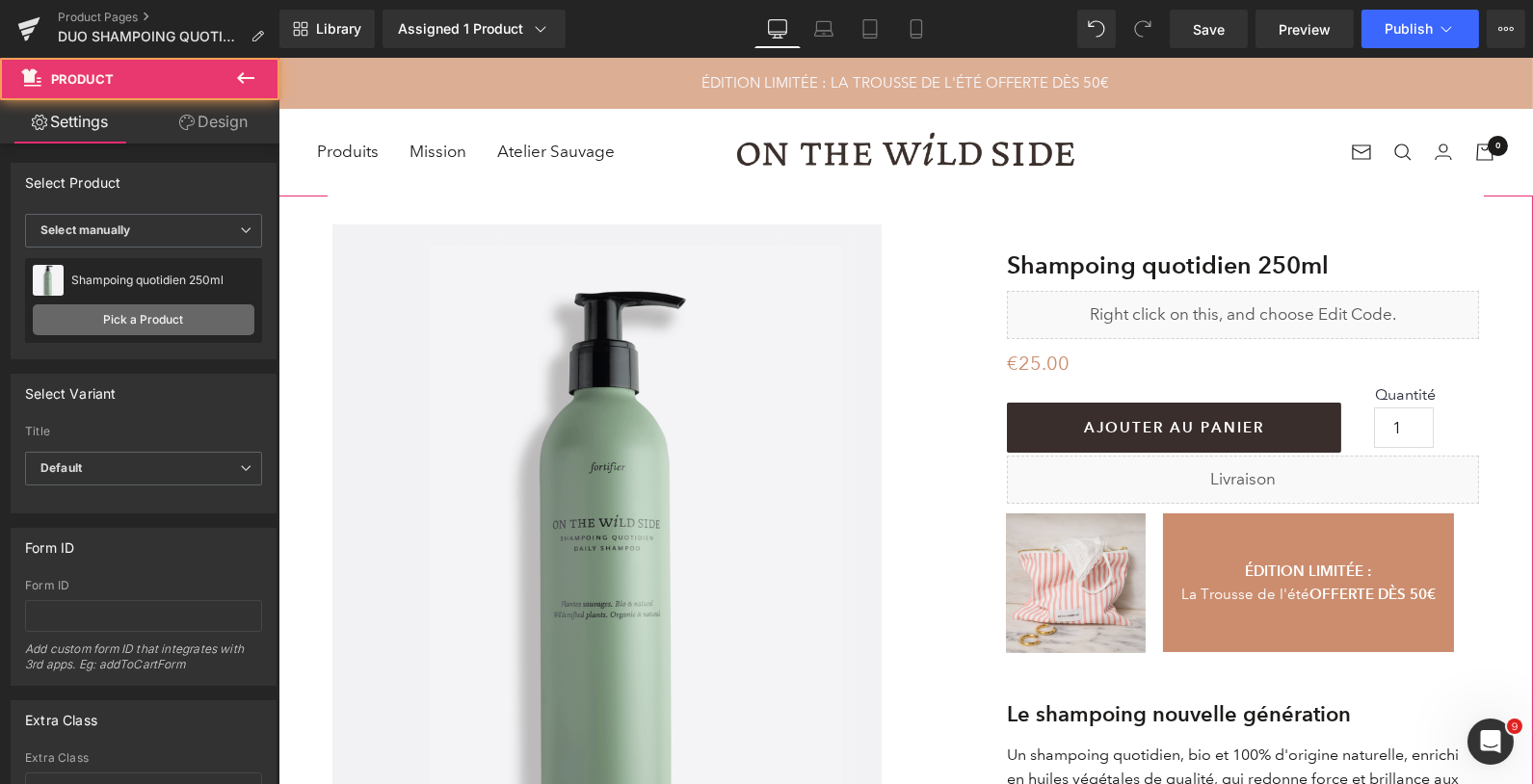 click on "Pick a Product" at bounding box center (144, 320) 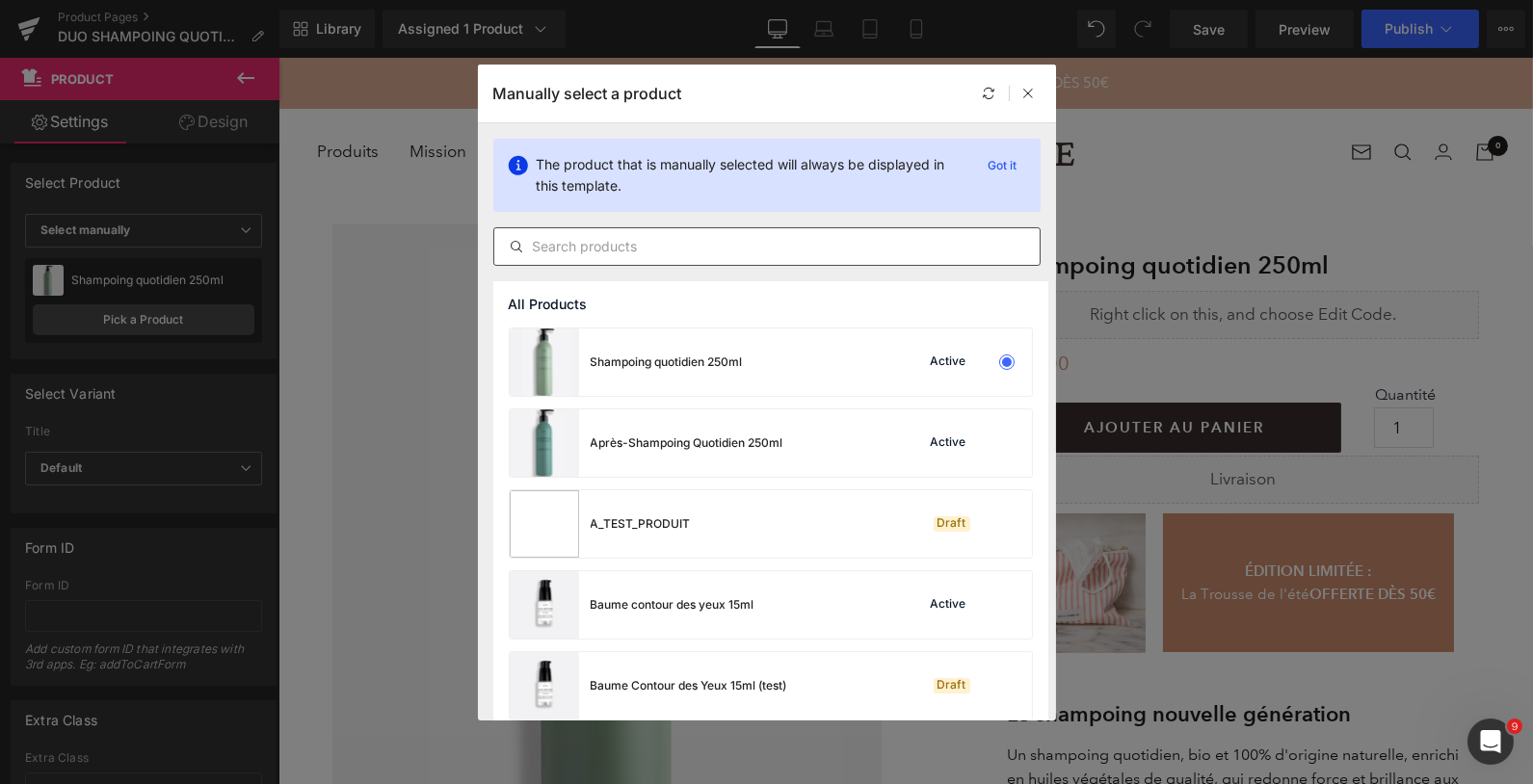 click at bounding box center (767, 247) 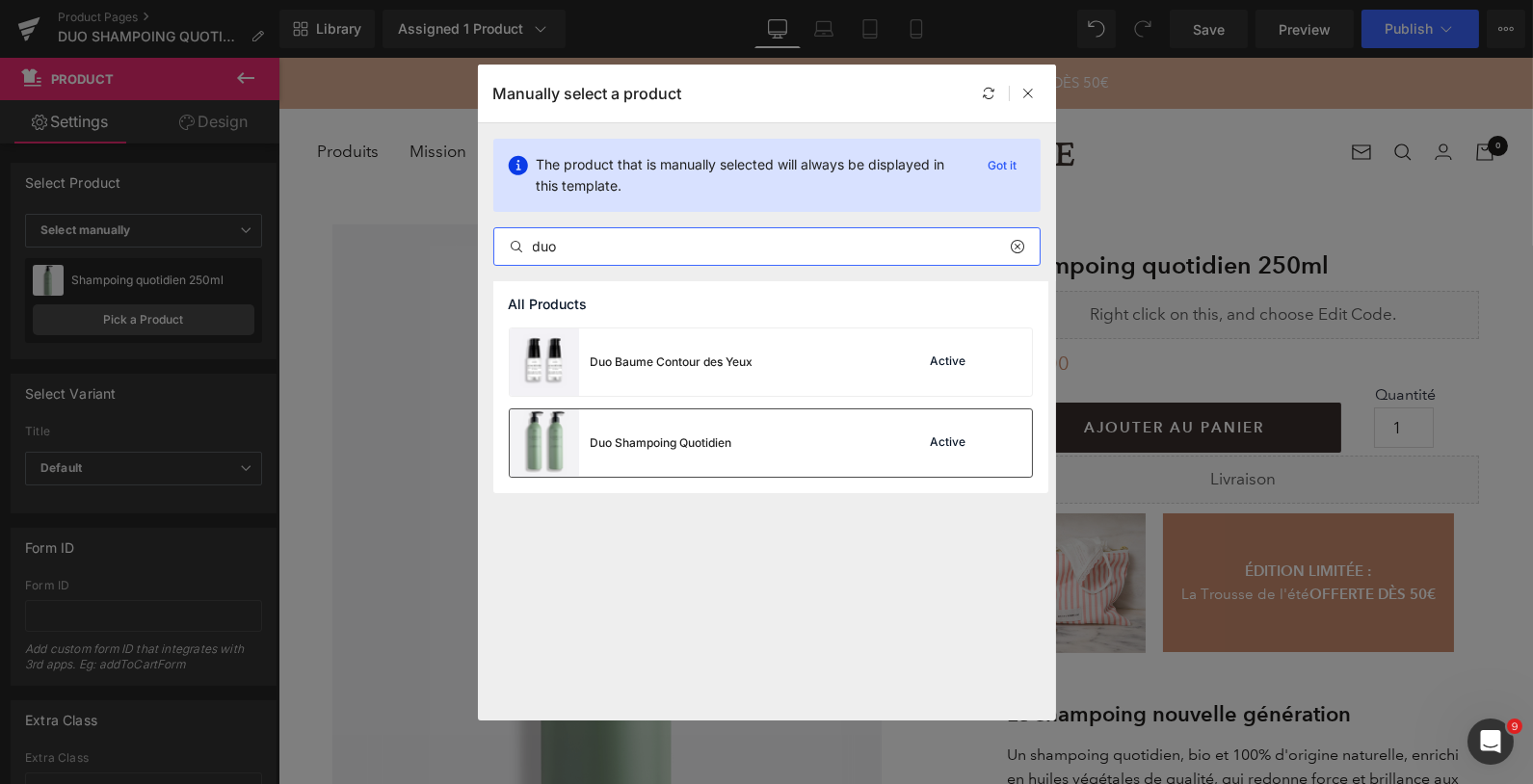 type on "duo" 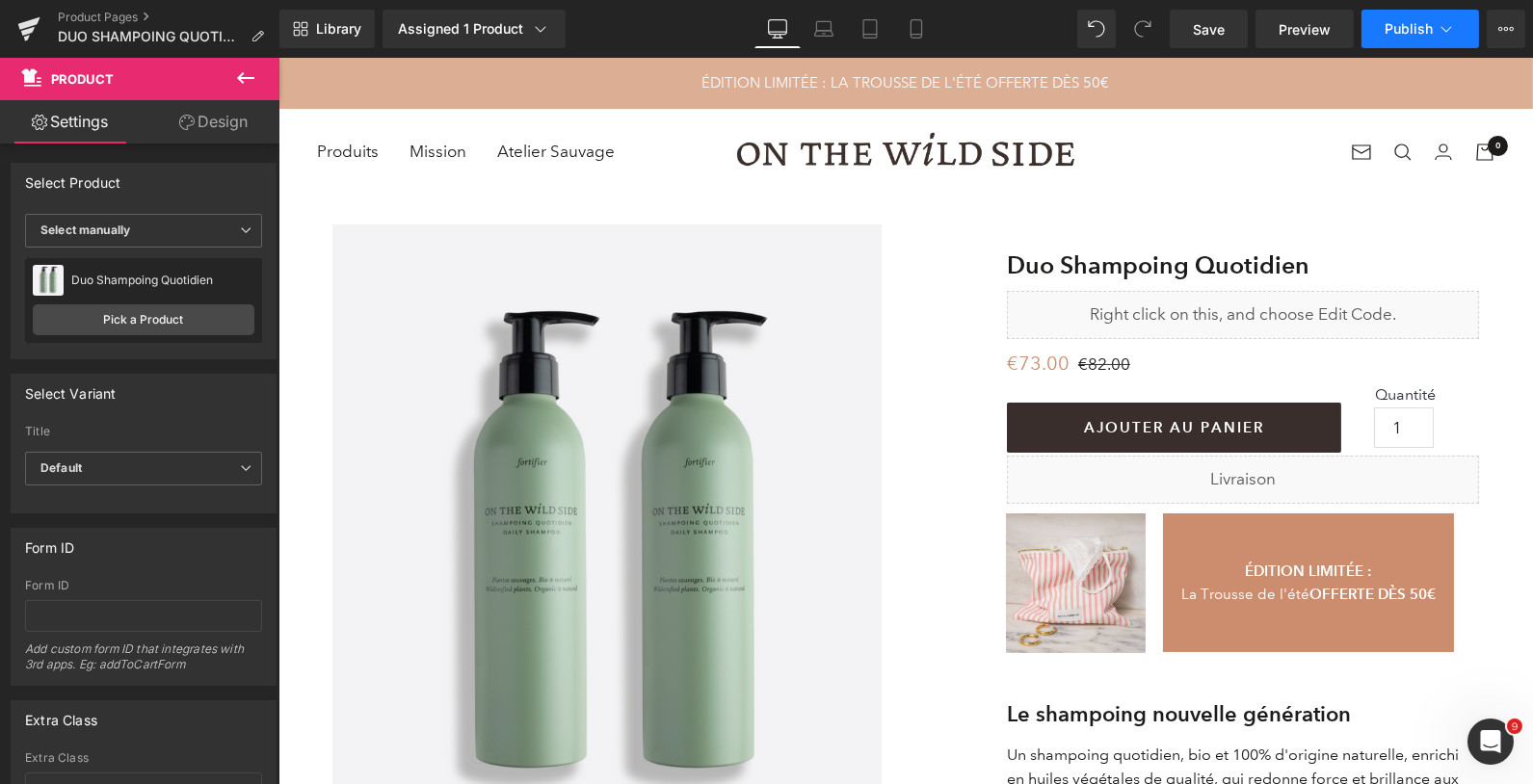 click on "Publish" at bounding box center (1409, 29) 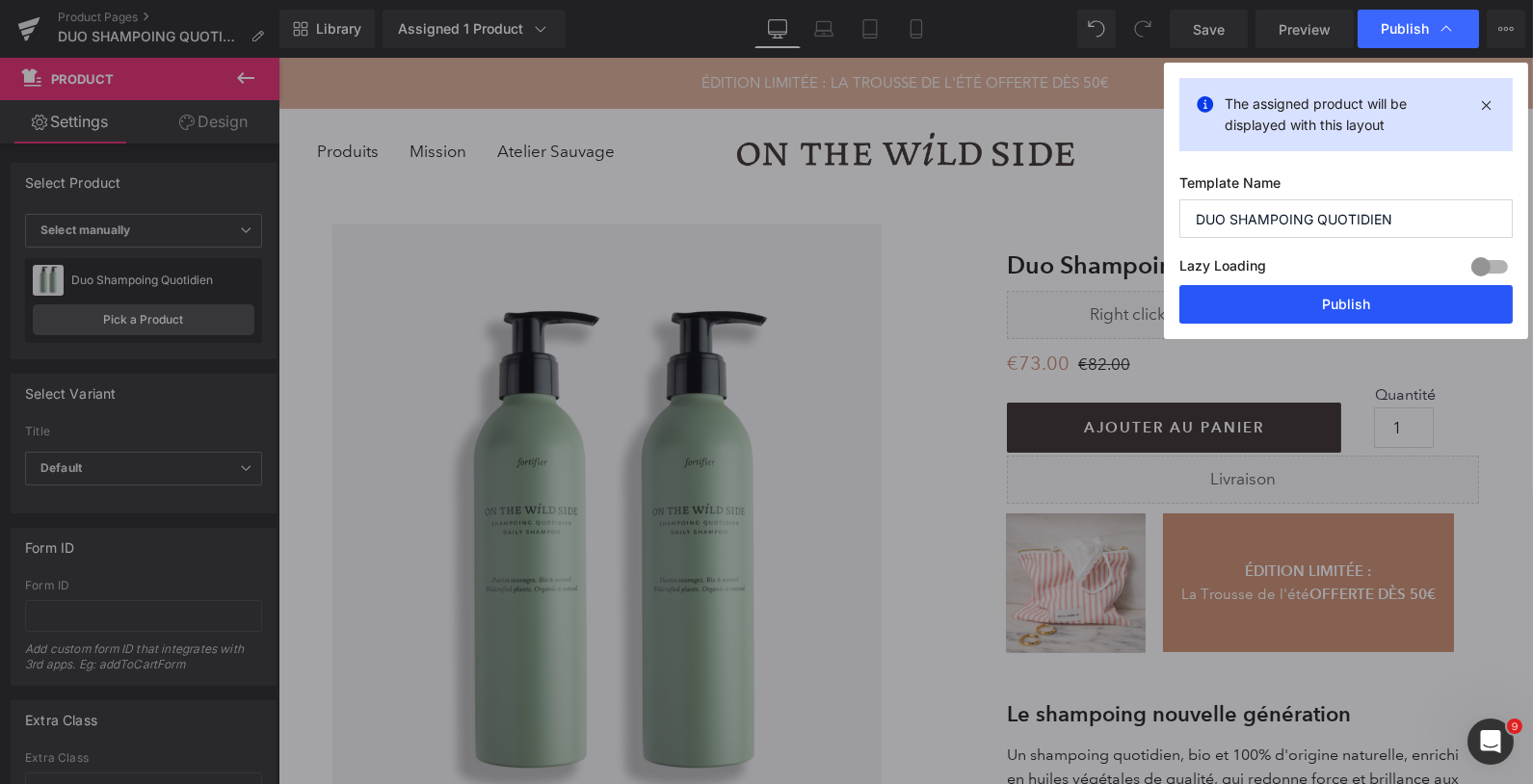 click on "Publish" at bounding box center (1346, 304) 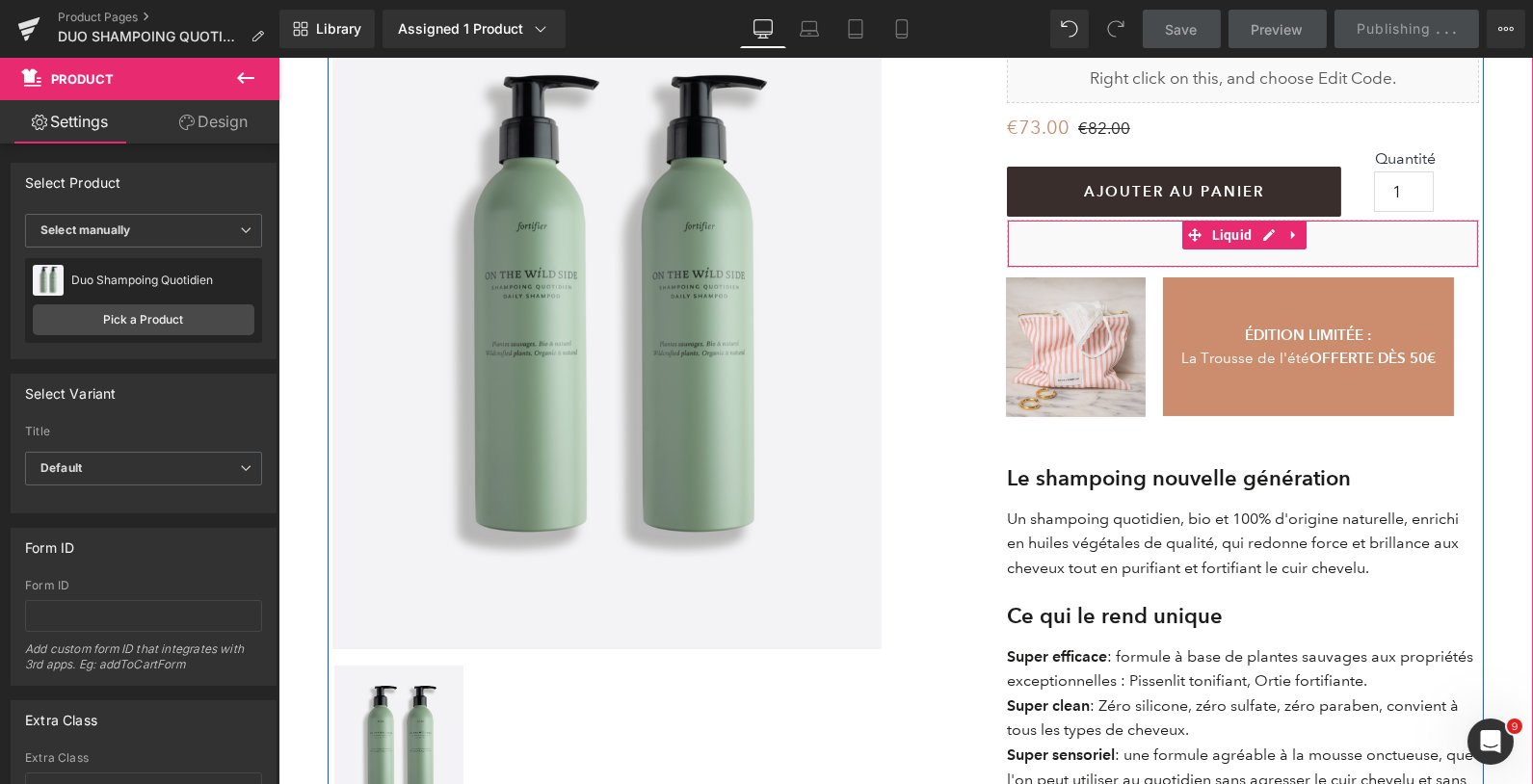 scroll, scrollTop: 261, scrollLeft: 0, axis: vertical 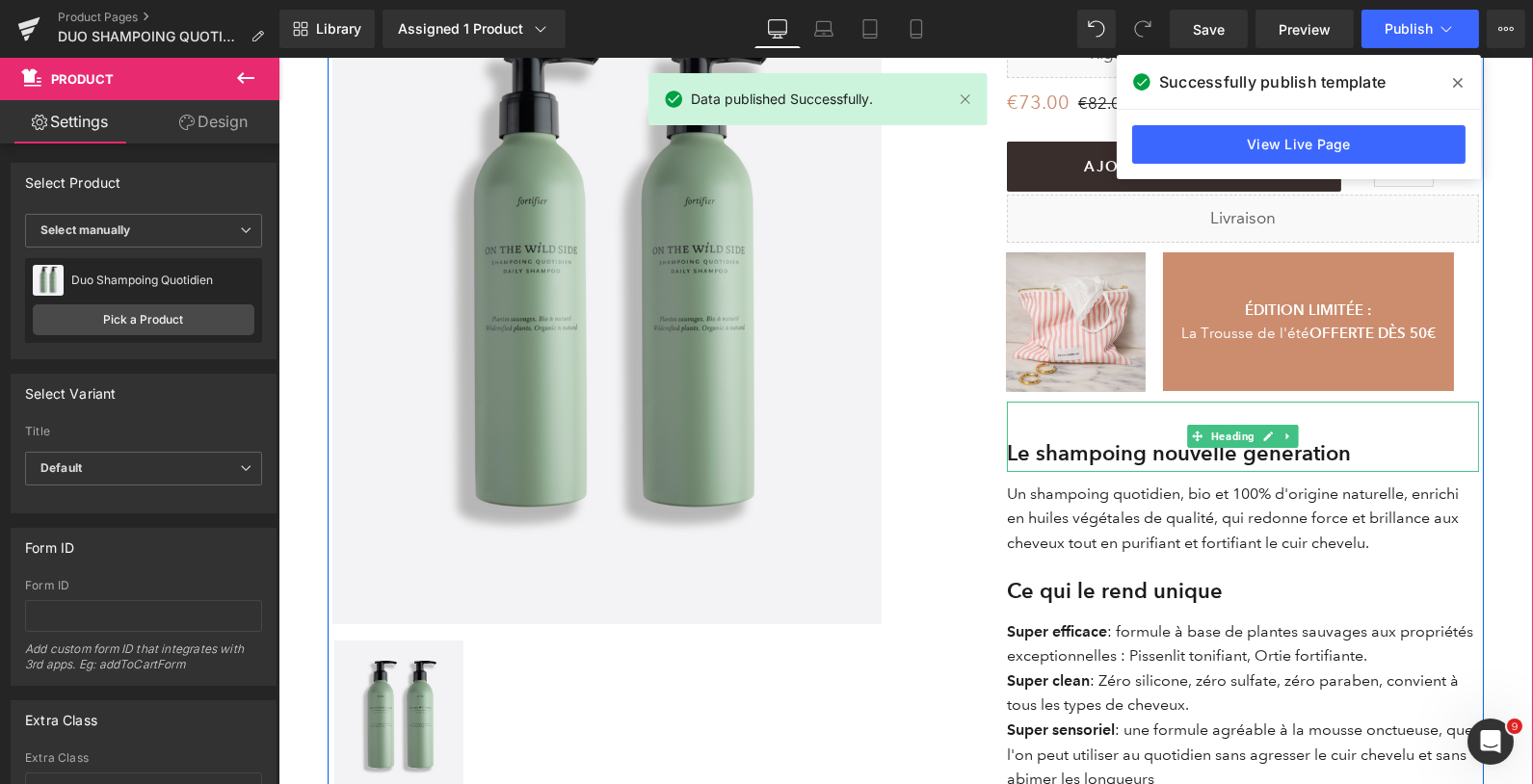 click on "Le shampoing nouvelle génération" at bounding box center (1177, 453) 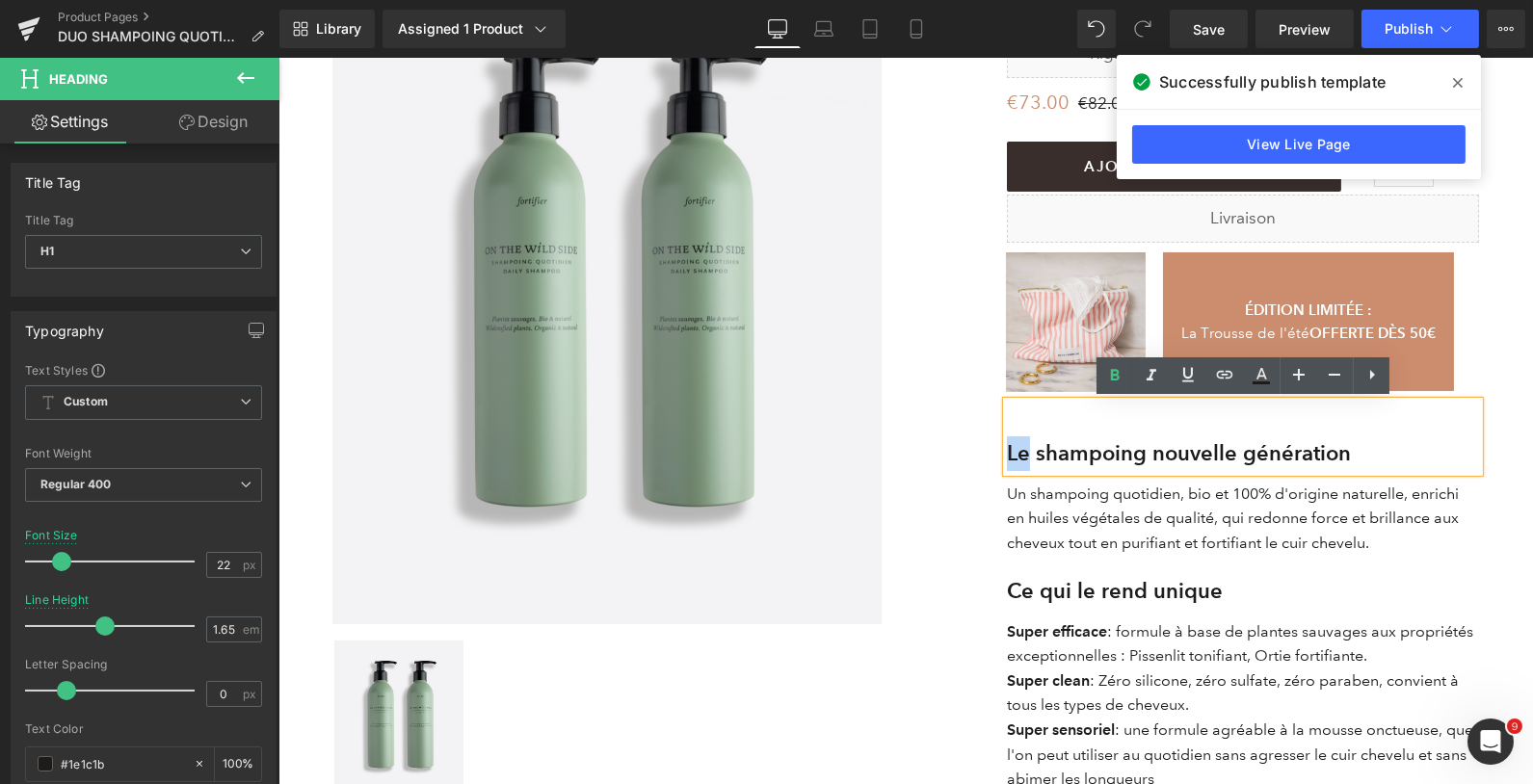 drag, startPoint x: 1030, startPoint y: 454, endPoint x: 1011, endPoint y: 454, distance: 19 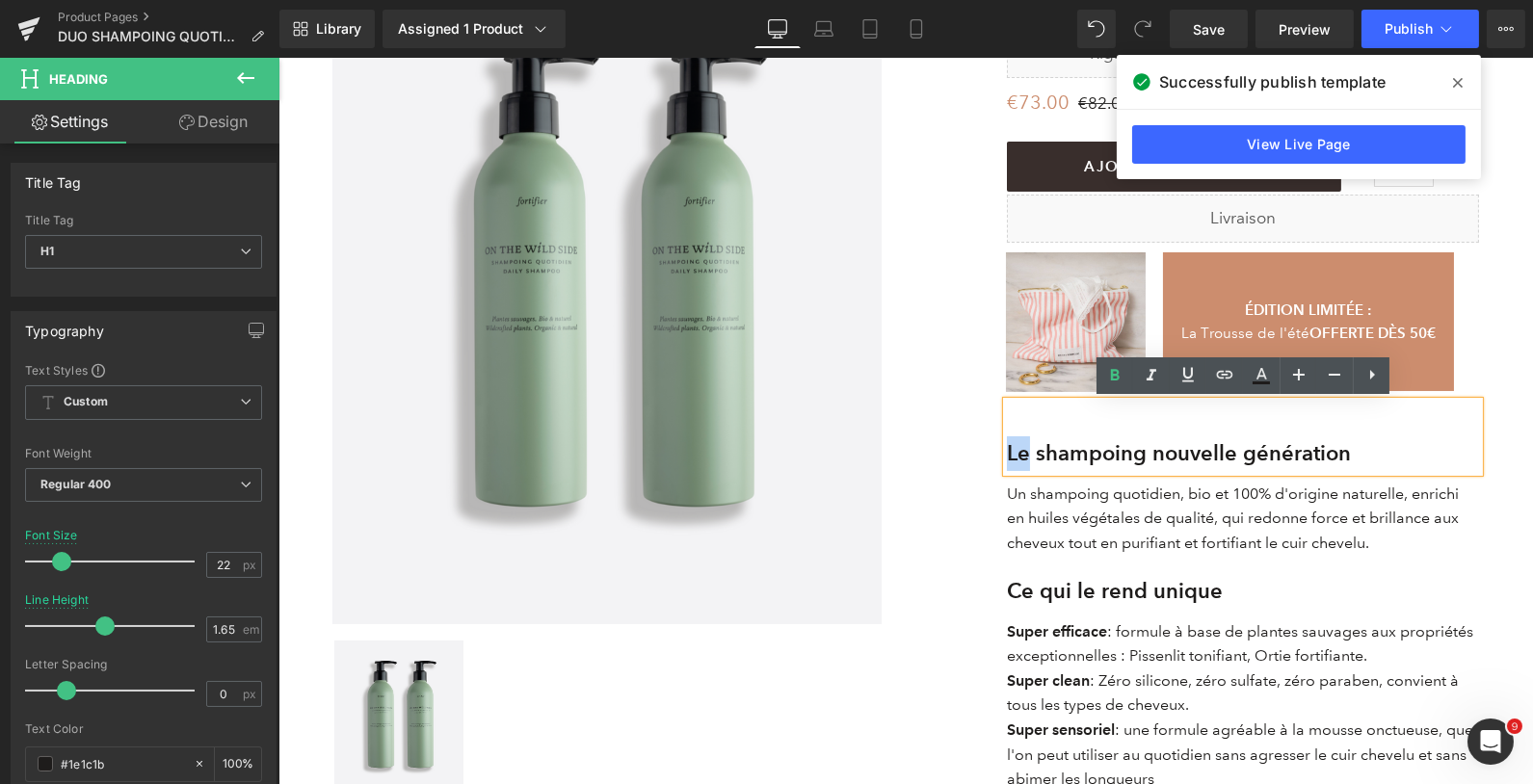 type 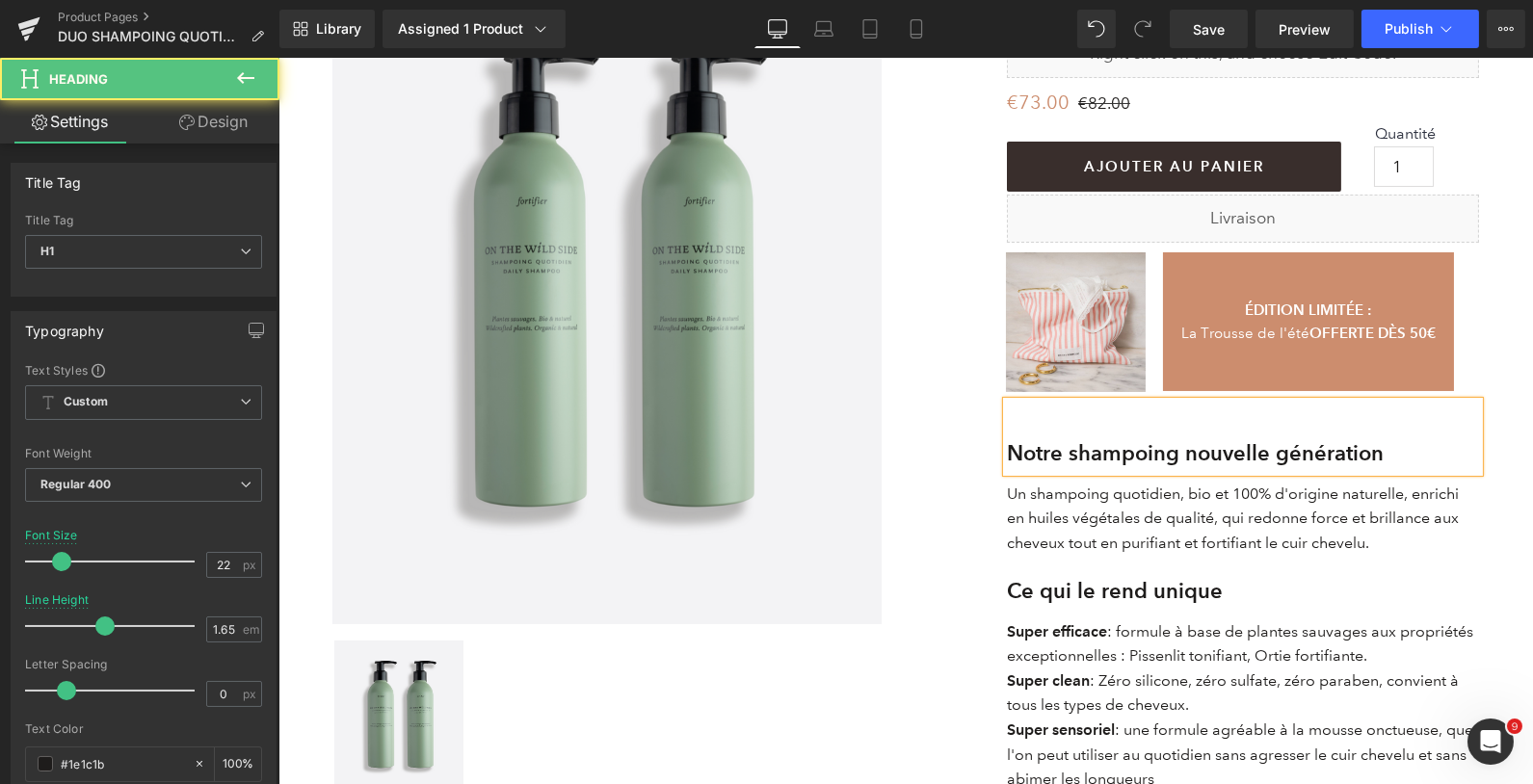 click on "Notre shampoing nouvelle génération" at bounding box center [1194, 453] 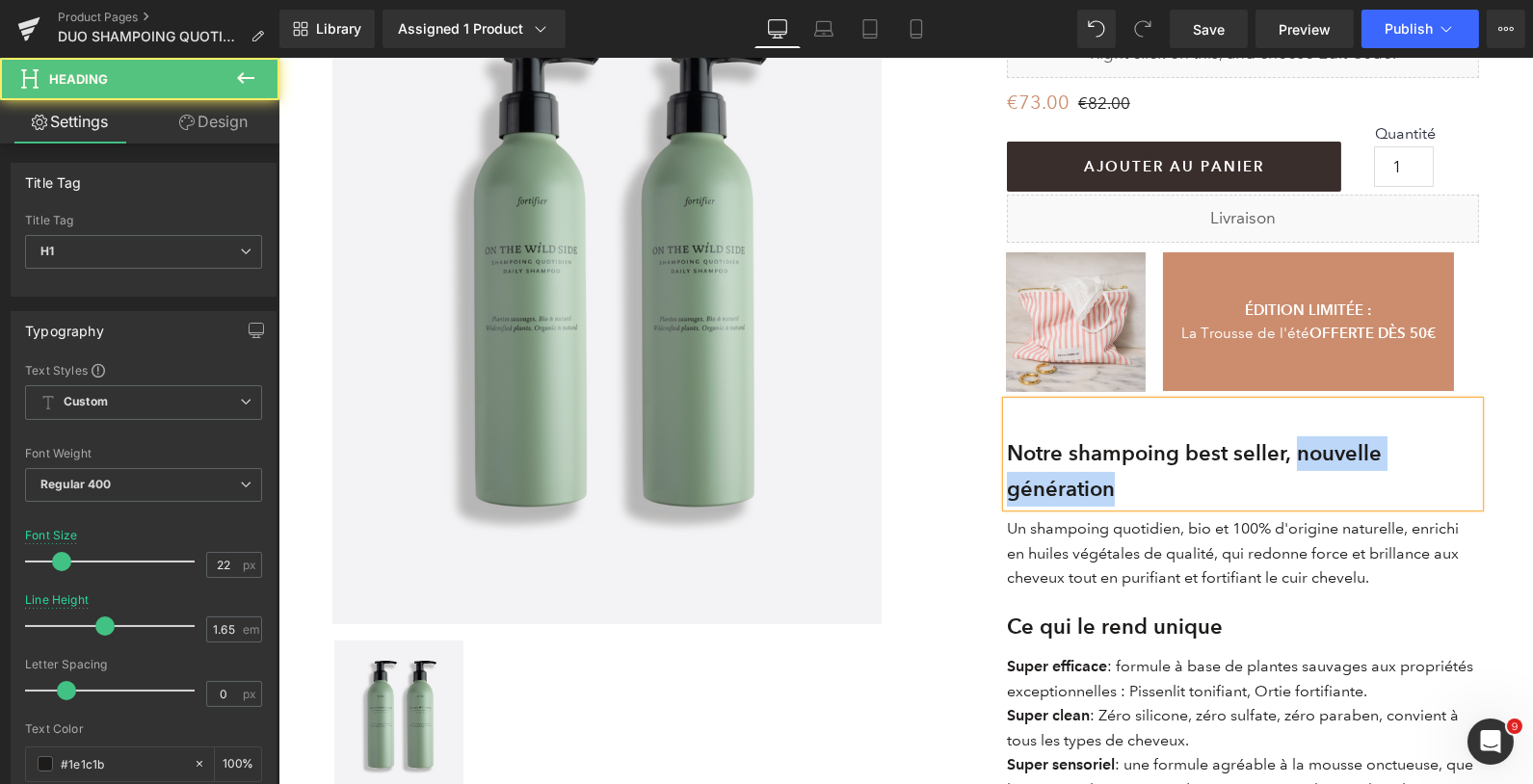 drag, startPoint x: 1200, startPoint y: 487, endPoint x: 1306, endPoint y: 442, distance: 115.15642 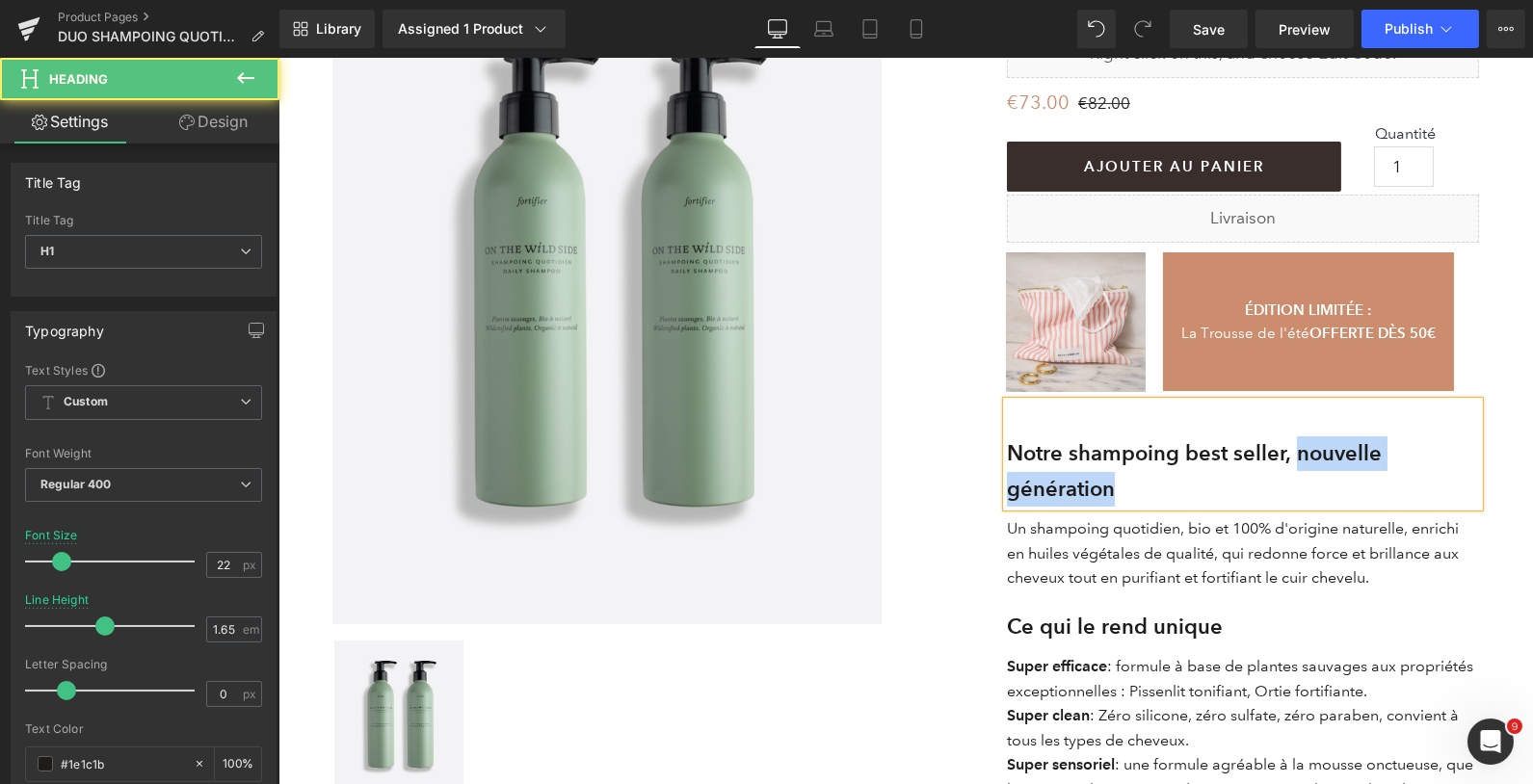 click on "Notre shampoing best seller, nouvelle génération" at bounding box center (1242, 471) 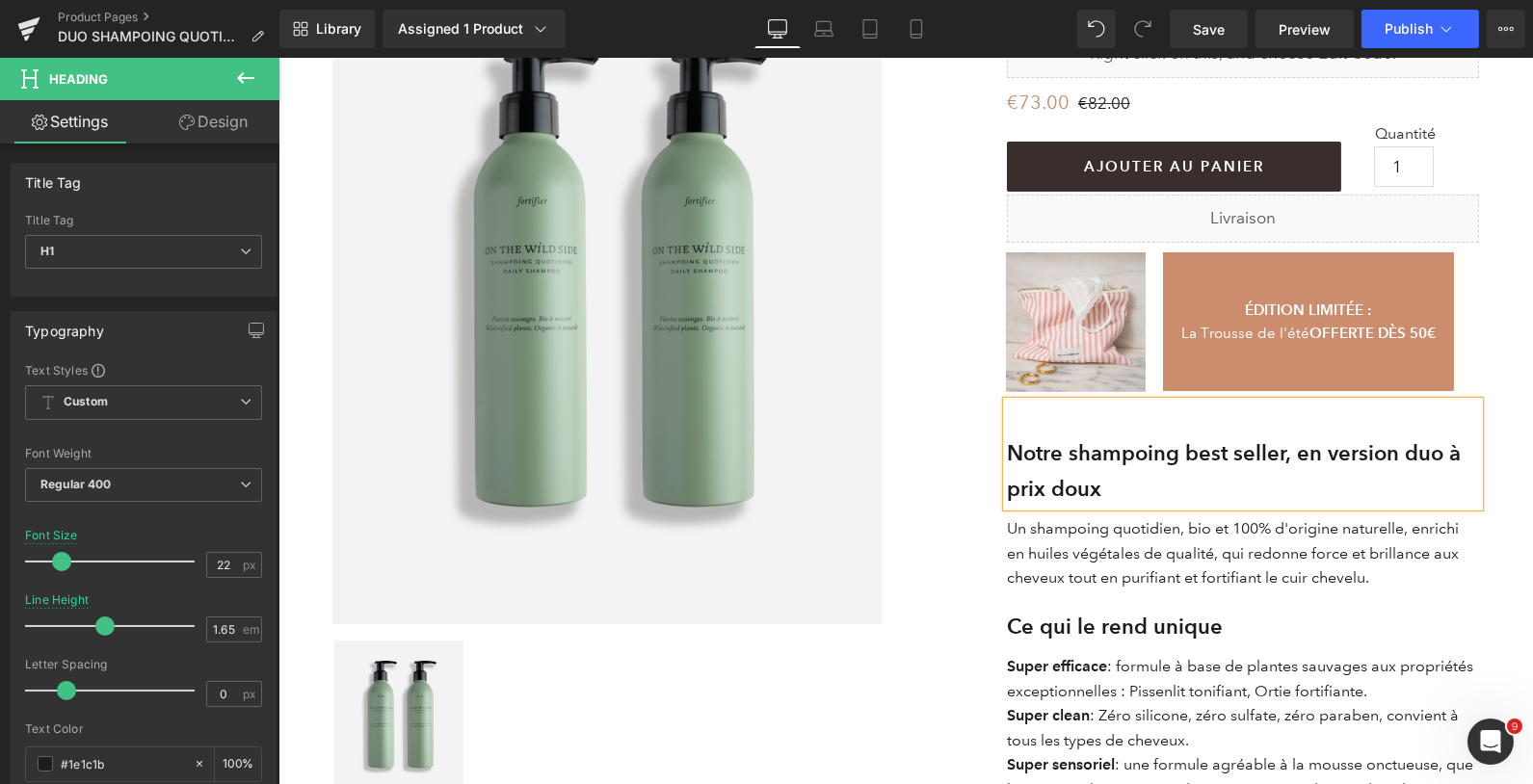 click on "Notre shampoing best seller, en version duo à prix doux" at bounding box center [1232, 470] 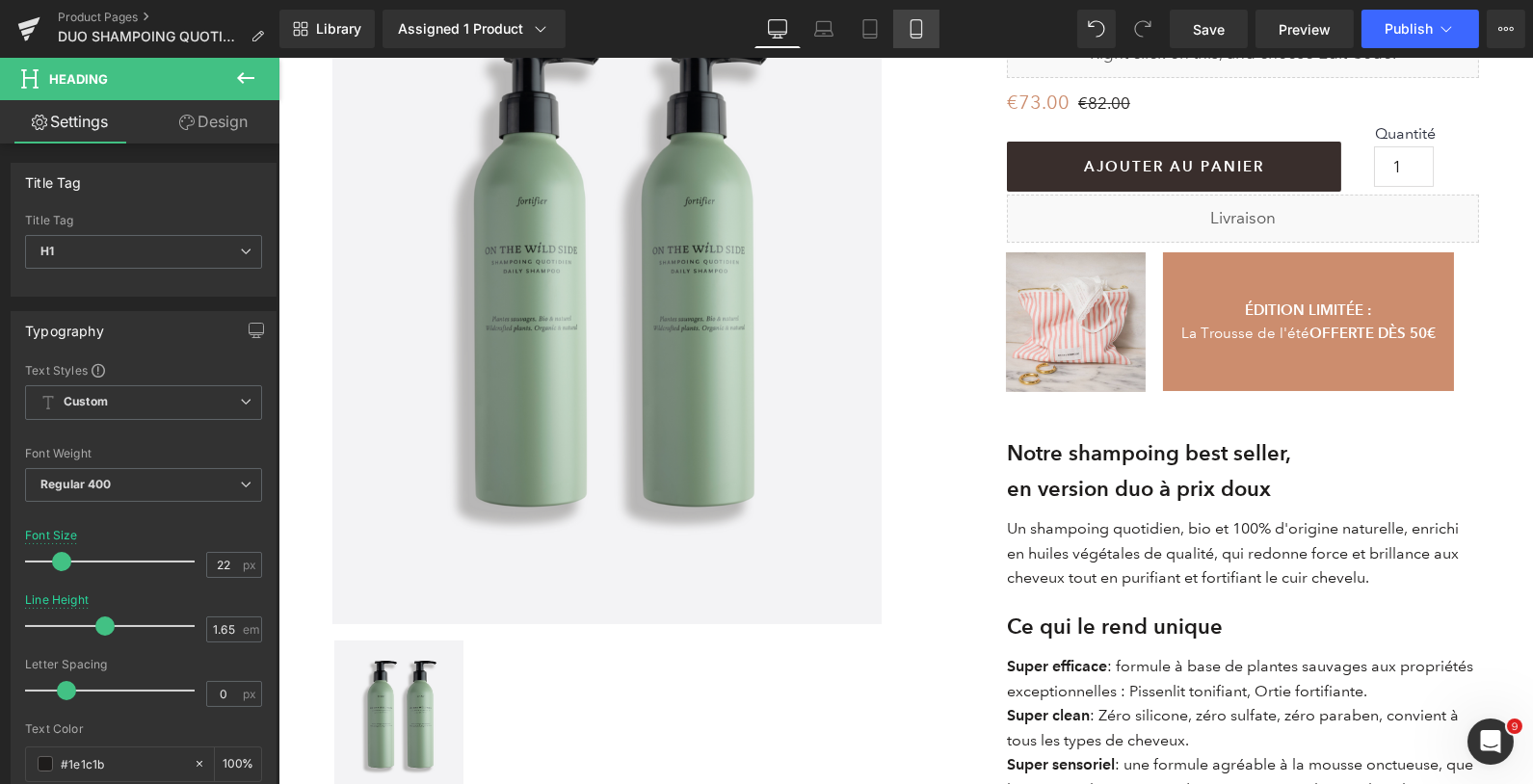 click 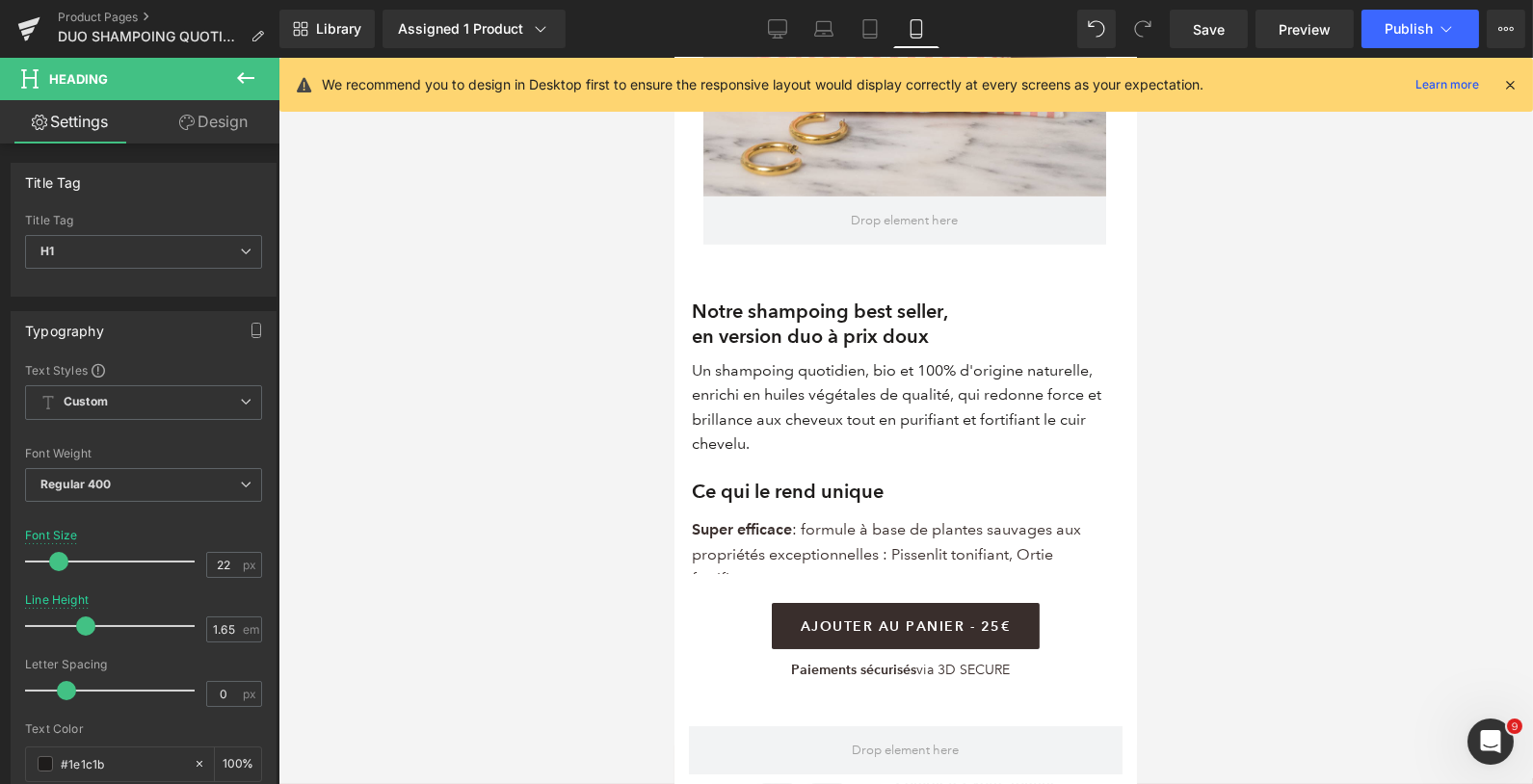 scroll, scrollTop: 1393, scrollLeft: 0, axis: vertical 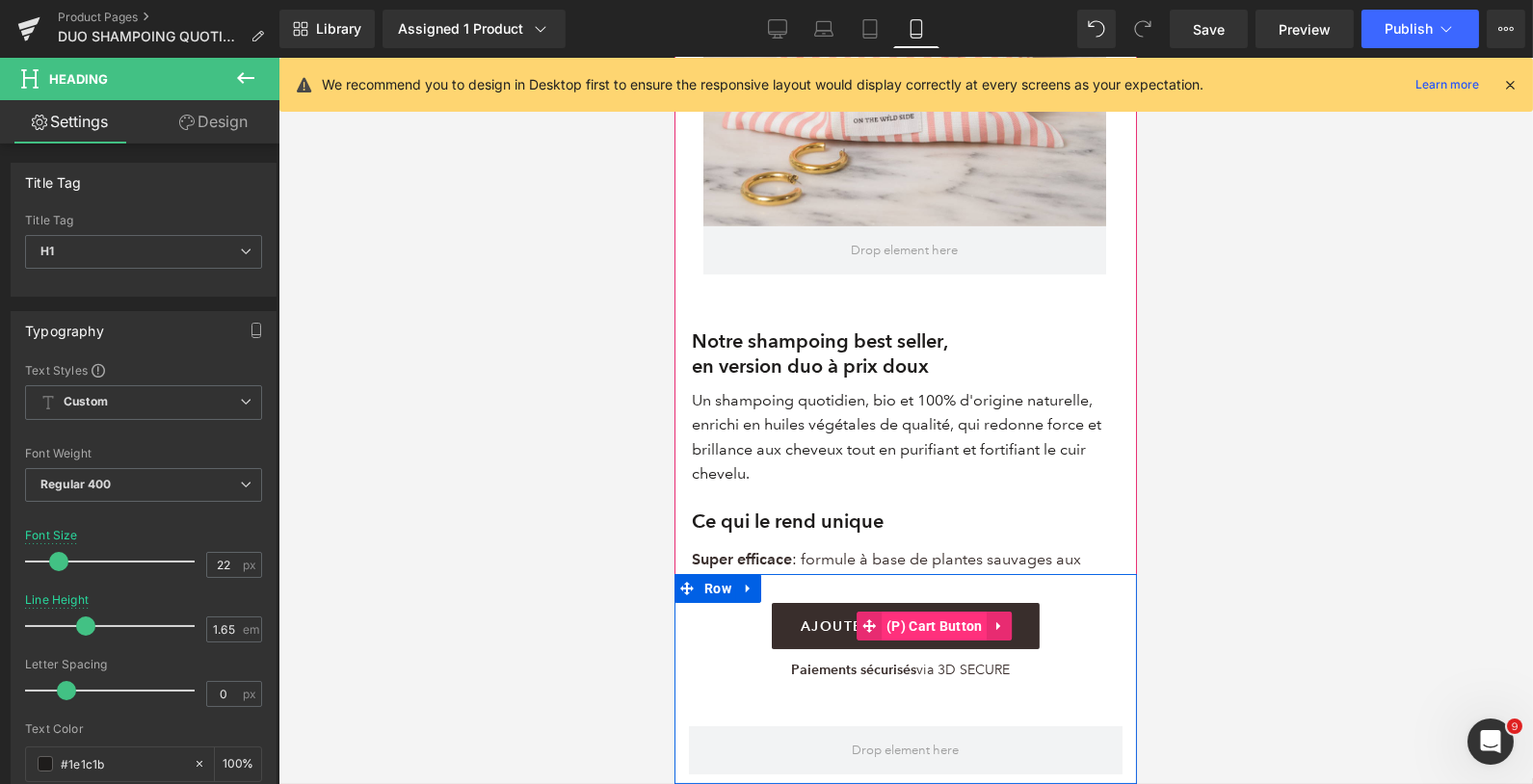click on "(P) Cart Button" at bounding box center [934, 626] 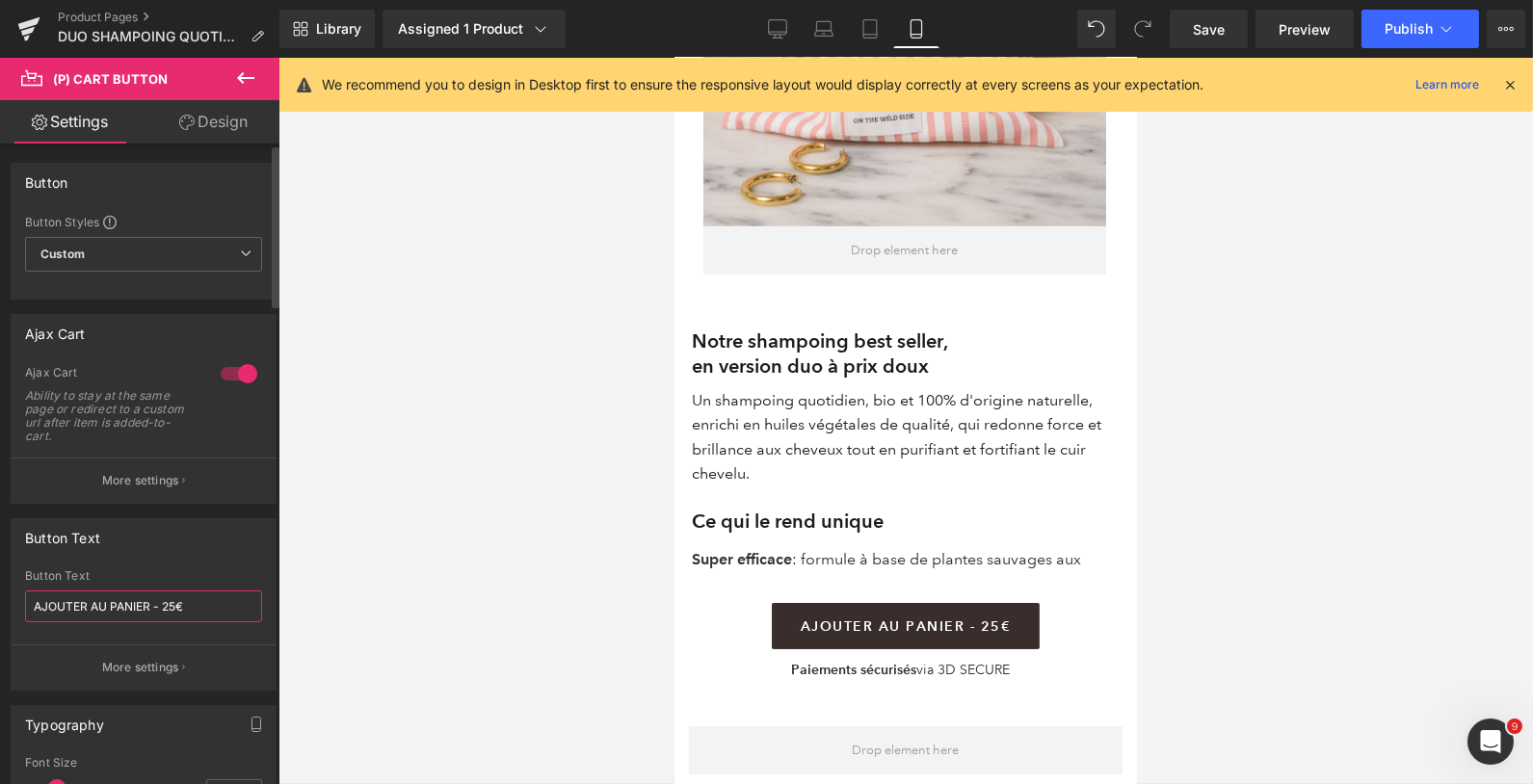click on "AJOUTER AU PANIER - 25€" at bounding box center [144, 606] 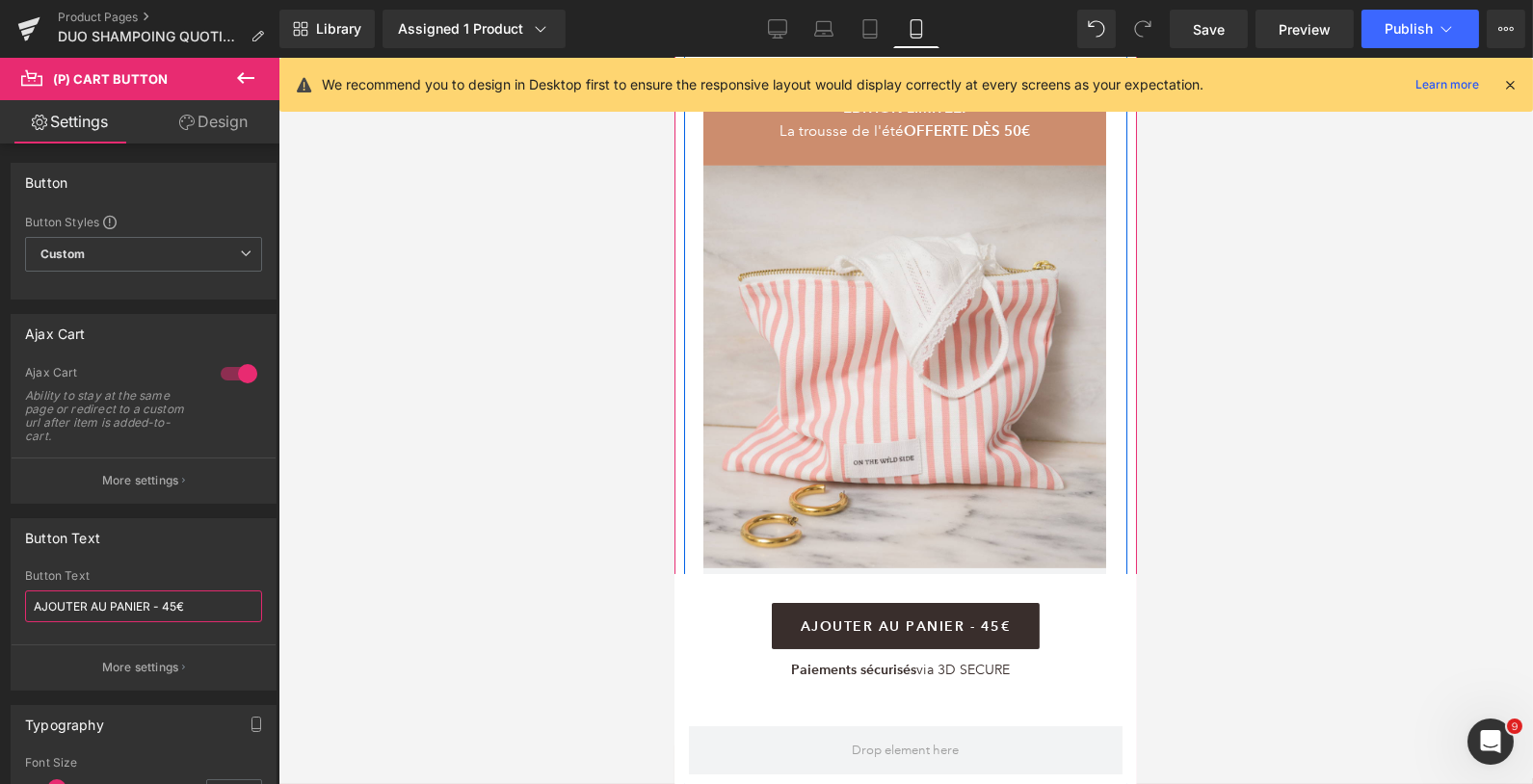 scroll, scrollTop: 397, scrollLeft: 0, axis: vertical 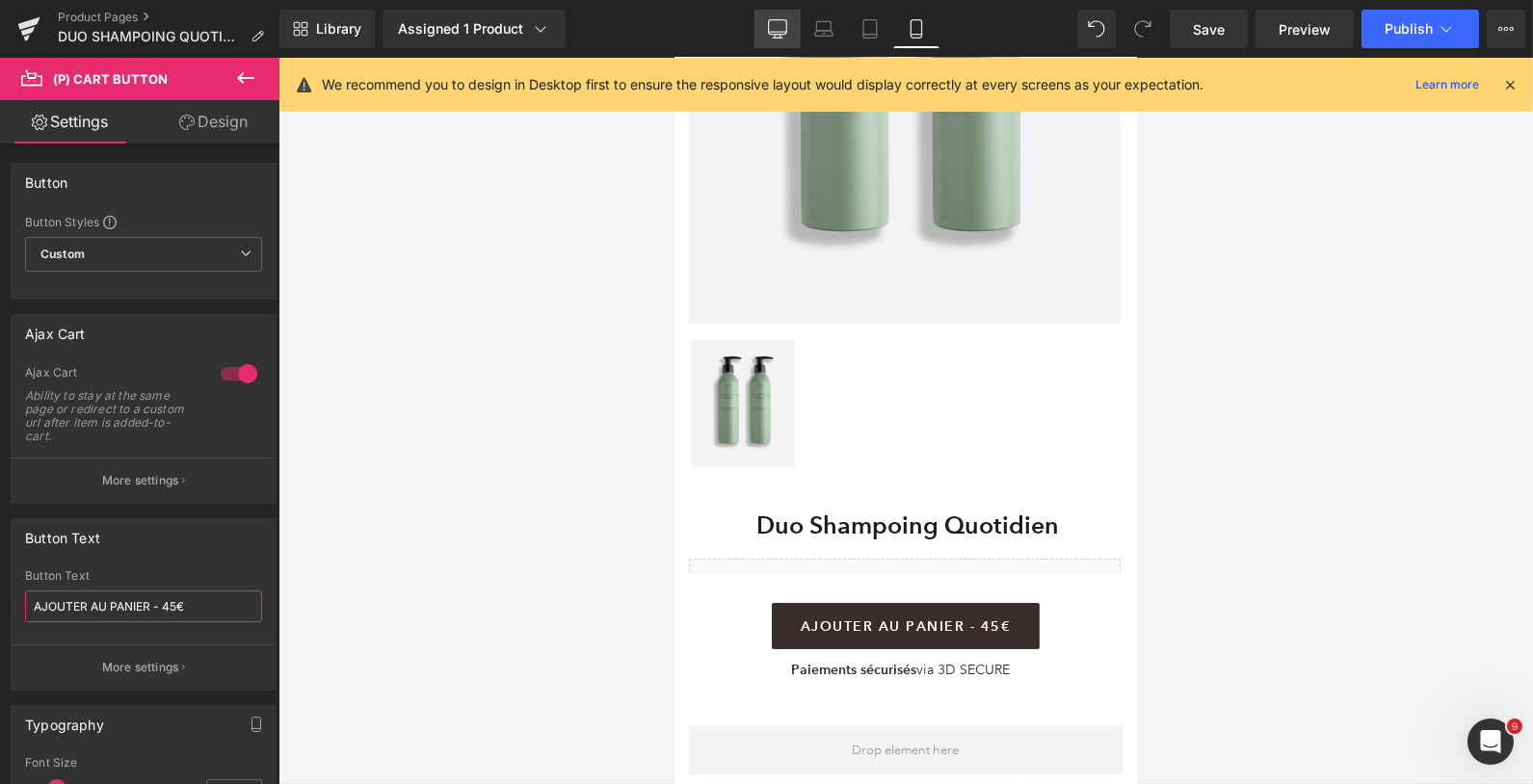 type on "AJOUTER AU PANIER - 45€" 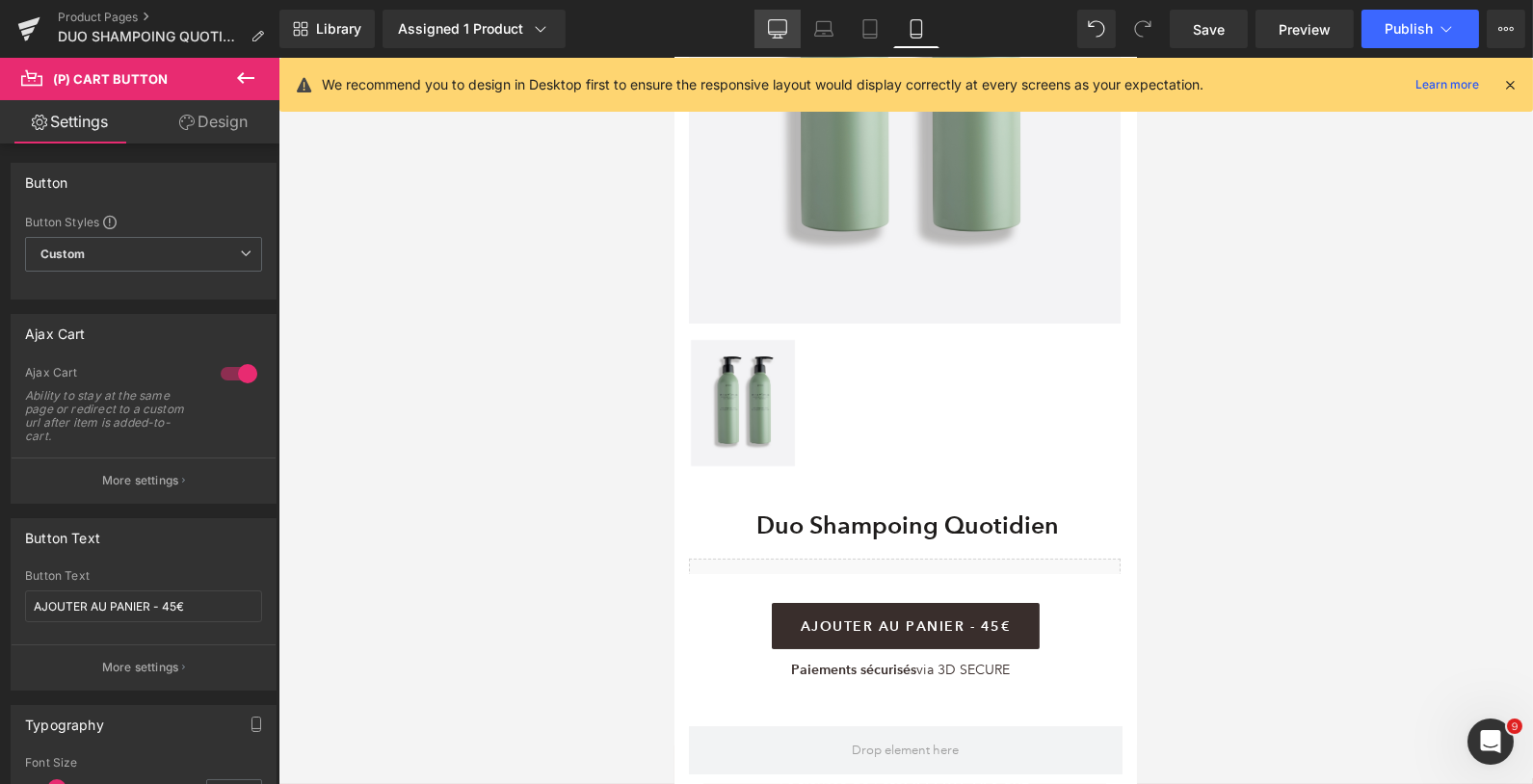 click 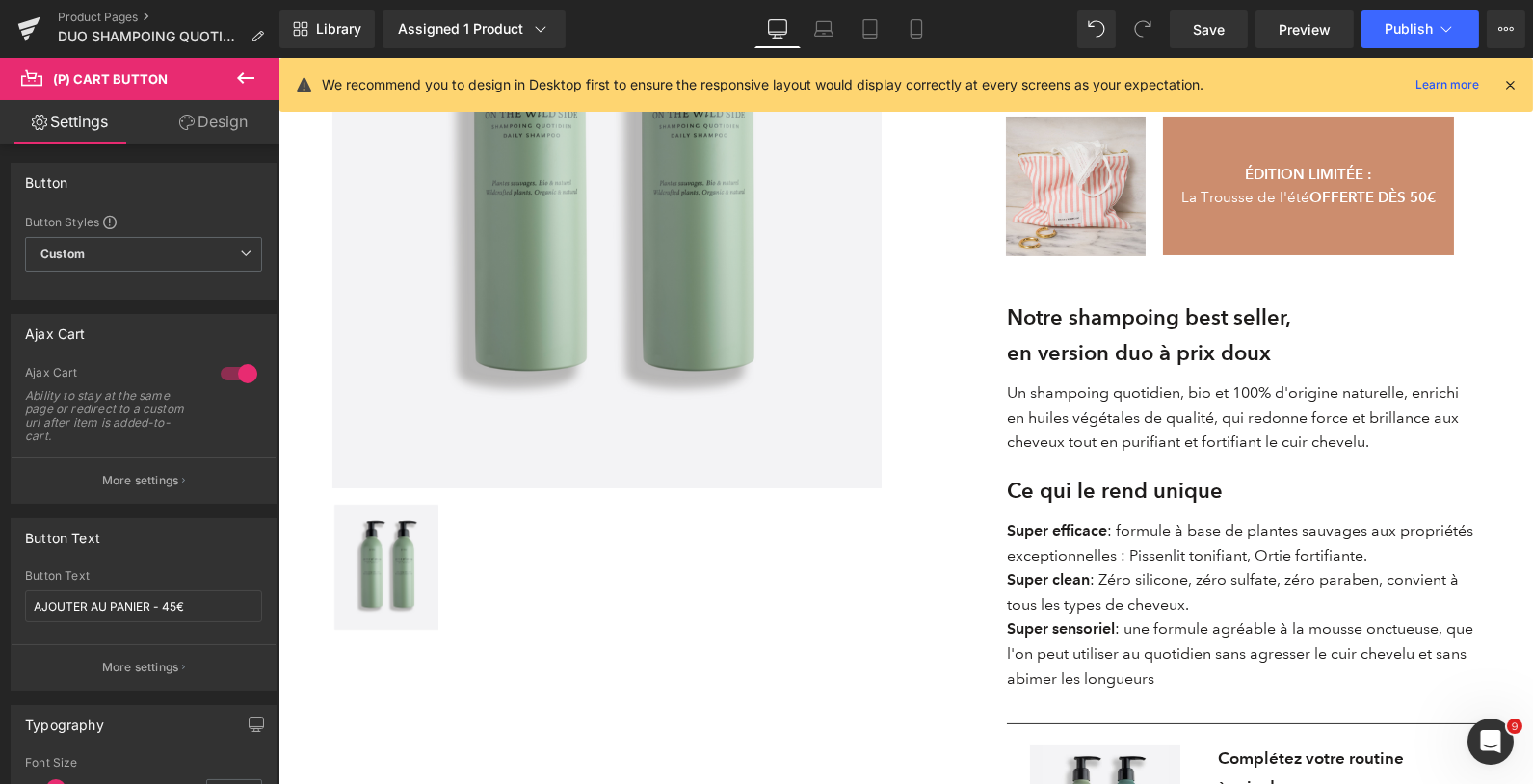 scroll, scrollTop: 0, scrollLeft: 0, axis: both 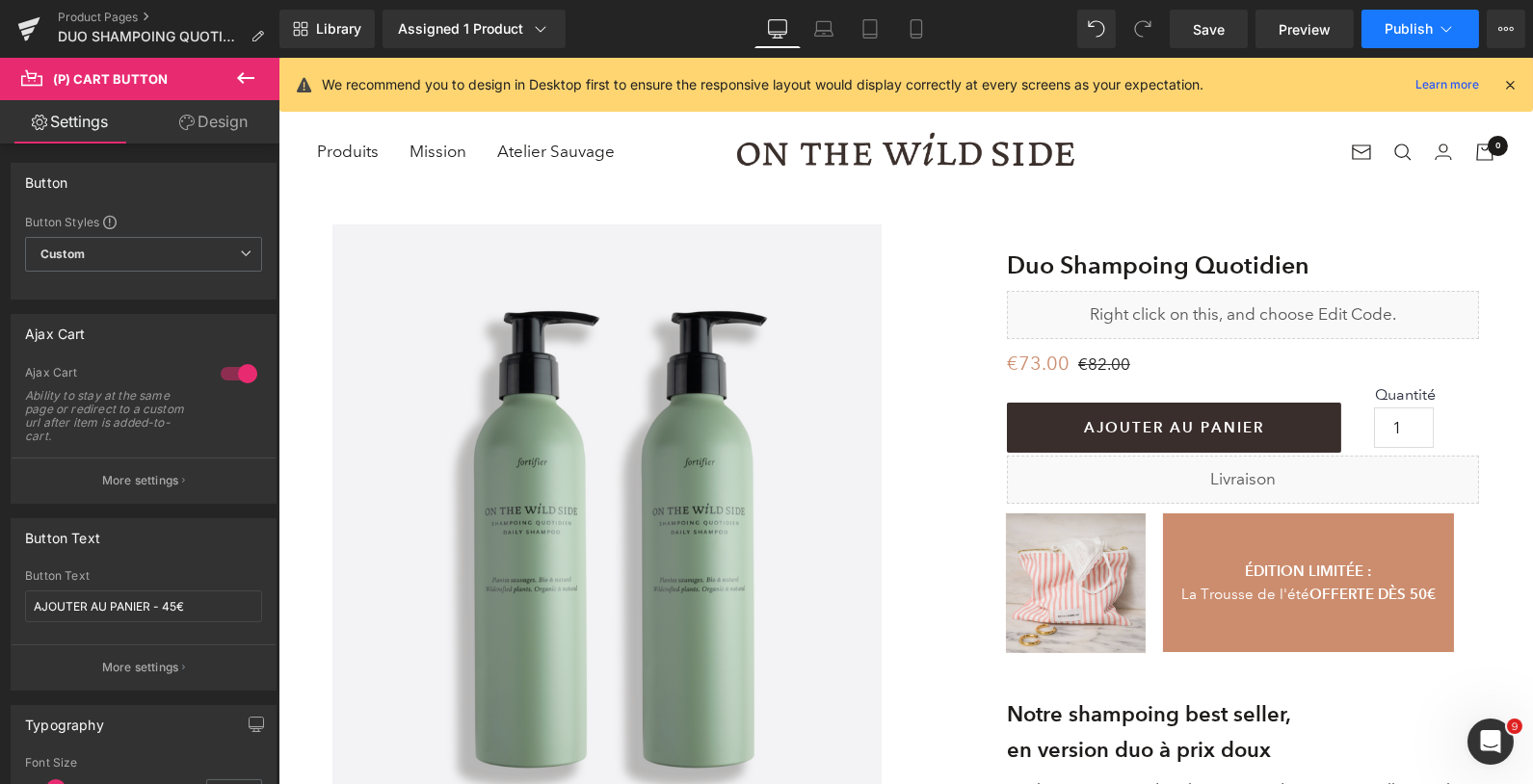 click on "Publish" at bounding box center (1409, 29) 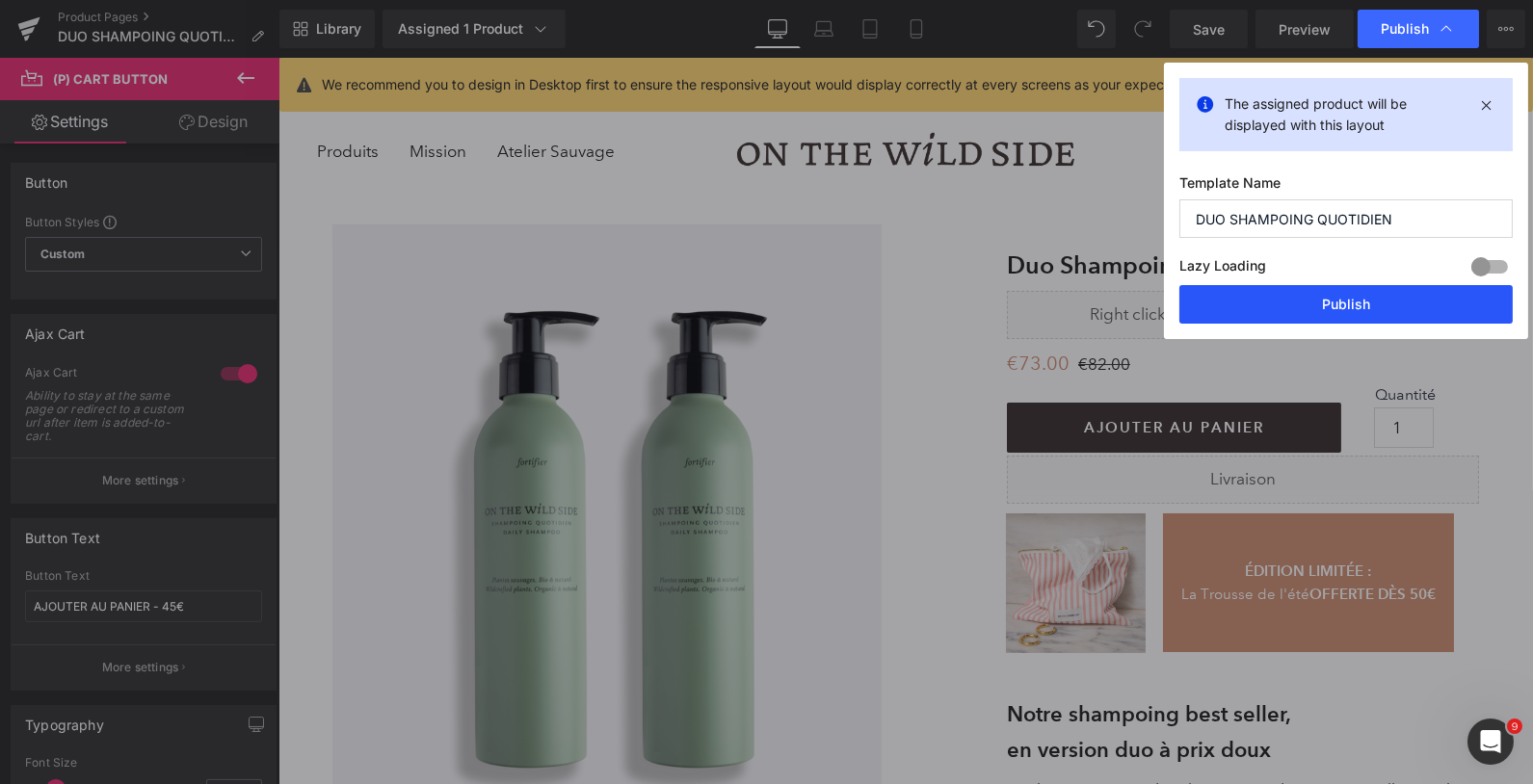 click on "Publish" at bounding box center (1346, 304) 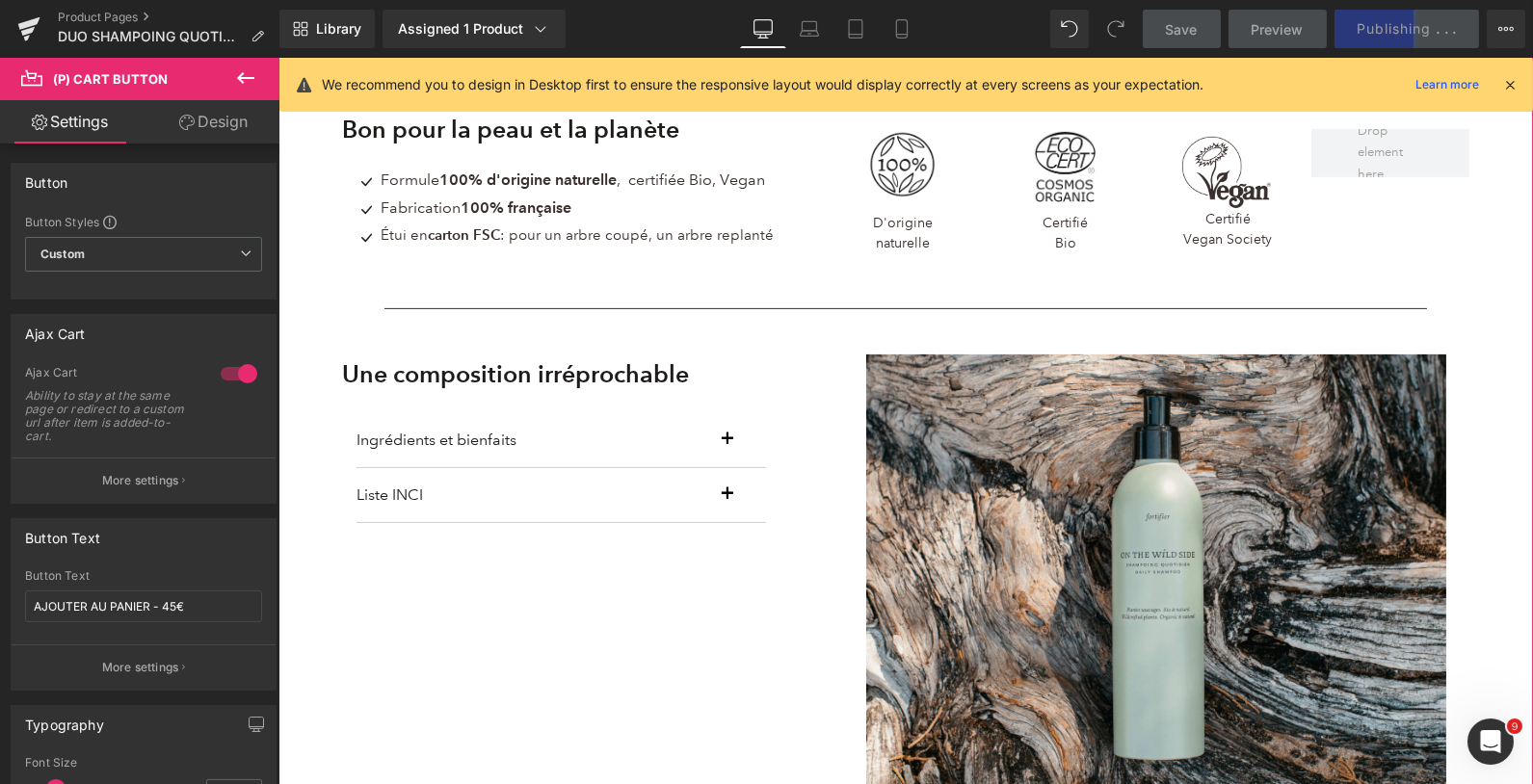 scroll, scrollTop: 0, scrollLeft: 0, axis: both 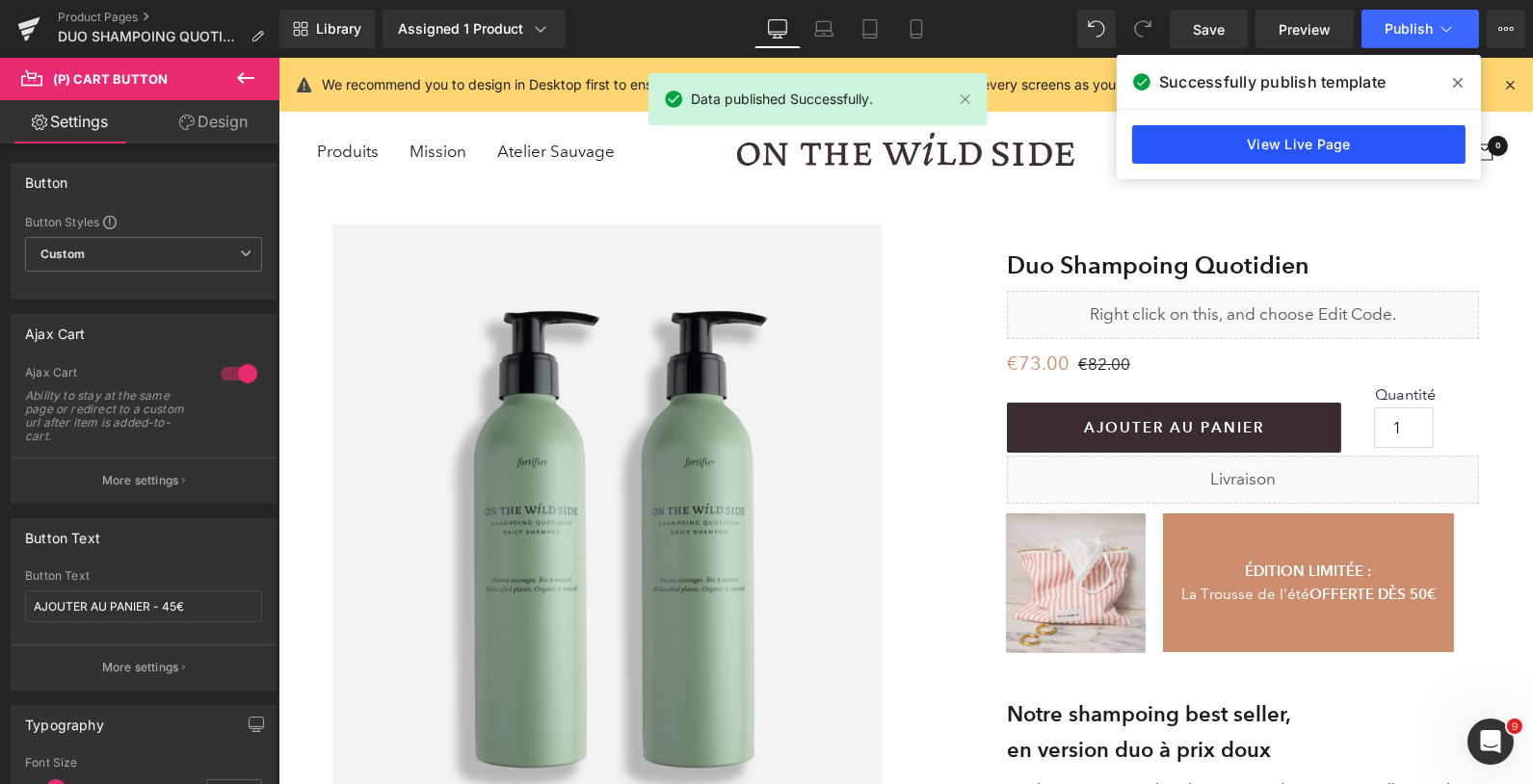 click on "View Live Page" at bounding box center (1299, 144) 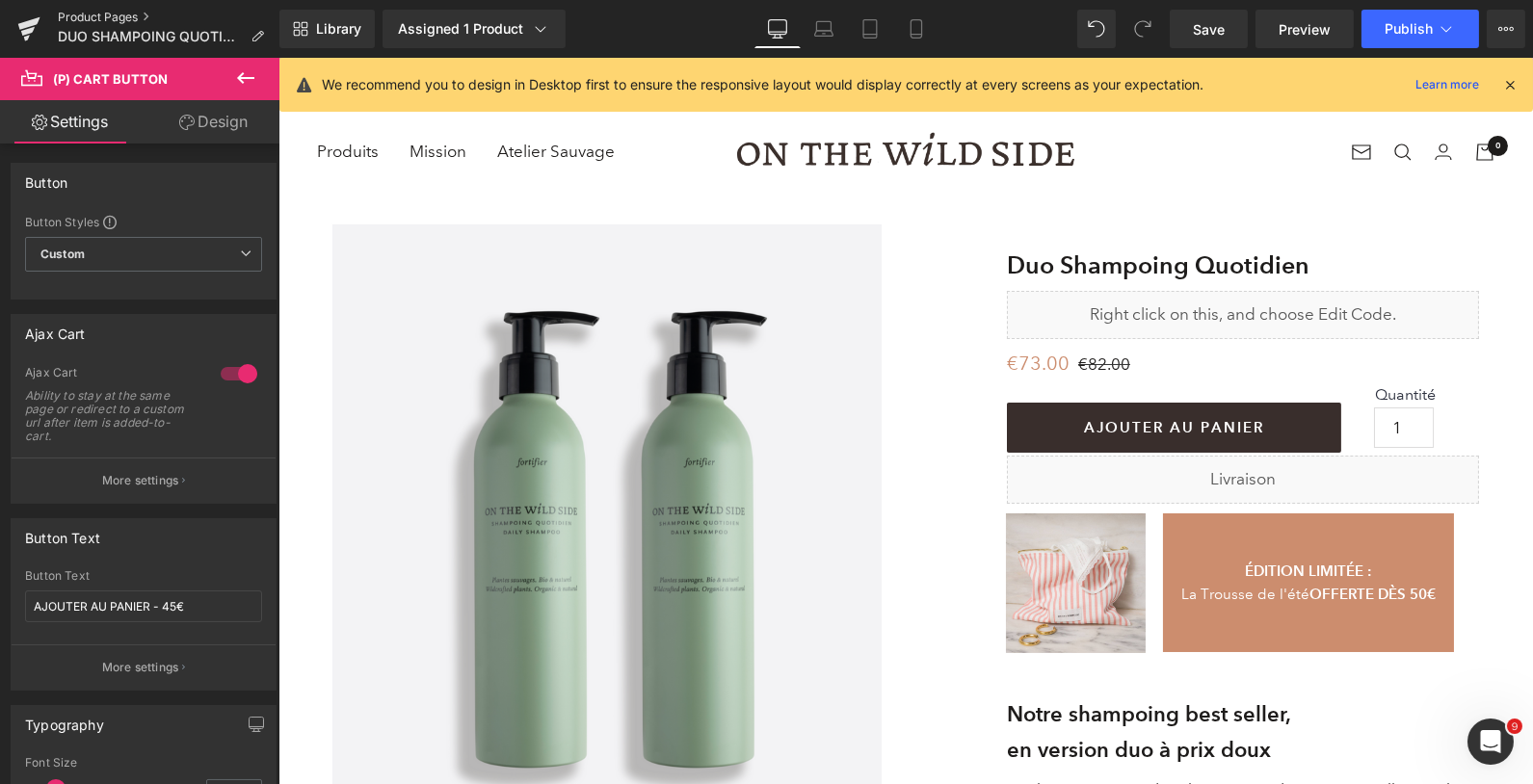 click on "Product Pages" at bounding box center [169, 17] 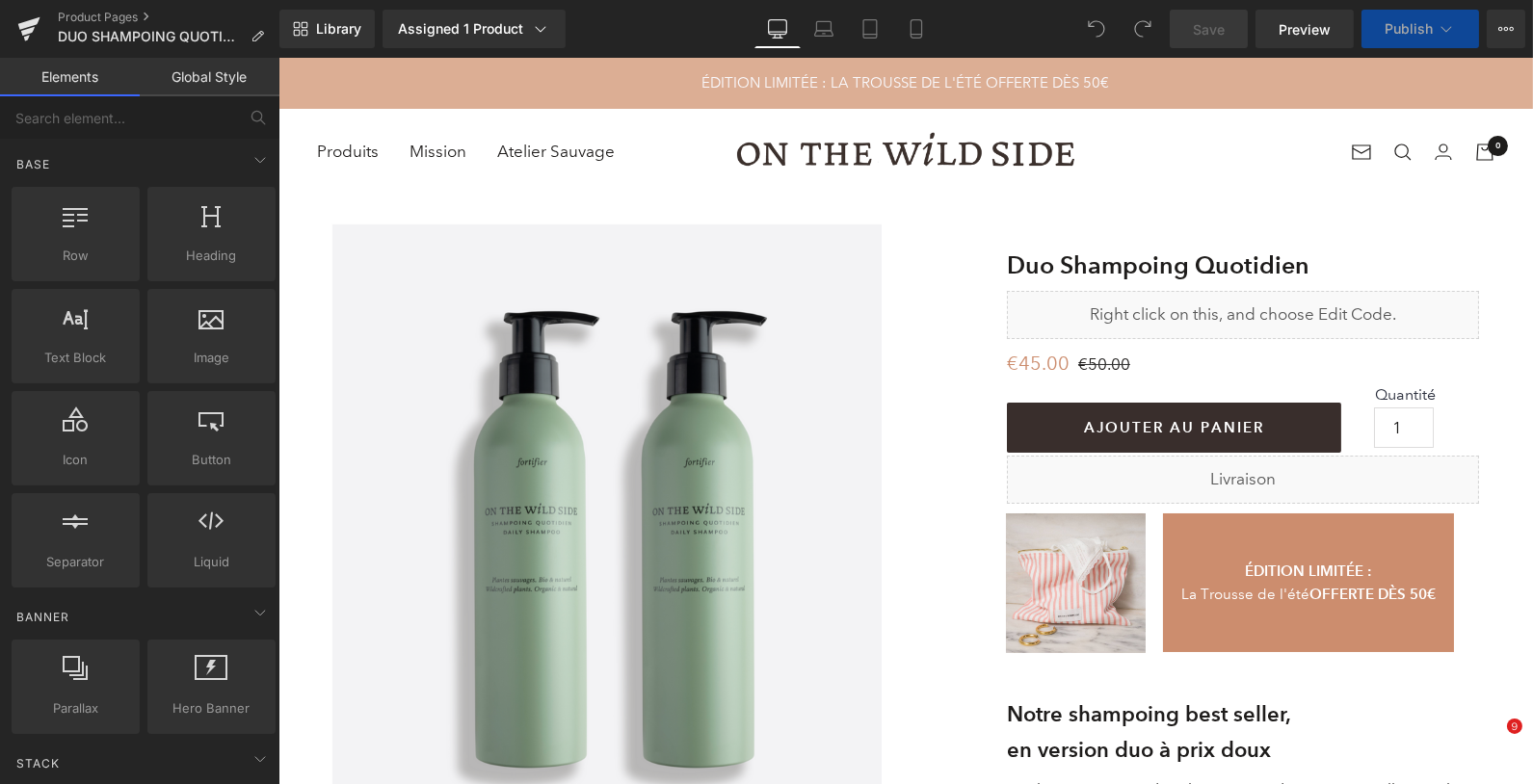 scroll, scrollTop: 0, scrollLeft: 0, axis: both 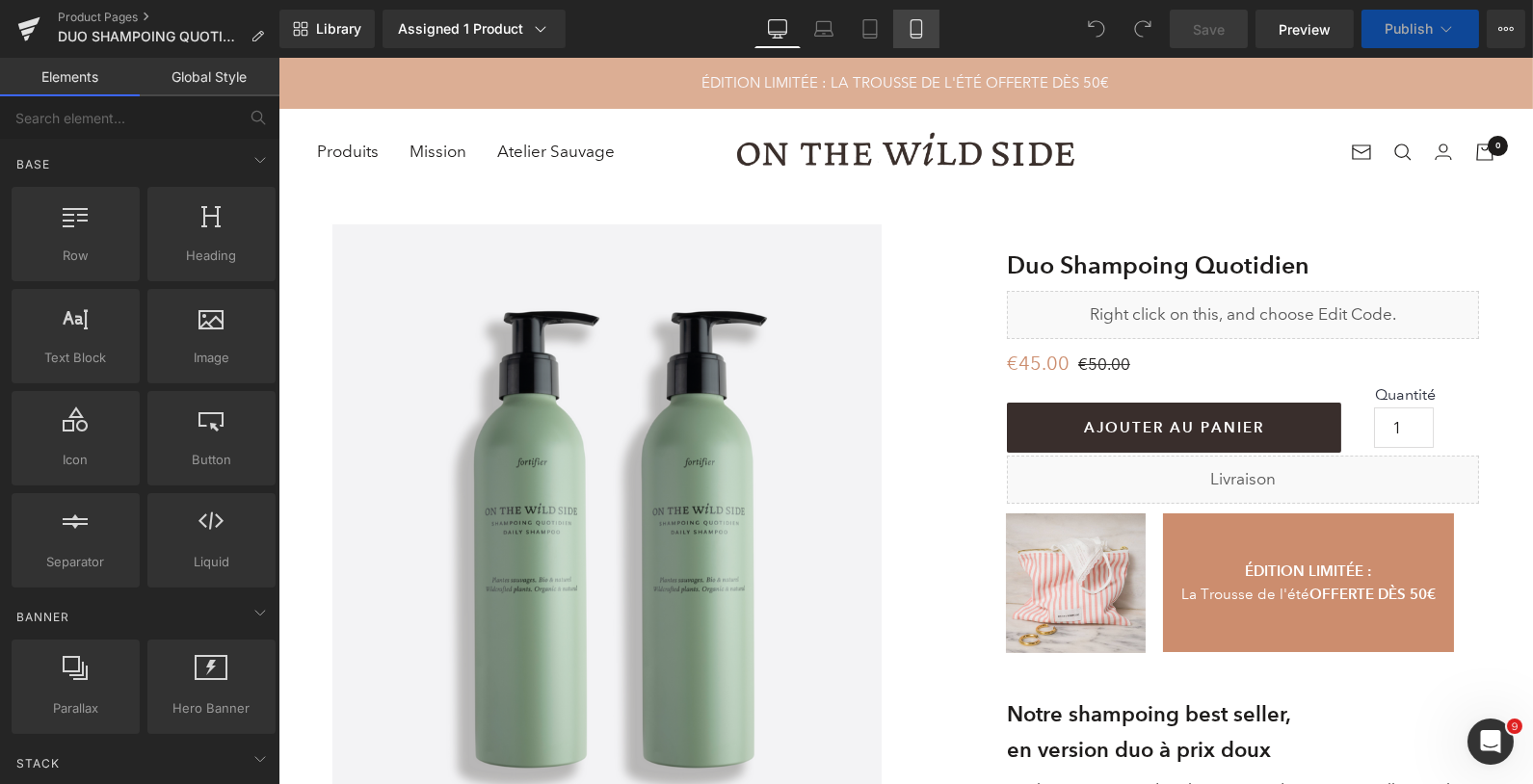 click 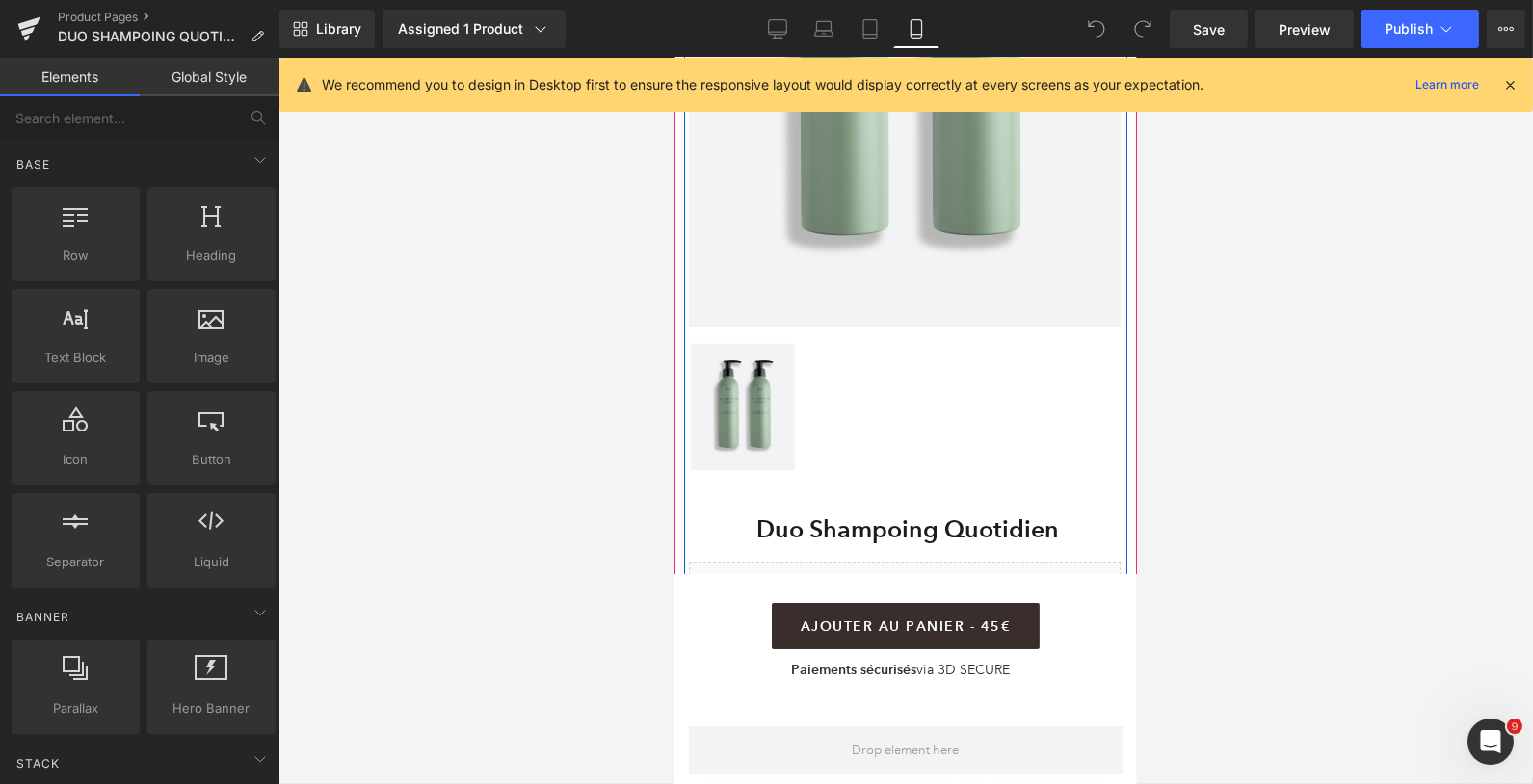 scroll, scrollTop: 0, scrollLeft: 0, axis: both 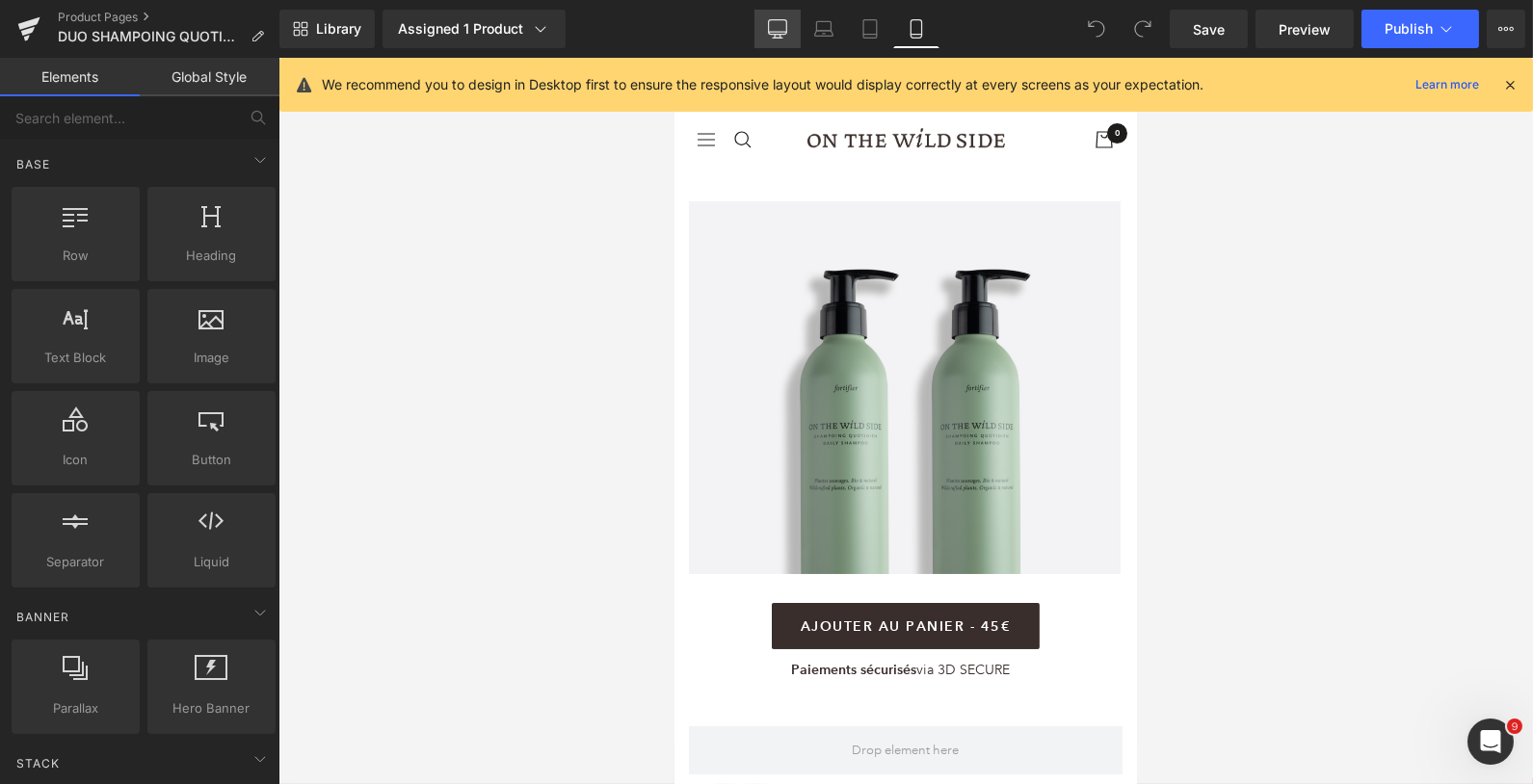 click 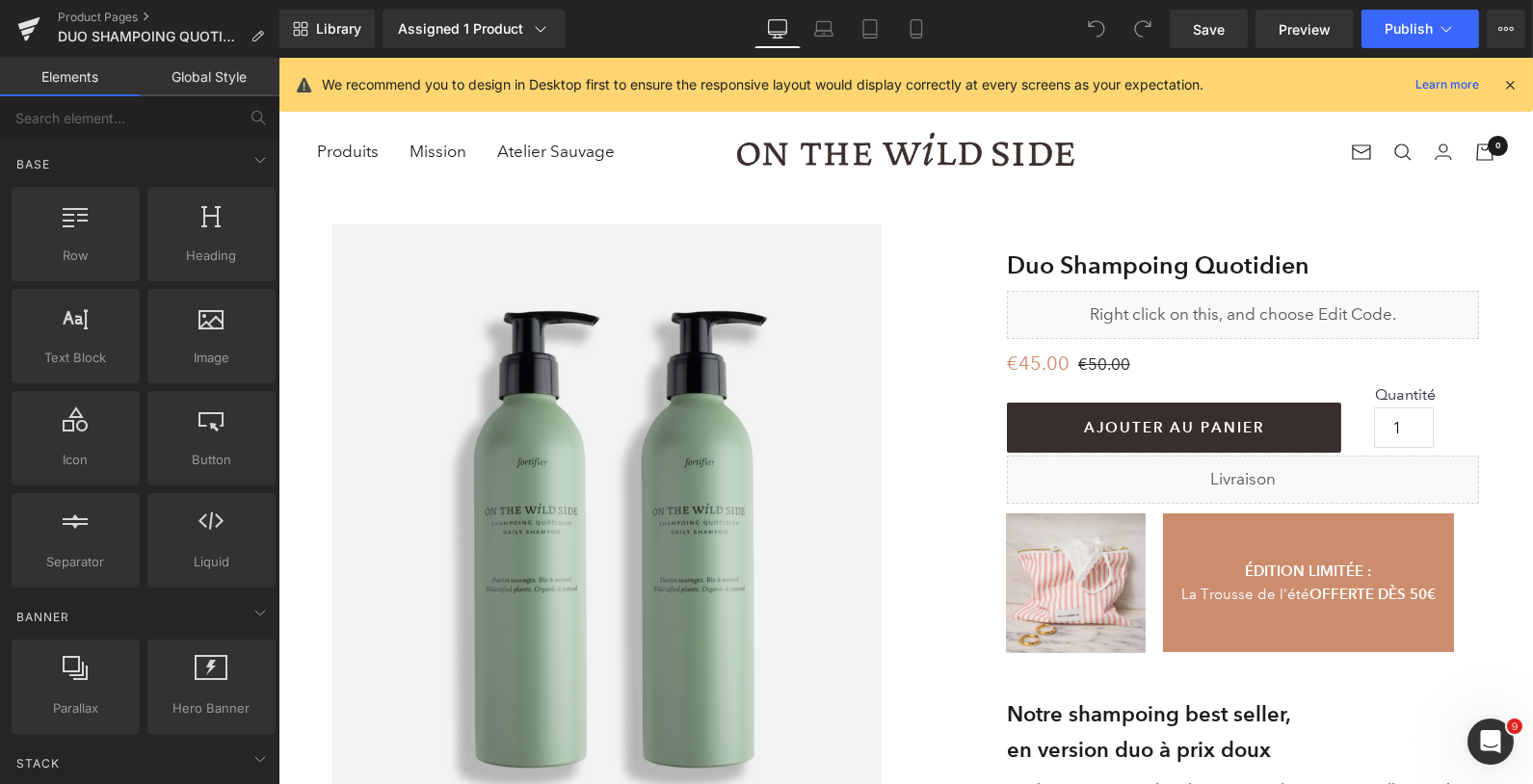 scroll, scrollTop: 137, scrollLeft: 0, axis: vertical 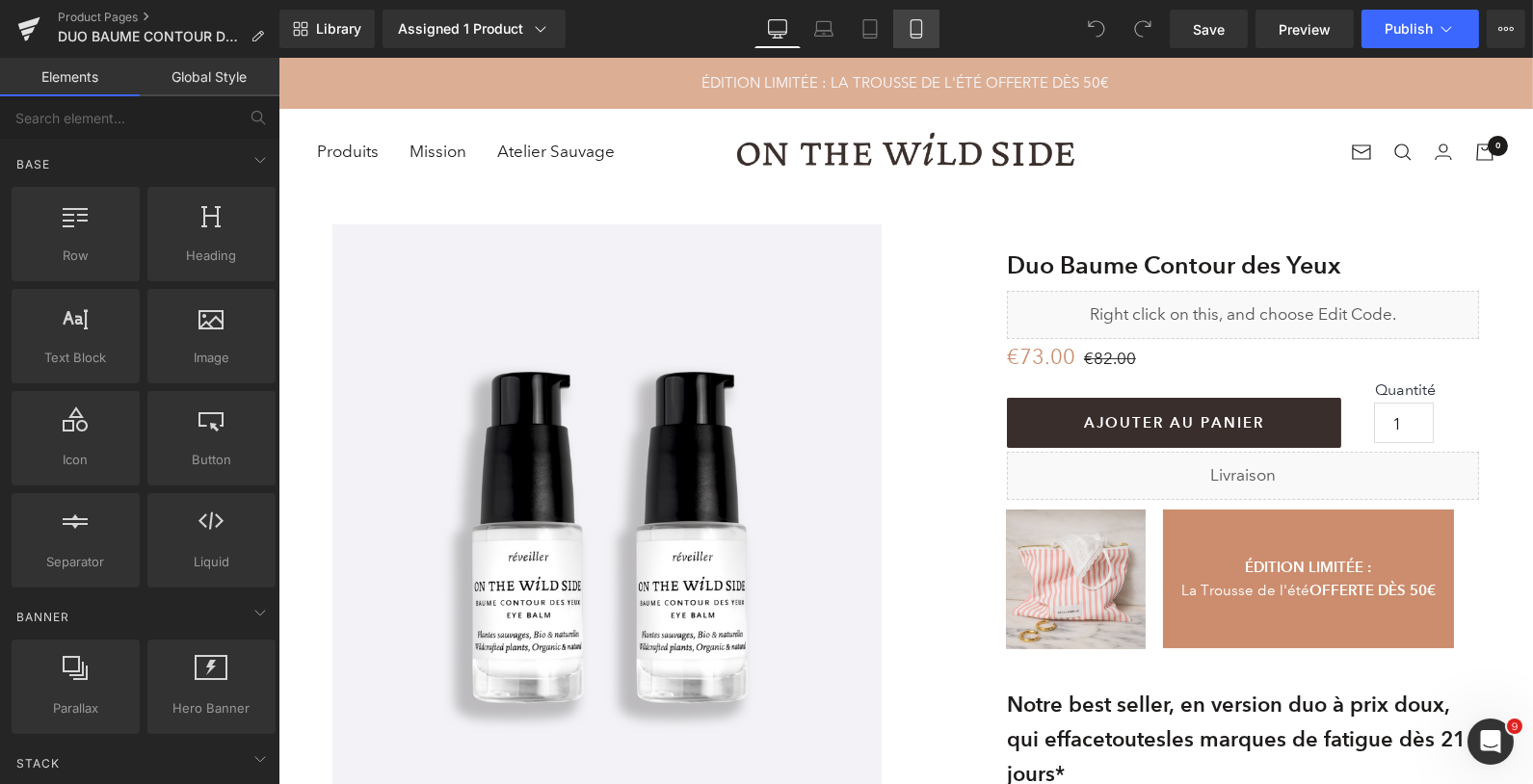 click 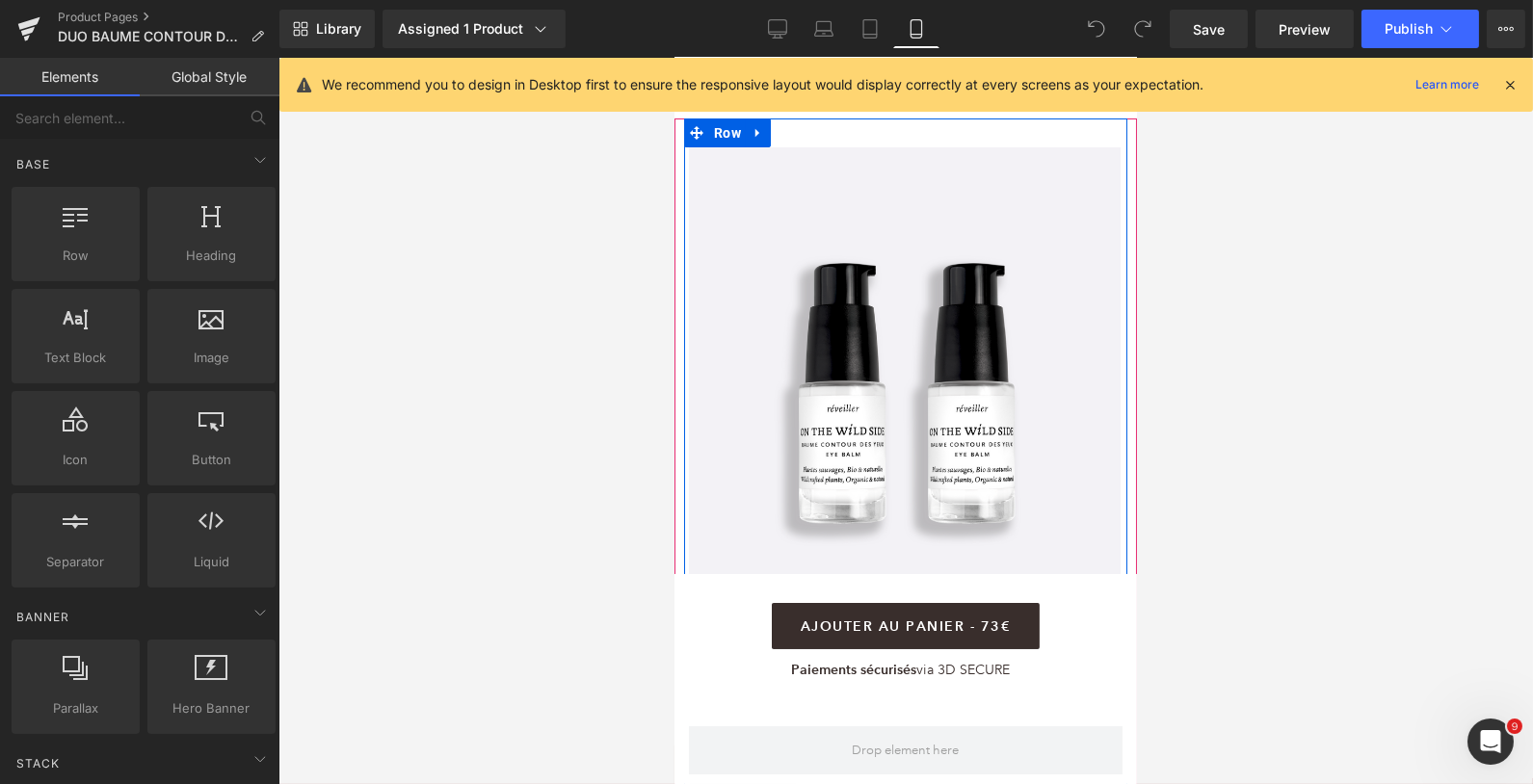 scroll, scrollTop: 0, scrollLeft: 0, axis: both 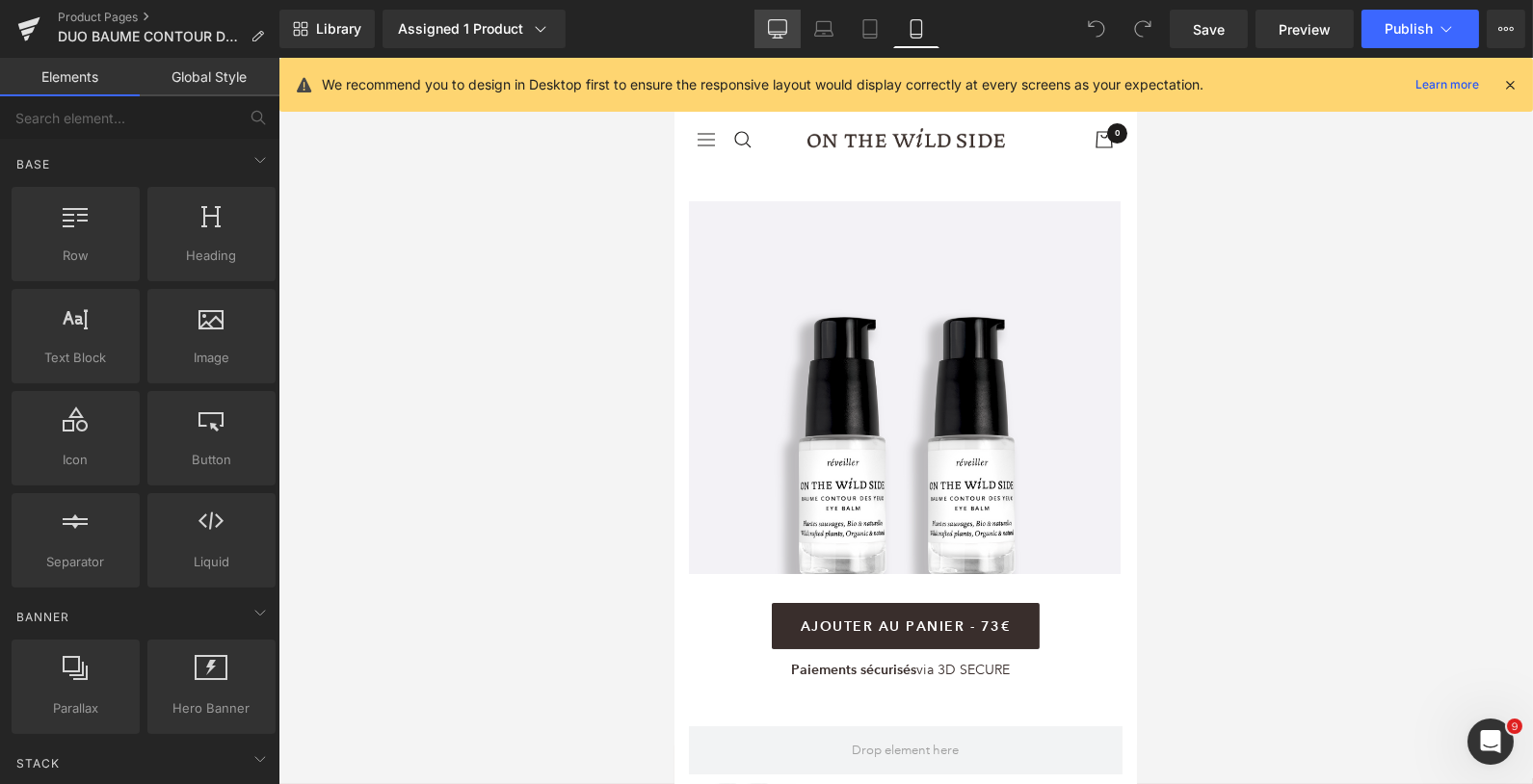 click 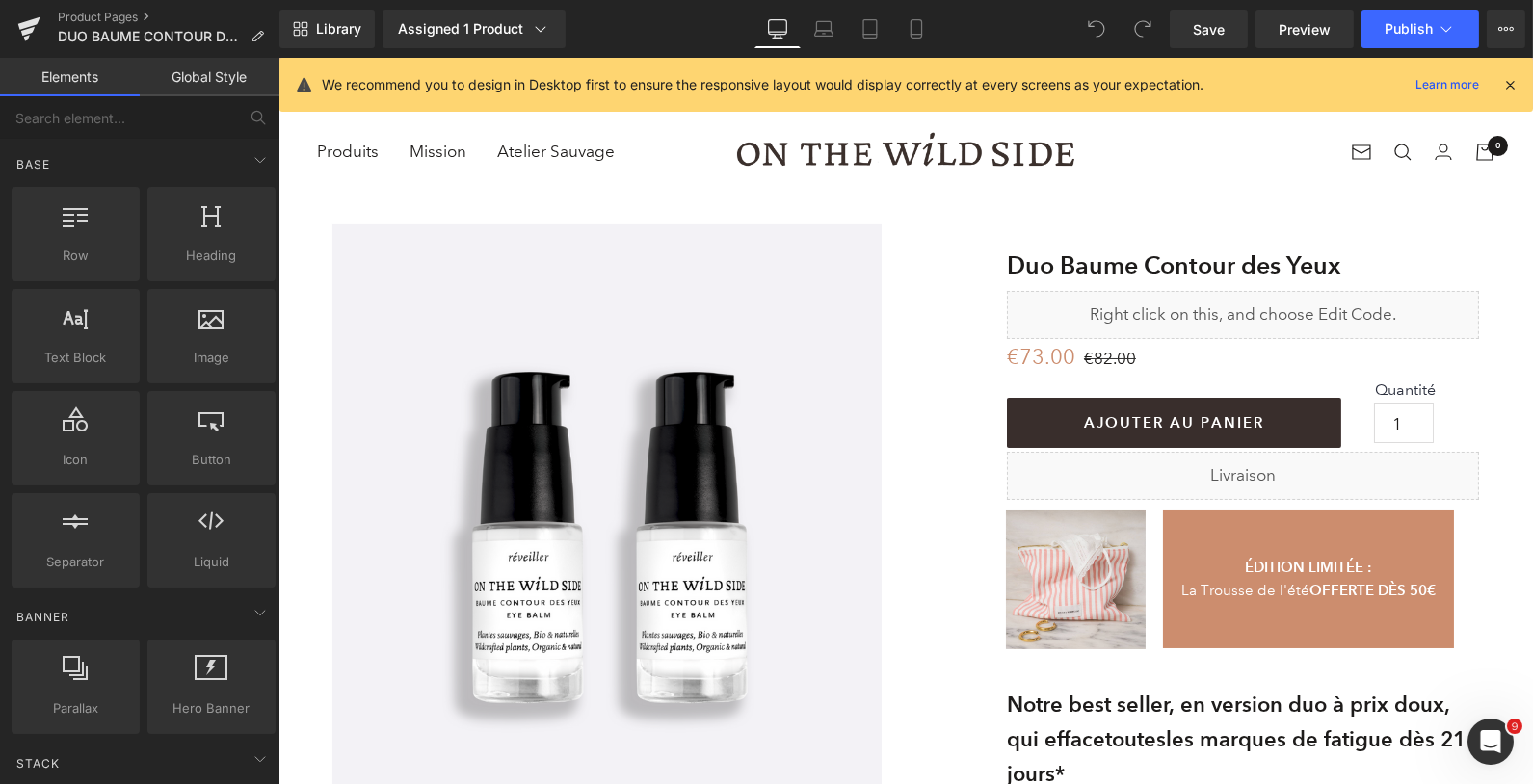 scroll, scrollTop: 137, scrollLeft: 0, axis: vertical 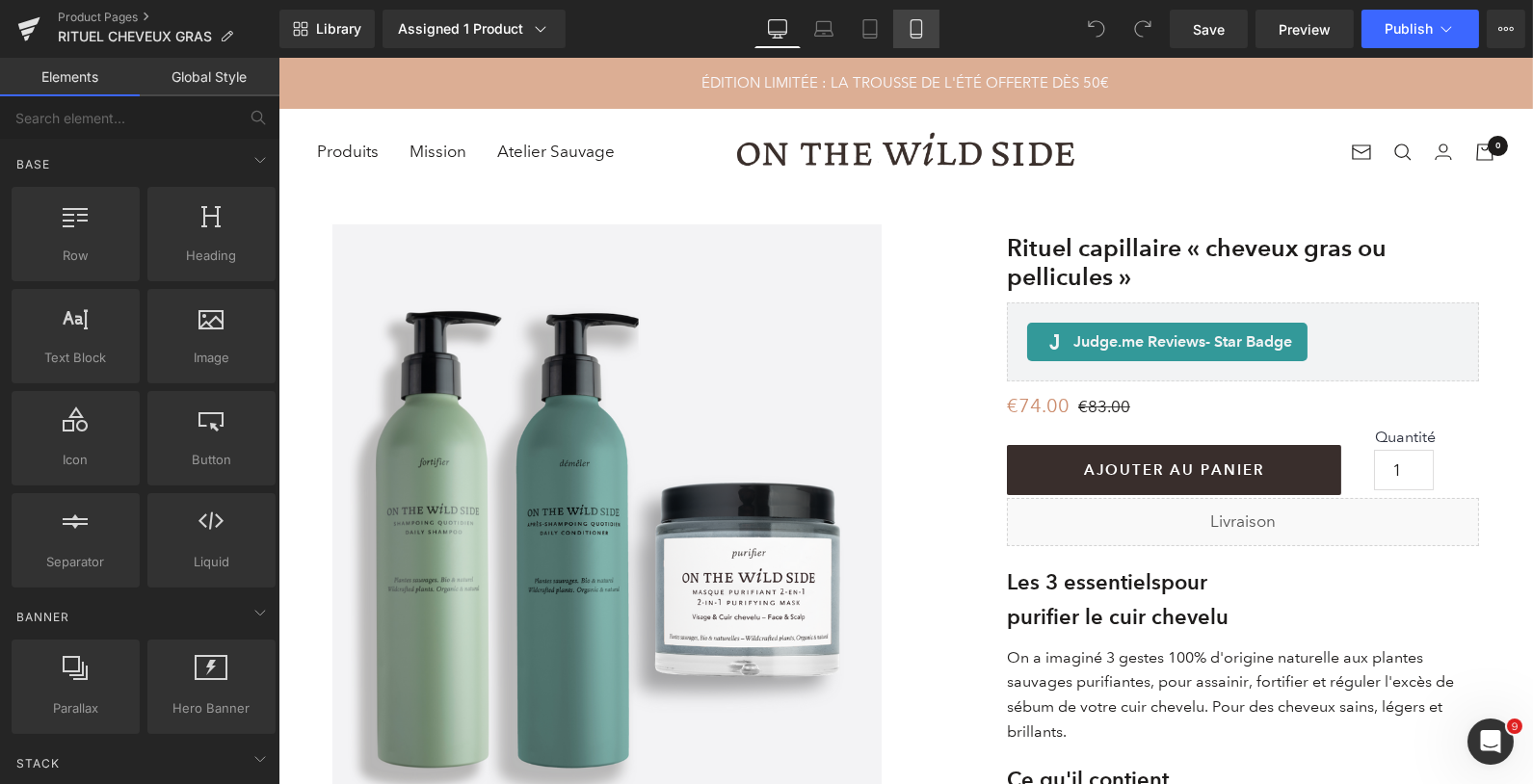 click 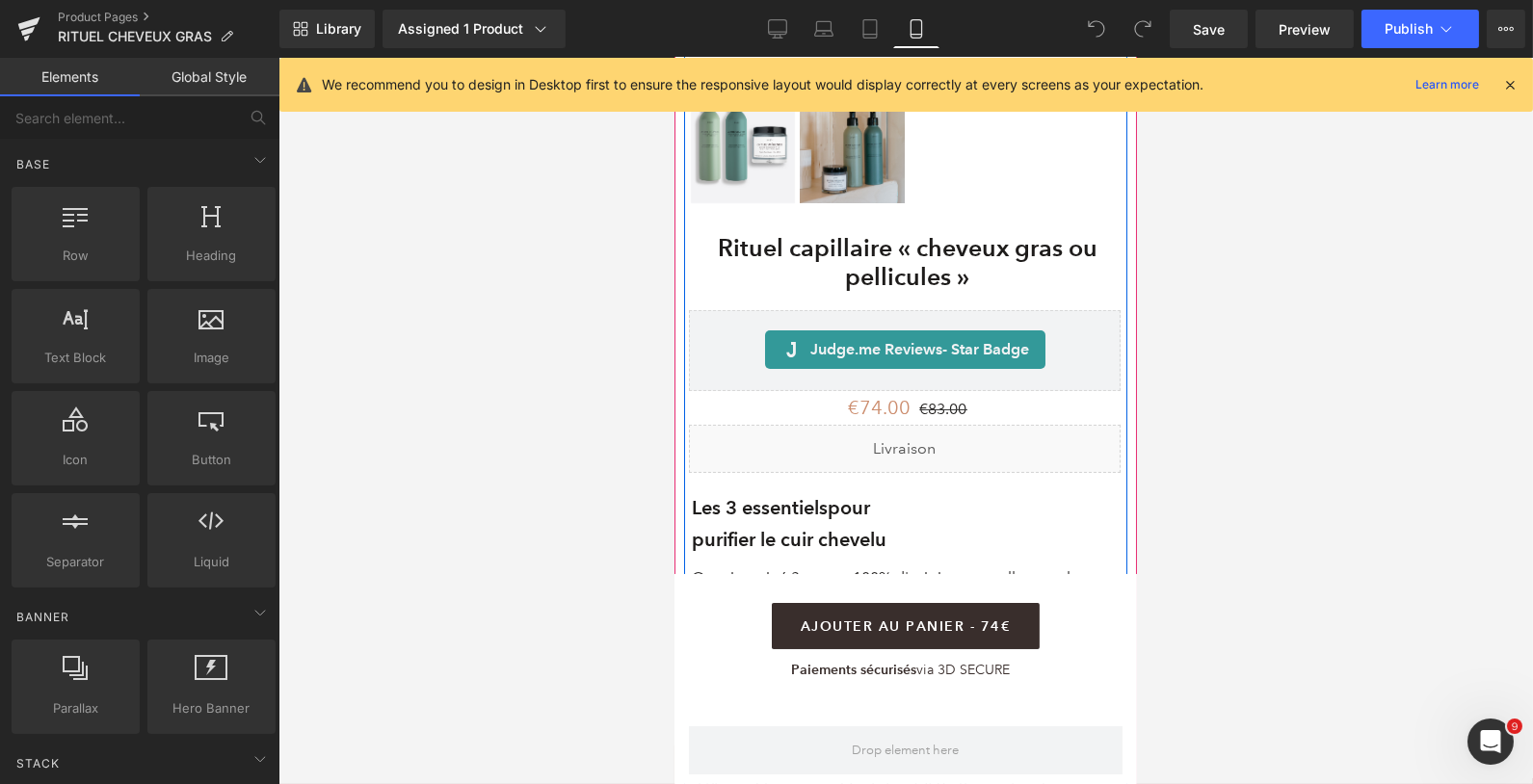 scroll, scrollTop: 0, scrollLeft: 0, axis: both 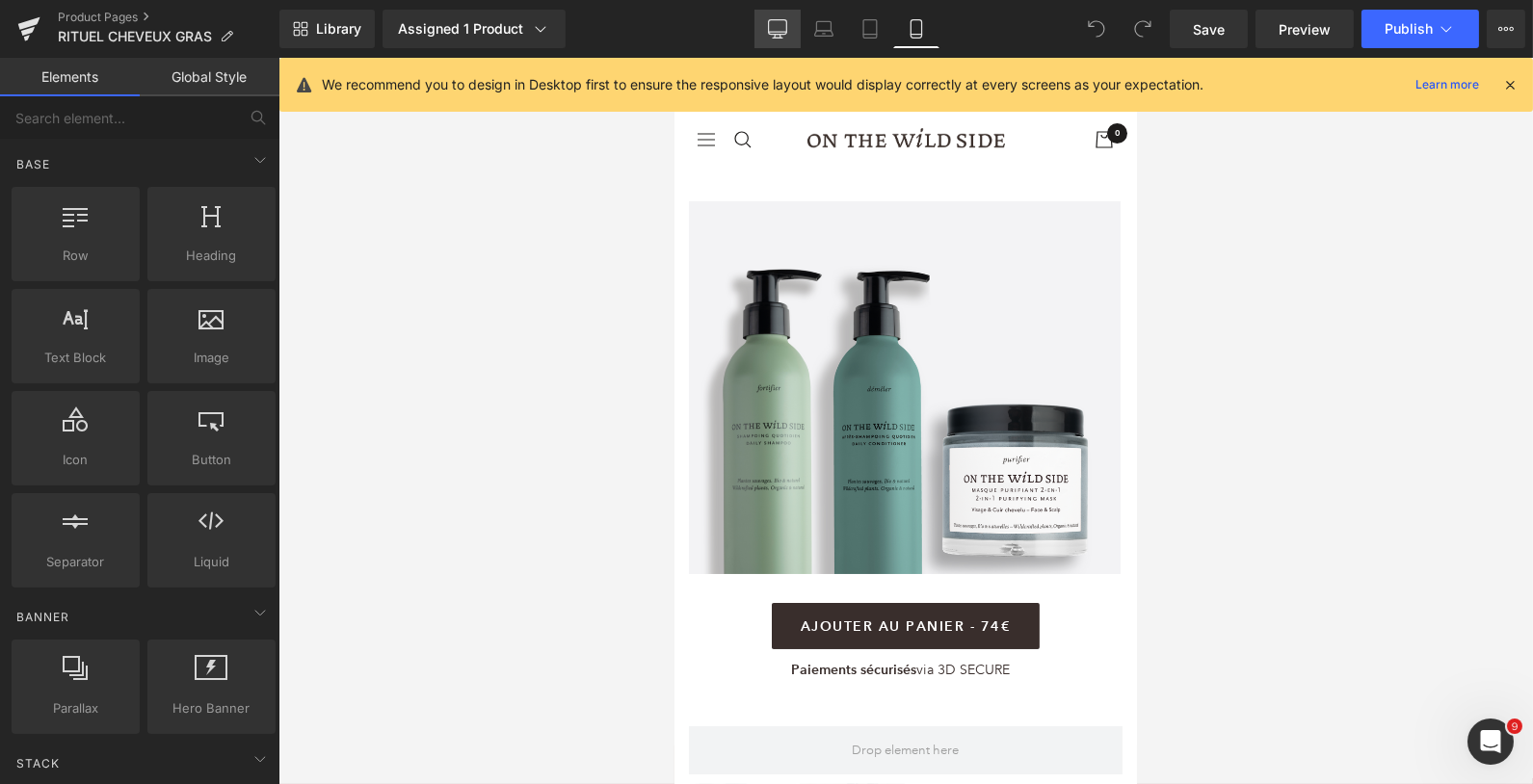 click on "Desktop" at bounding box center [778, 29] 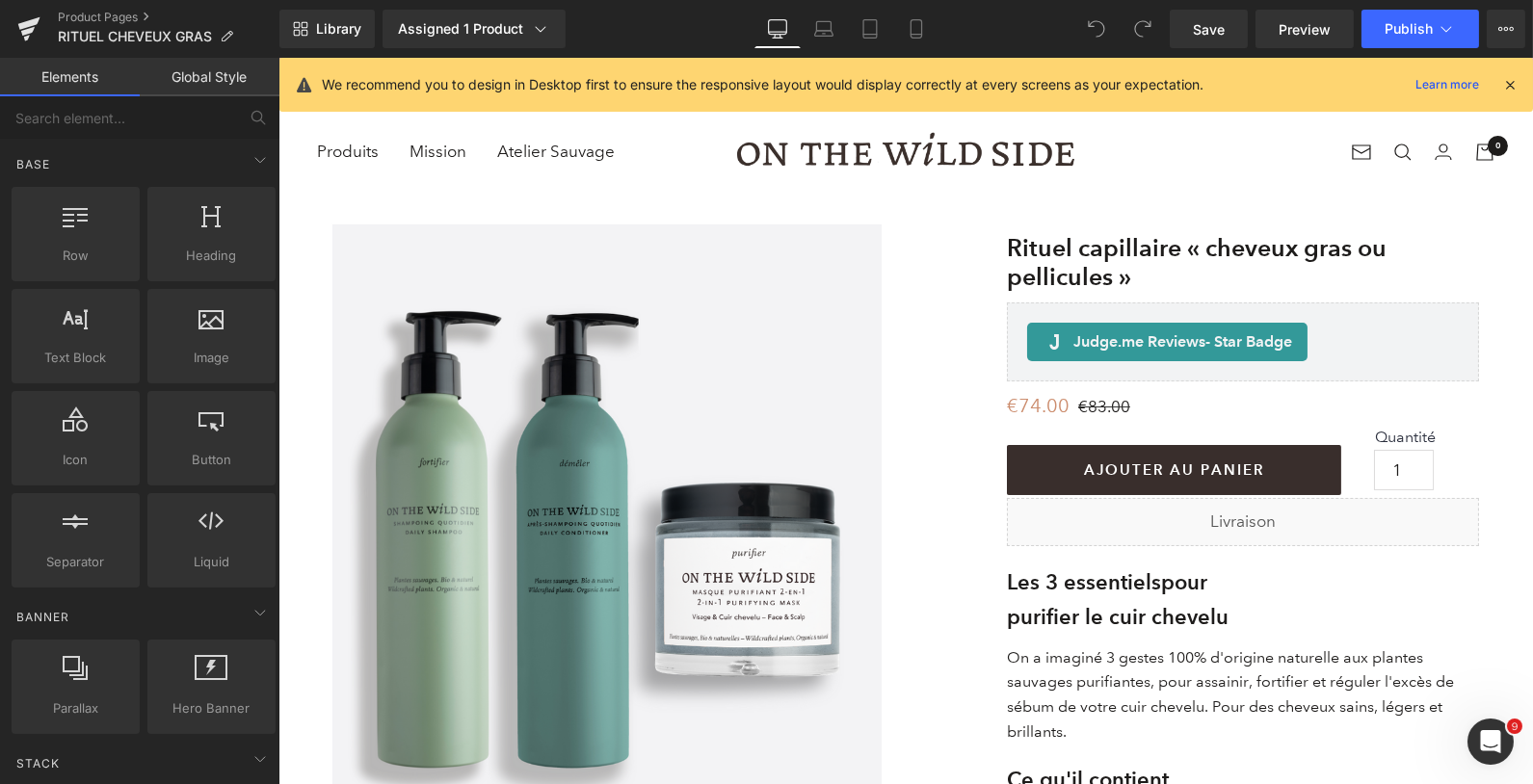scroll, scrollTop: 137, scrollLeft: 0, axis: vertical 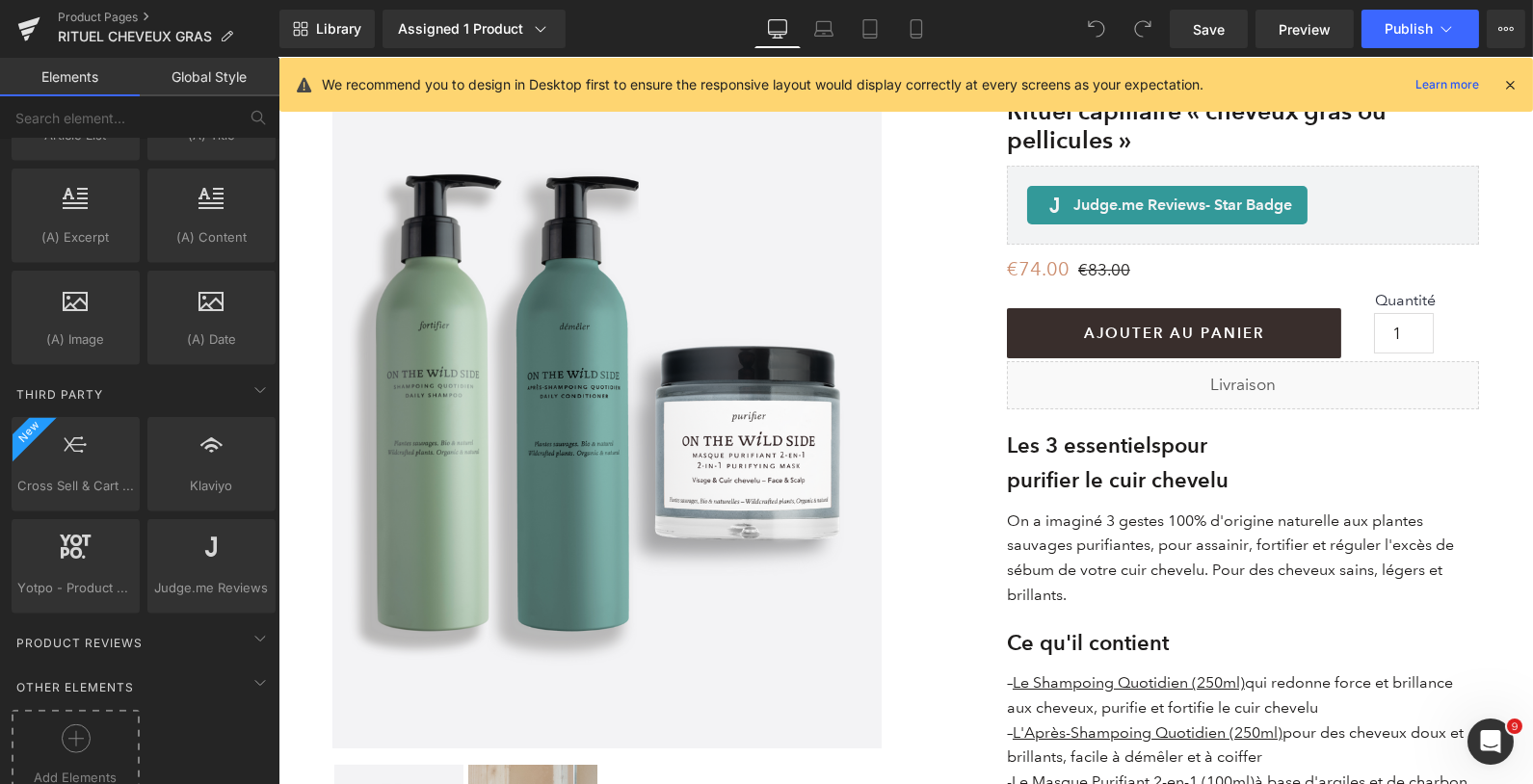 click on "Add Elements" at bounding box center (75, 777) 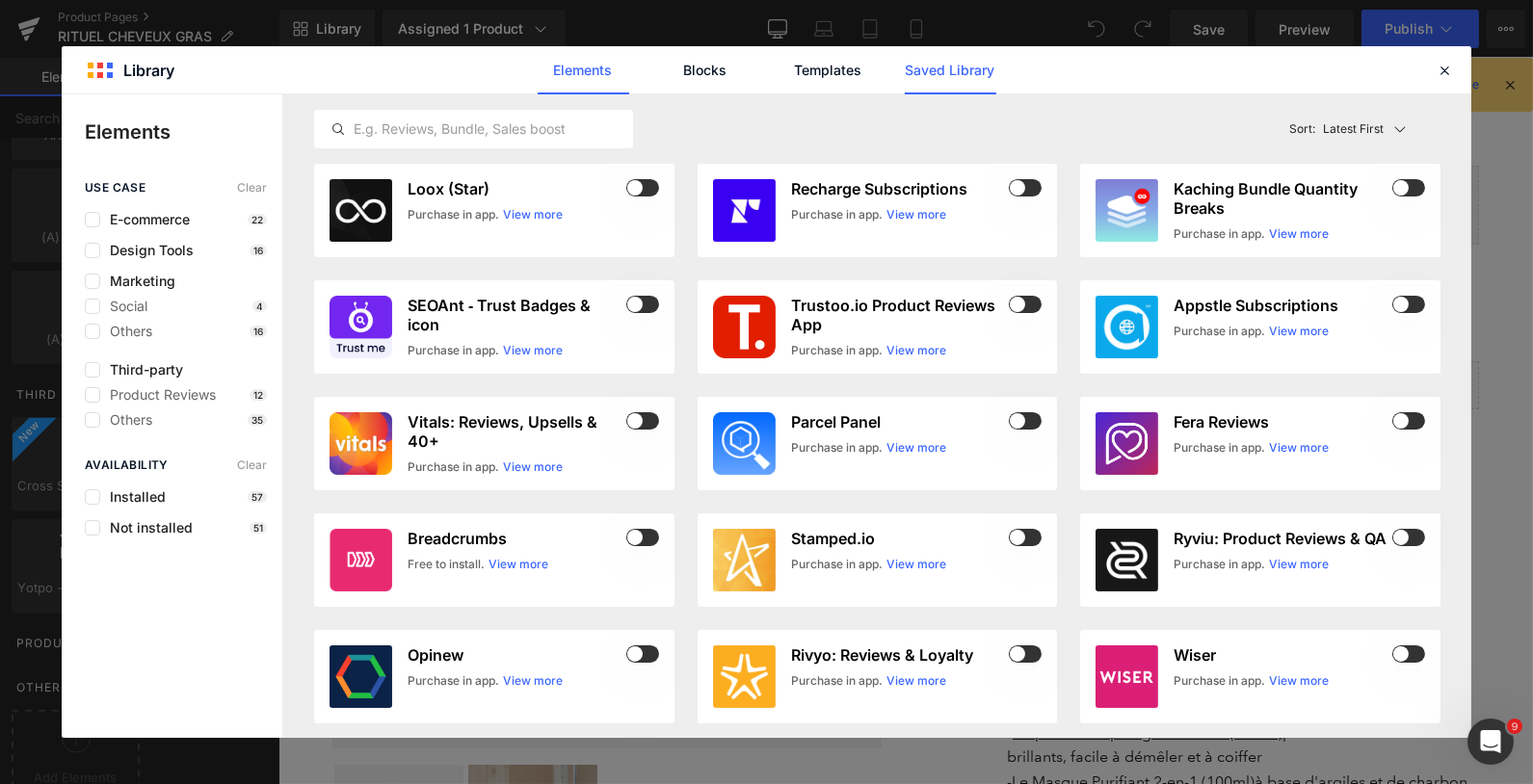 click on "Saved Library" 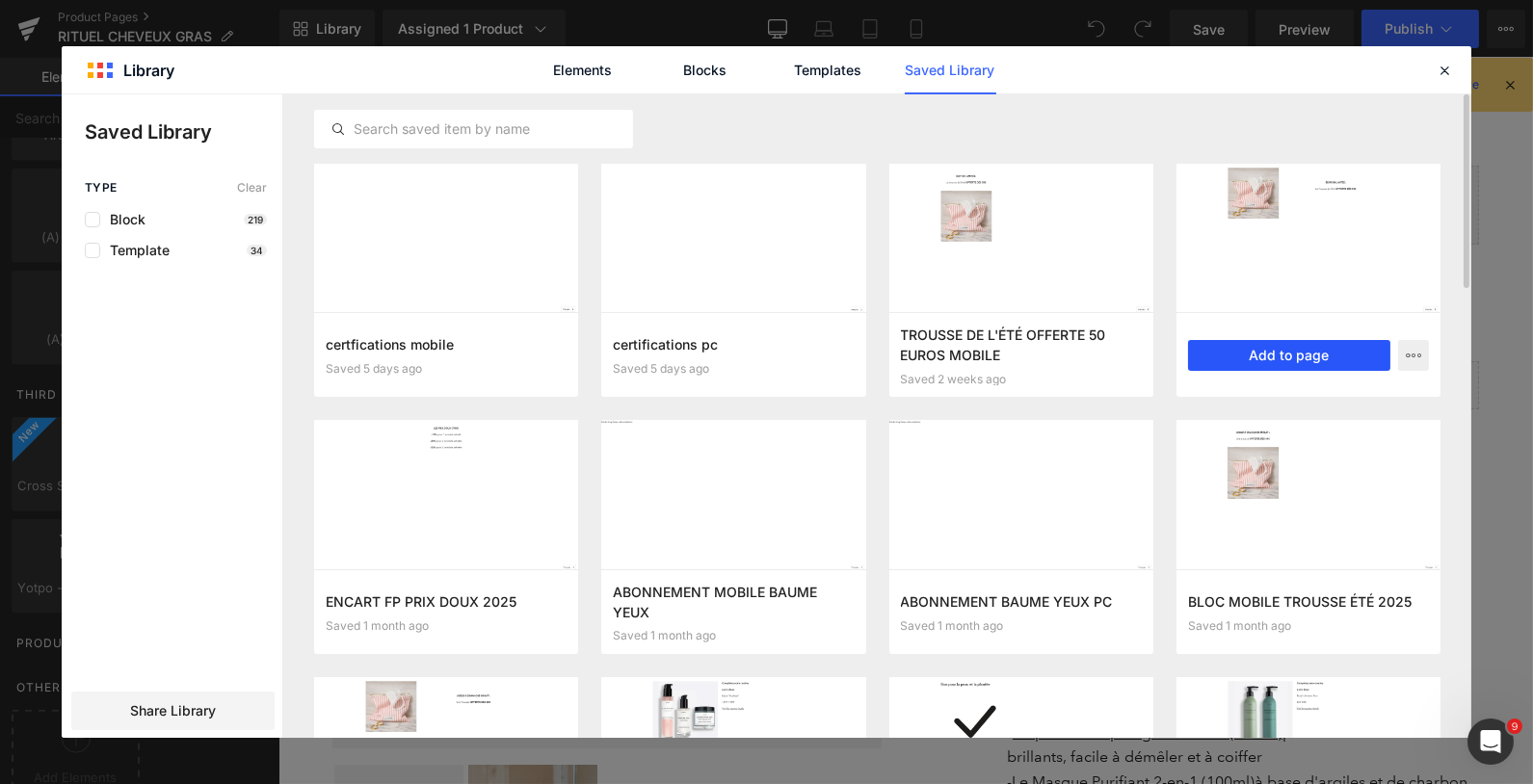 click on "Add to page" at bounding box center (1289, 355) 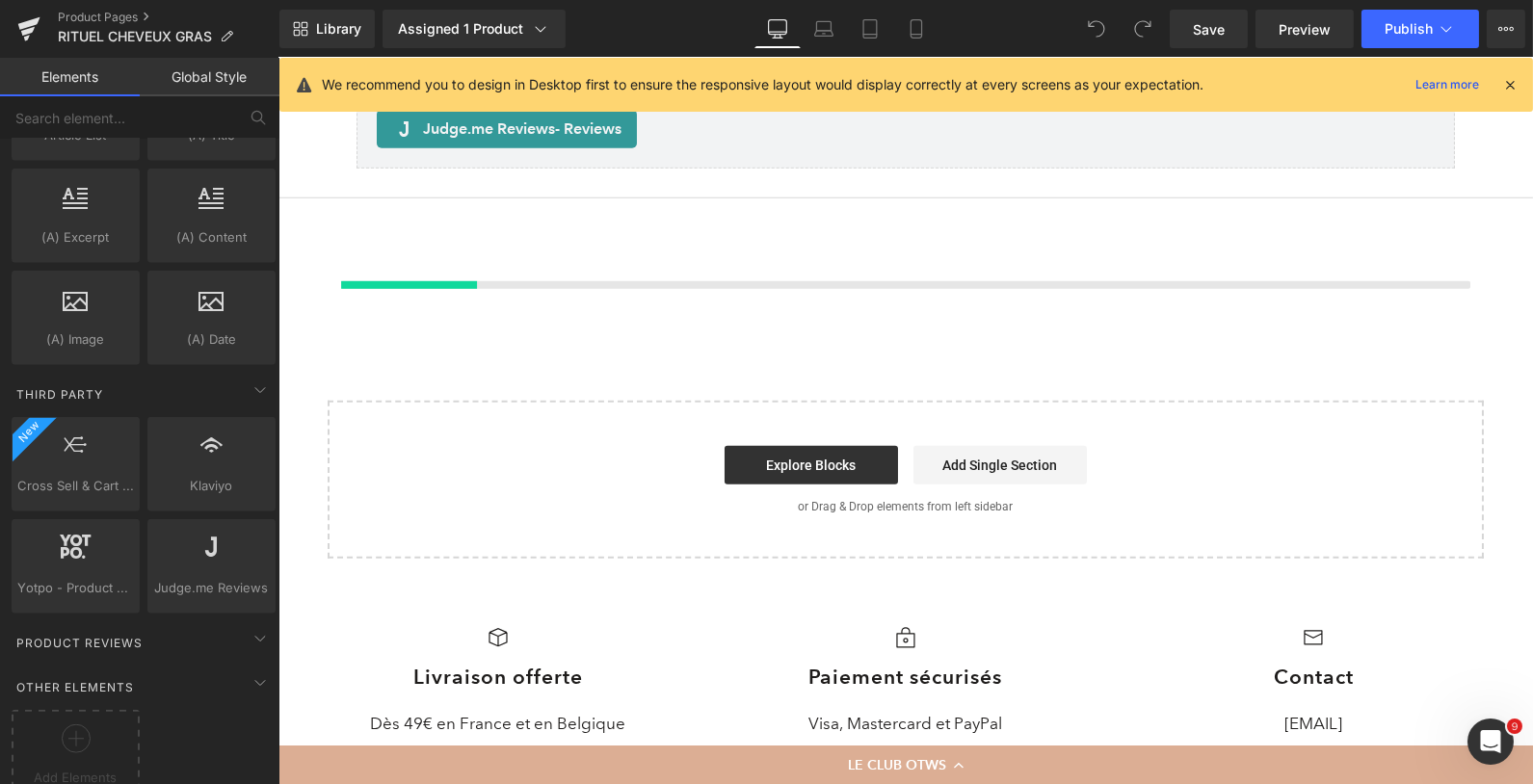scroll, scrollTop: 2545, scrollLeft: 0, axis: vertical 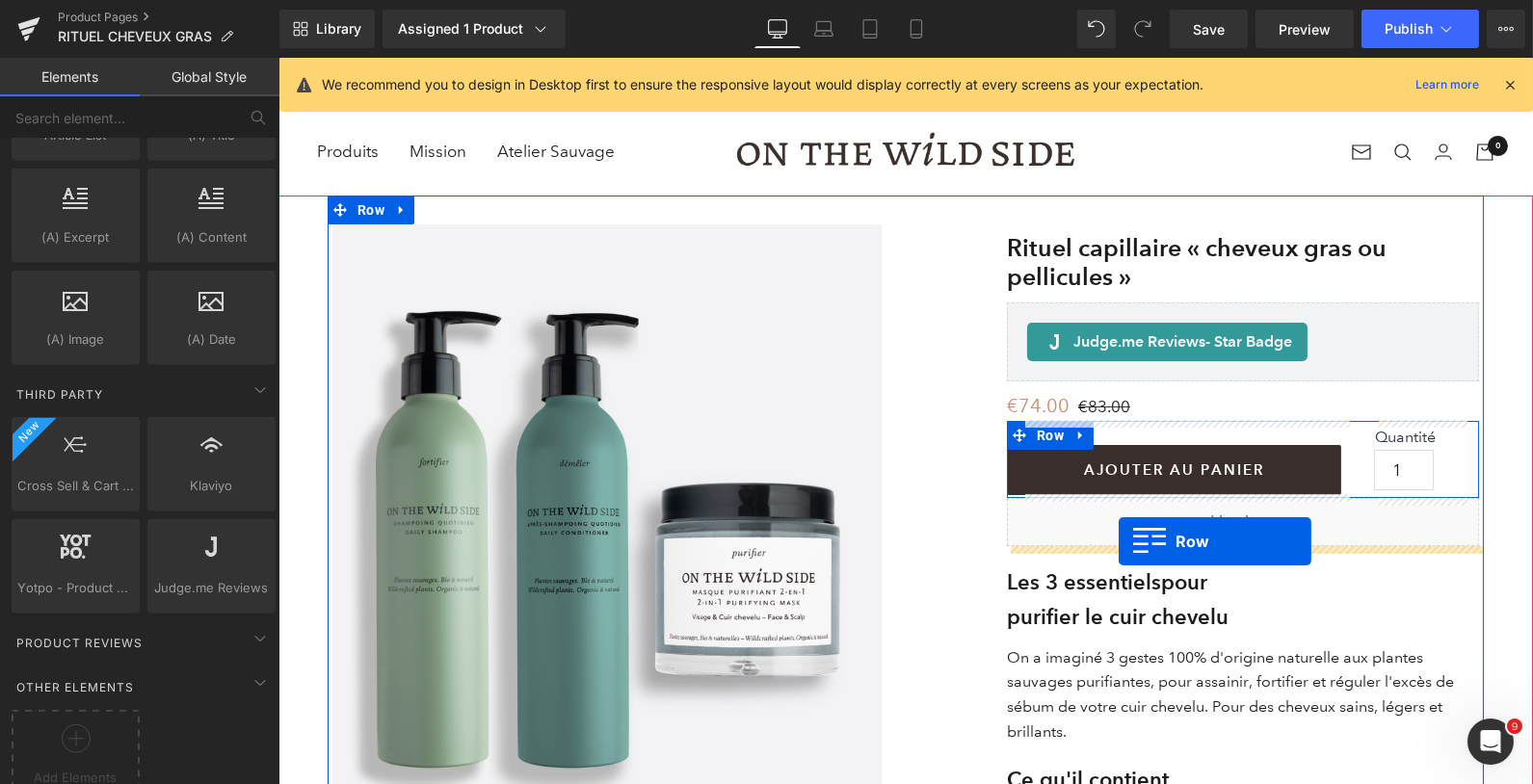 drag, startPoint x: 339, startPoint y: 161, endPoint x: 1118, endPoint y: 541, distance: 866.7416 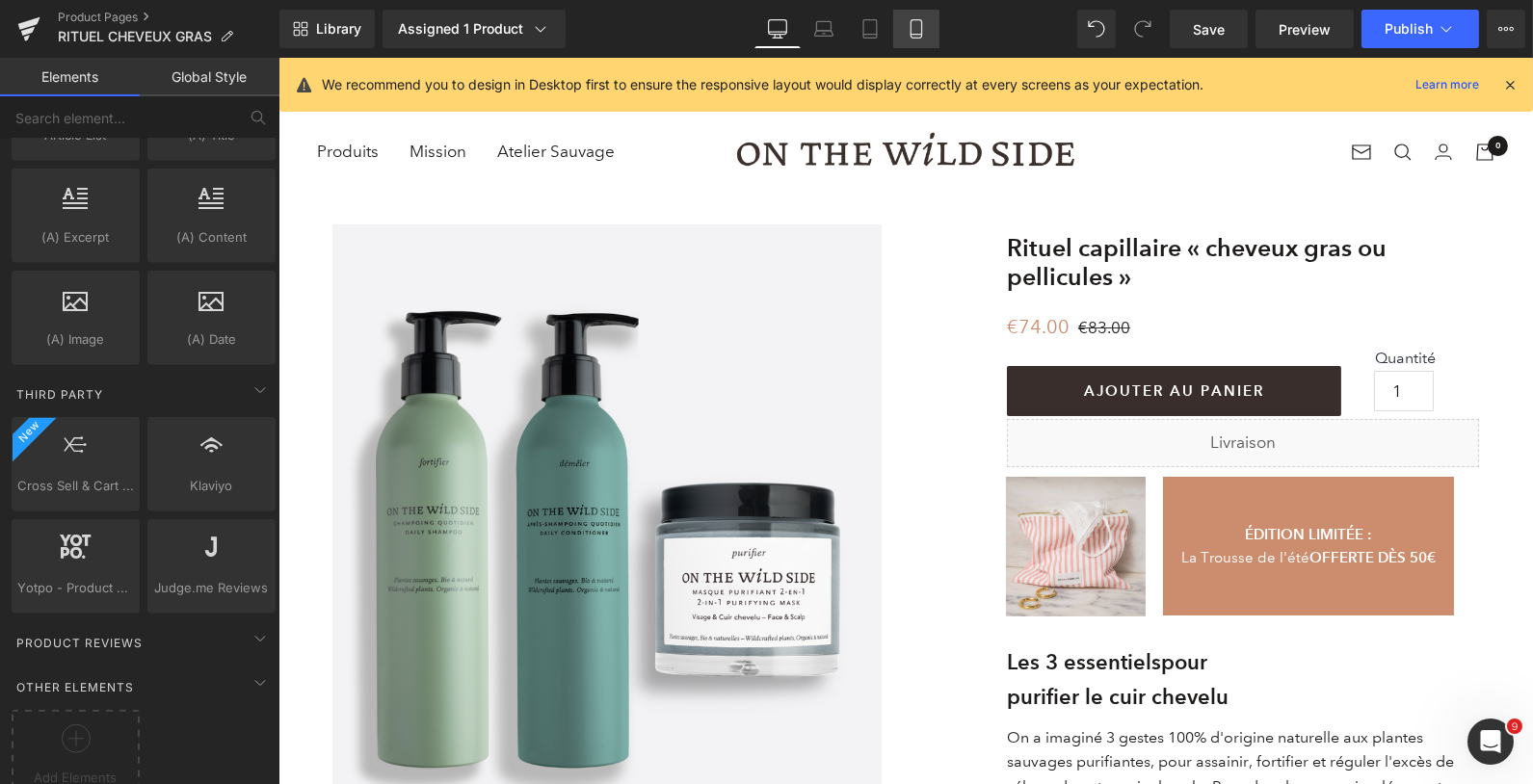 click 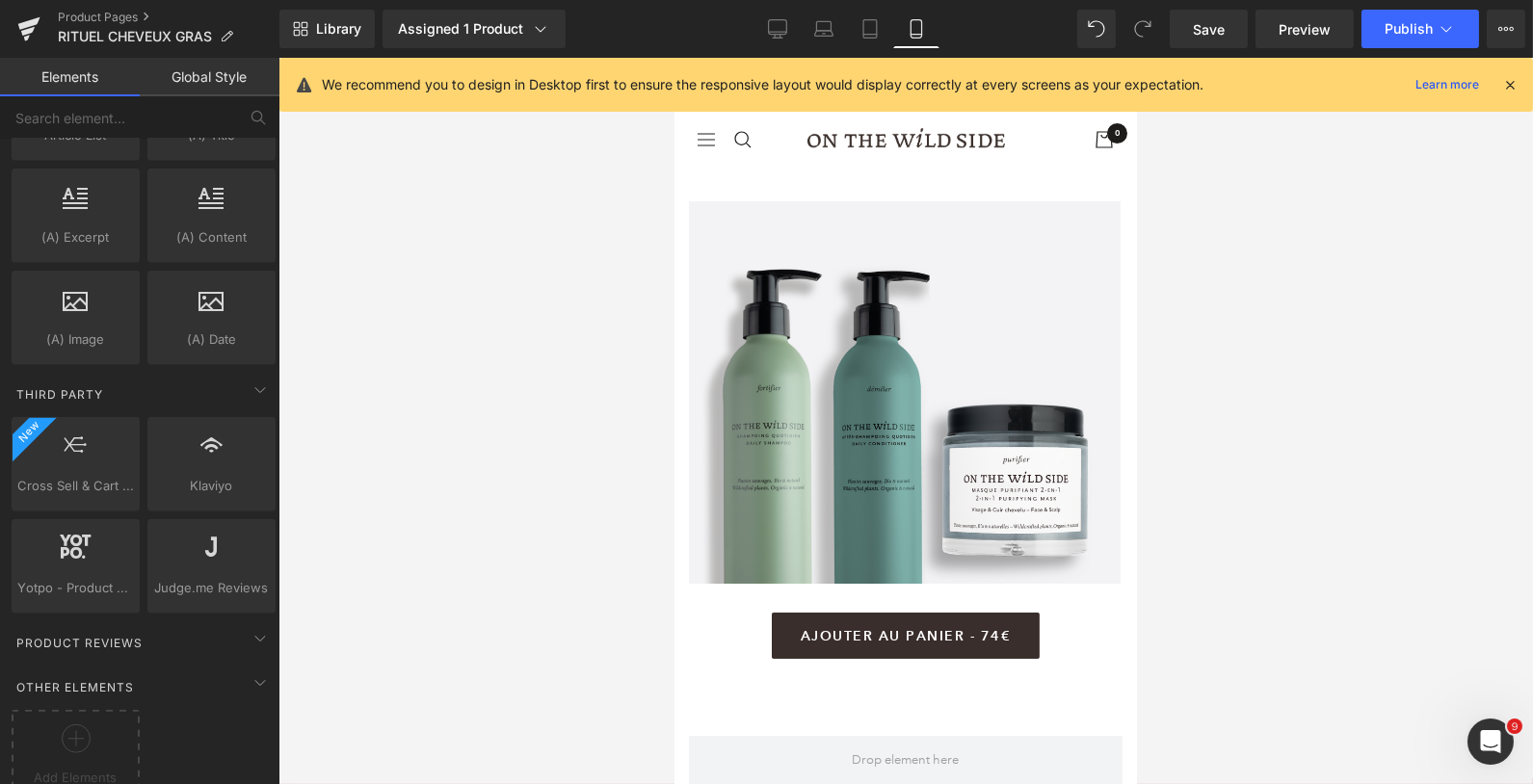 scroll, scrollTop: 114, scrollLeft: 0, axis: vertical 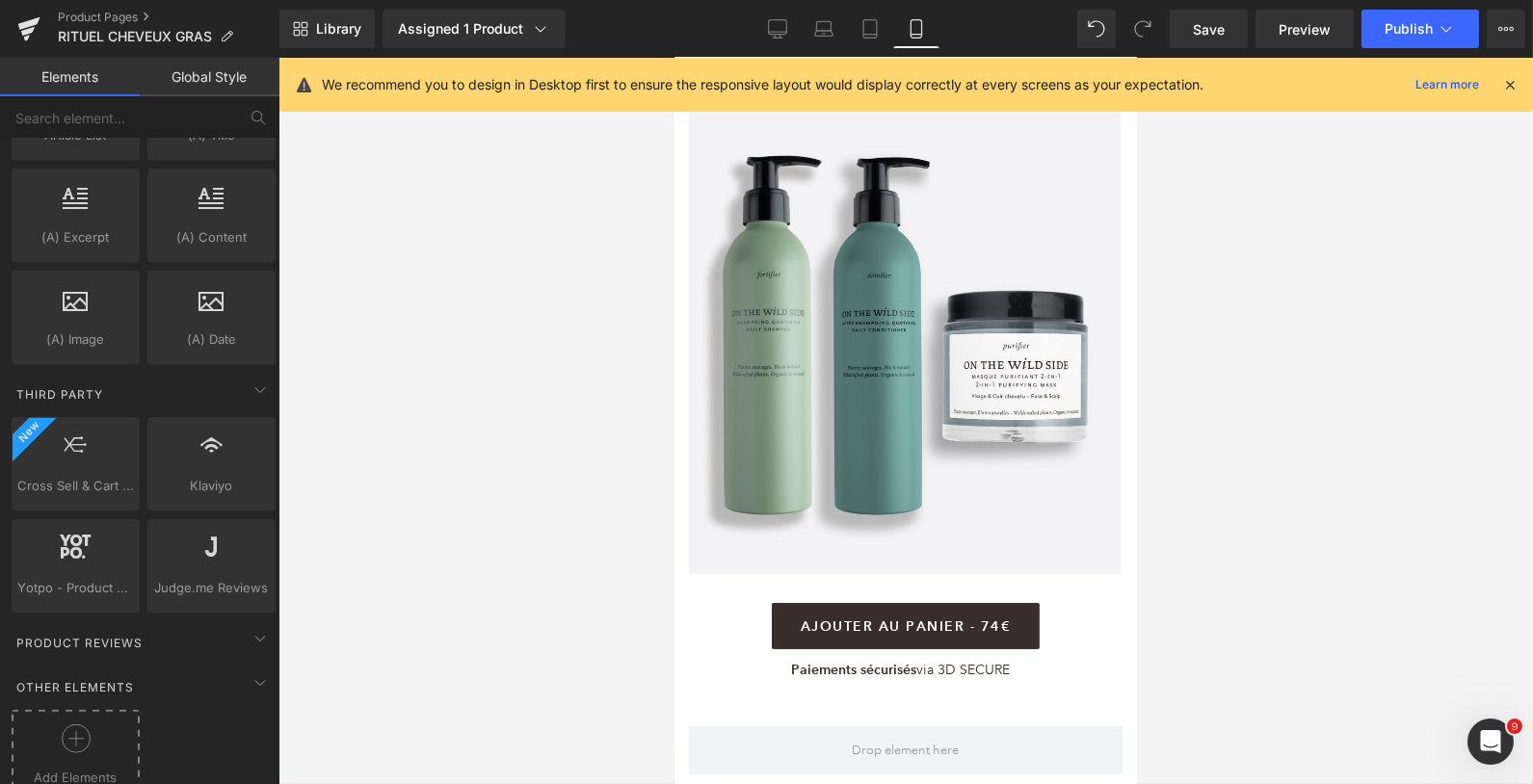 click at bounding box center [75, 745] 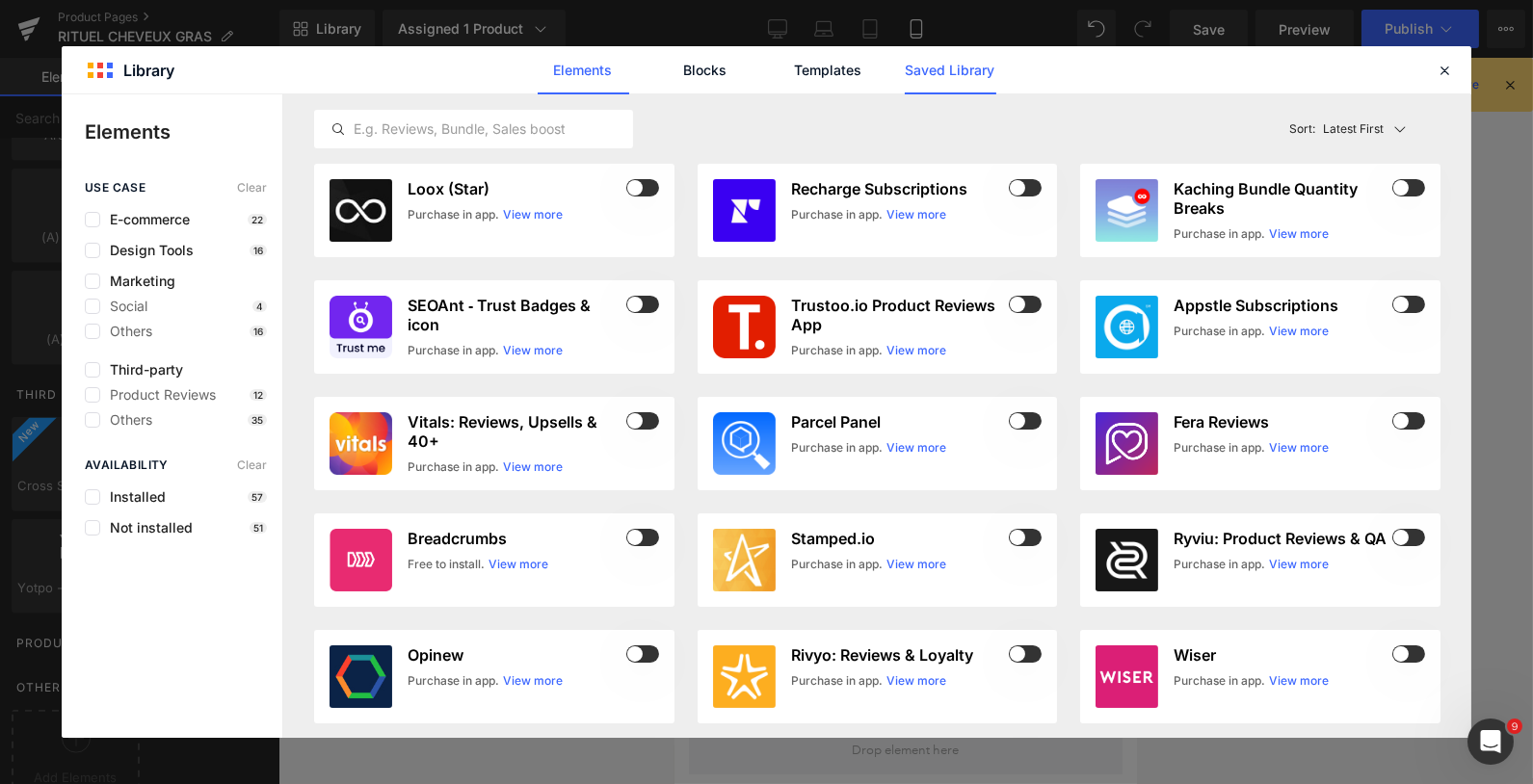 click on "Saved Library" 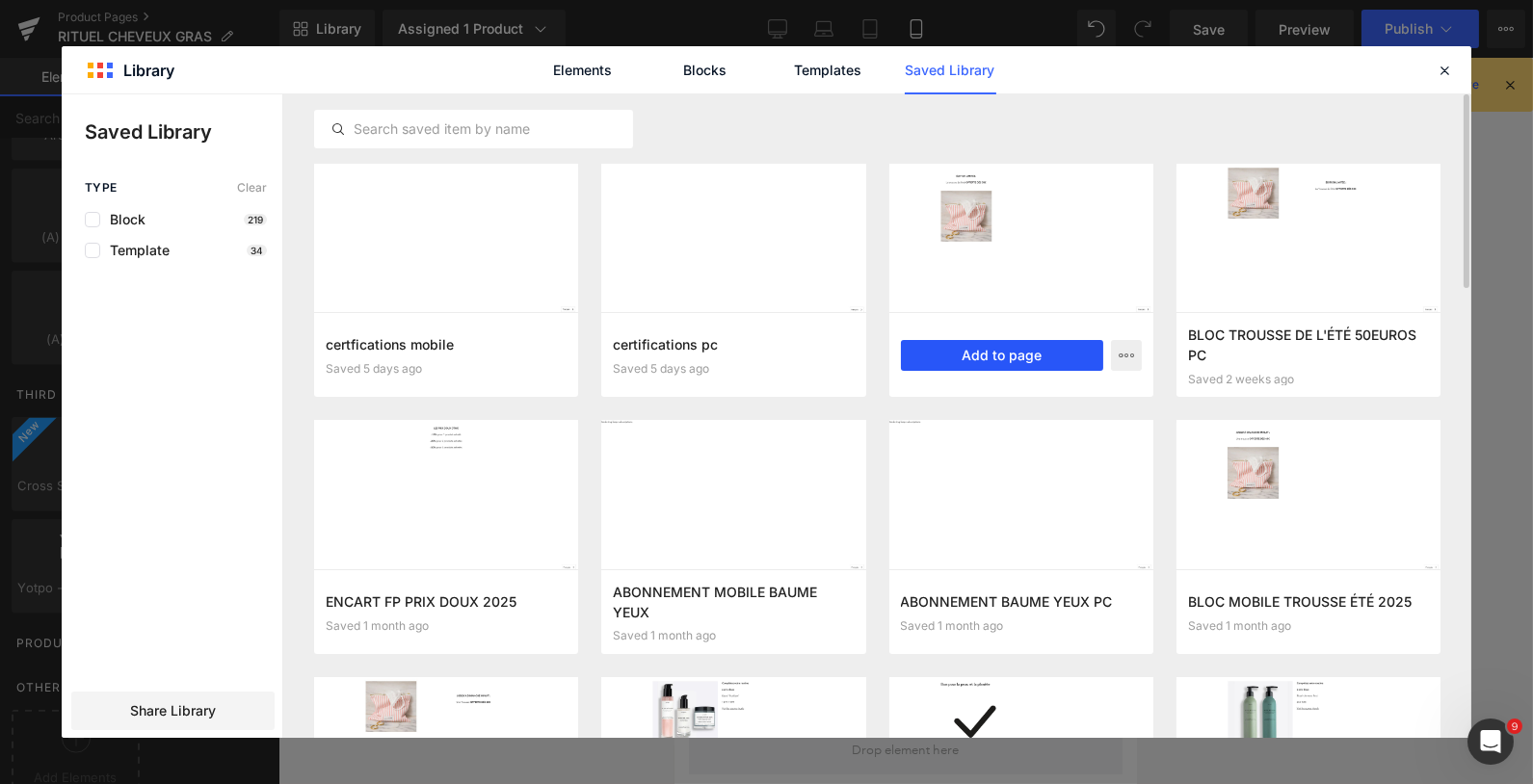 click on "Add to page" at bounding box center [1002, 355] 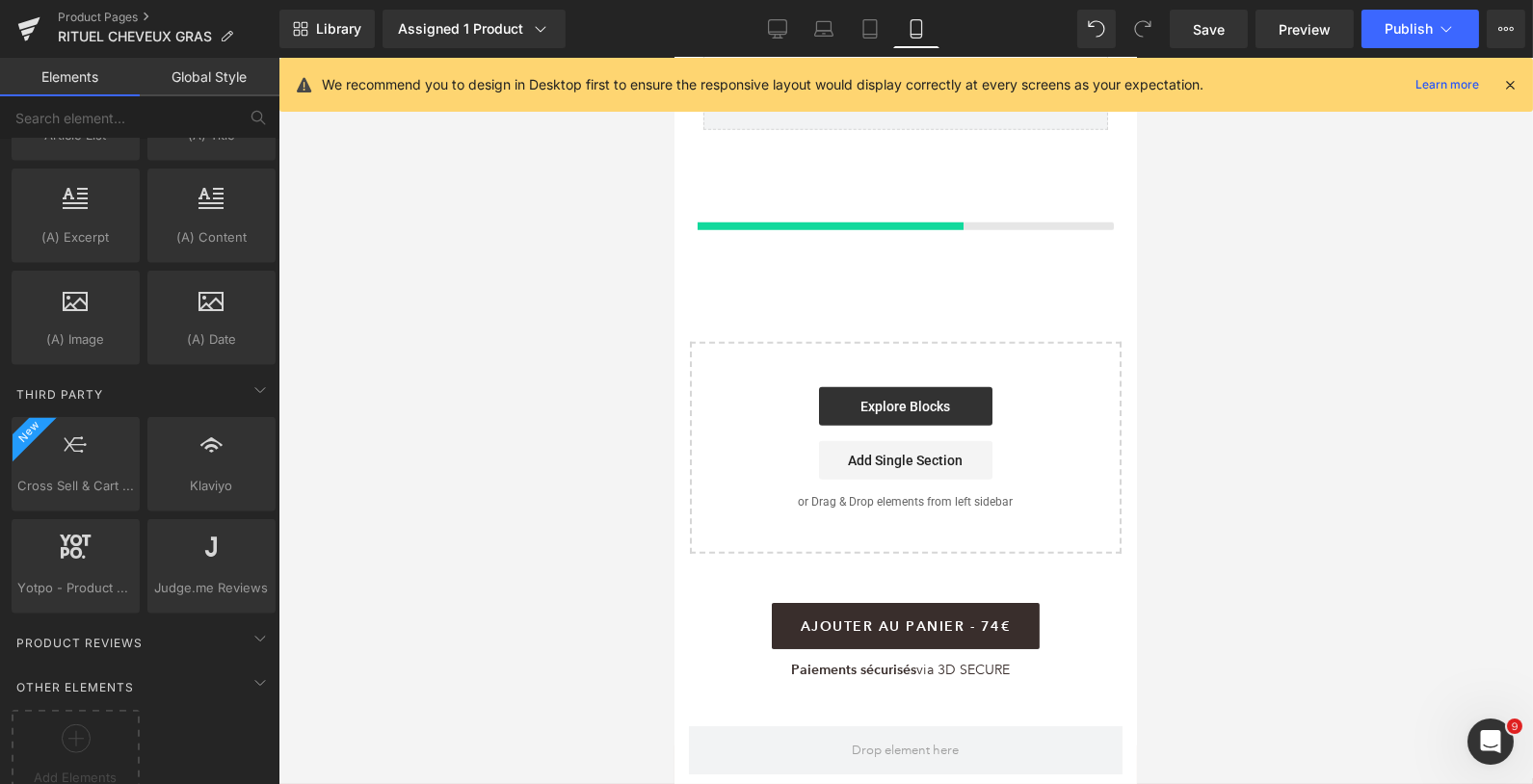 scroll, scrollTop: 3221, scrollLeft: 0, axis: vertical 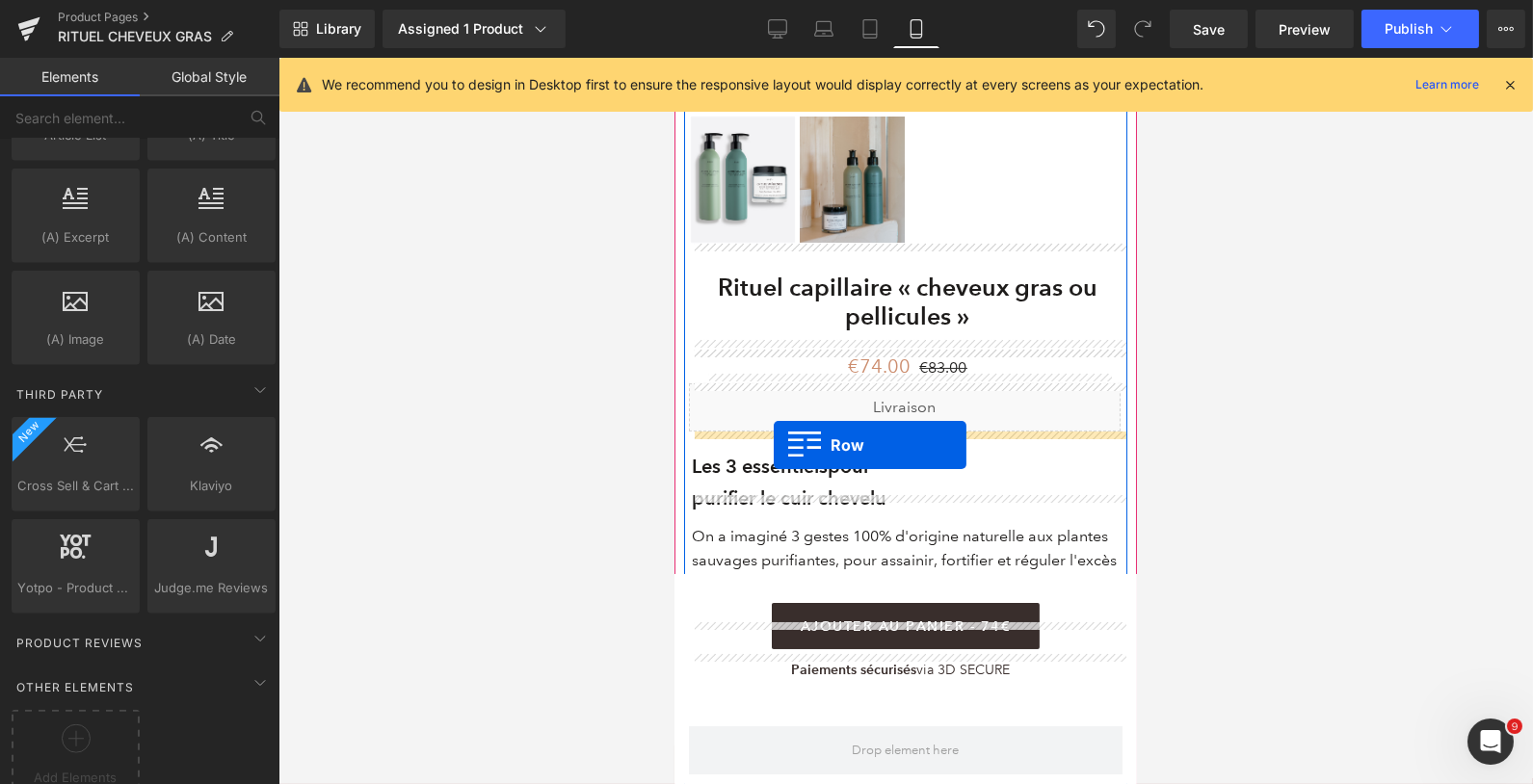 drag, startPoint x: 686, startPoint y: 168, endPoint x: 773, endPoint y: 445, distance: 290.341 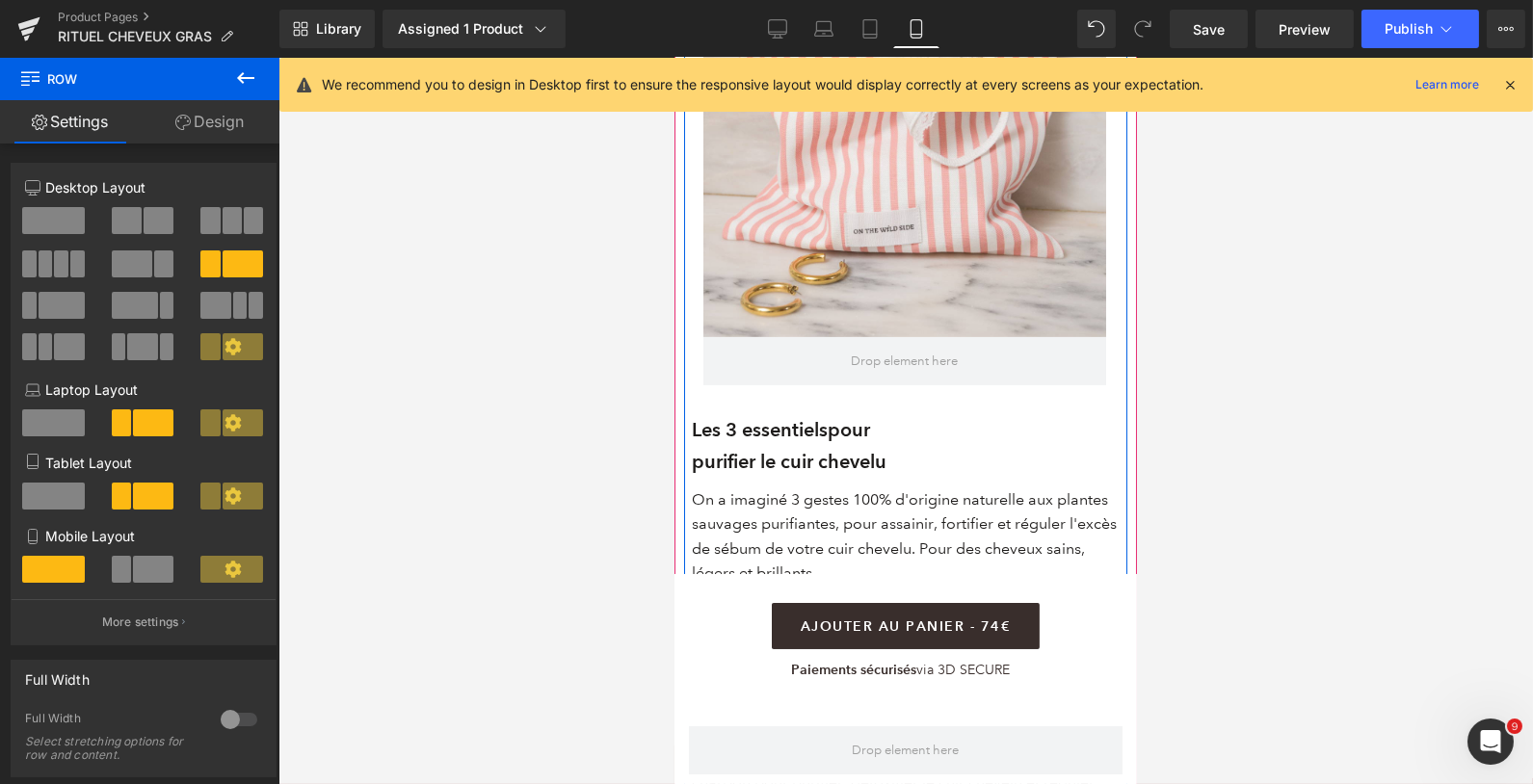 scroll, scrollTop: 0, scrollLeft: 0, axis: both 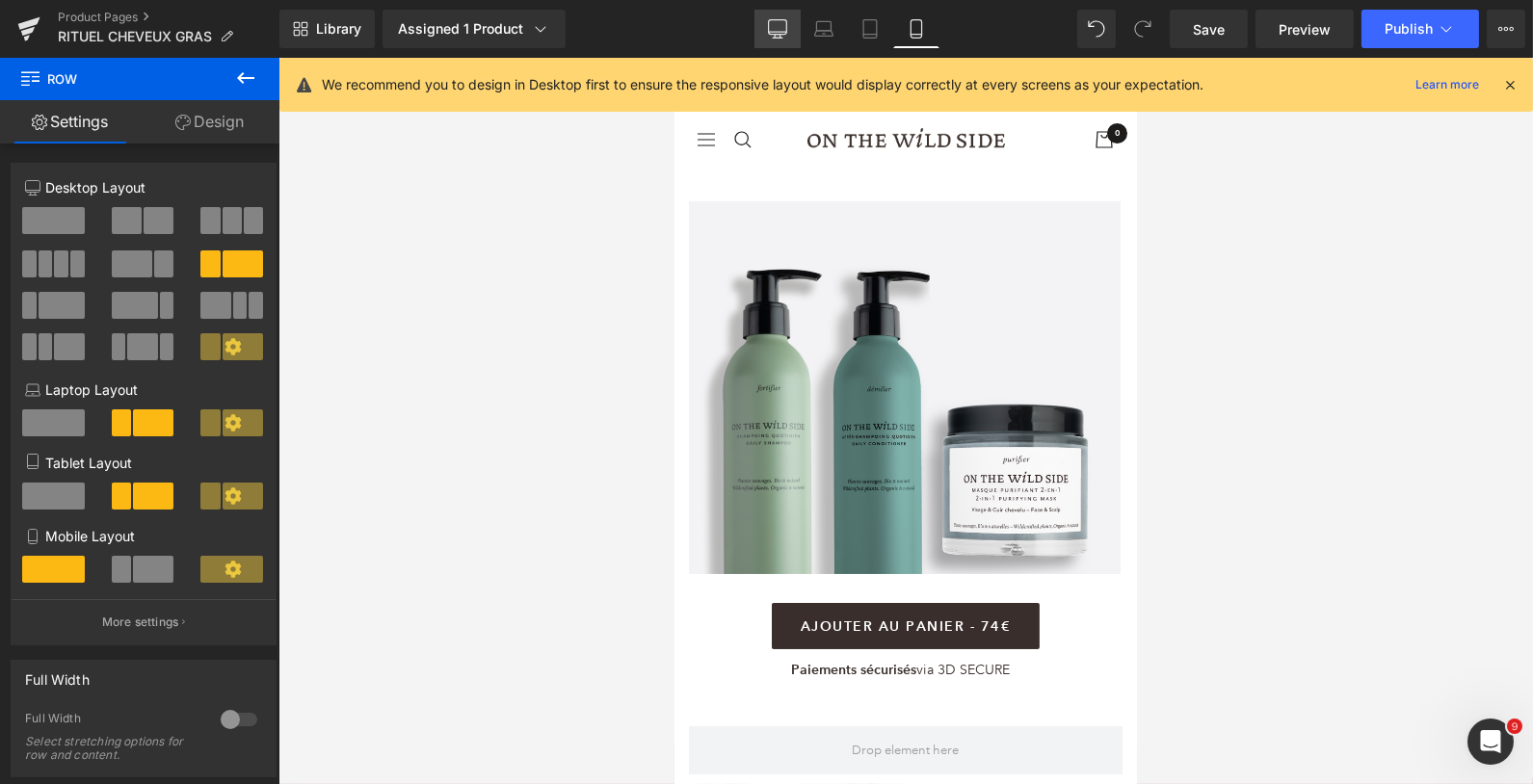click 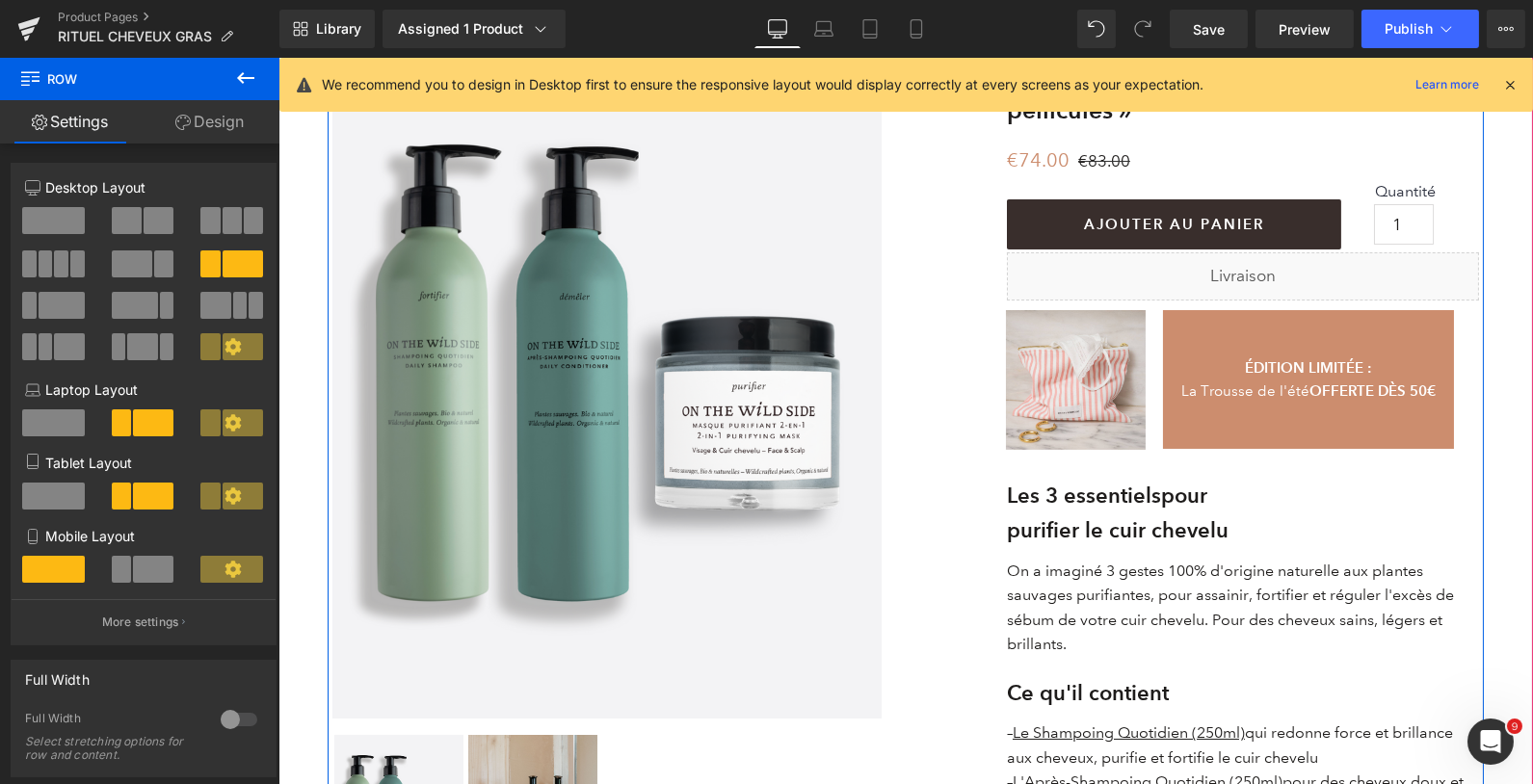 scroll, scrollTop: 168, scrollLeft: 0, axis: vertical 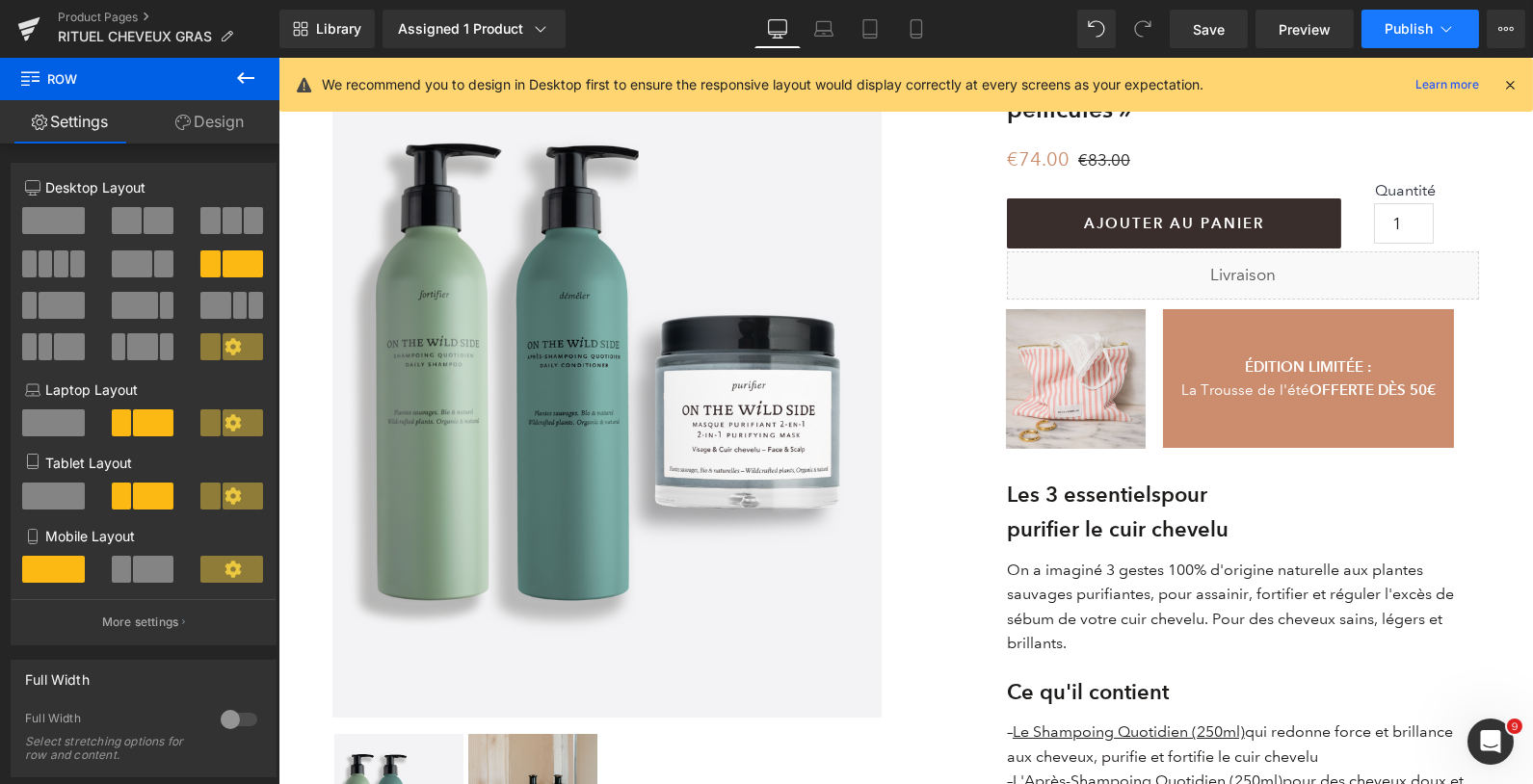click on "Publish" at bounding box center (1409, 29) 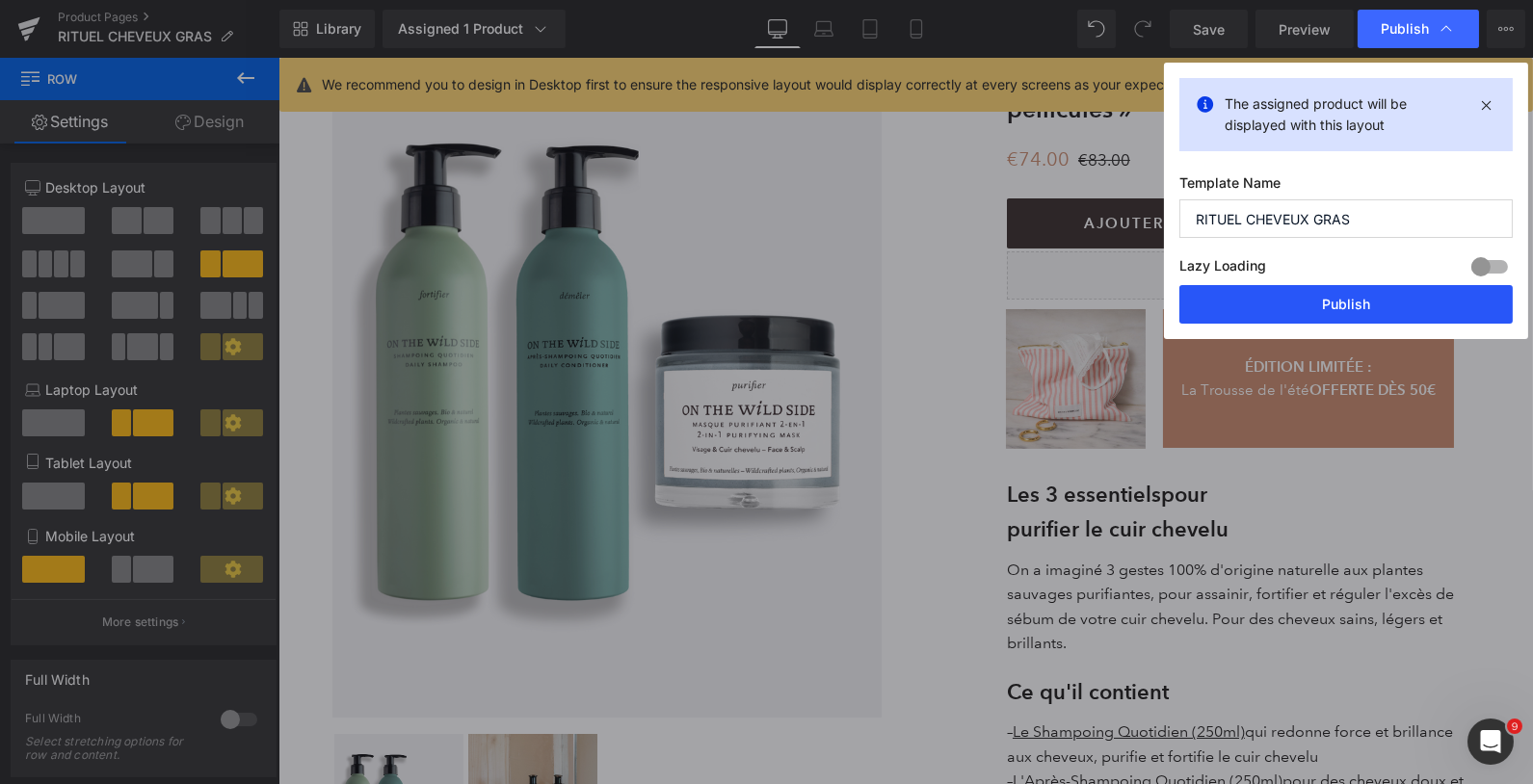 click on "Publish" at bounding box center [1346, 304] 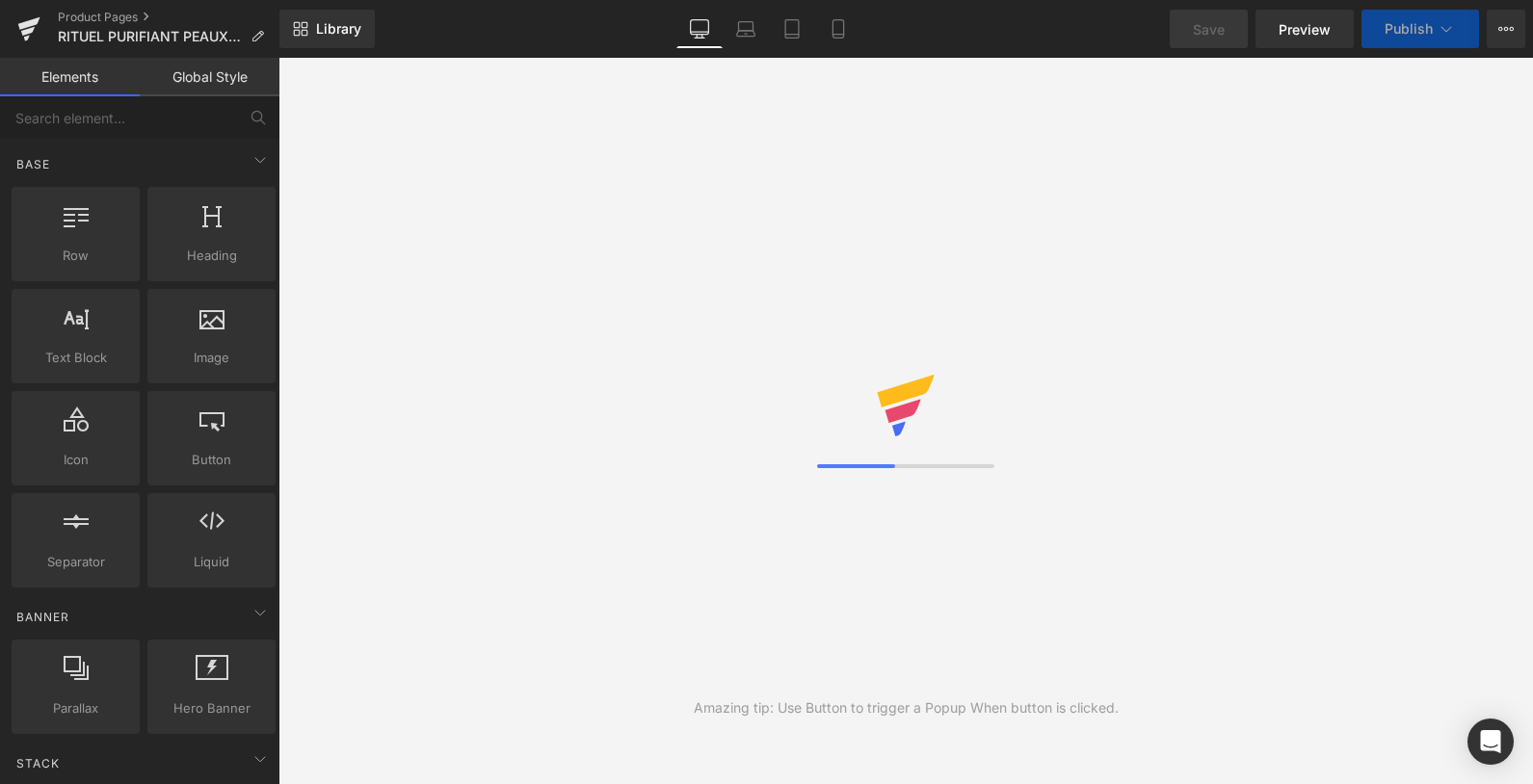 scroll, scrollTop: 0, scrollLeft: 0, axis: both 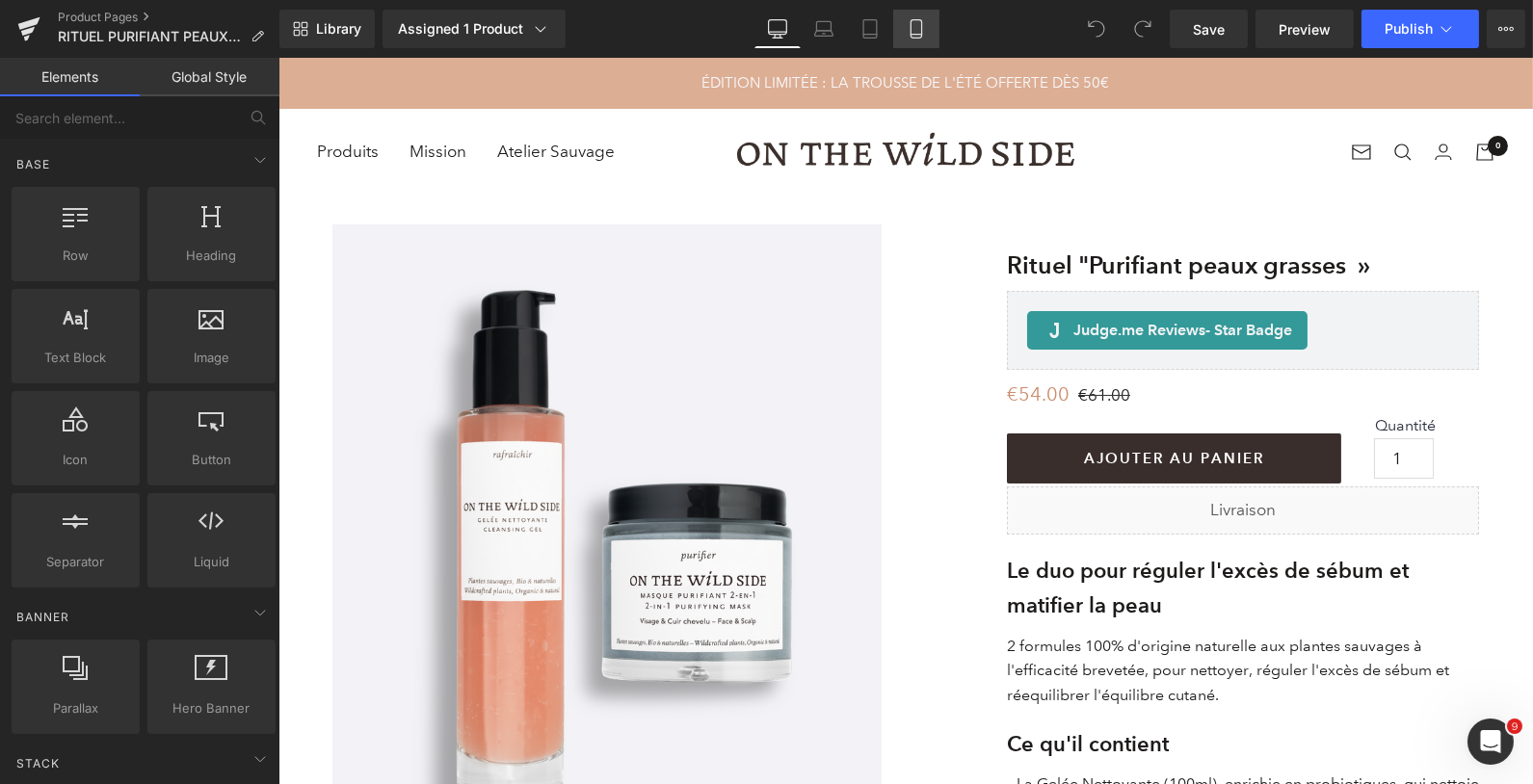 click 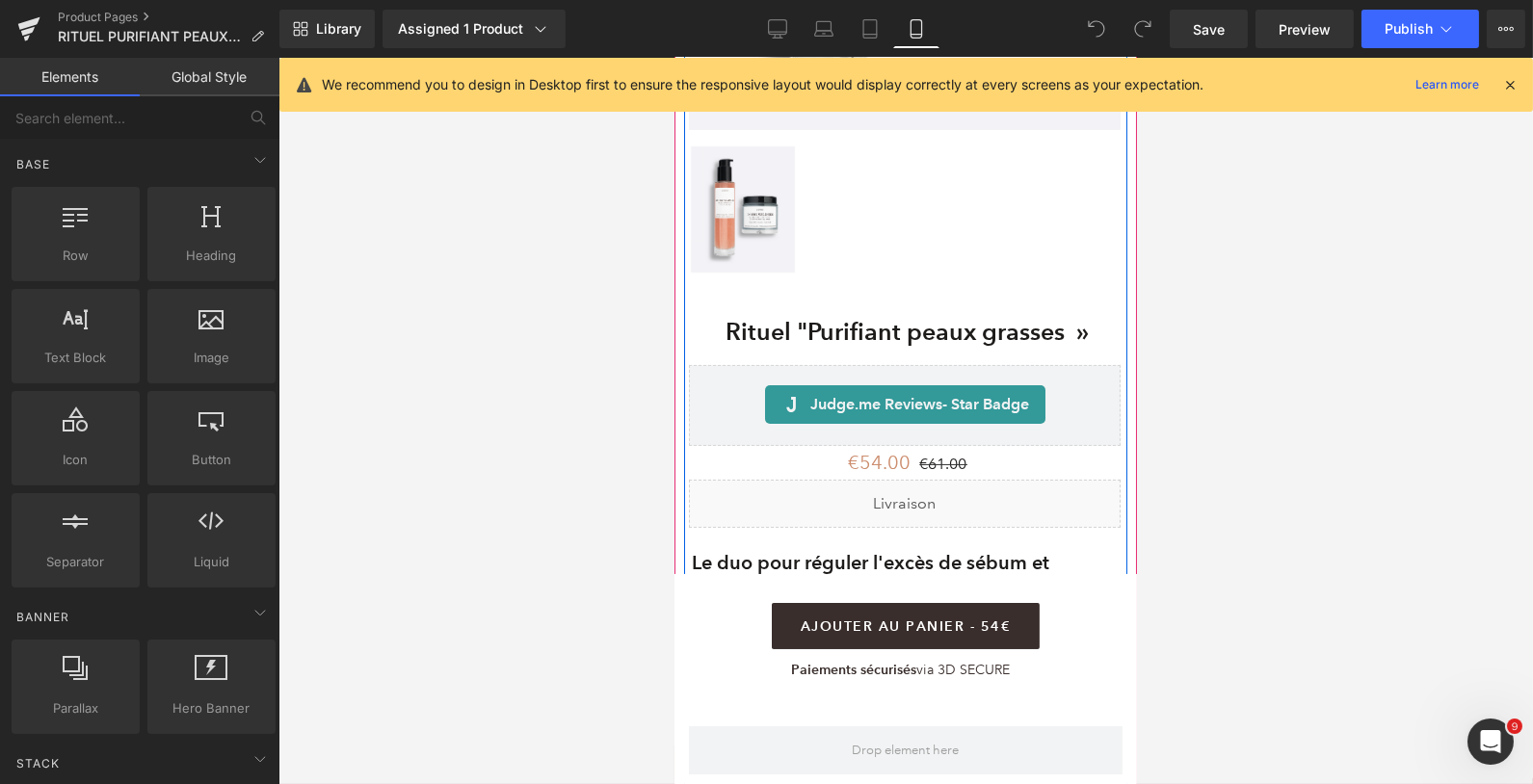 scroll, scrollTop: 0, scrollLeft: 0, axis: both 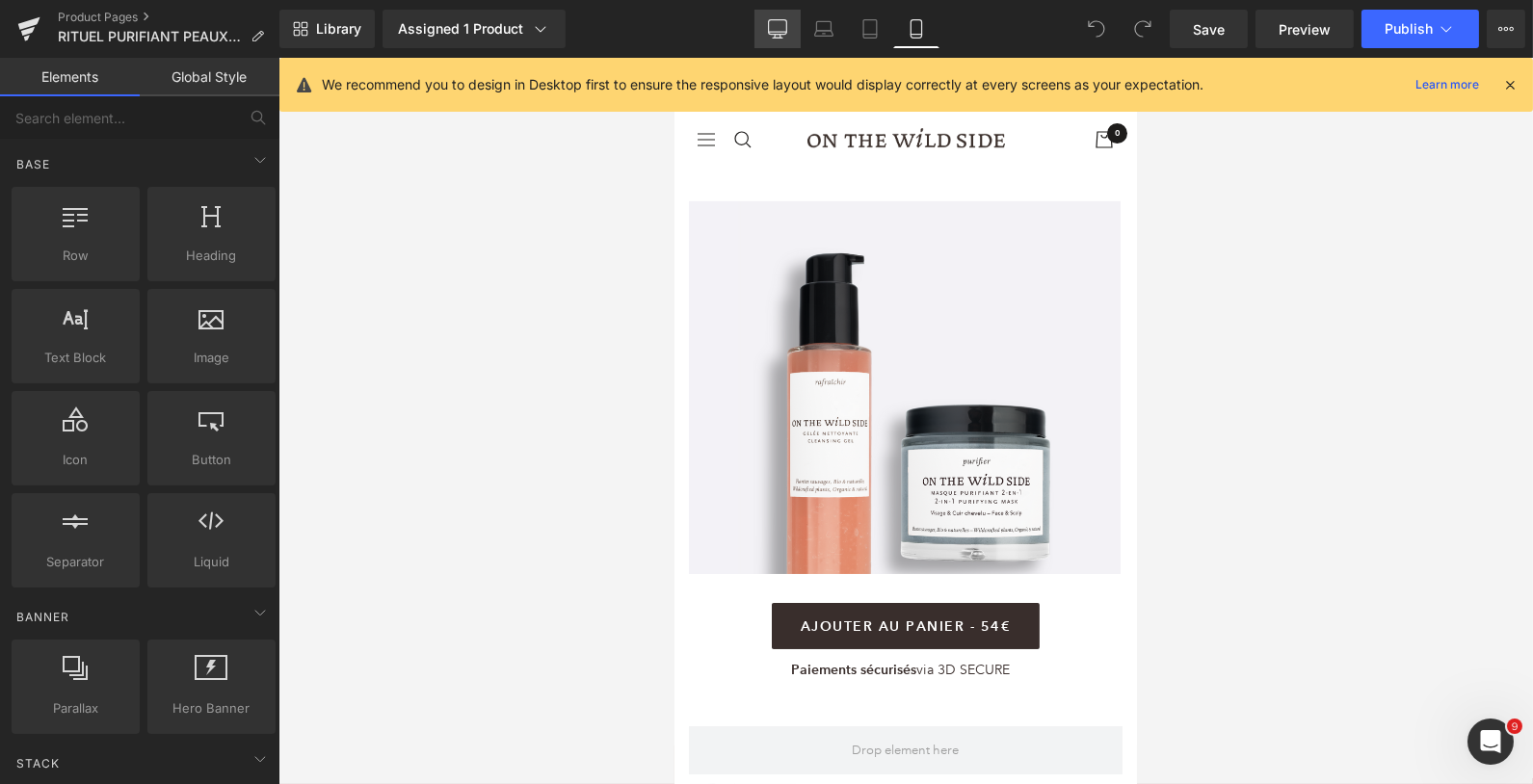 click 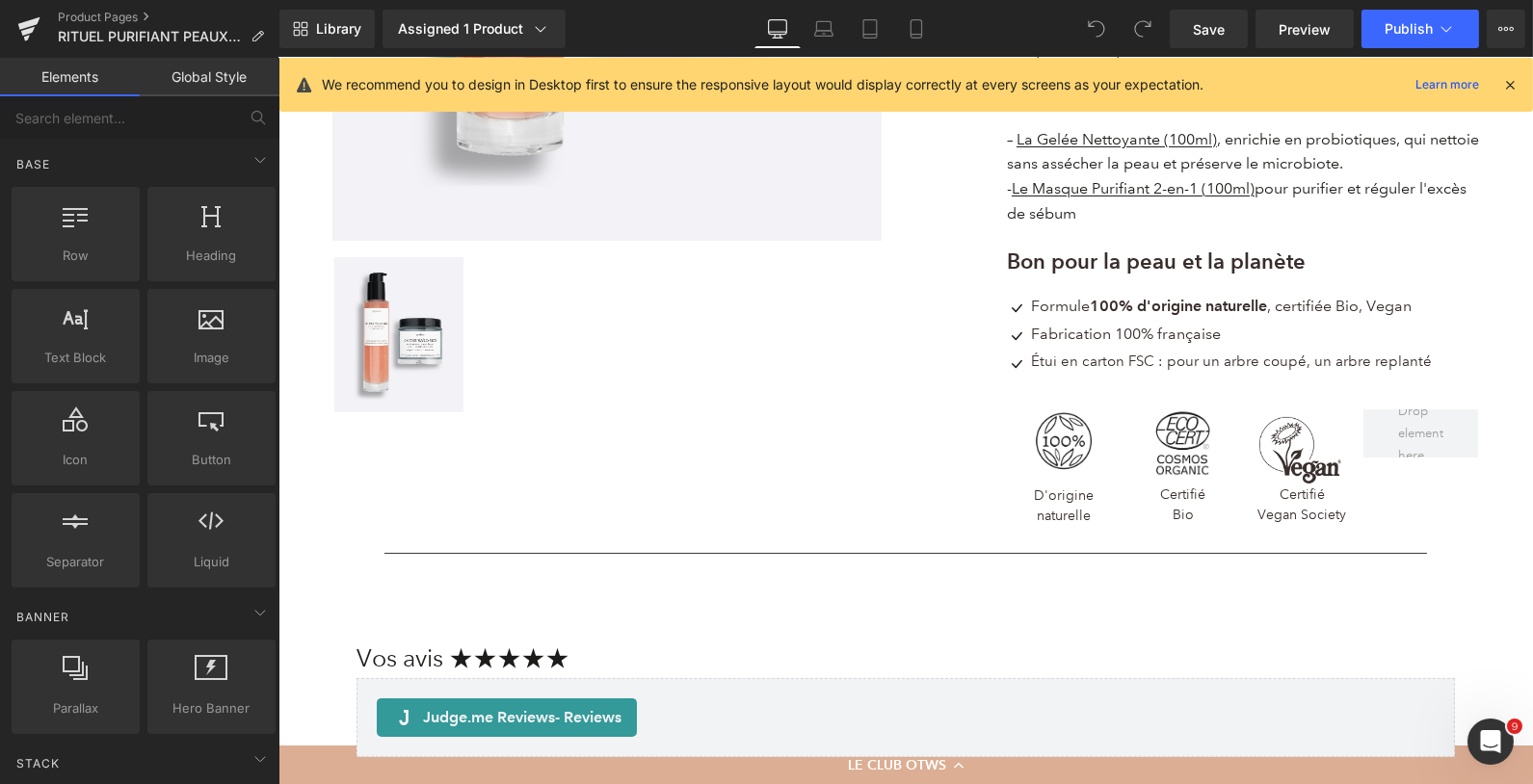 scroll, scrollTop: 0, scrollLeft: 0, axis: both 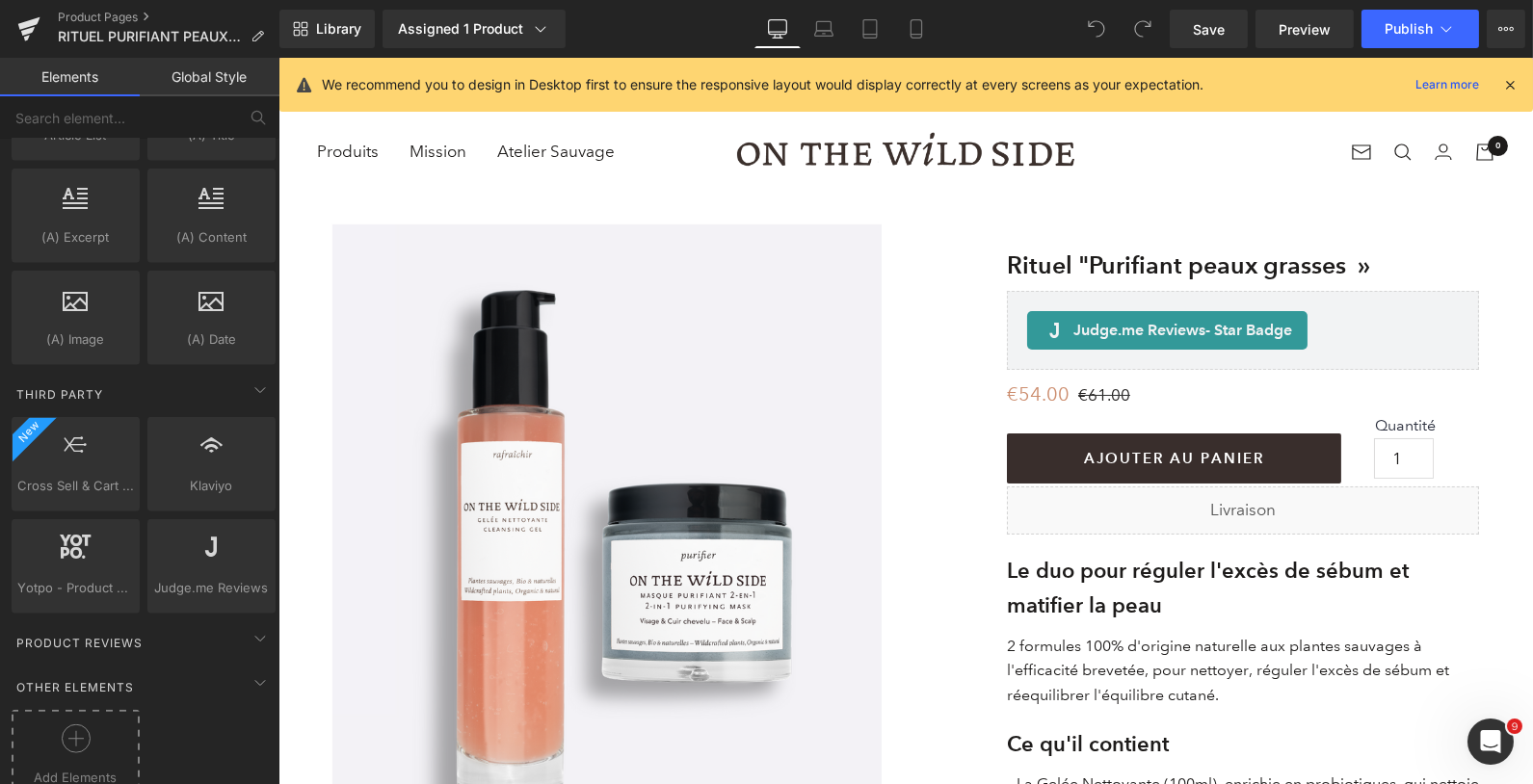 click at bounding box center (75, 745) 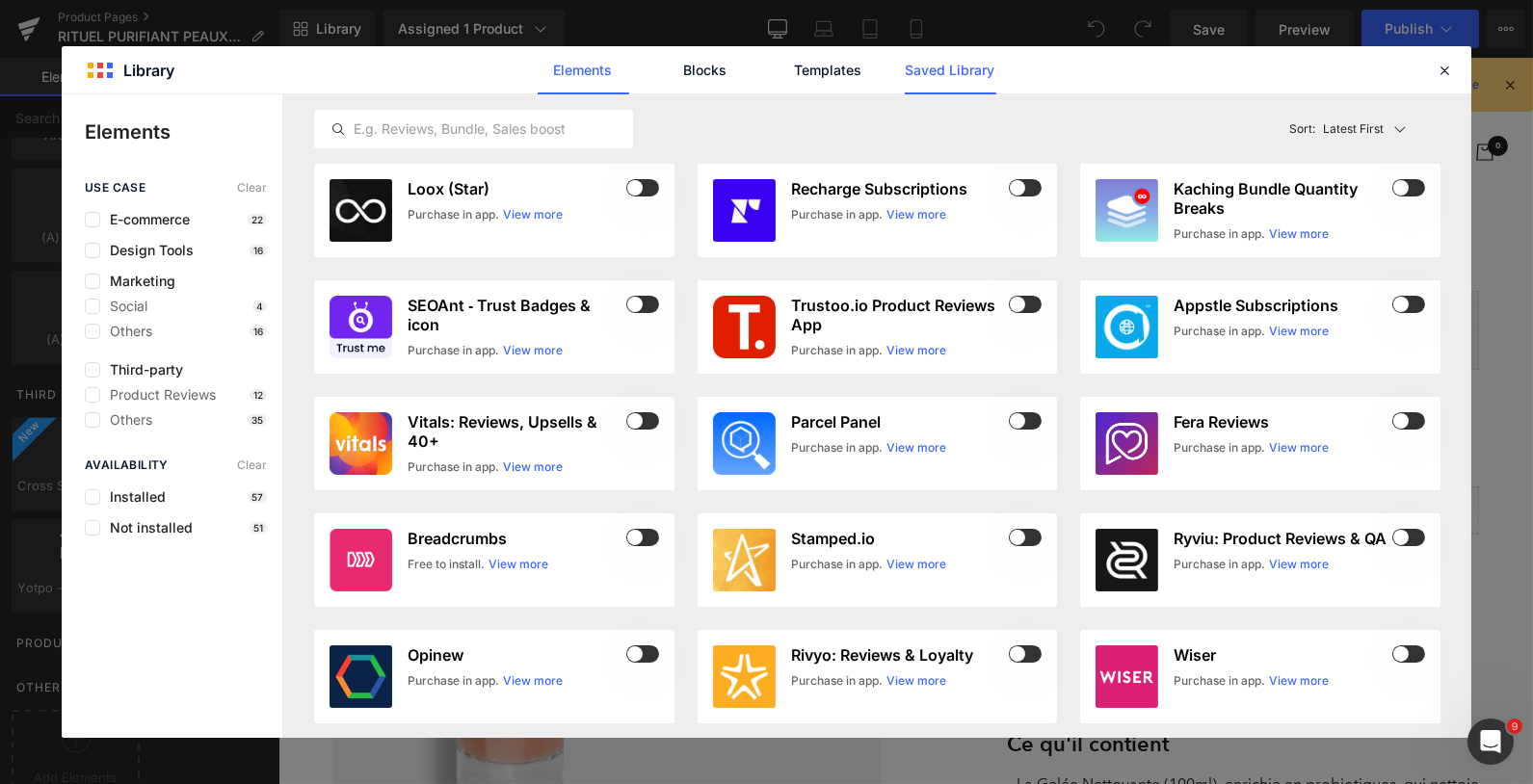 click on "Saved Library" 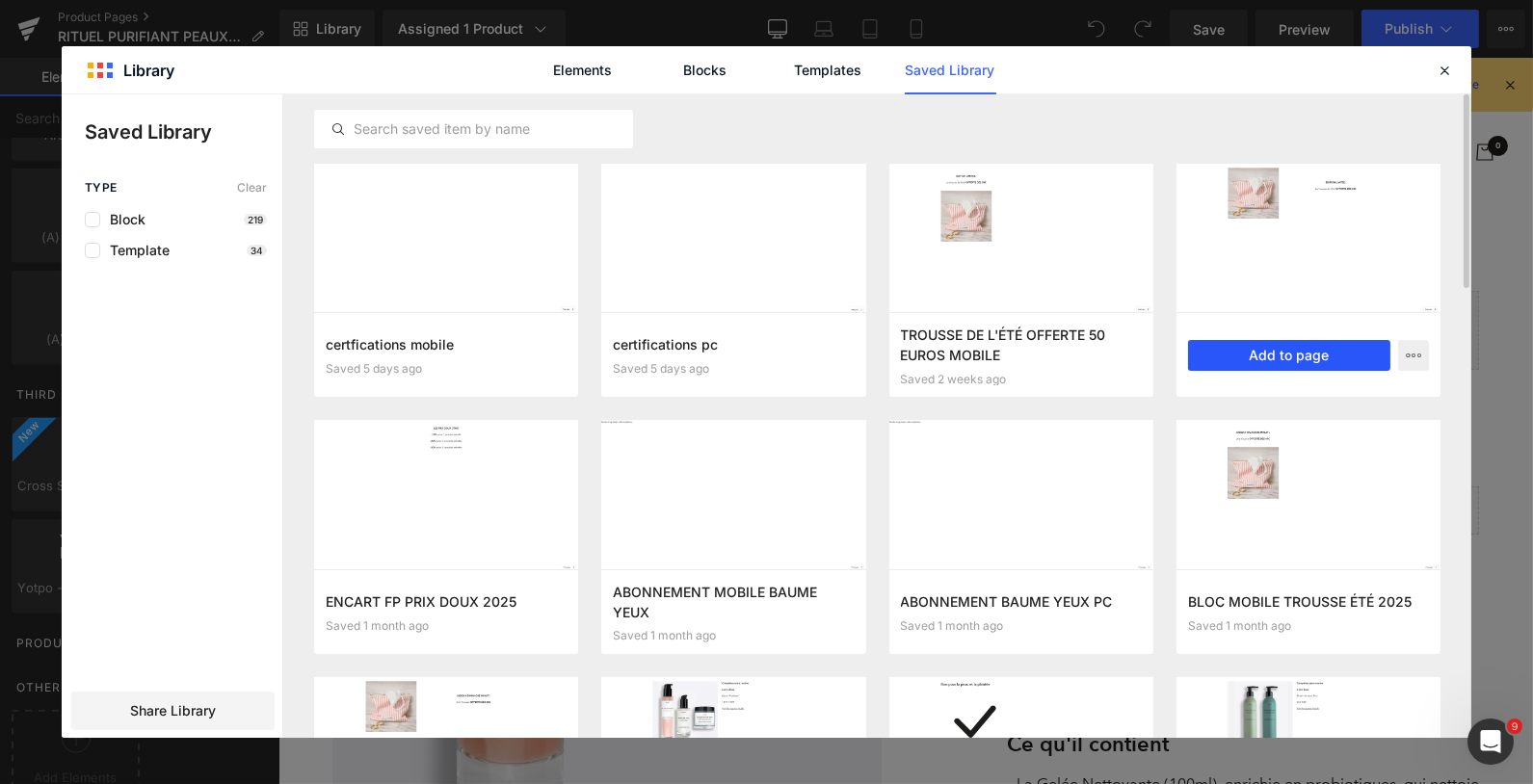 click on "Add to page" at bounding box center [1289, 355] 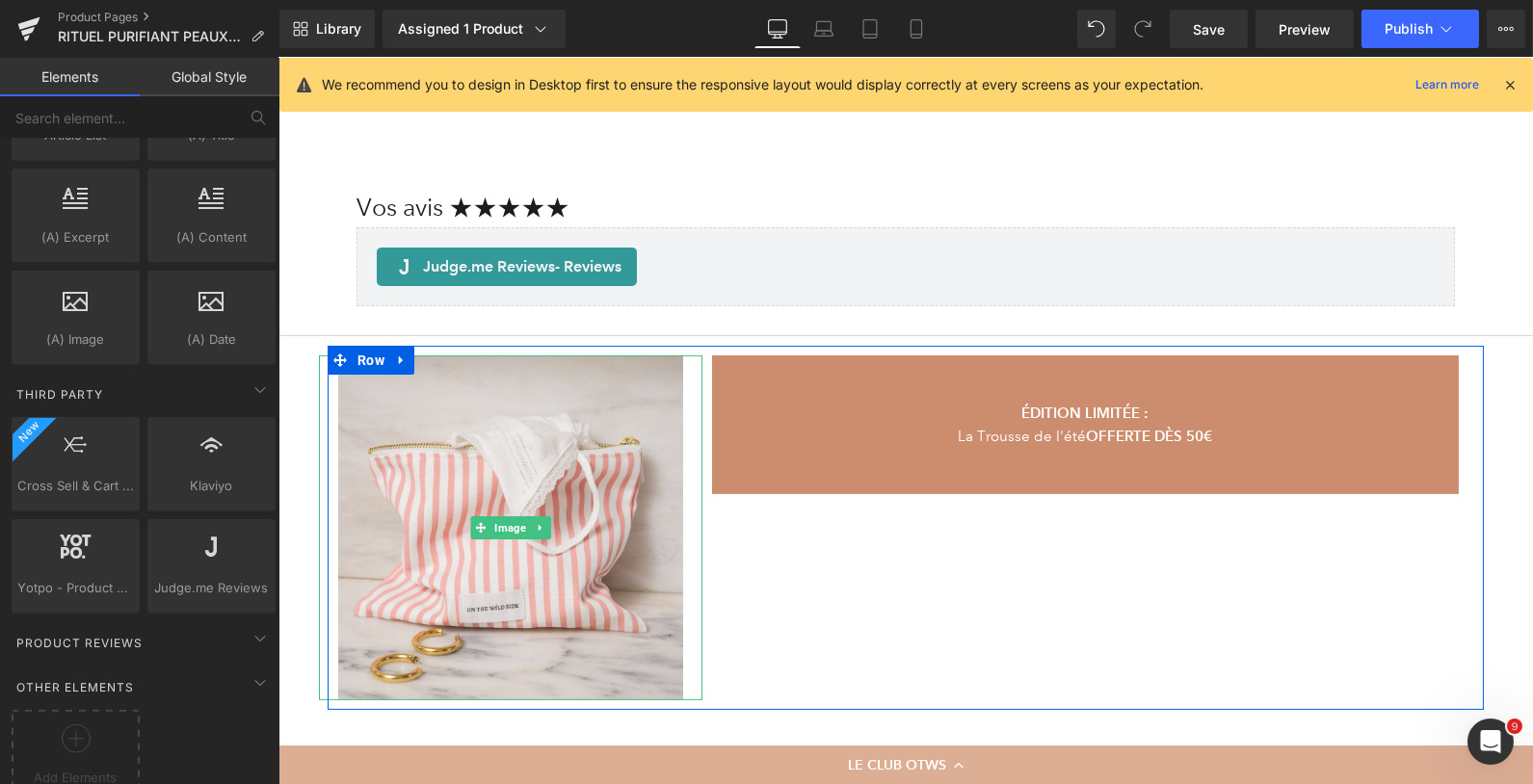 scroll, scrollTop: 1076, scrollLeft: 0, axis: vertical 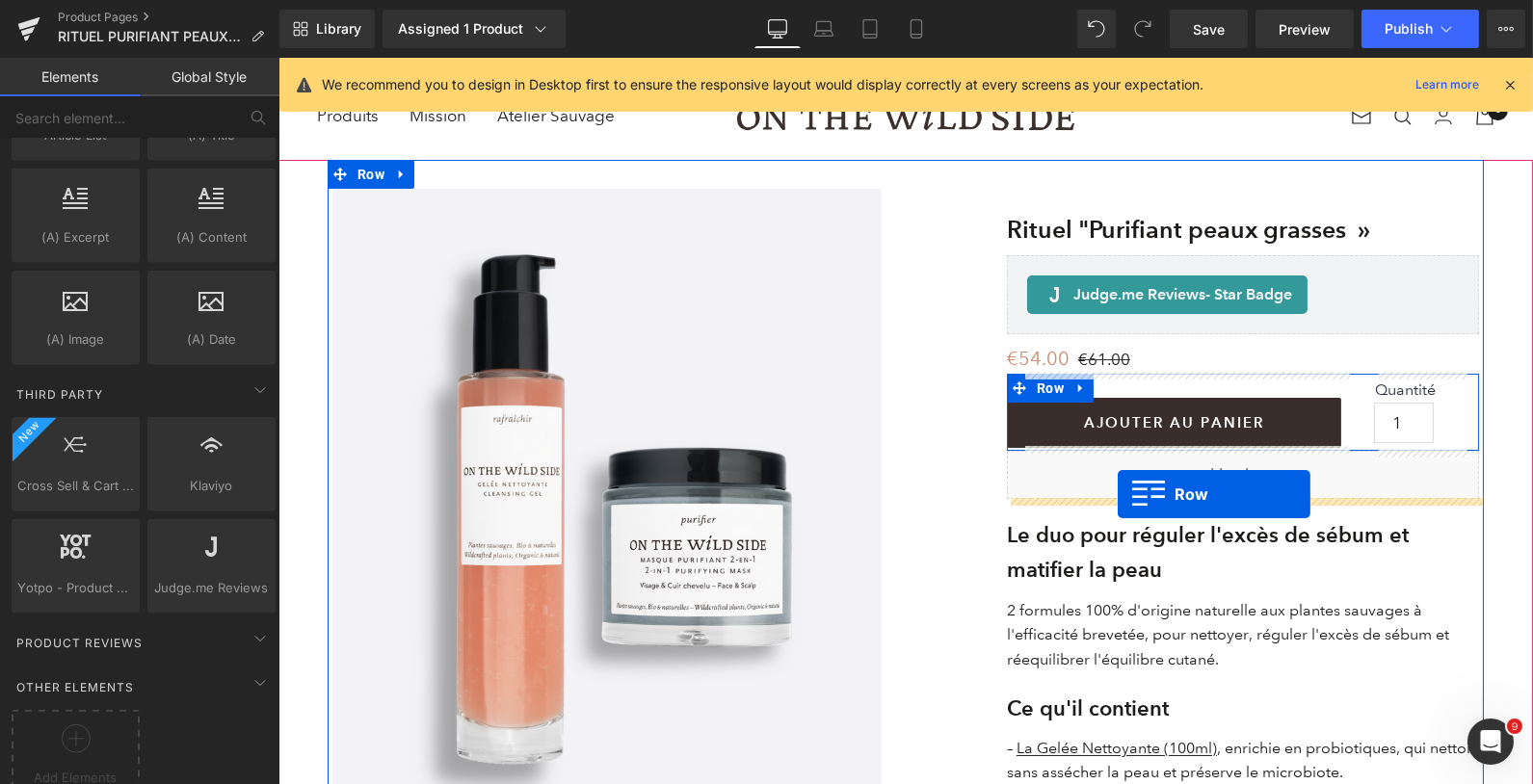 drag, startPoint x: 340, startPoint y: 377, endPoint x: 1117, endPoint y: 493, distance: 785.6112 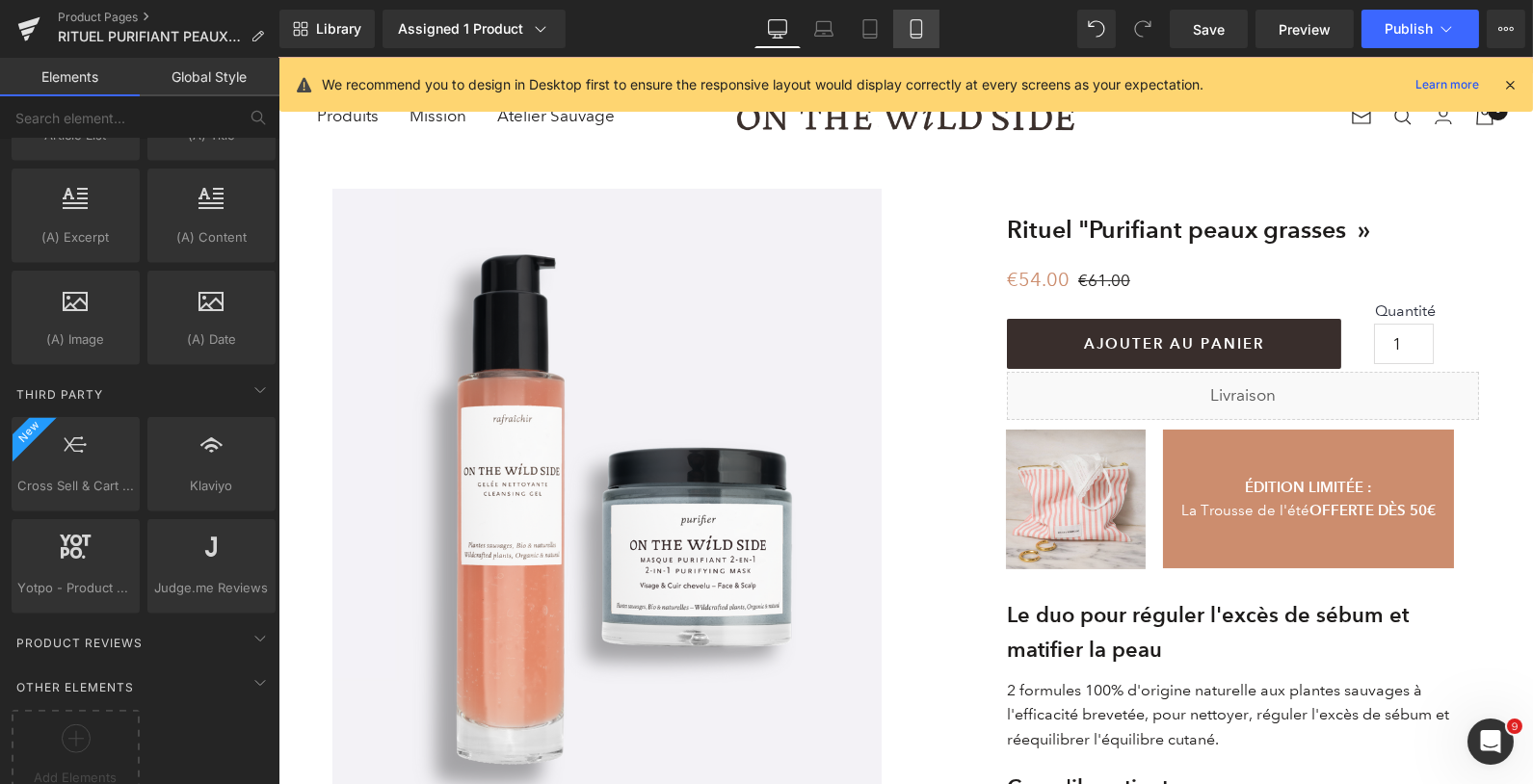 click 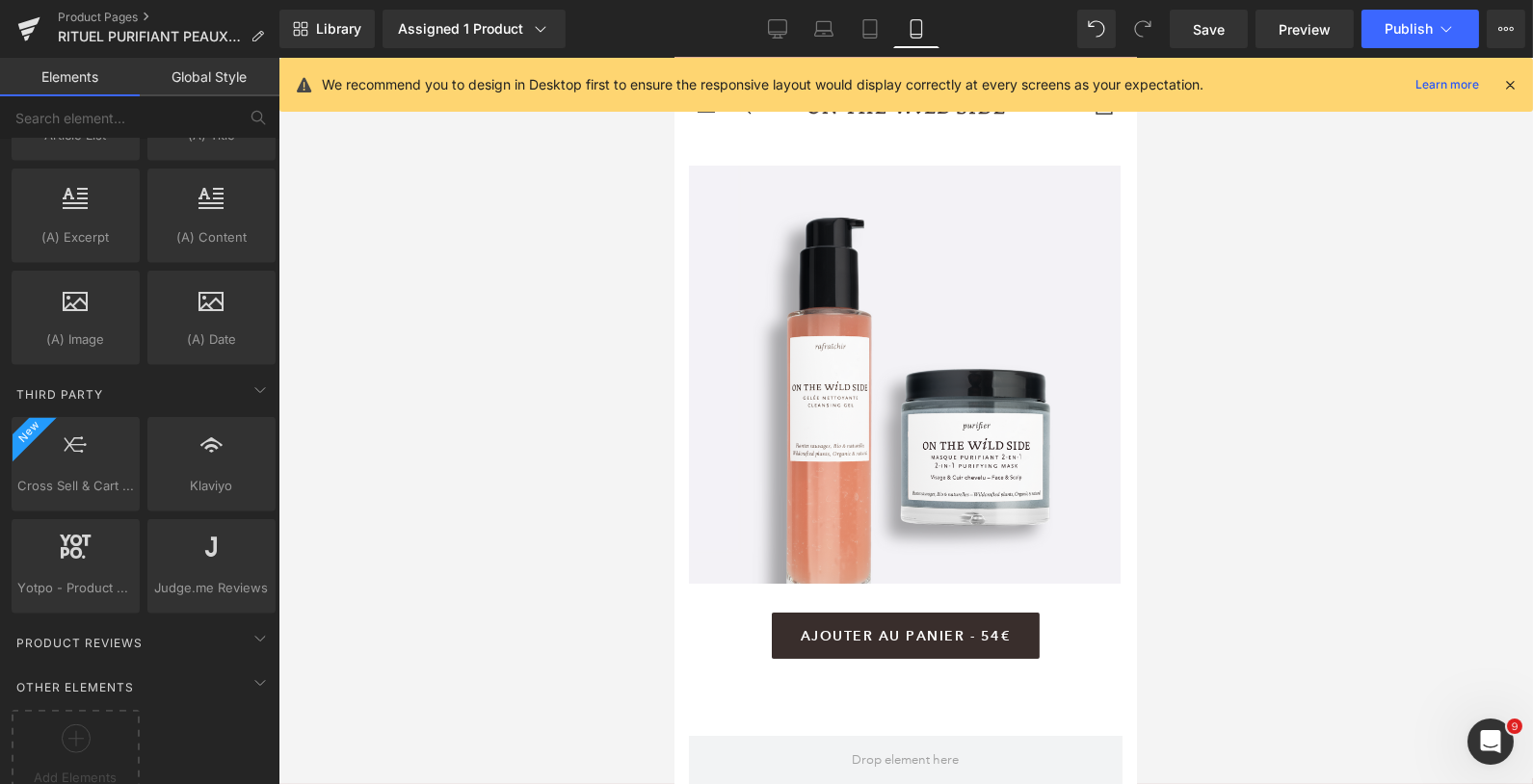 scroll, scrollTop: 114, scrollLeft: 0, axis: vertical 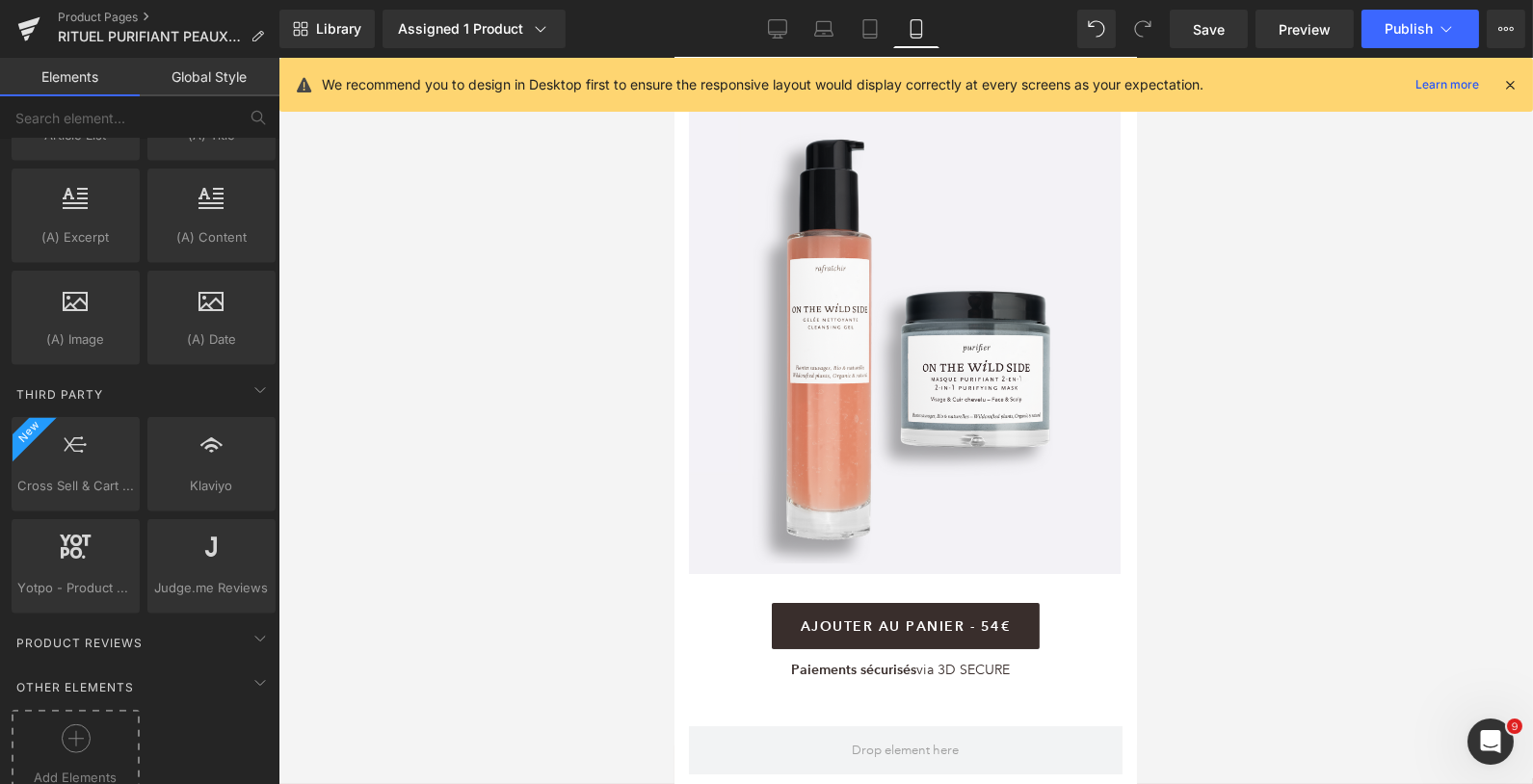 click at bounding box center [75, 745] 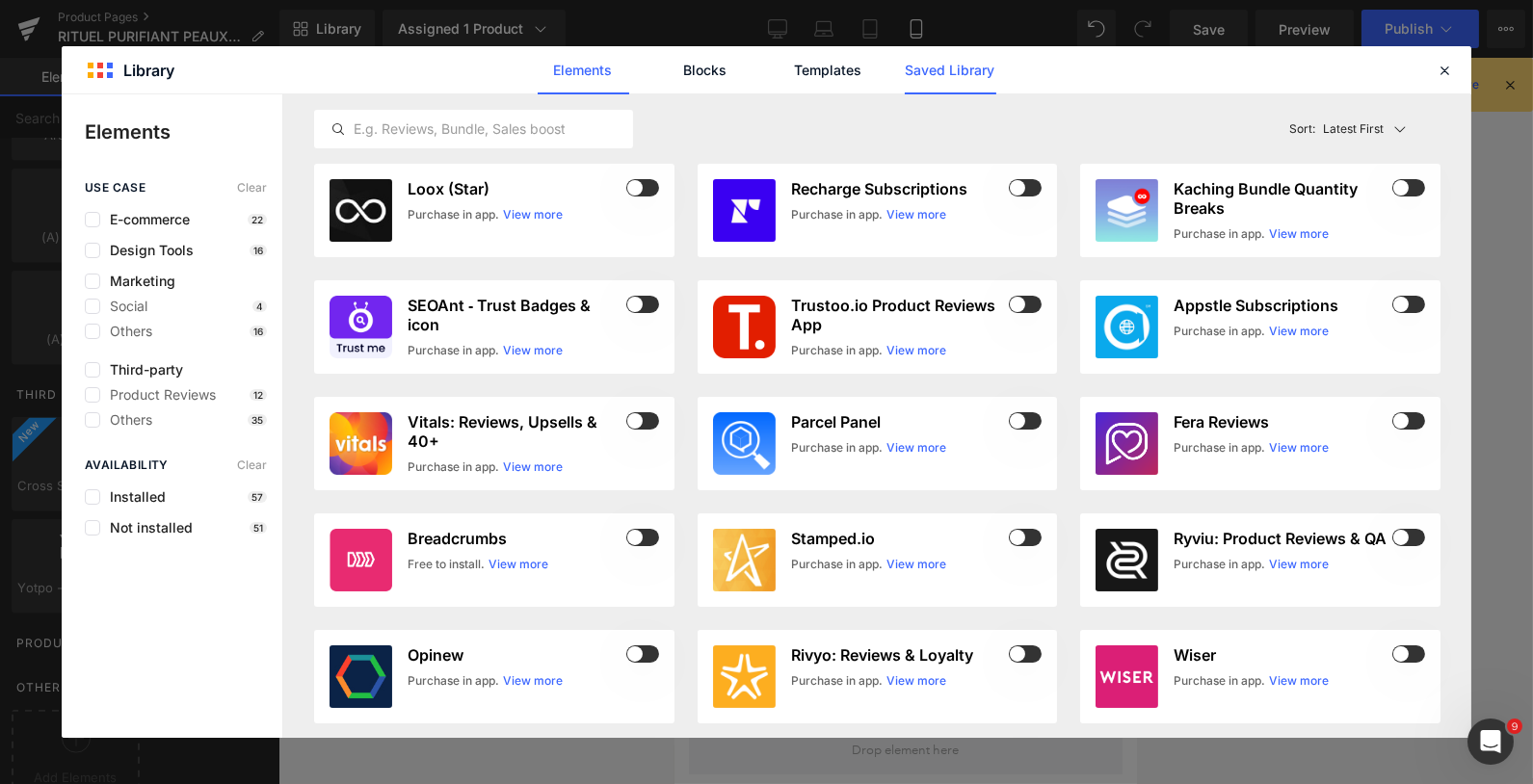 click on "Saved Library" 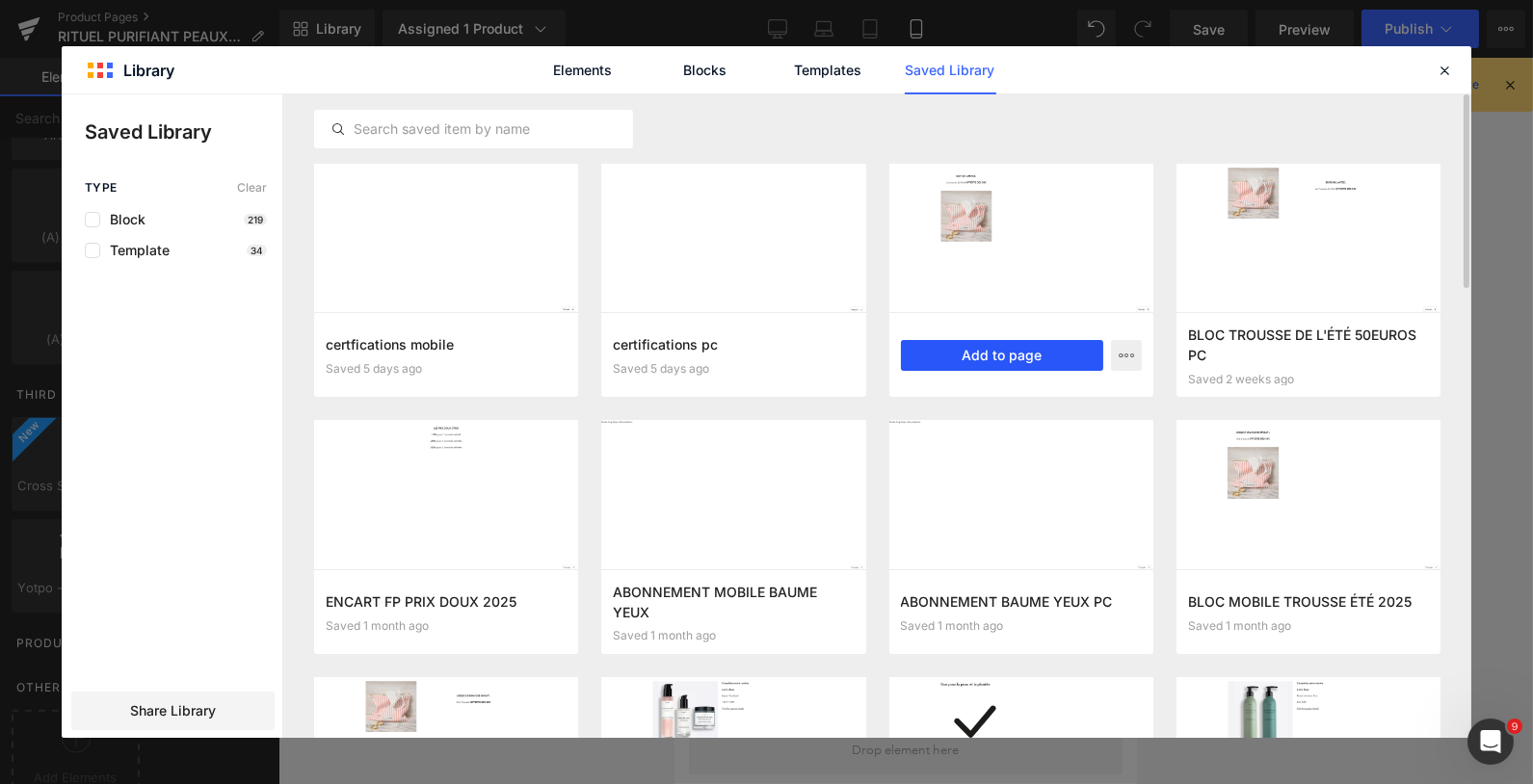 click on "Add to page" at bounding box center (1002, 355) 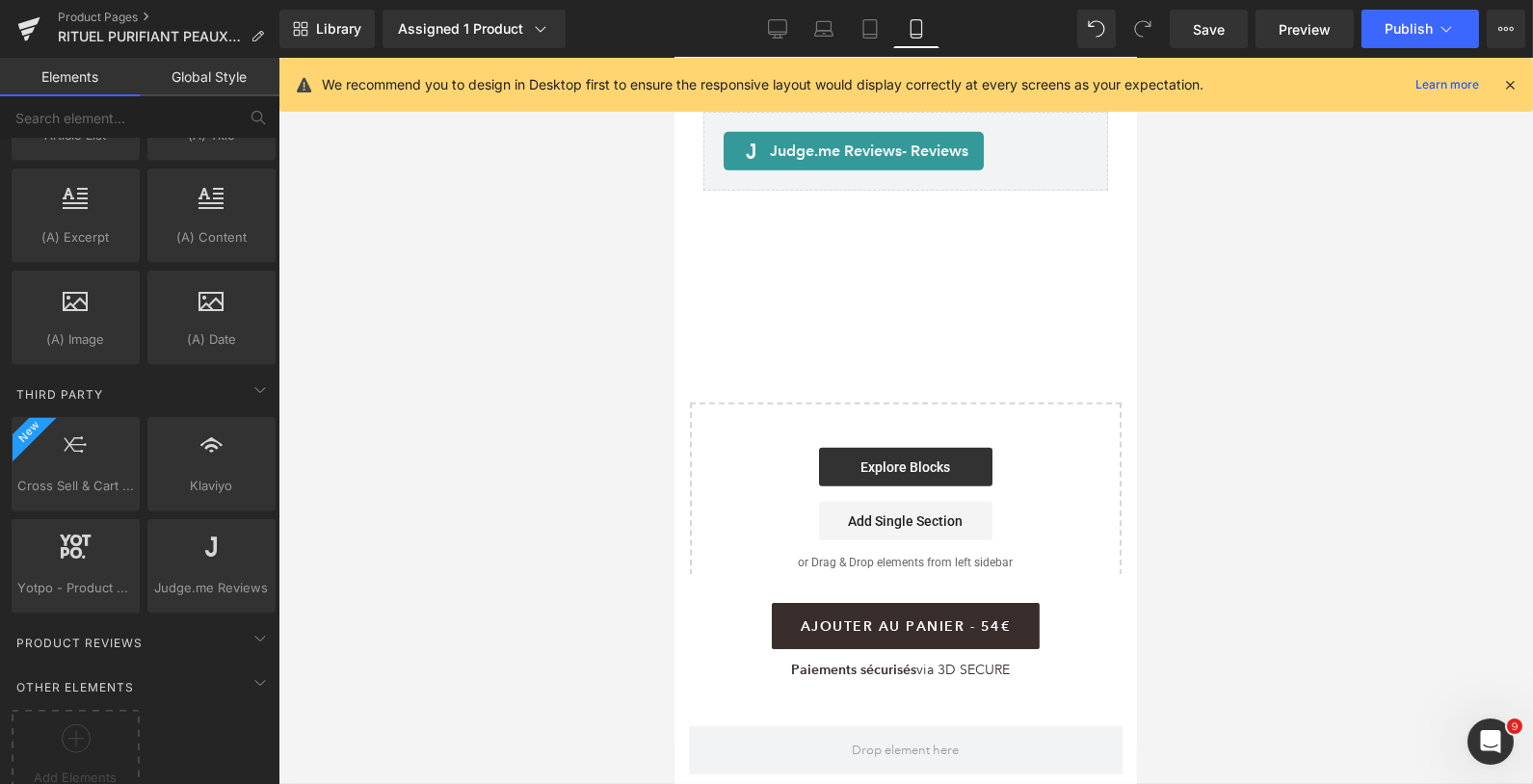scroll, scrollTop: 1732, scrollLeft: 0, axis: vertical 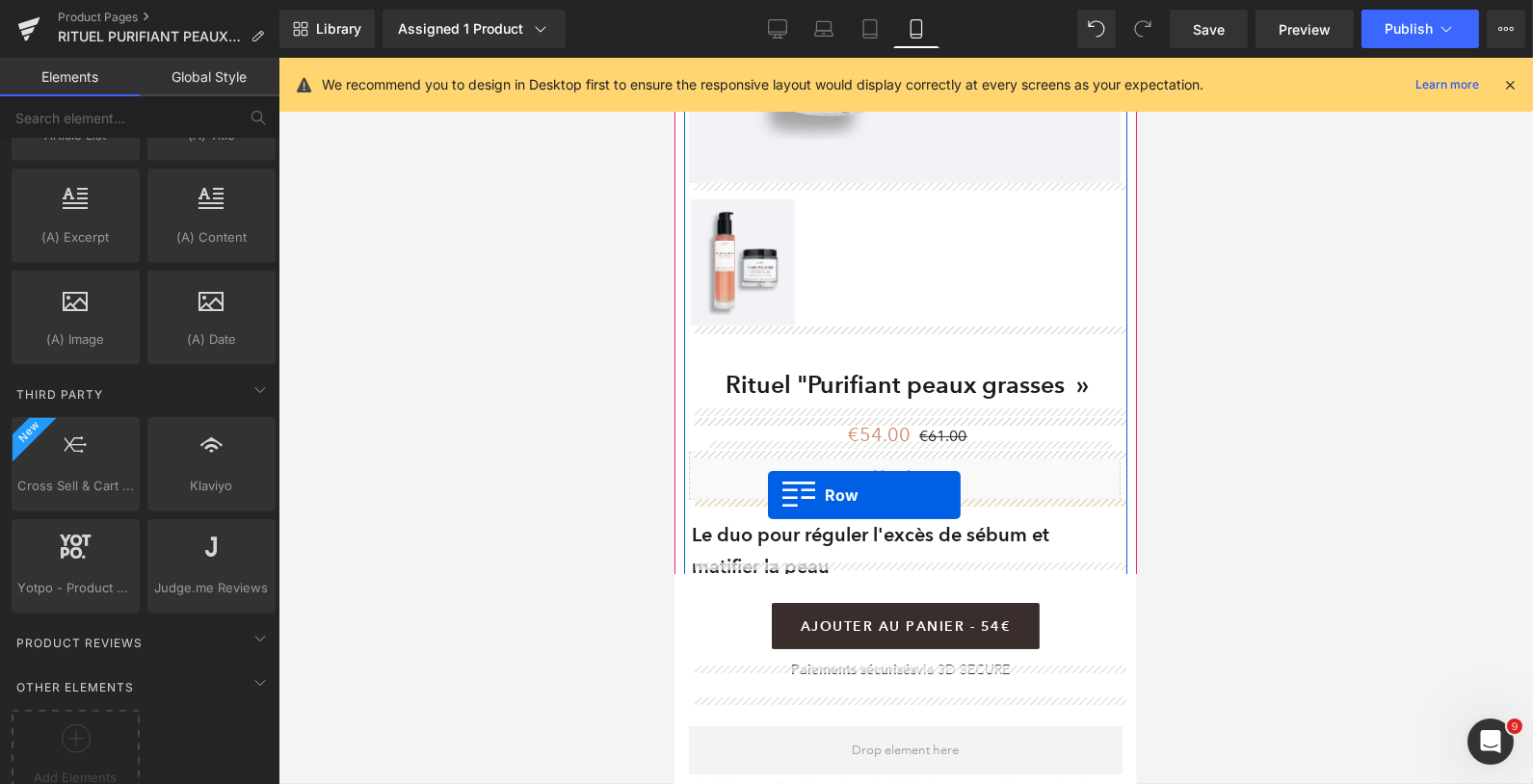 drag, startPoint x: 684, startPoint y: 175, endPoint x: 767, endPoint y: 494, distance: 329.62099 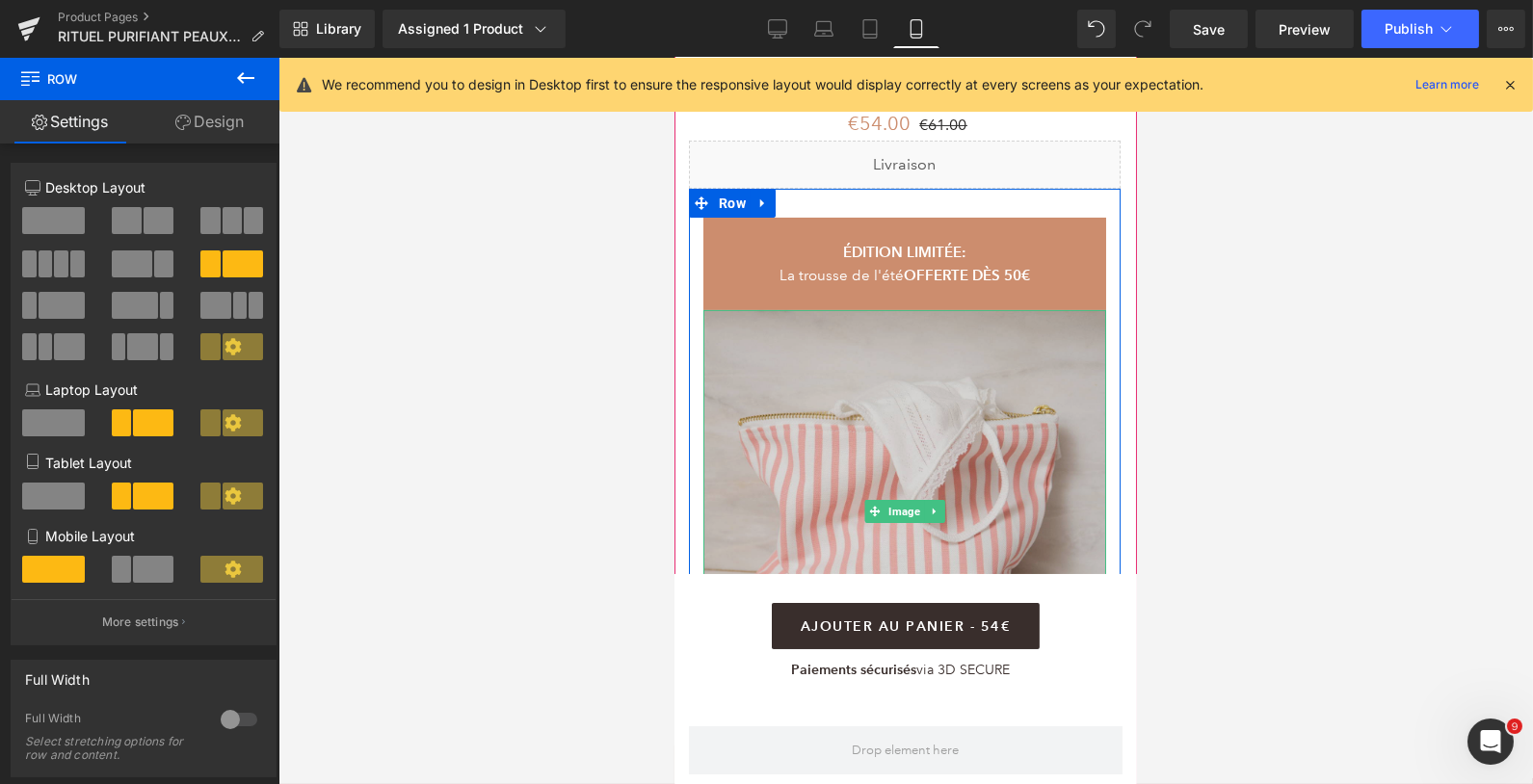 scroll, scrollTop: 730, scrollLeft: 0, axis: vertical 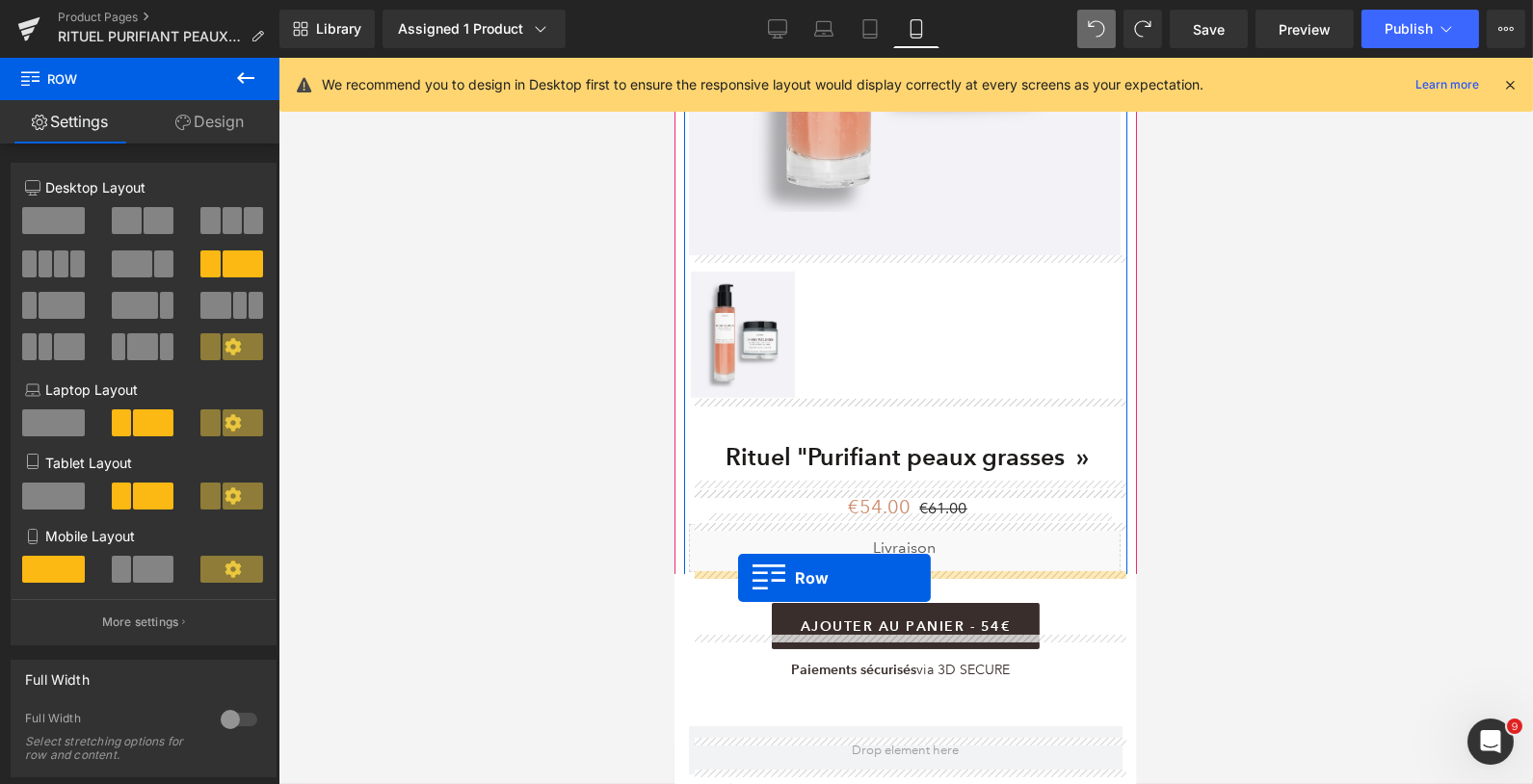 drag, startPoint x: 687, startPoint y: 423, endPoint x: 737, endPoint y: 578, distance: 162.86497 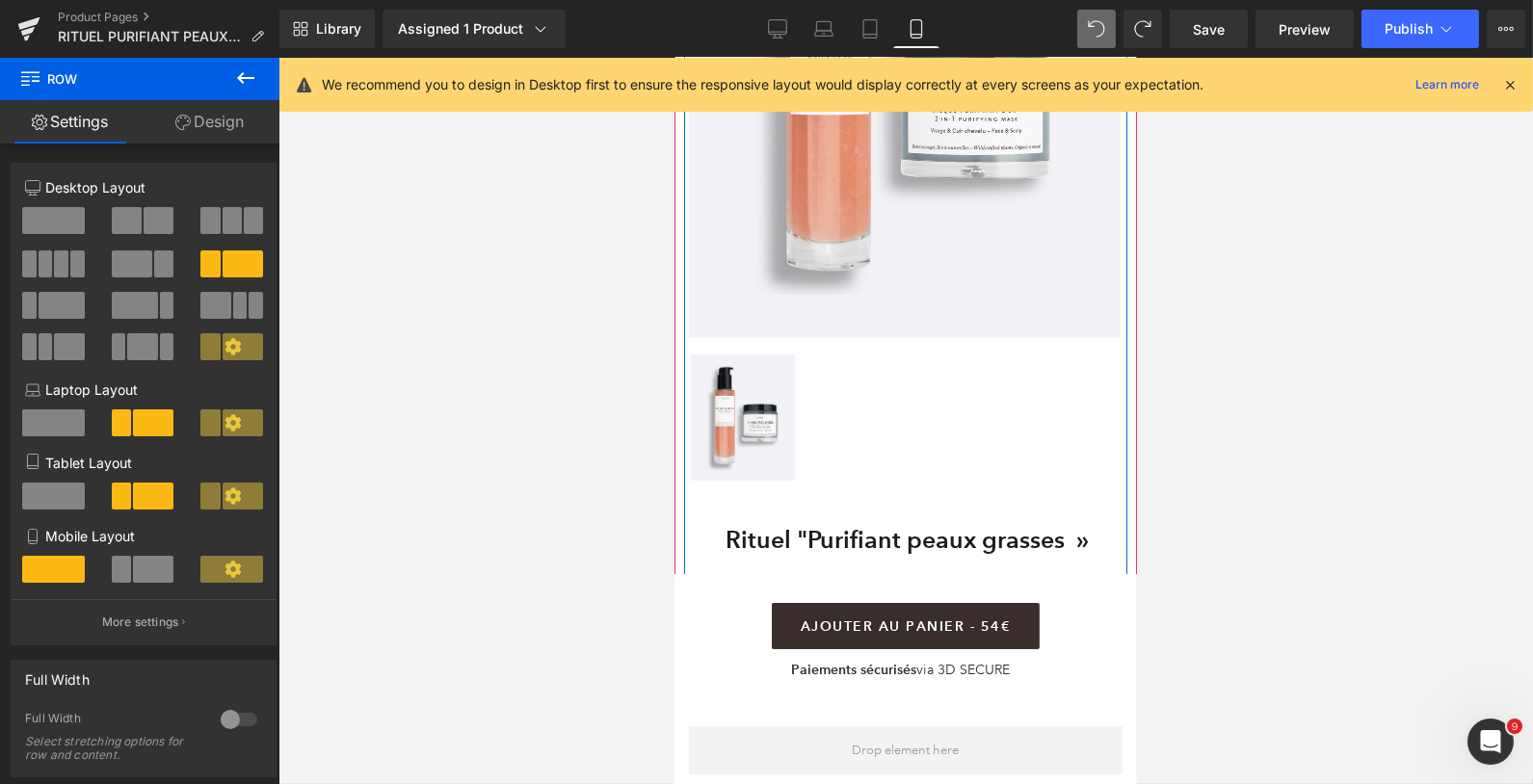 scroll, scrollTop: 0, scrollLeft: 0, axis: both 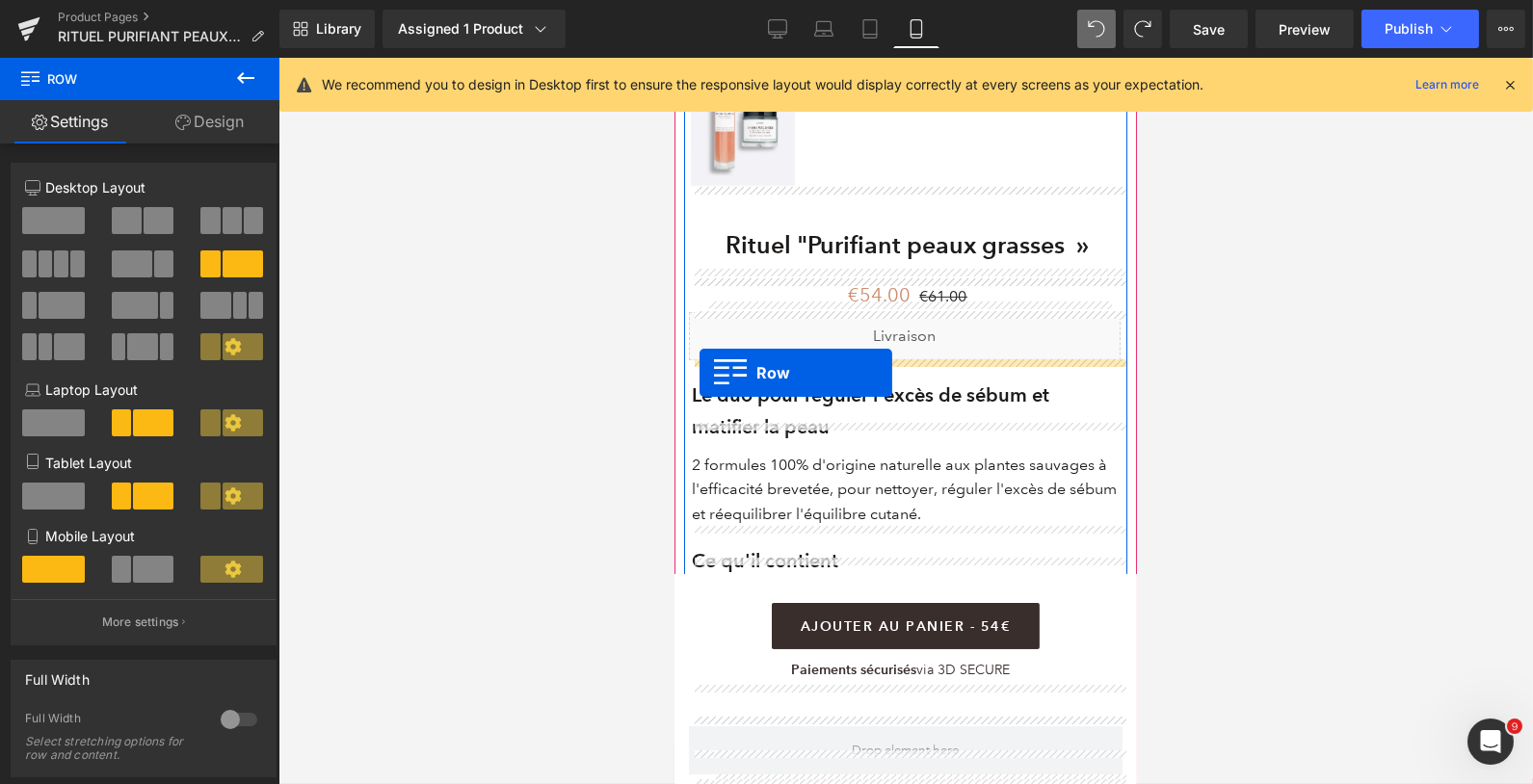 drag, startPoint x: 685, startPoint y: 319, endPoint x: 699, endPoint y: 374, distance: 56.753854 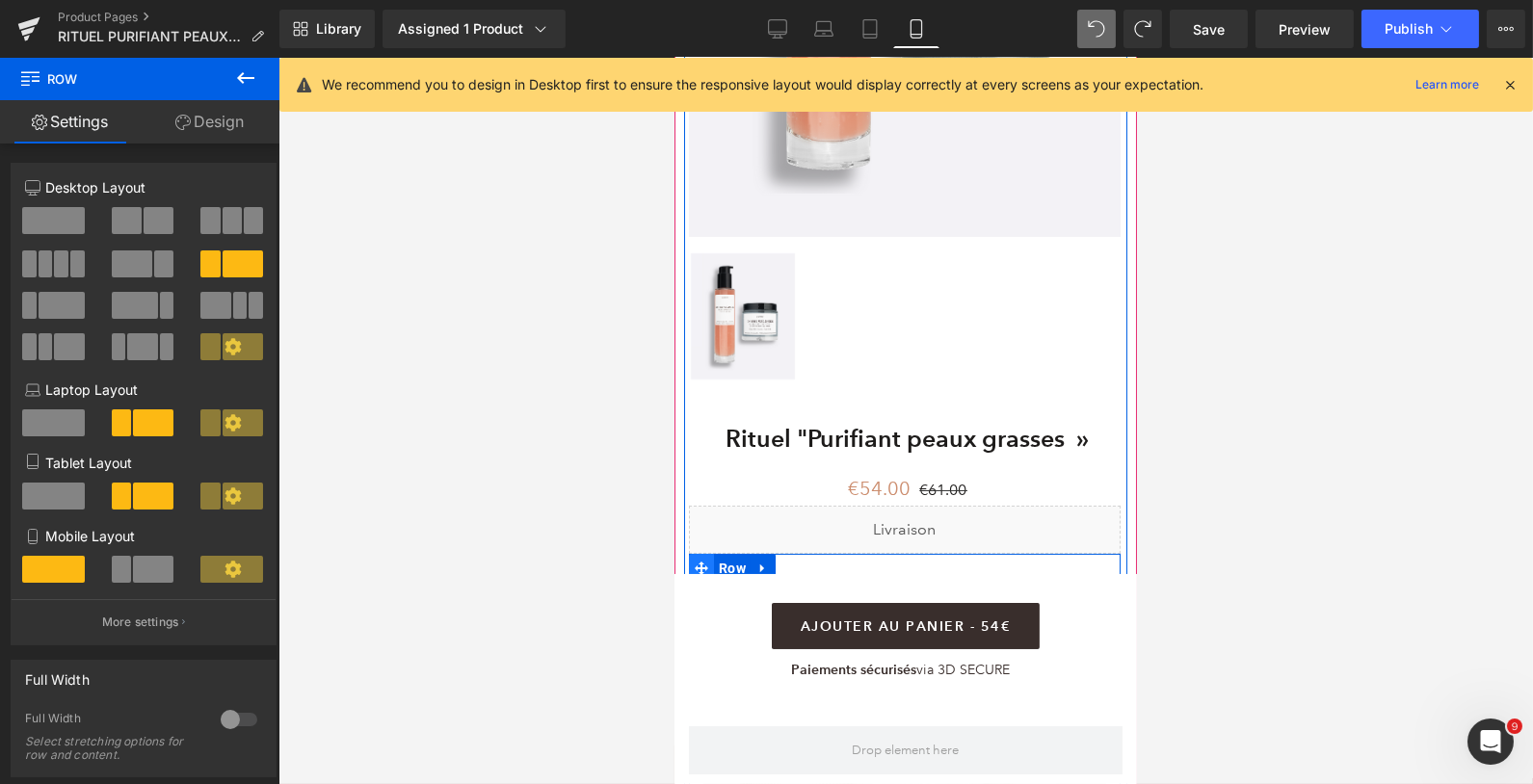 scroll, scrollTop: 0, scrollLeft: 0, axis: both 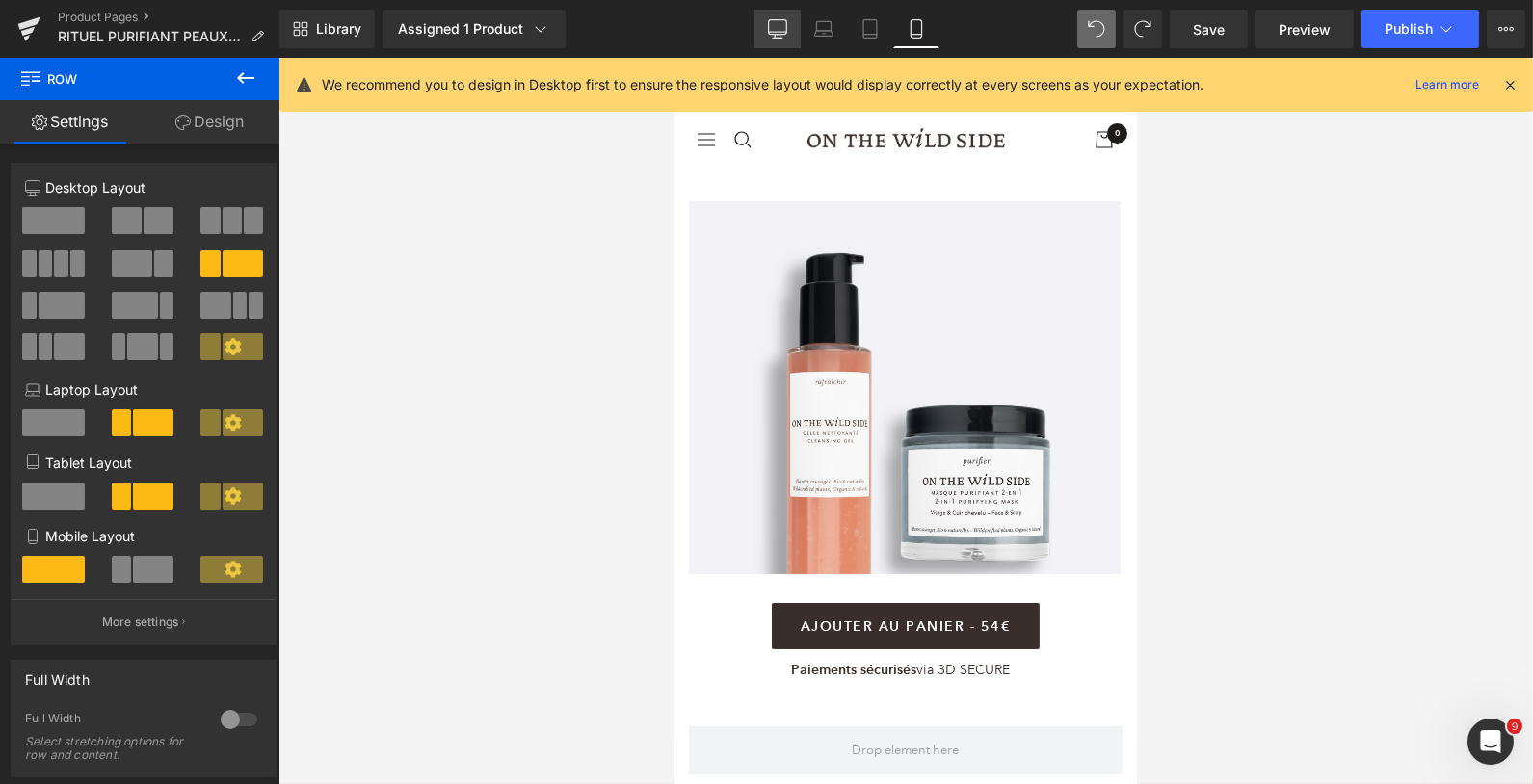 click 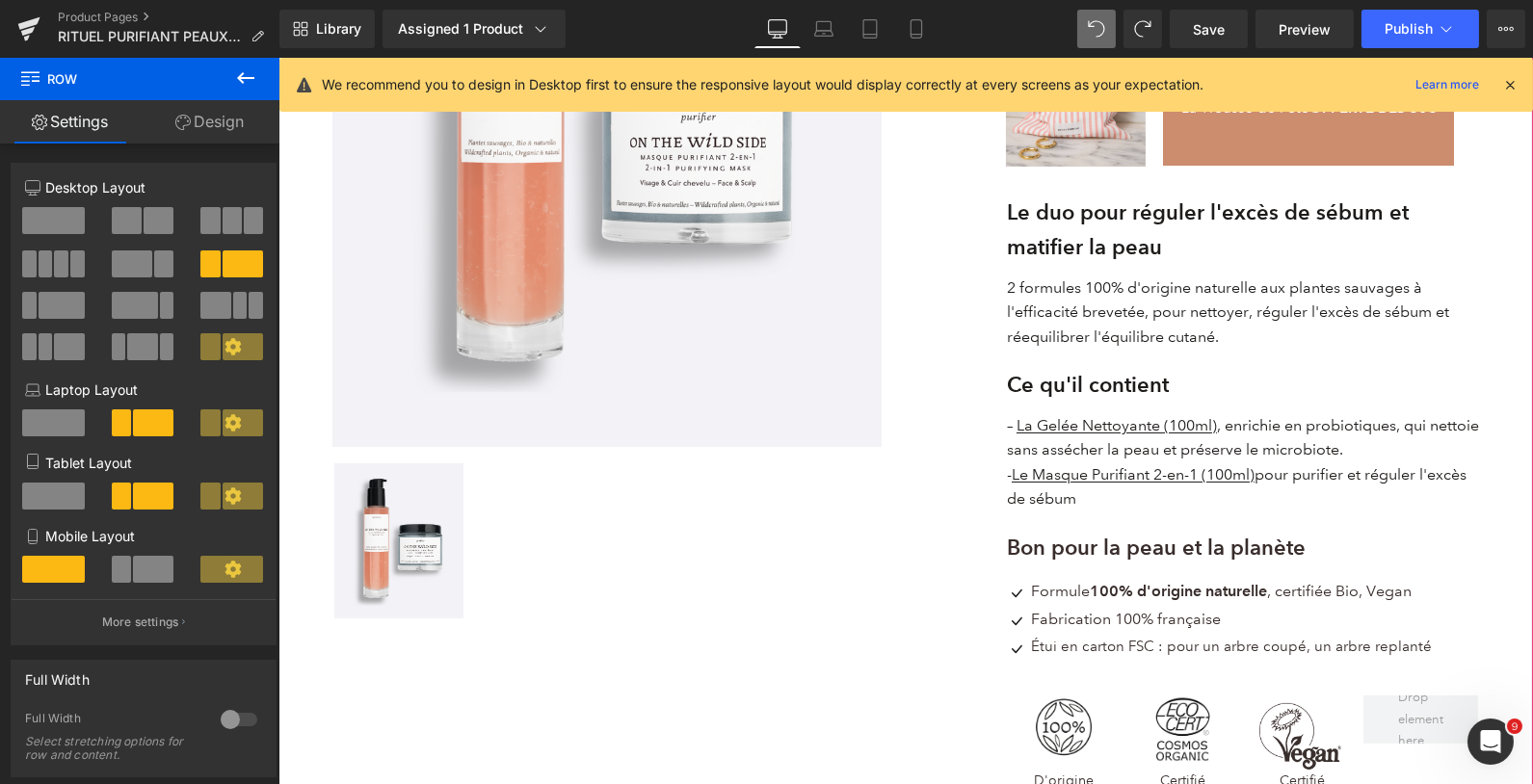 scroll, scrollTop: 477, scrollLeft: 0, axis: vertical 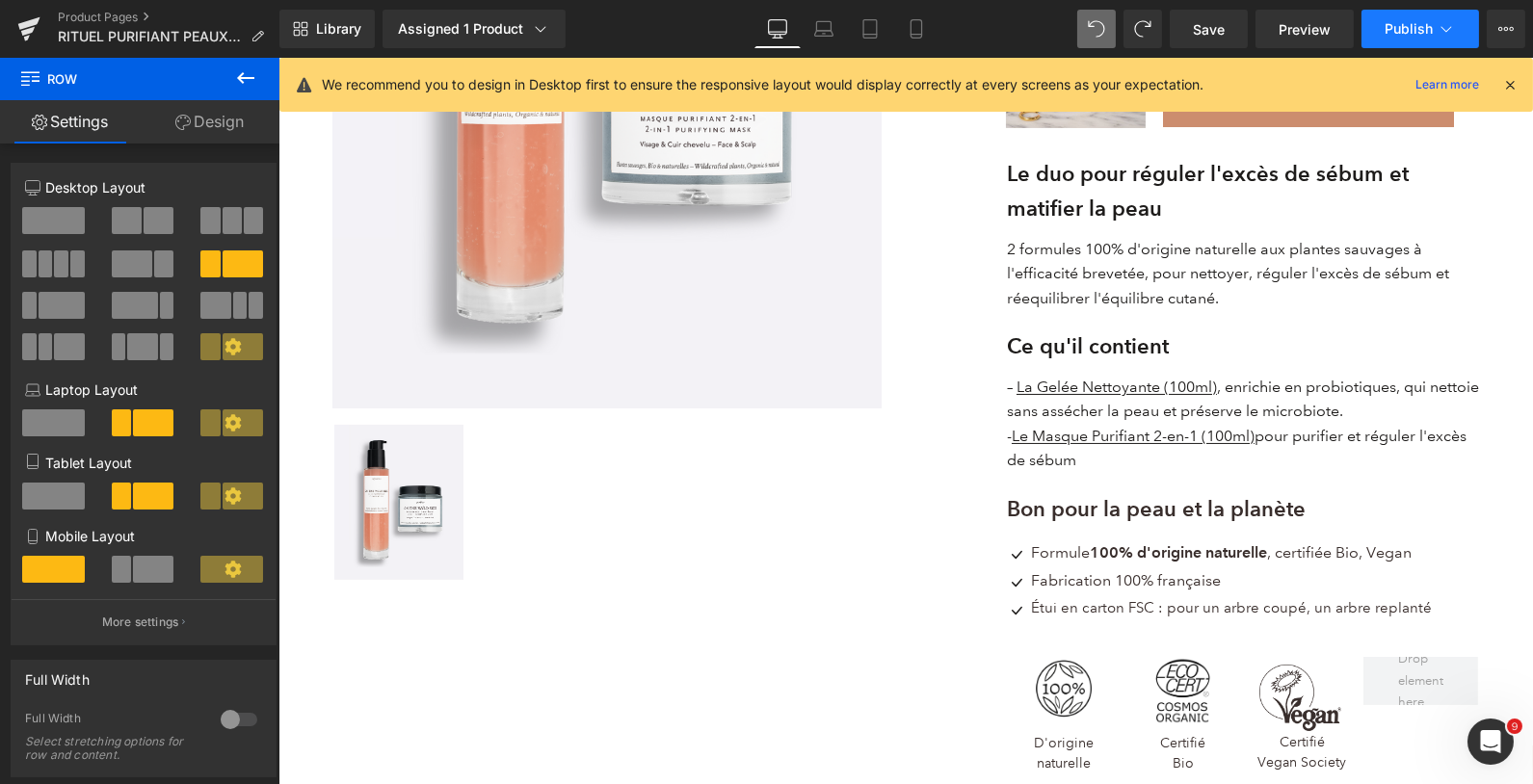 click on "Publish" at bounding box center (1409, 29) 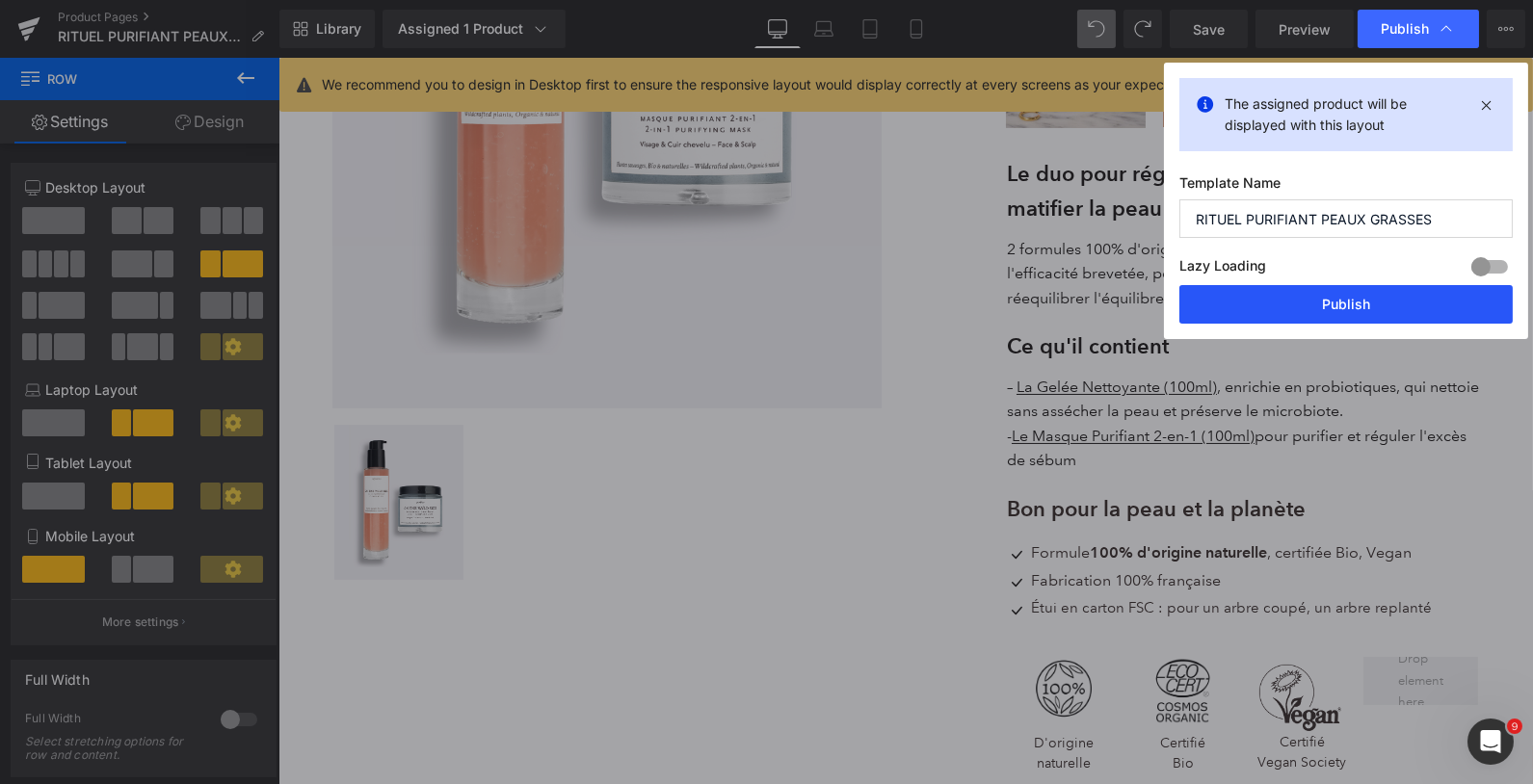 click on "Publish" at bounding box center (1346, 304) 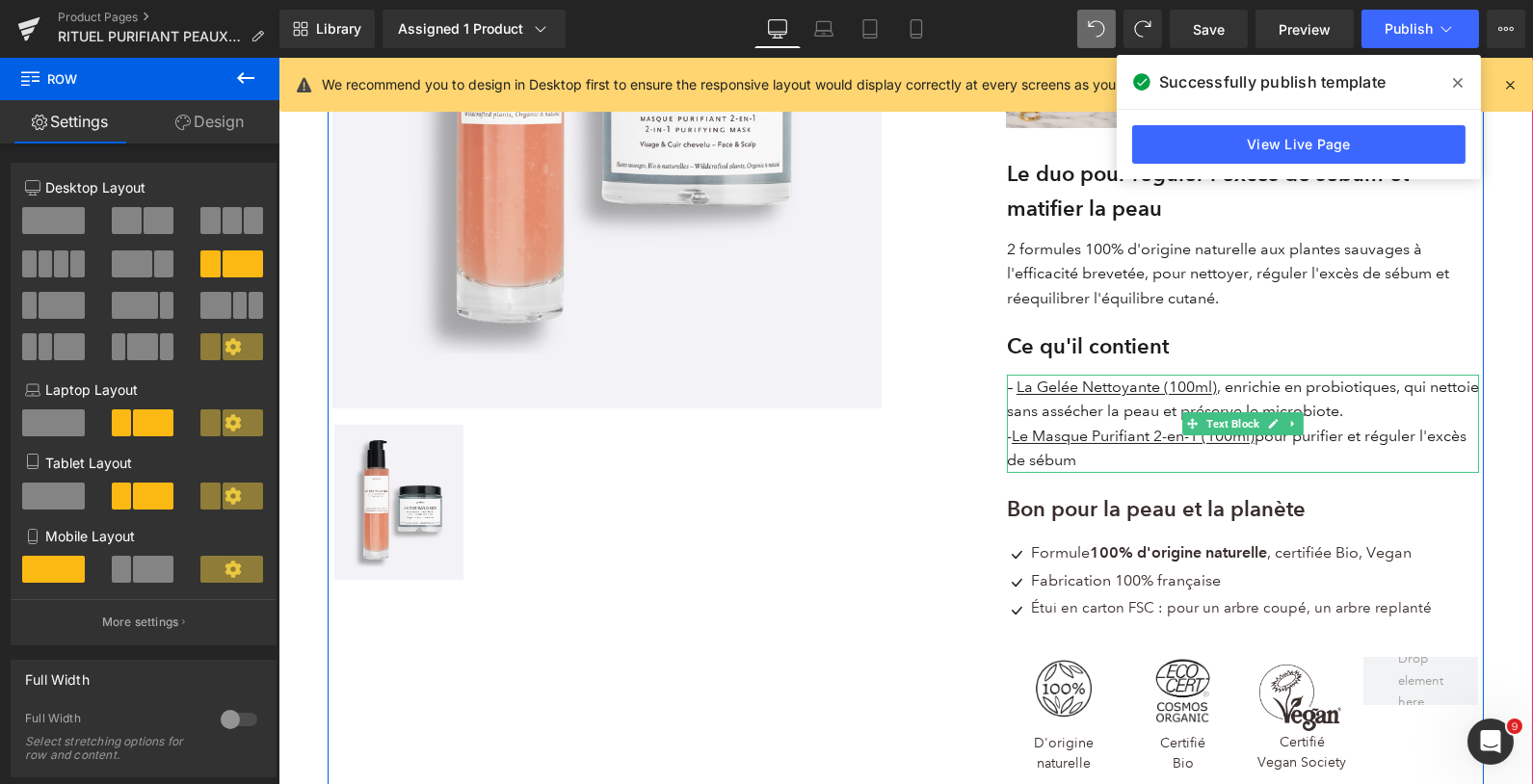 click on "-  Le Masque Purifiant 2-en-1 (100ml)  pour purifier et réguler l'excès de sébum" at bounding box center [1242, 448] 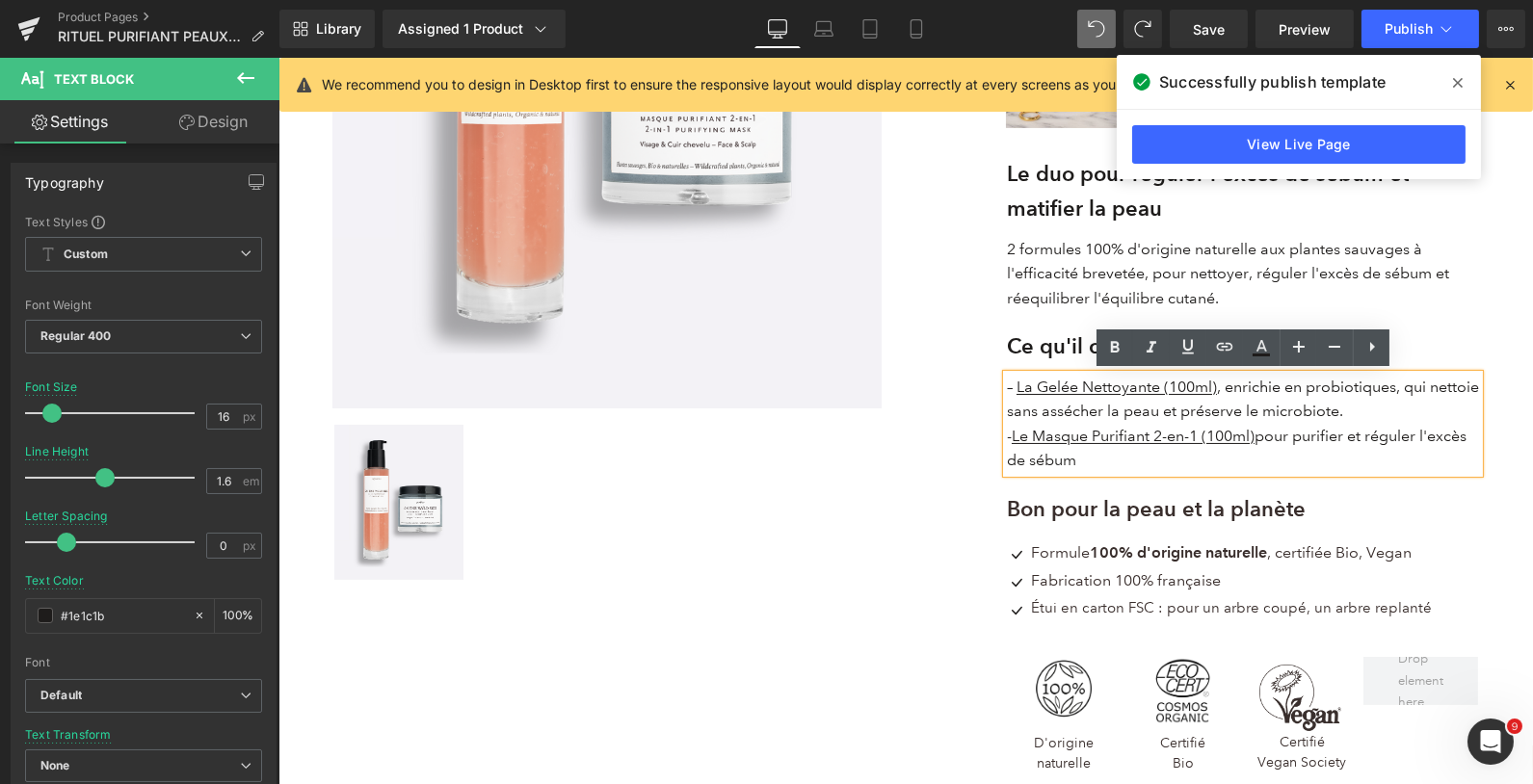 type 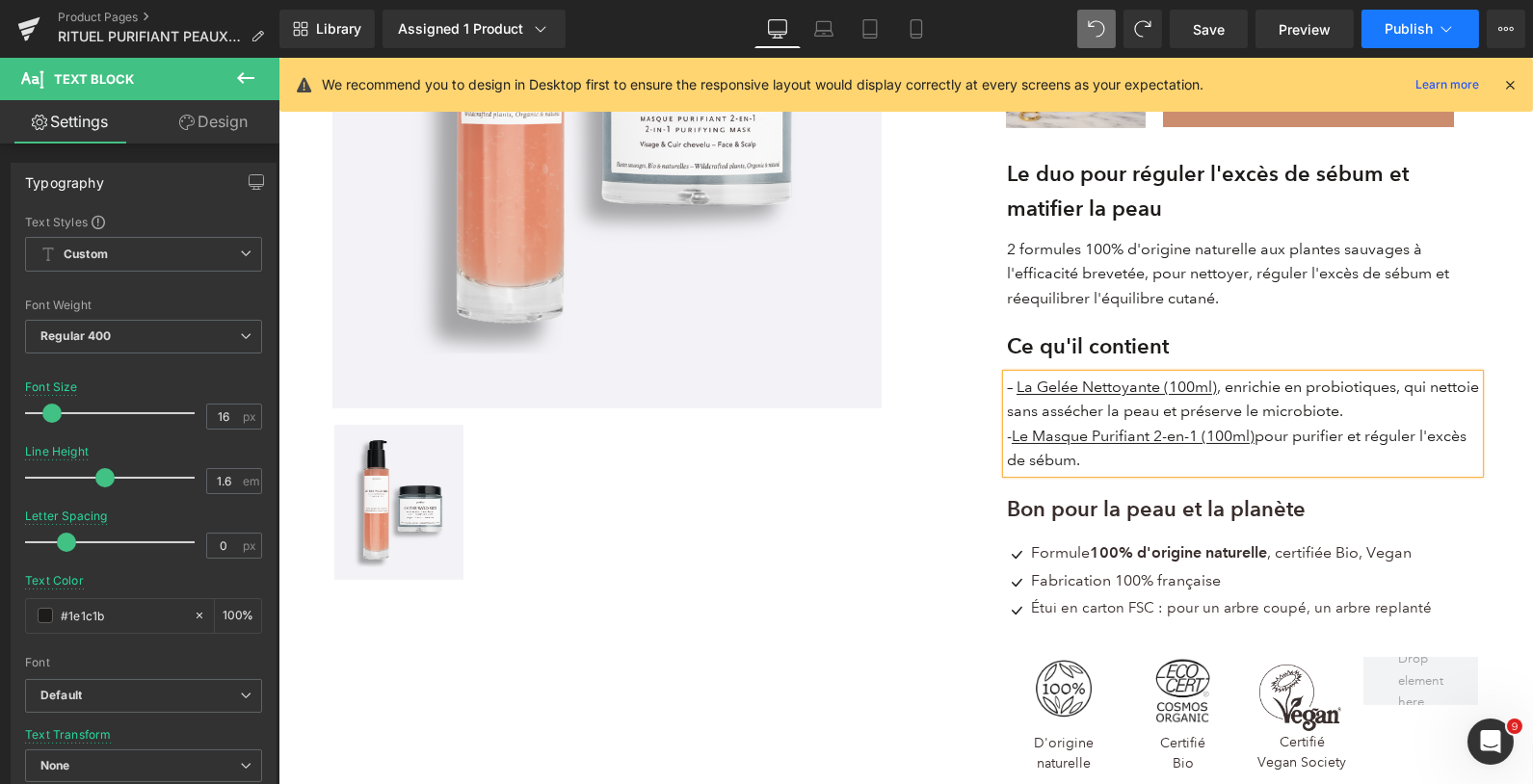click on "Publish" at bounding box center (1409, 29) 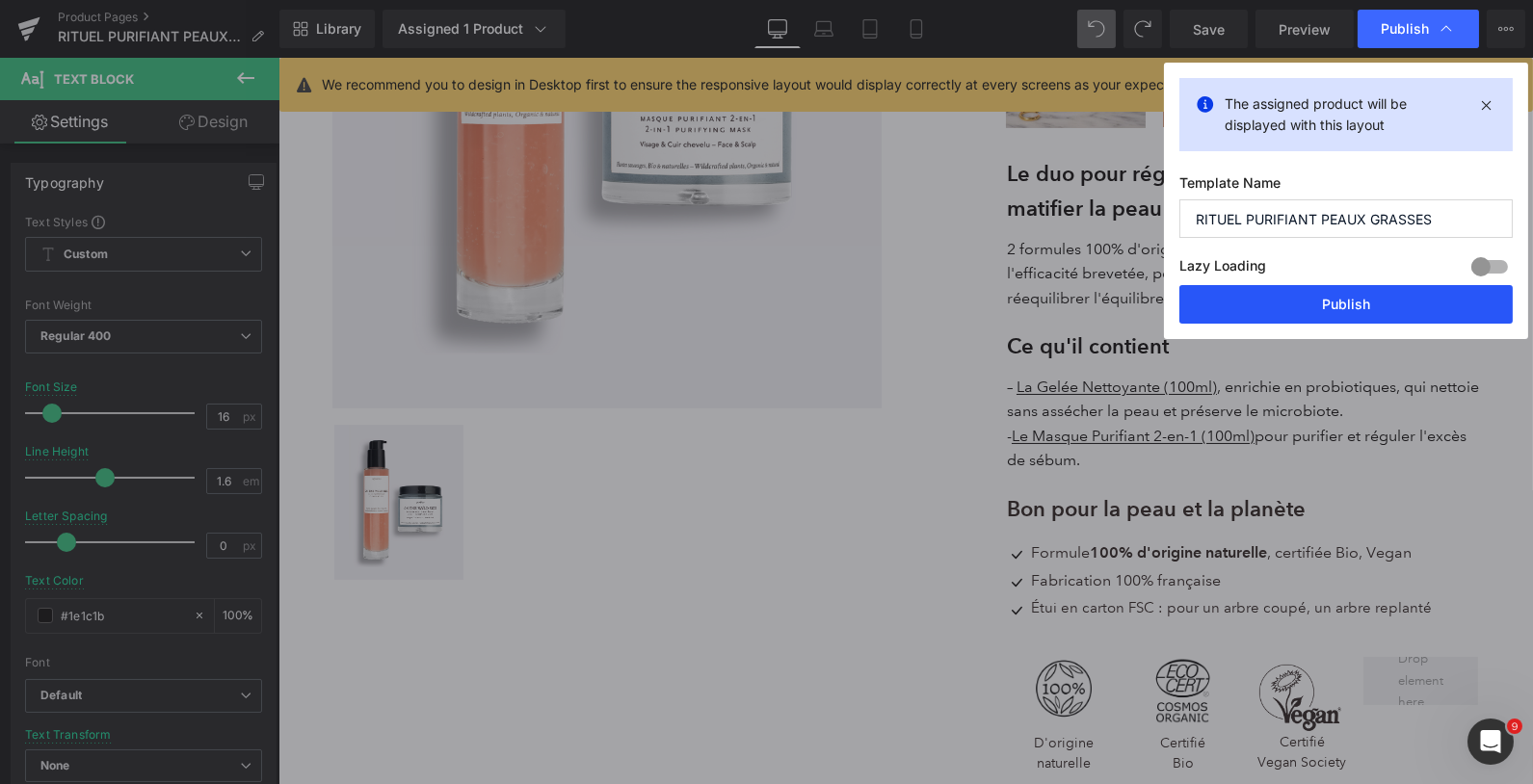 click on "Publish" at bounding box center (1346, 304) 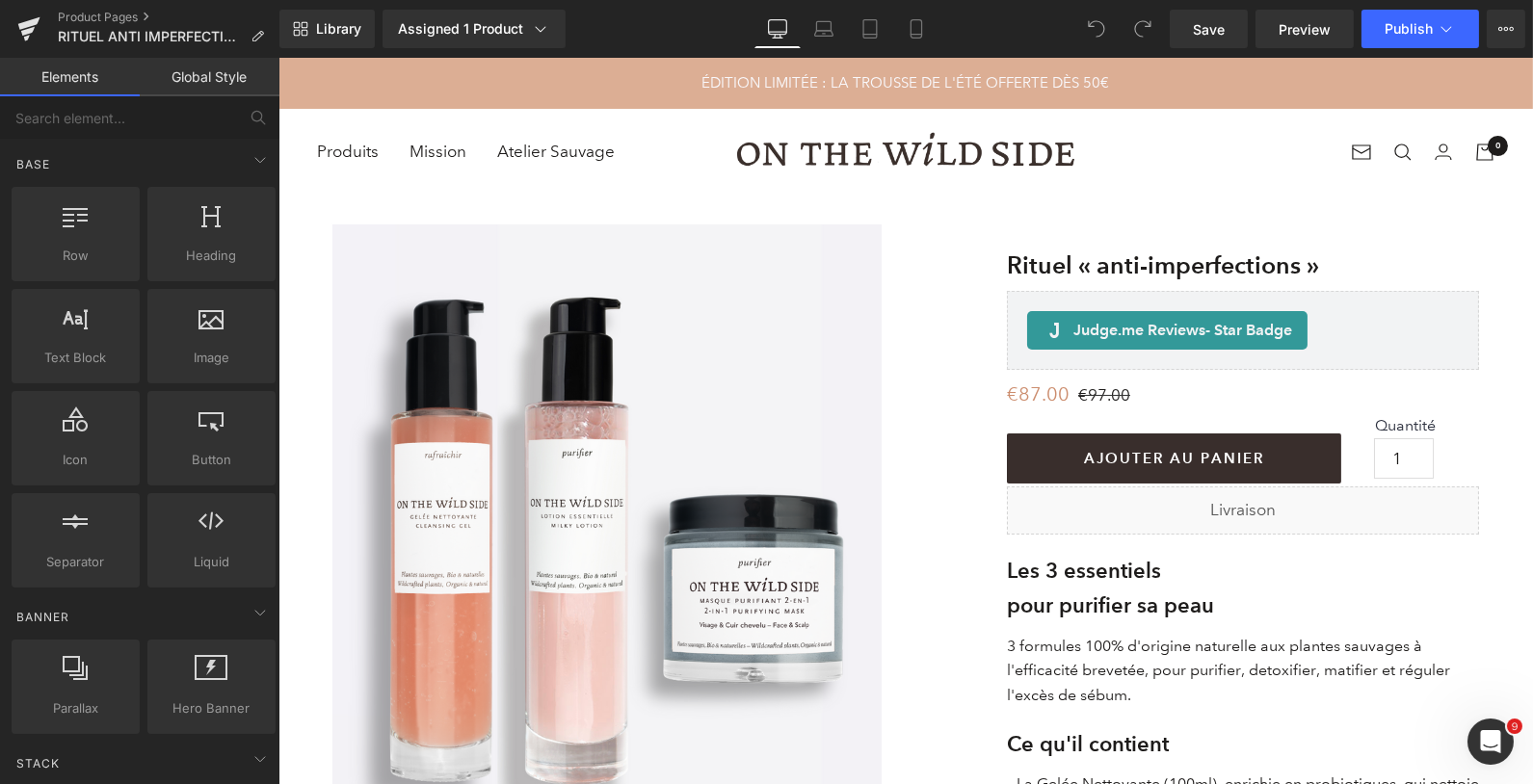 scroll, scrollTop: 0, scrollLeft: 0, axis: both 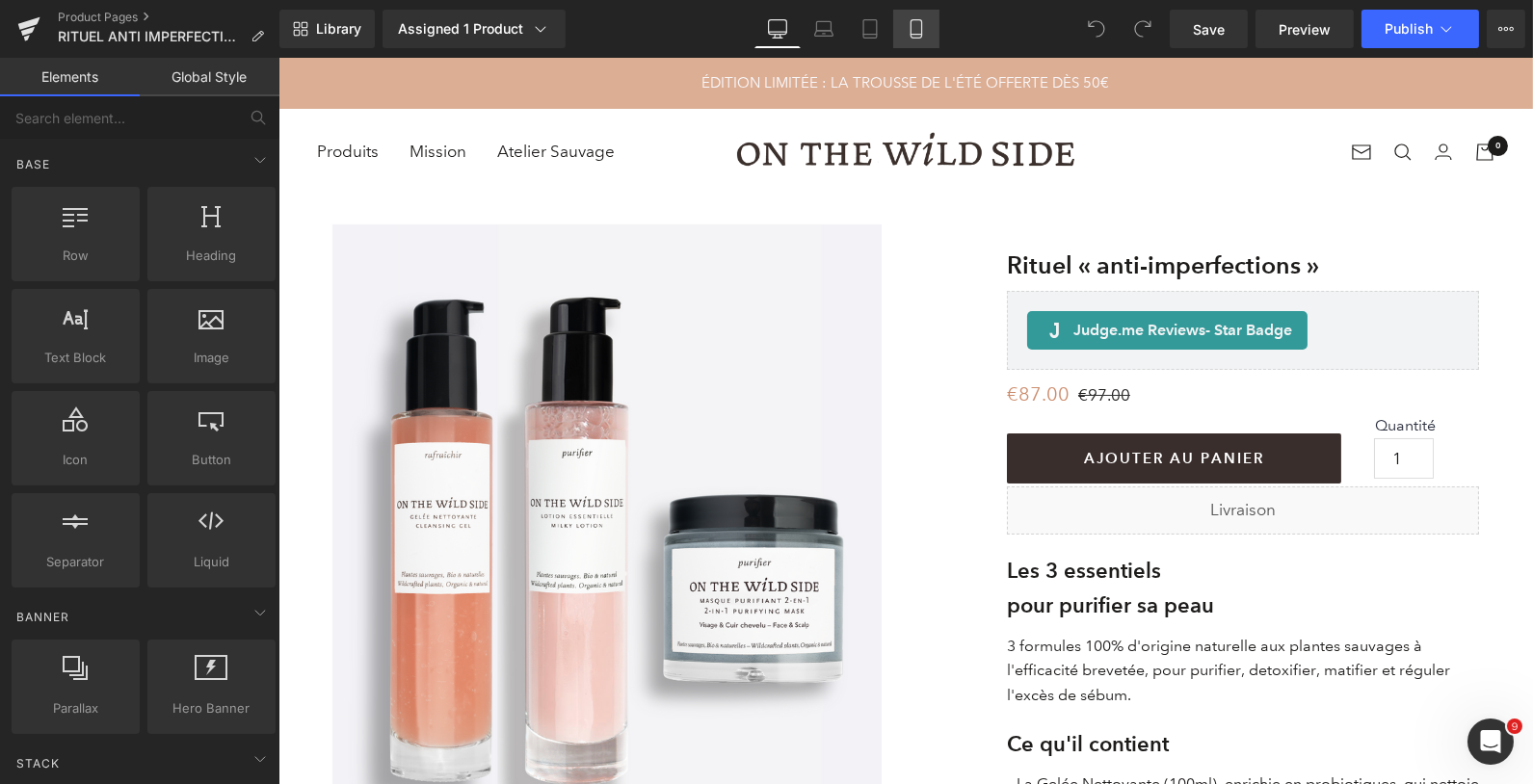 click on "Mobile" at bounding box center [916, 29] 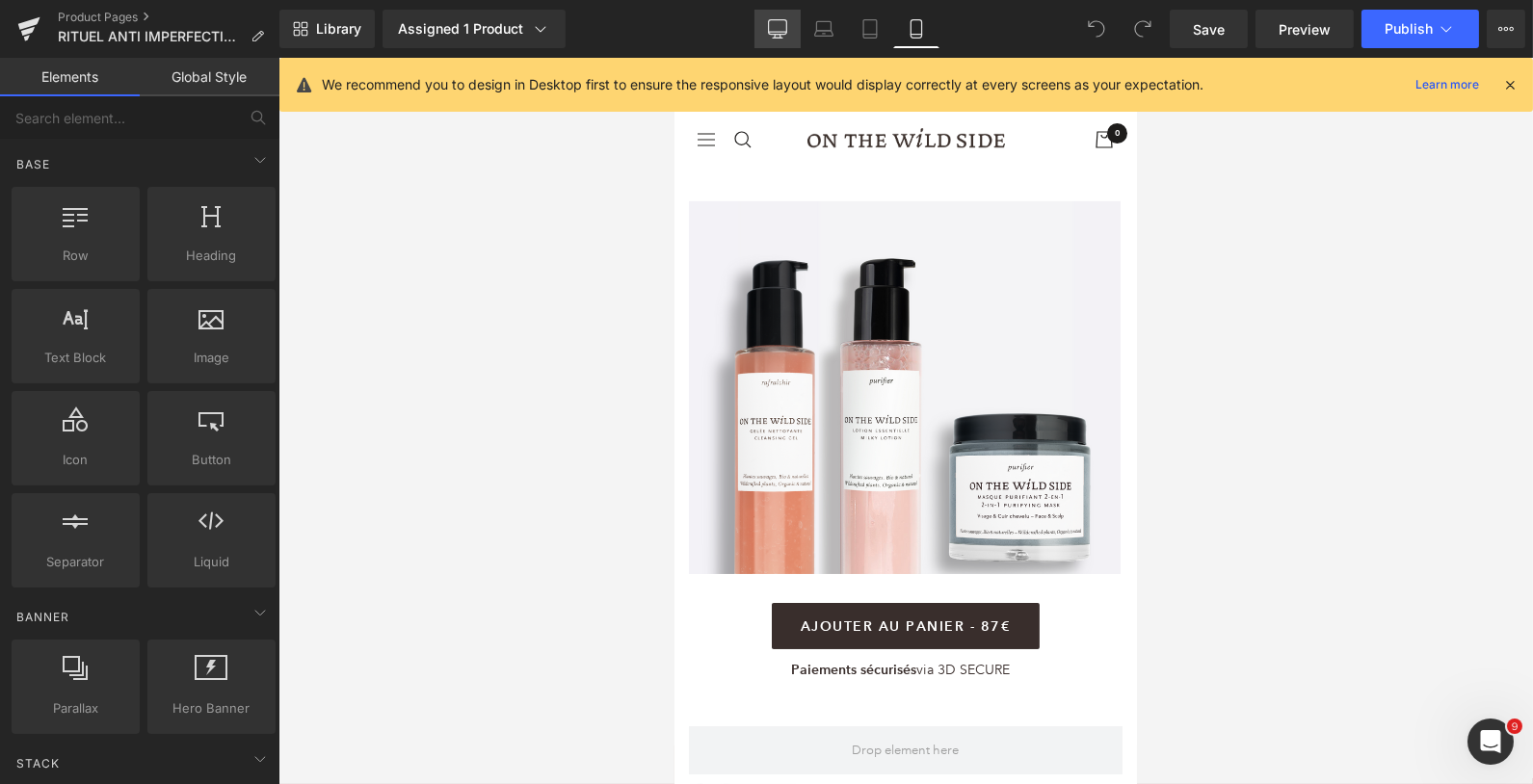 click 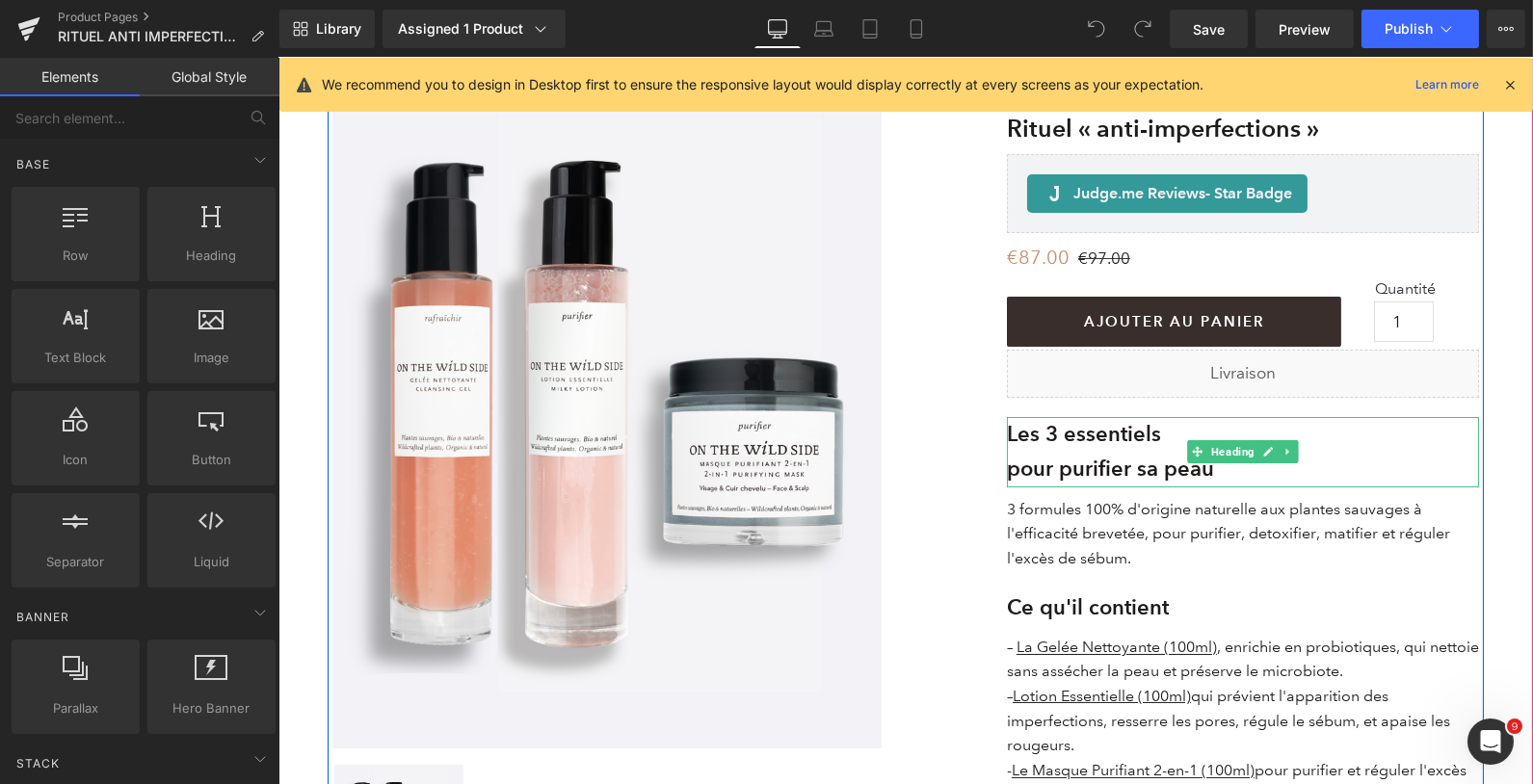 scroll, scrollTop: 111, scrollLeft: 0, axis: vertical 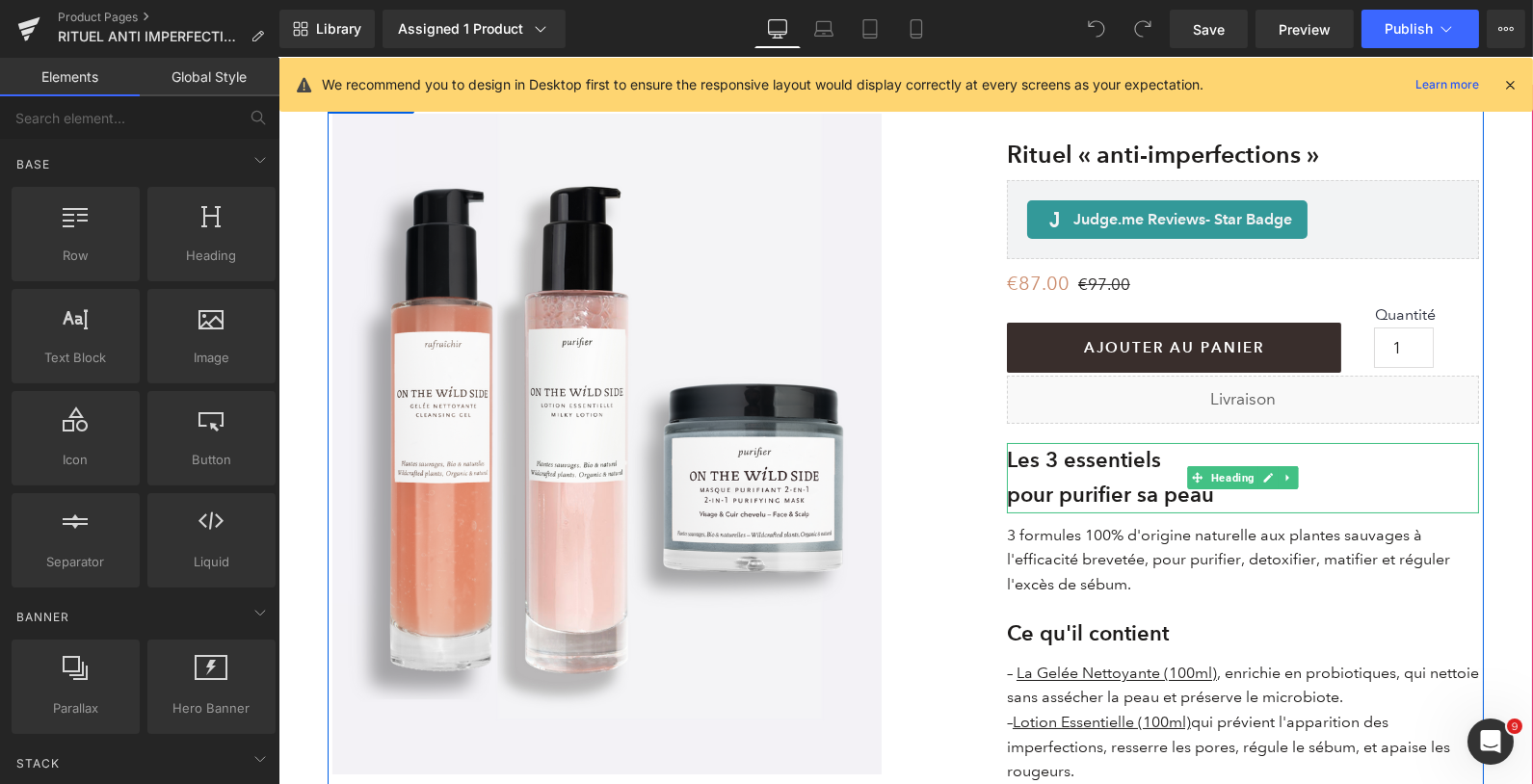 click on "pour purifier sa peau" at bounding box center (1109, 494) 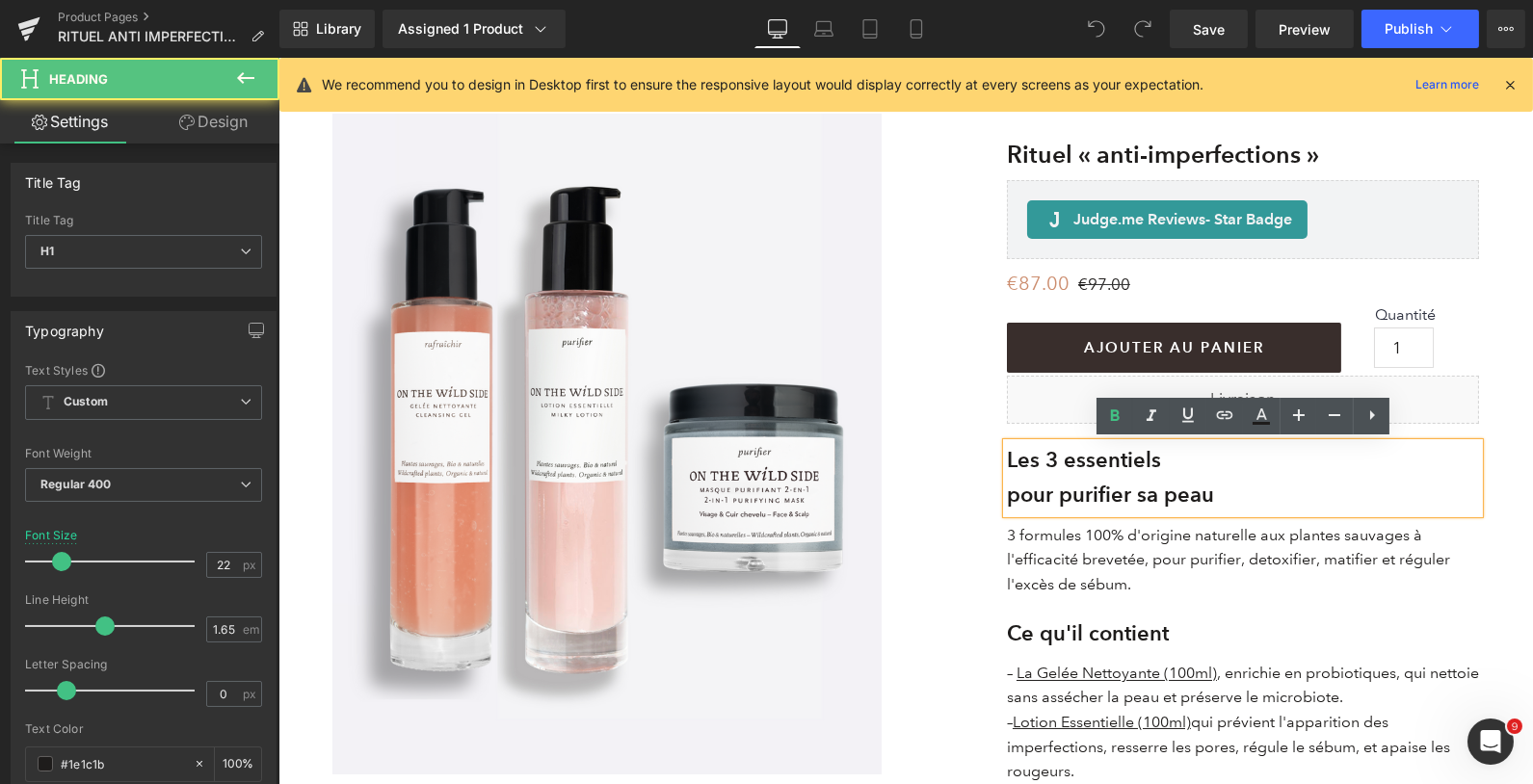 click on "pour purifier sa peau" at bounding box center [1109, 494] 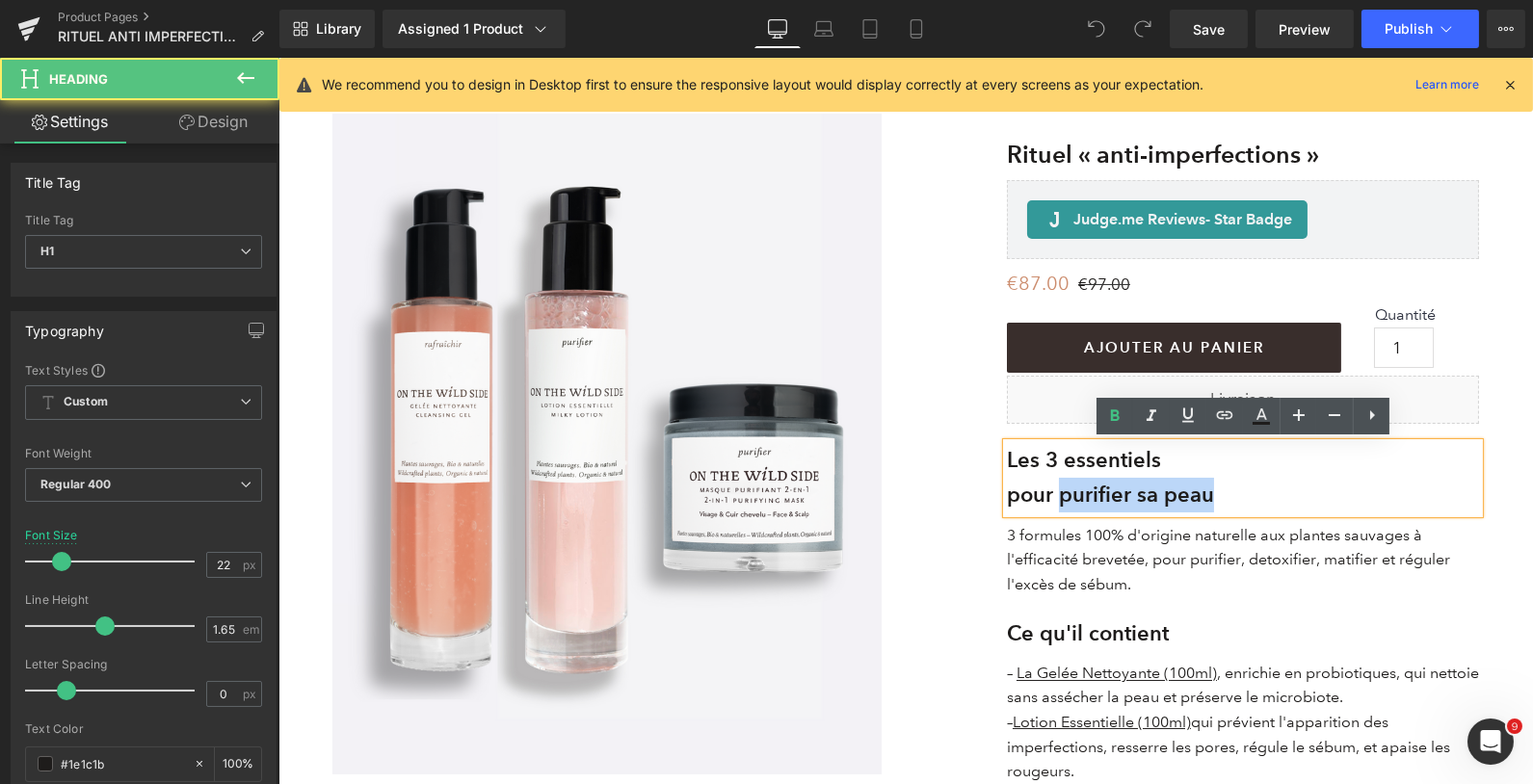 drag, startPoint x: 1225, startPoint y: 495, endPoint x: 1062, endPoint y: 496, distance: 163.00307 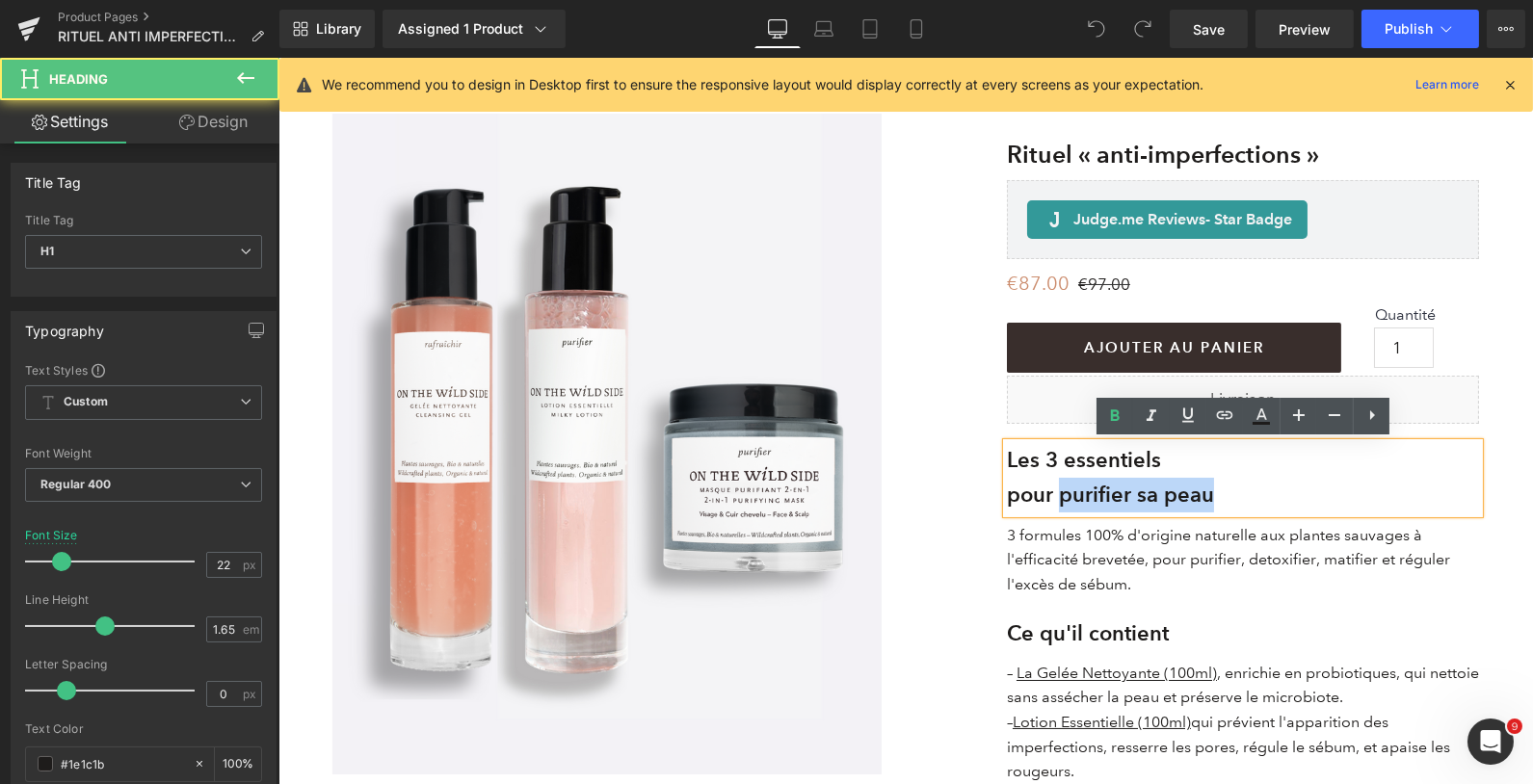 click on "pour purifier sa peau" at bounding box center [1242, 495] 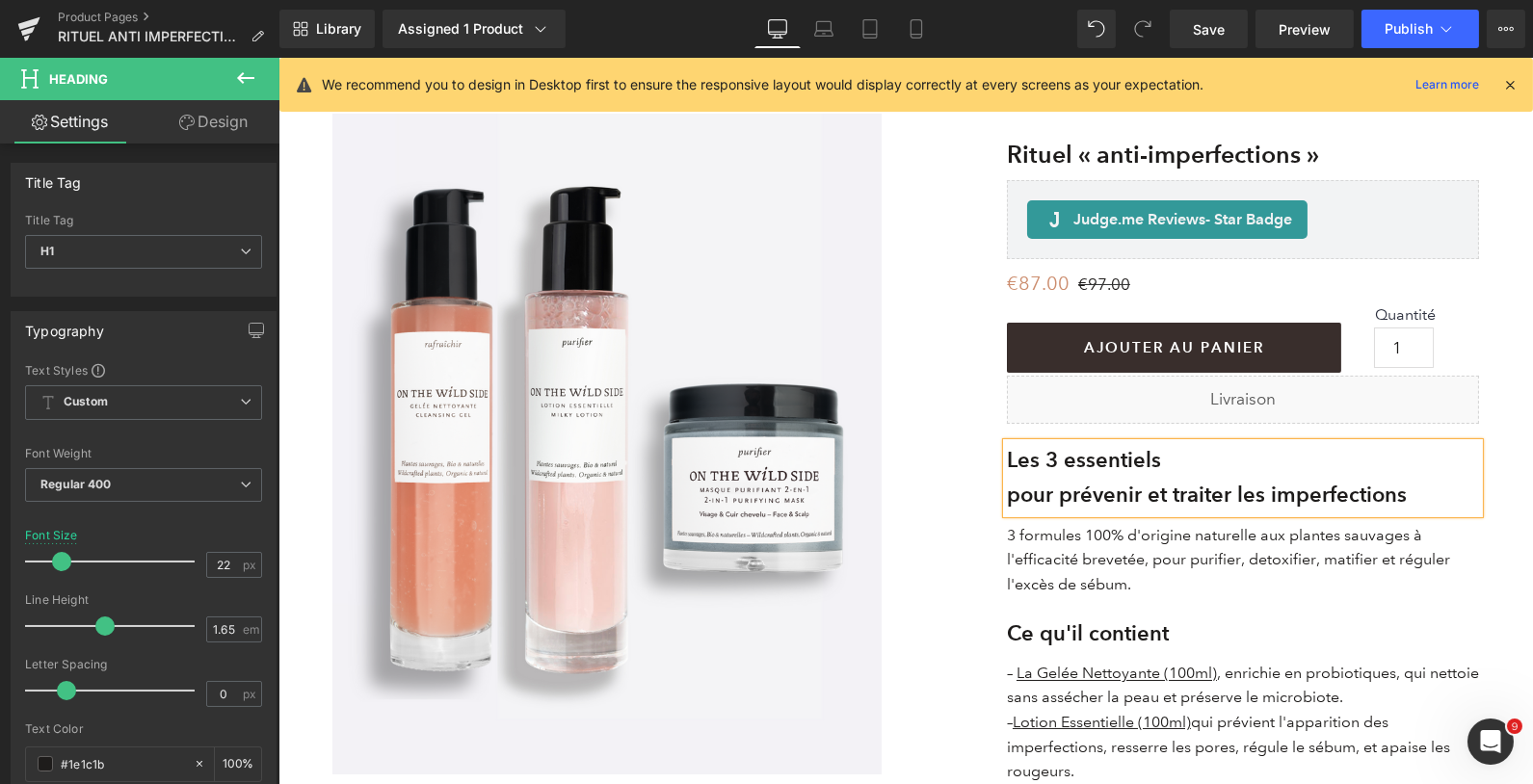 click on "pour prévenir et traiter les imperfections" at bounding box center [1205, 494] 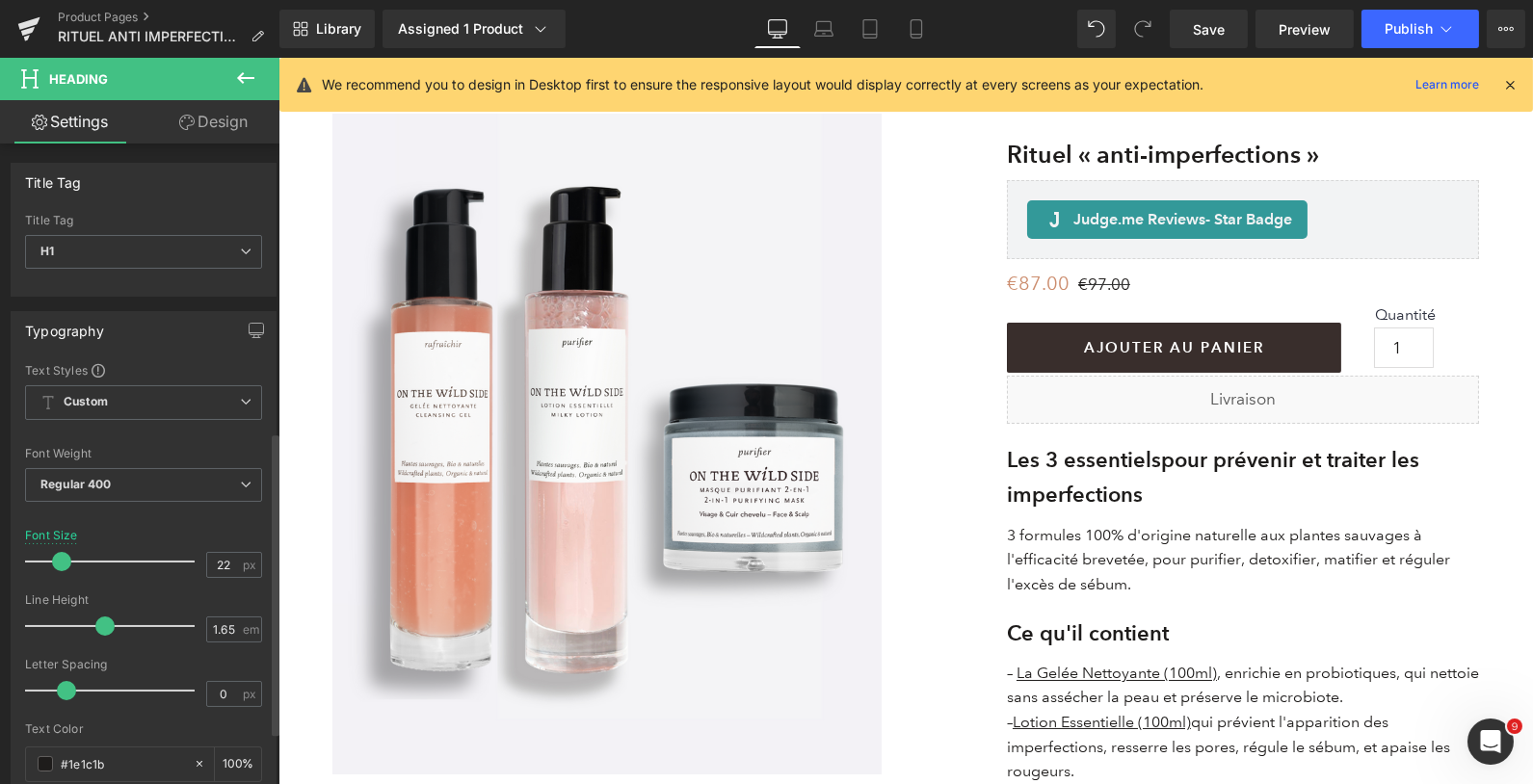 scroll, scrollTop: 718, scrollLeft: 0, axis: vertical 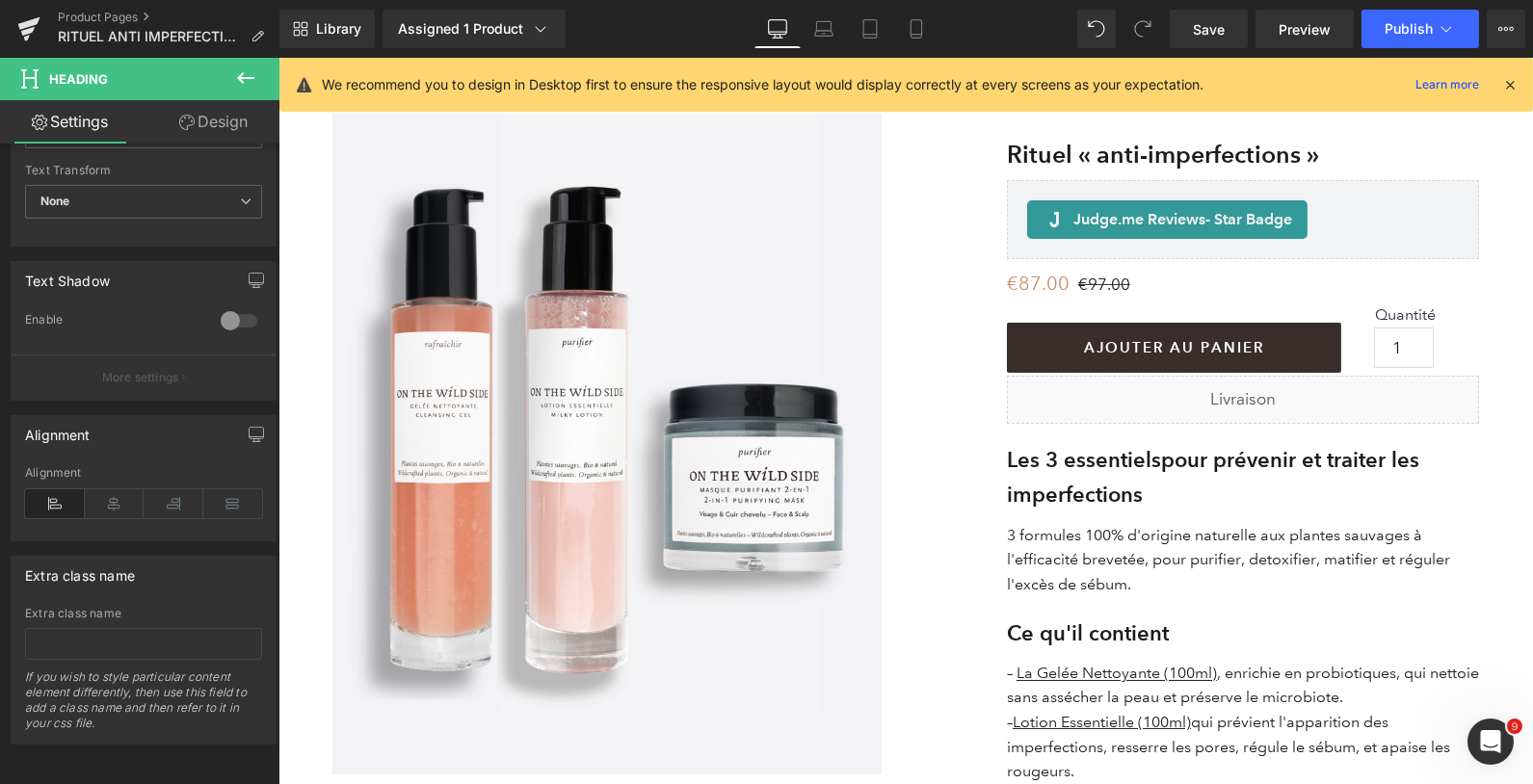click 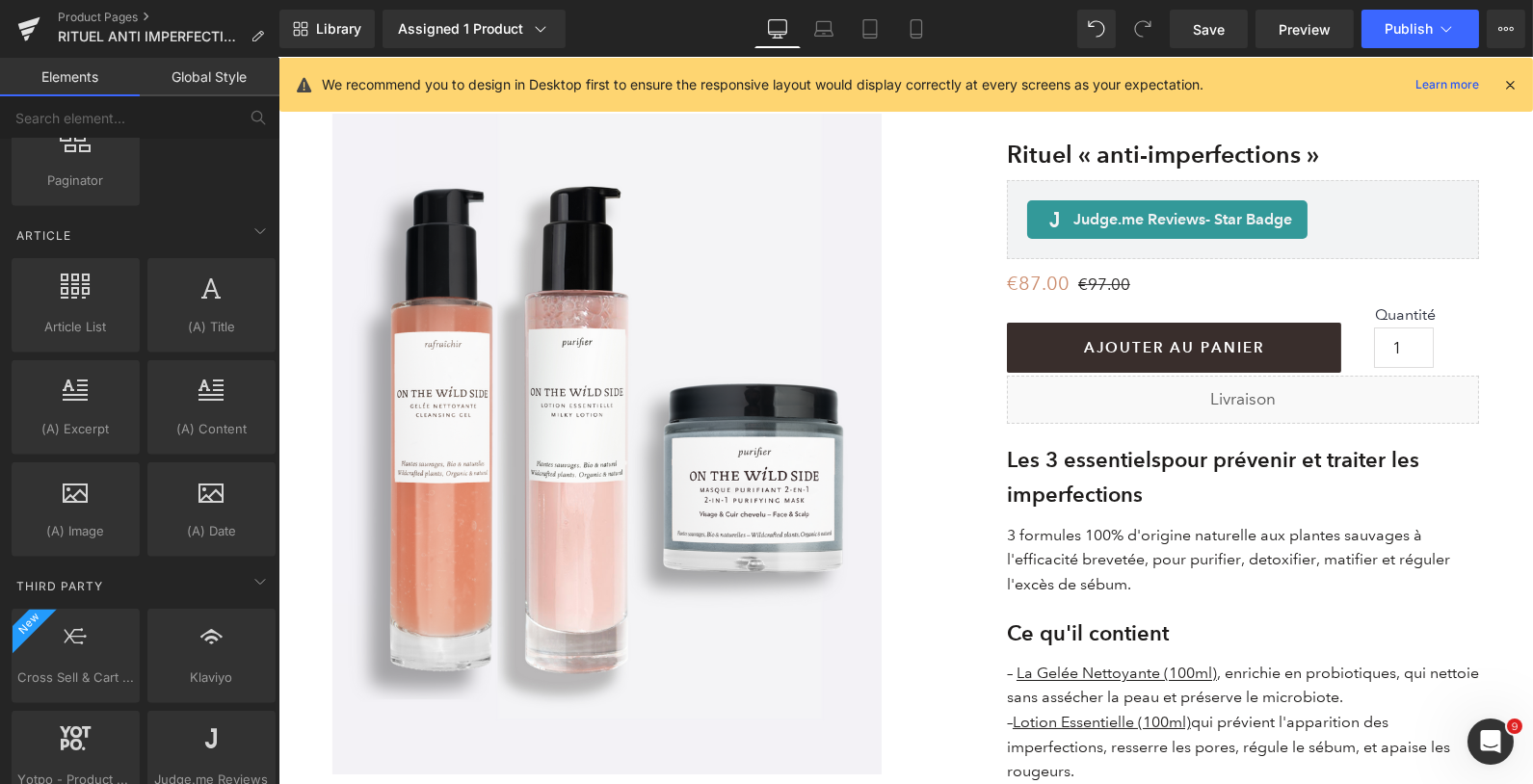 scroll, scrollTop: 3568, scrollLeft: 0, axis: vertical 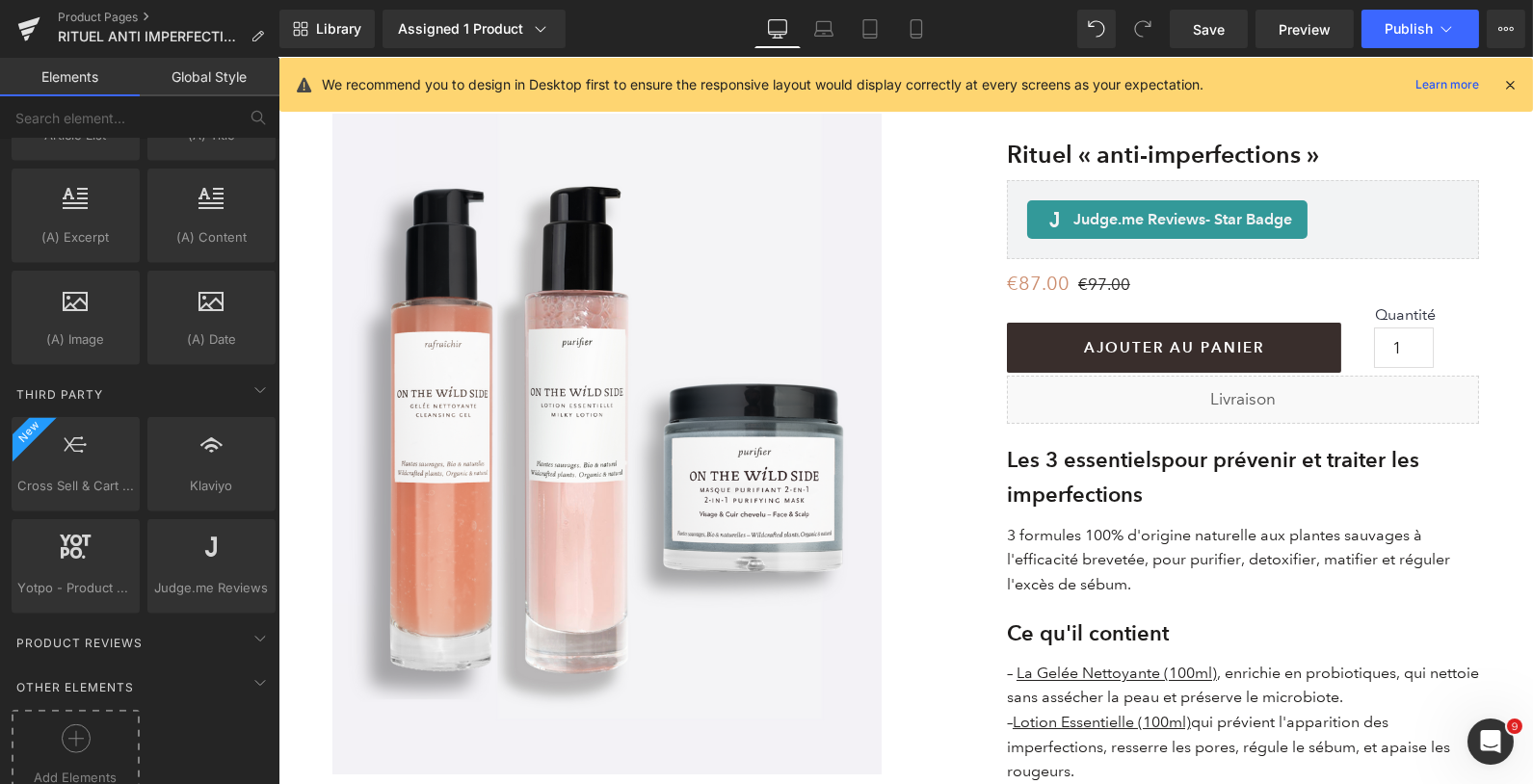 click at bounding box center (75, 745) 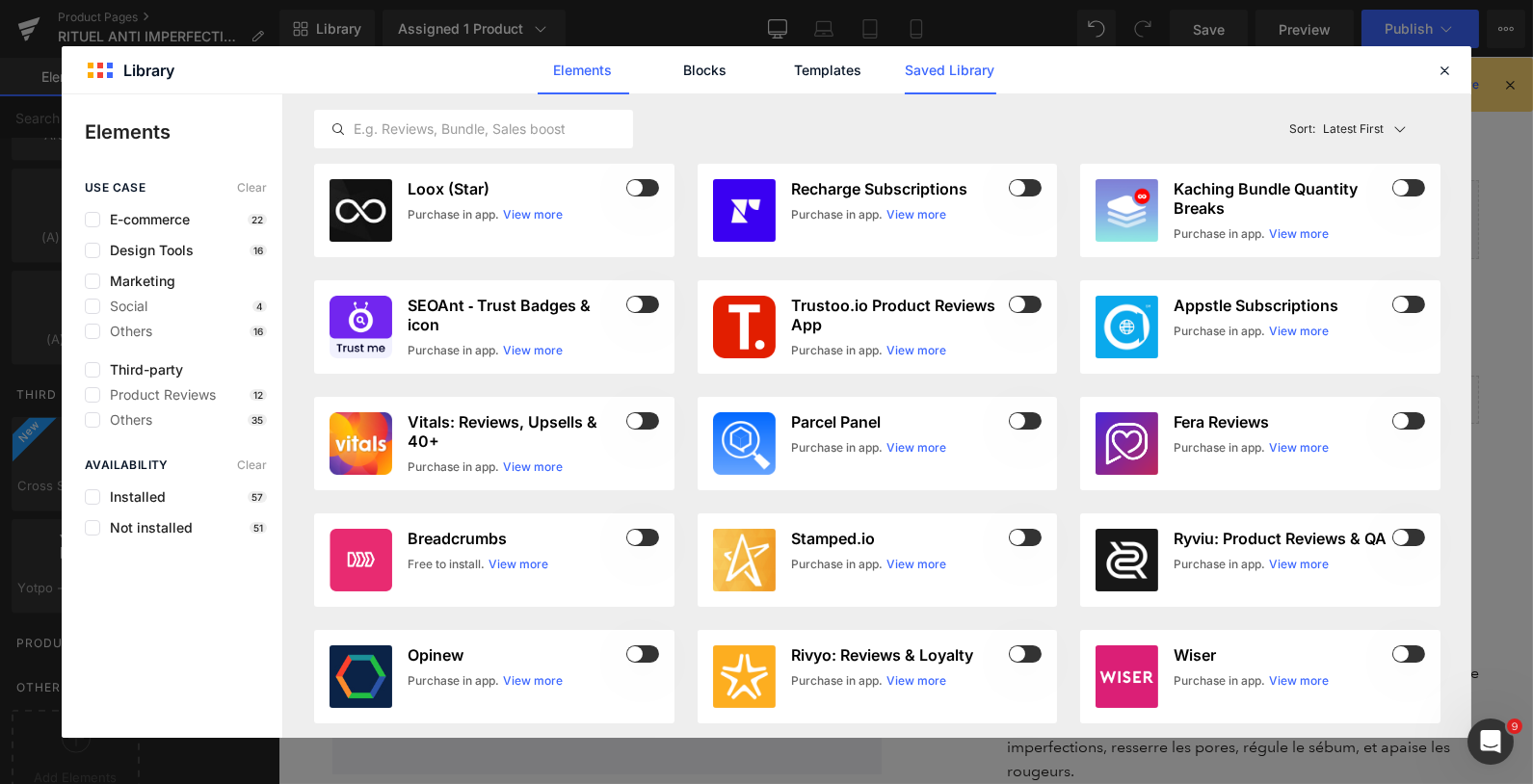 click on "Saved Library" 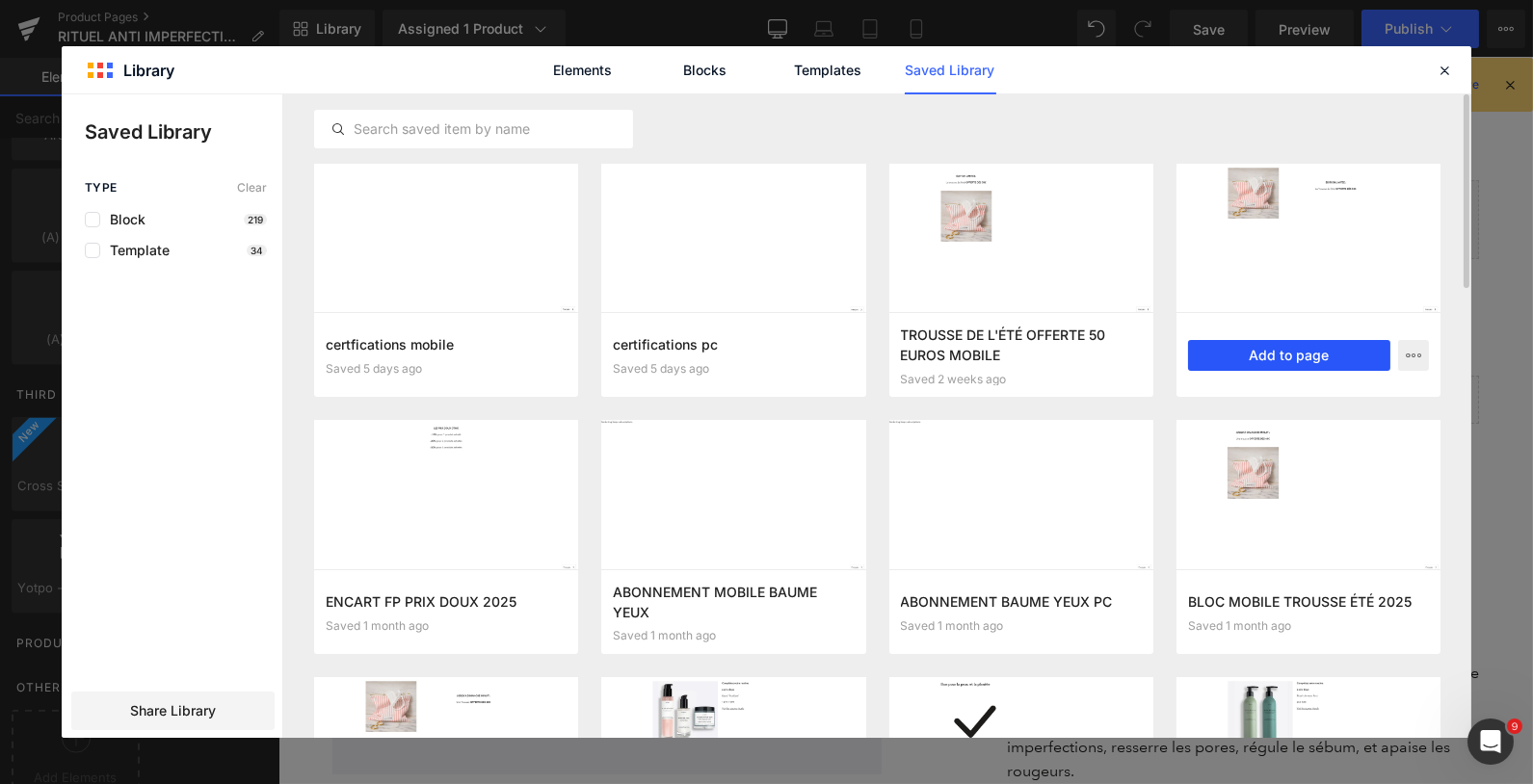 click on "Add to page" at bounding box center (1289, 355) 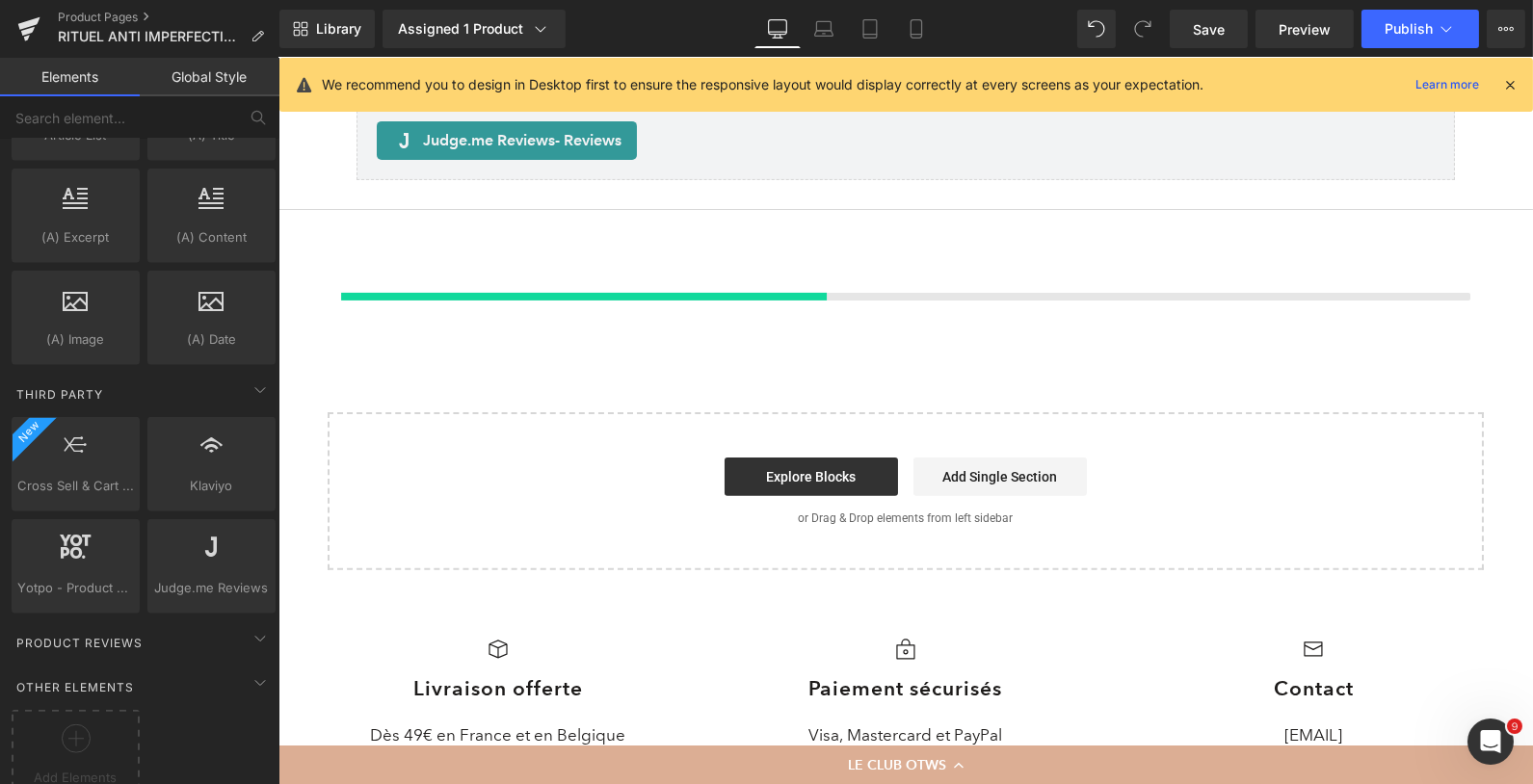 scroll, scrollTop: 1361, scrollLeft: 0, axis: vertical 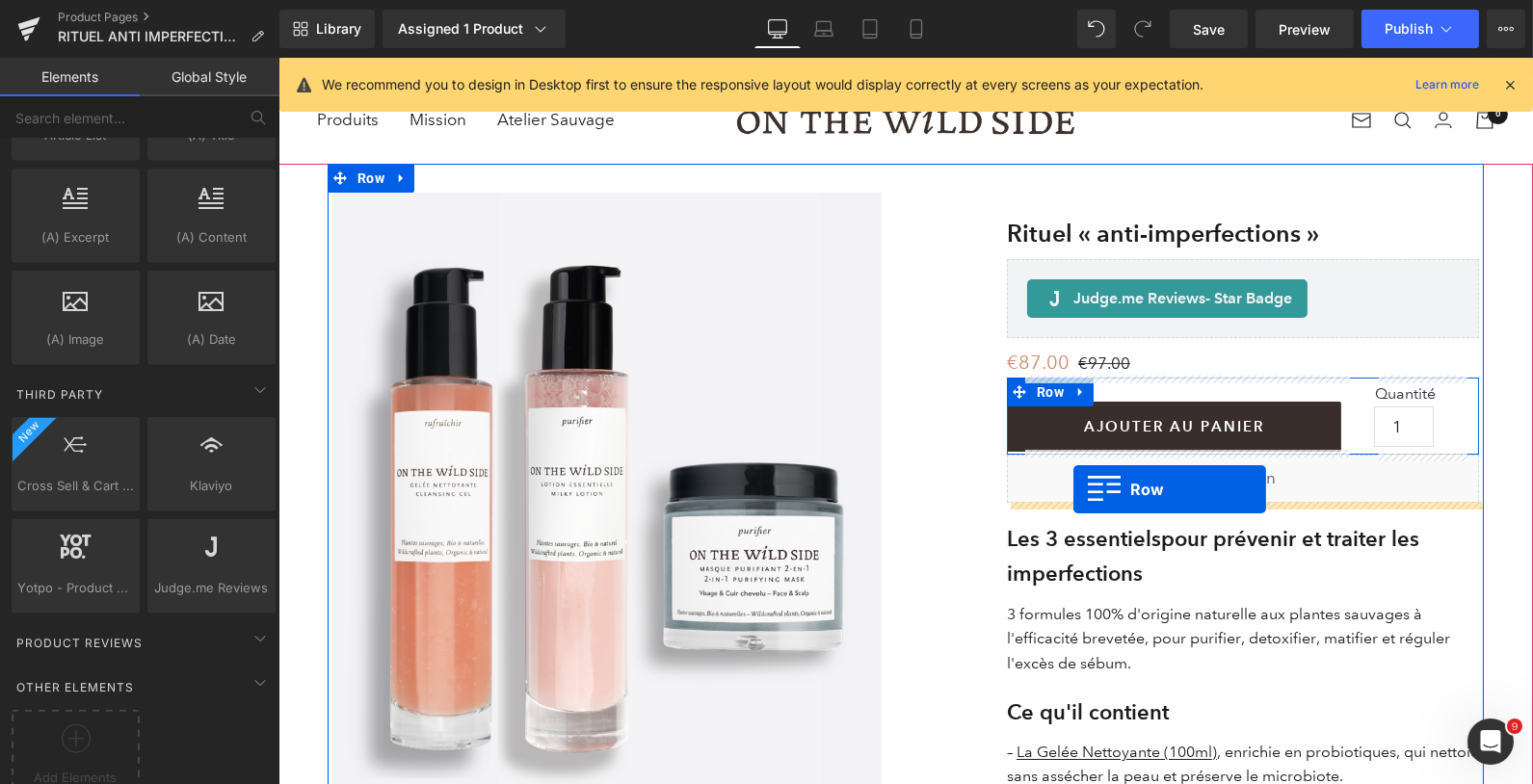 drag, startPoint x: 340, startPoint y: 170, endPoint x: 1070, endPoint y: 493, distance: 798.26625 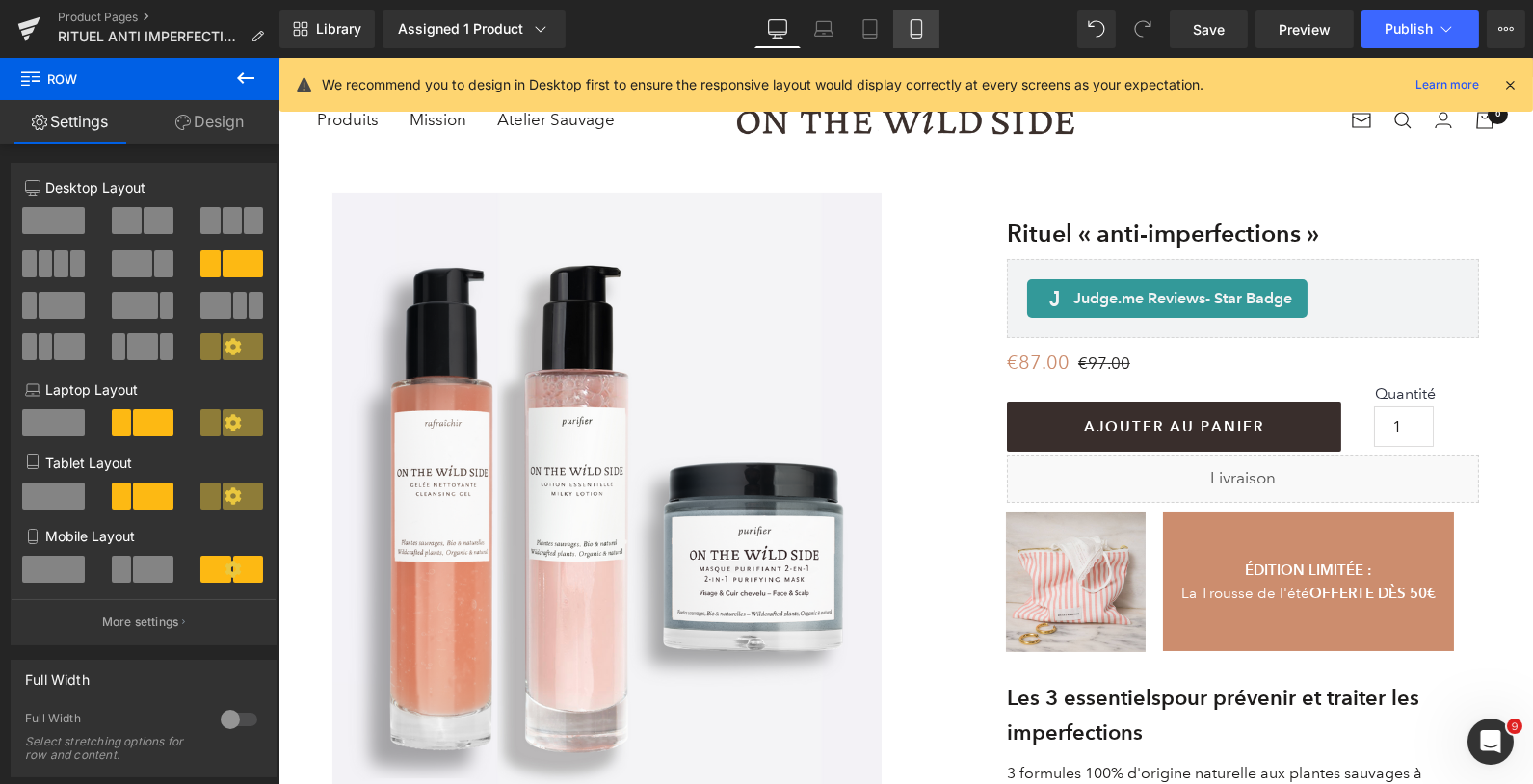 click 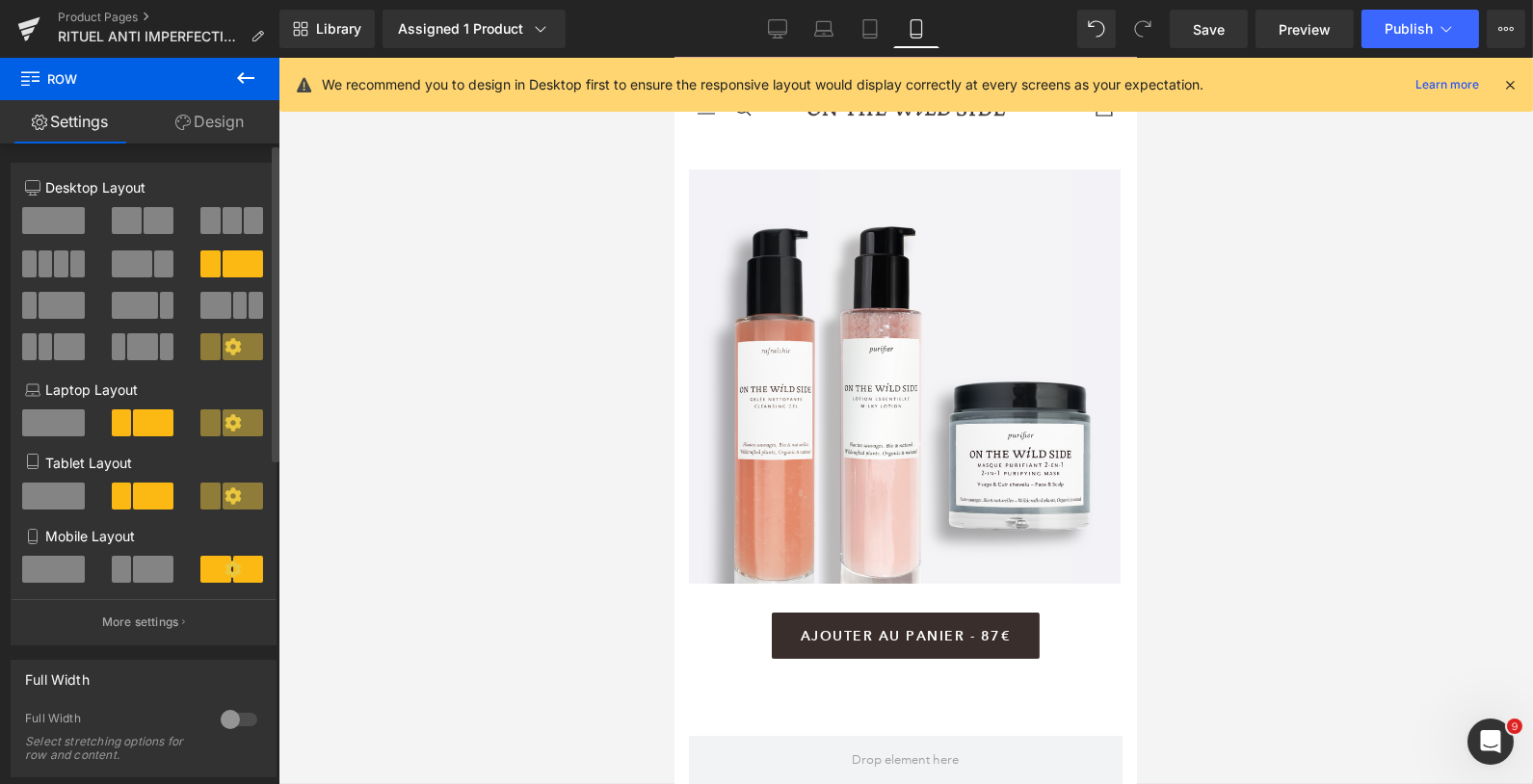 scroll, scrollTop: 0, scrollLeft: 0, axis: both 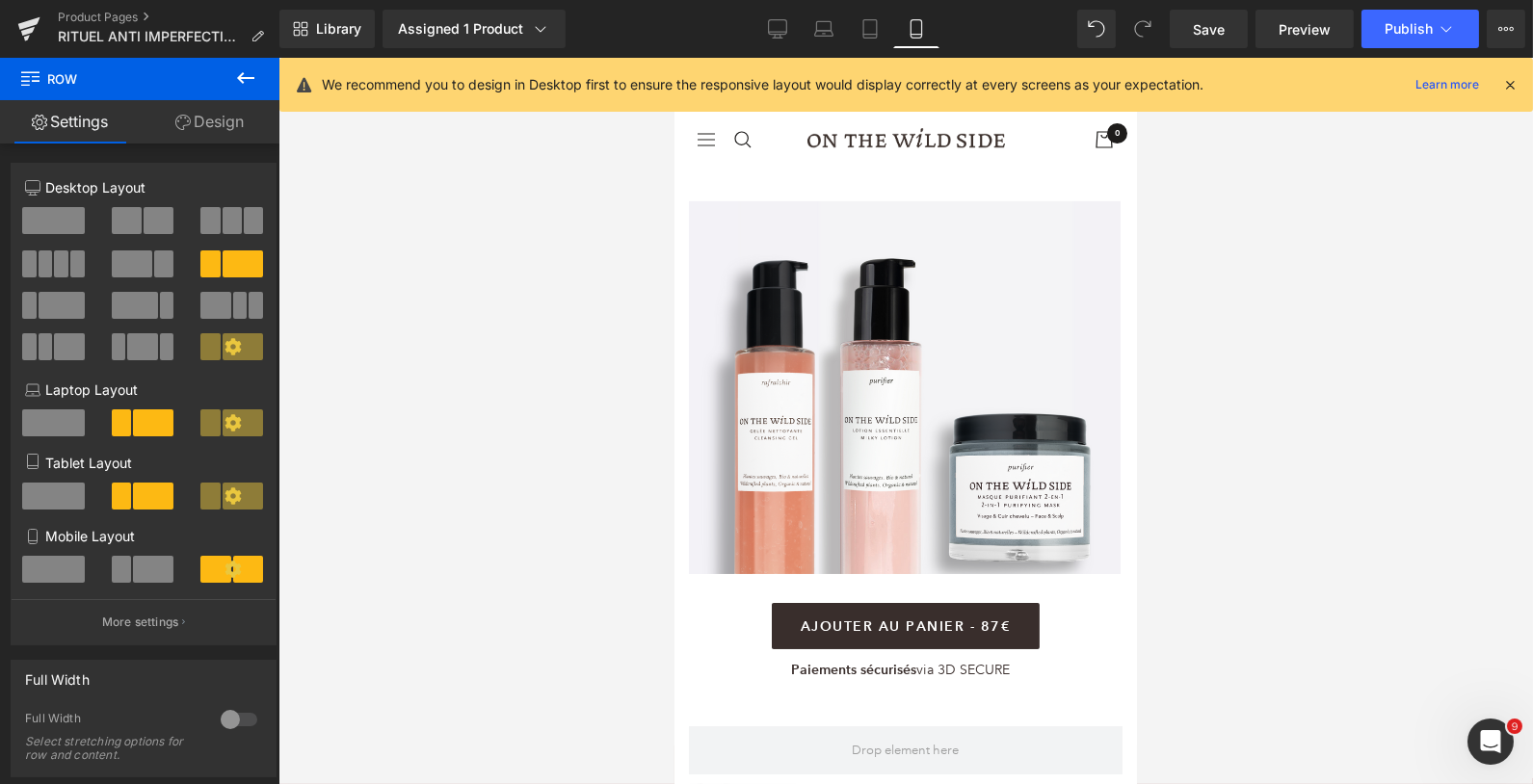 click 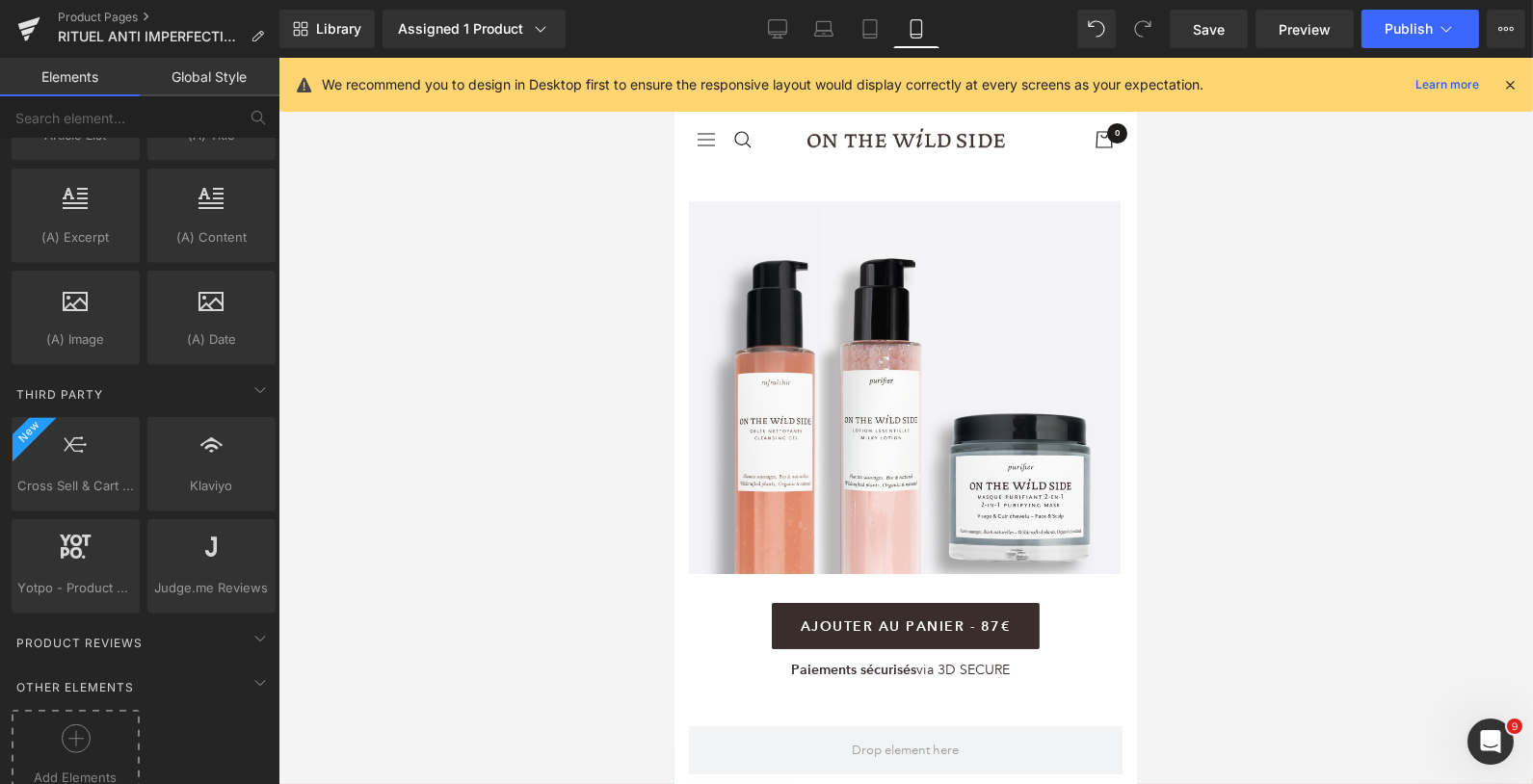 click at bounding box center [75, 745] 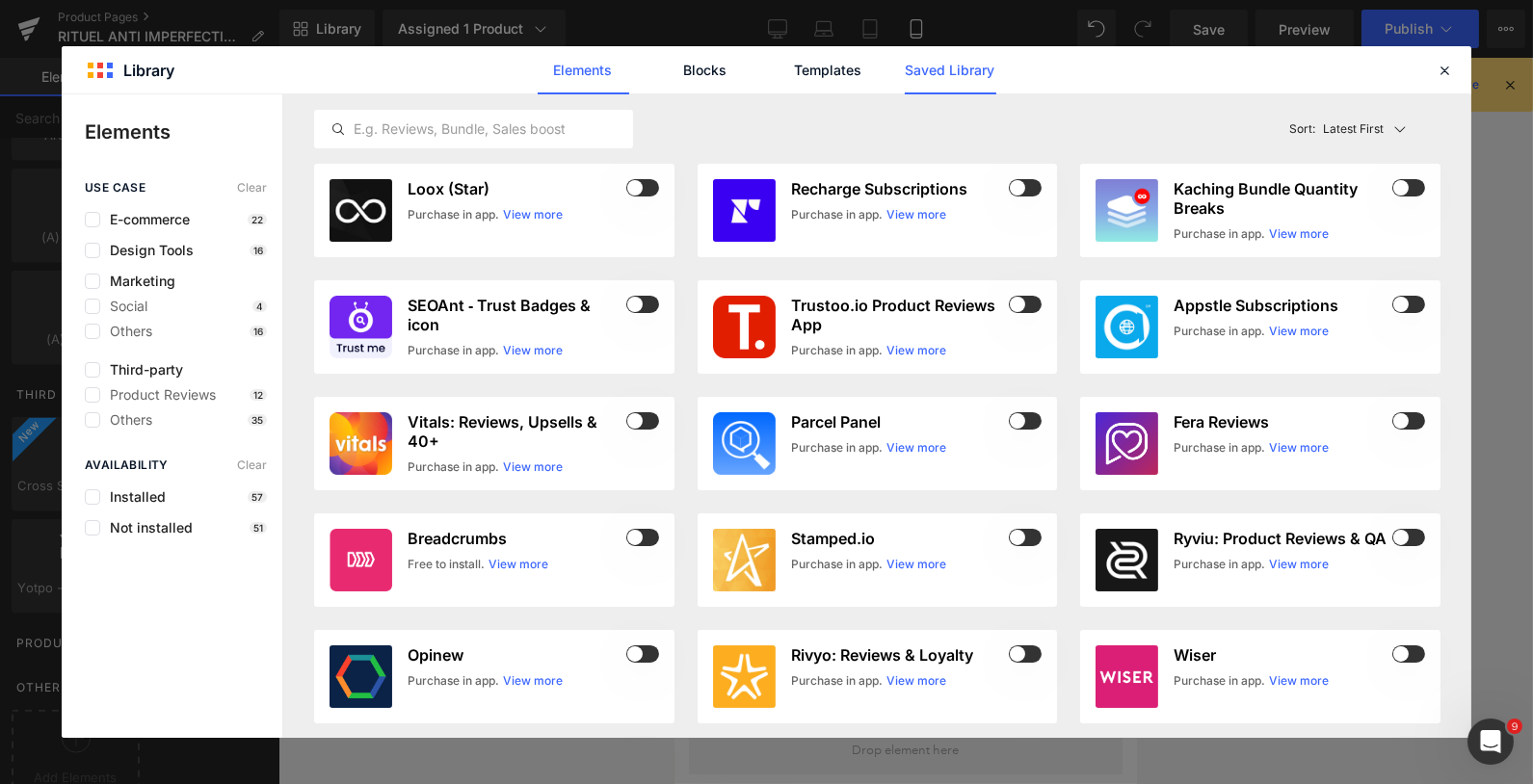 click on "Saved Library" 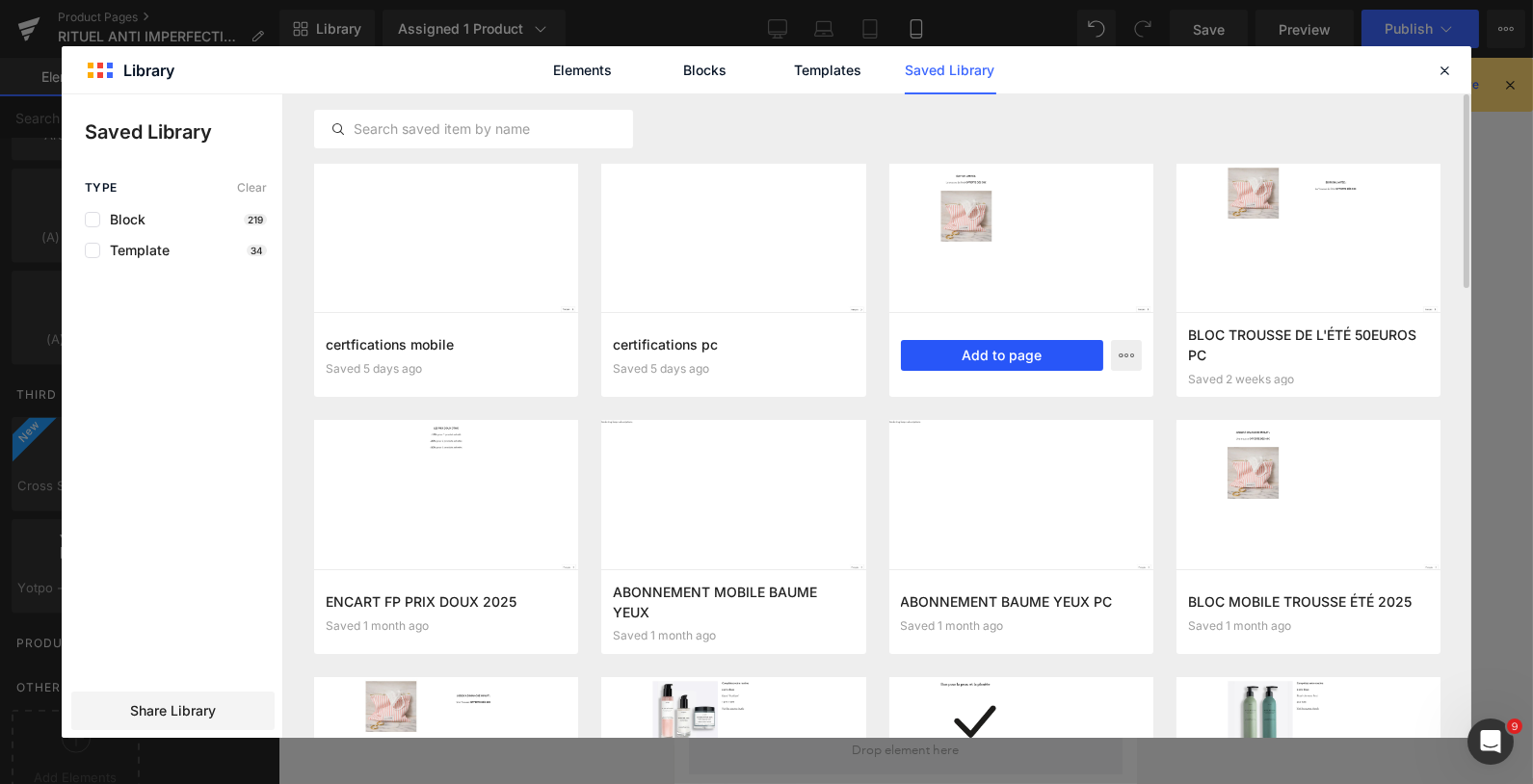 click on "Add to page" at bounding box center (1002, 355) 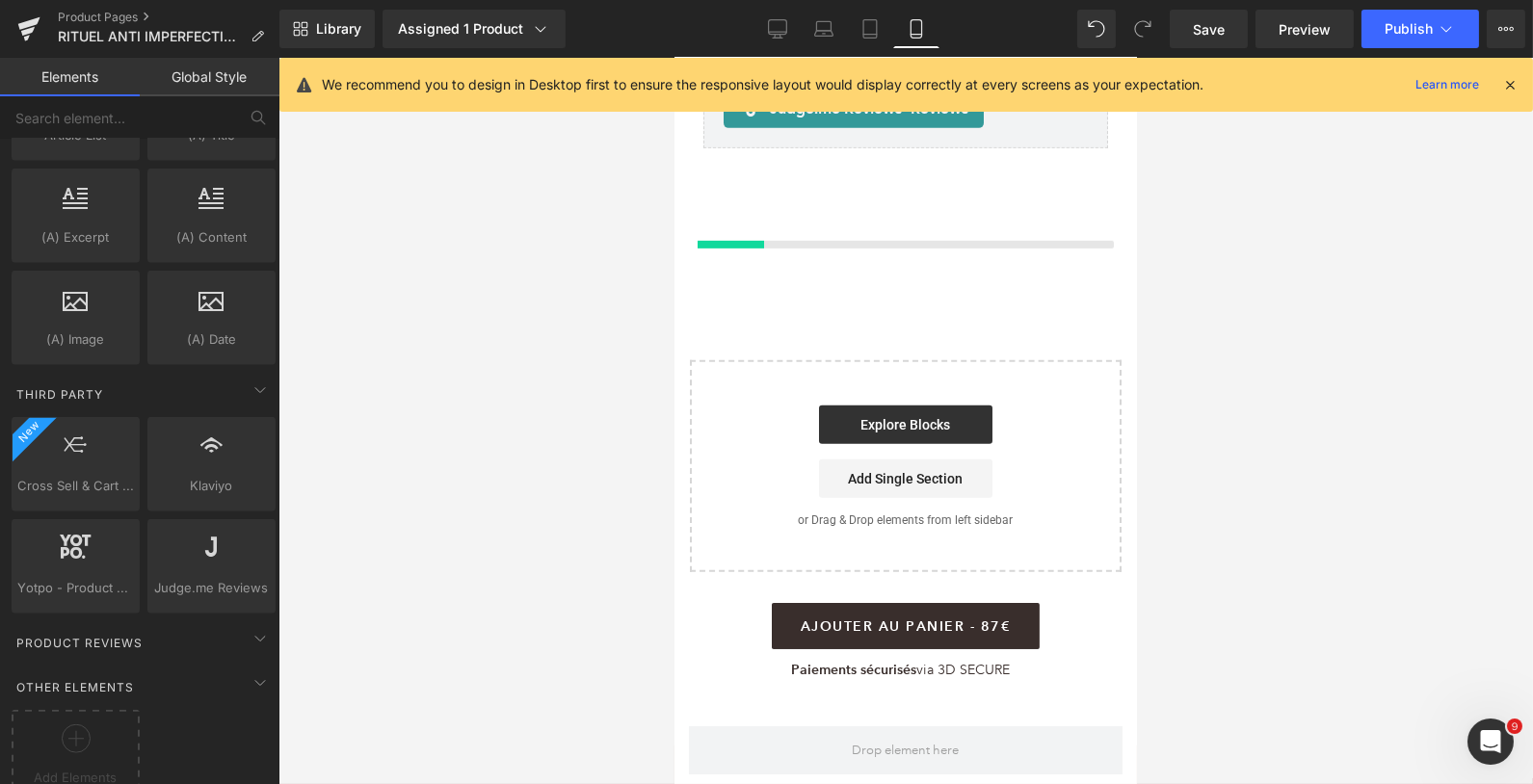 scroll, scrollTop: 1885, scrollLeft: 0, axis: vertical 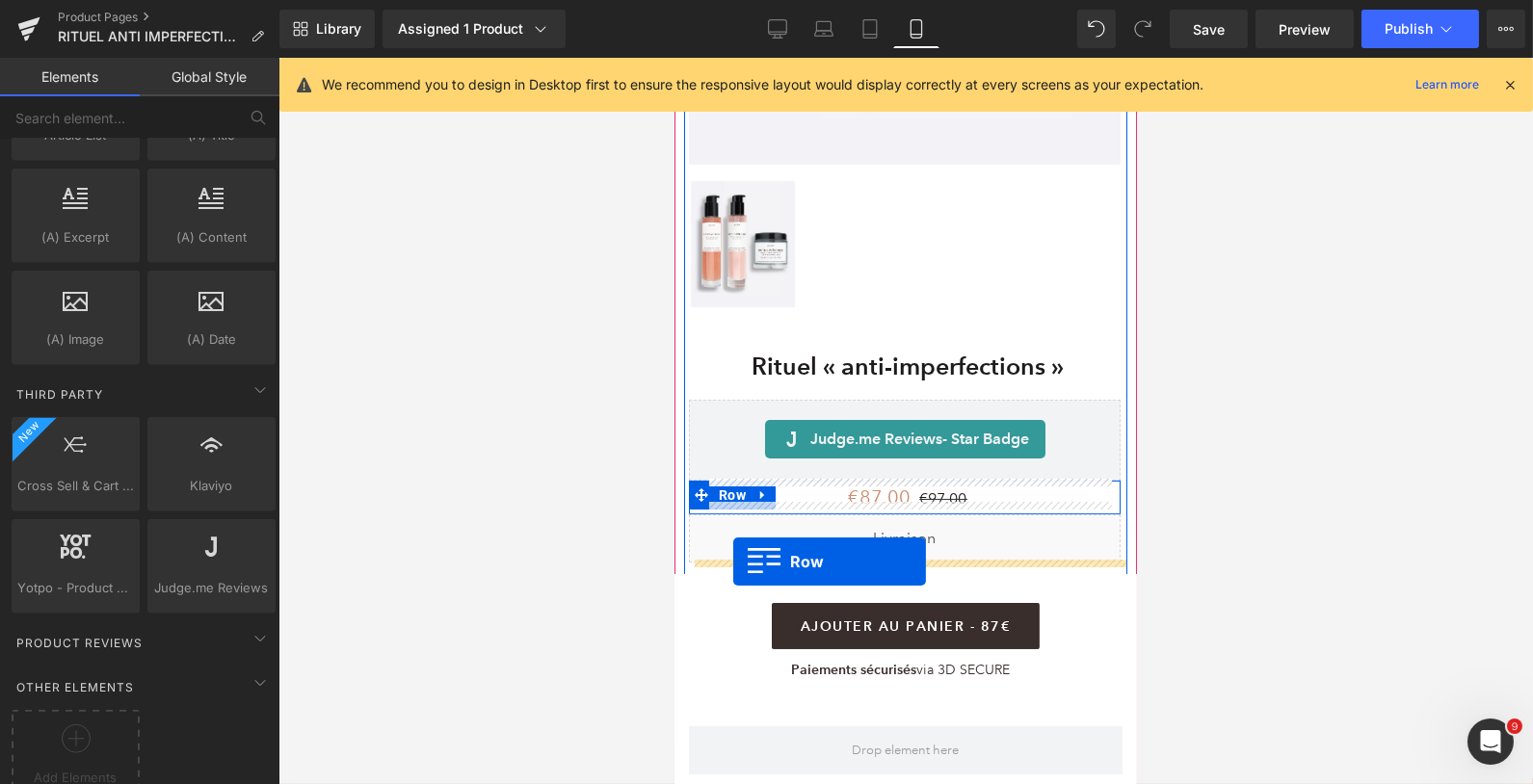 drag, startPoint x: 690, startPoint y: 173, endPoint x: 732, endPoint y: 562, distance: 391.26078 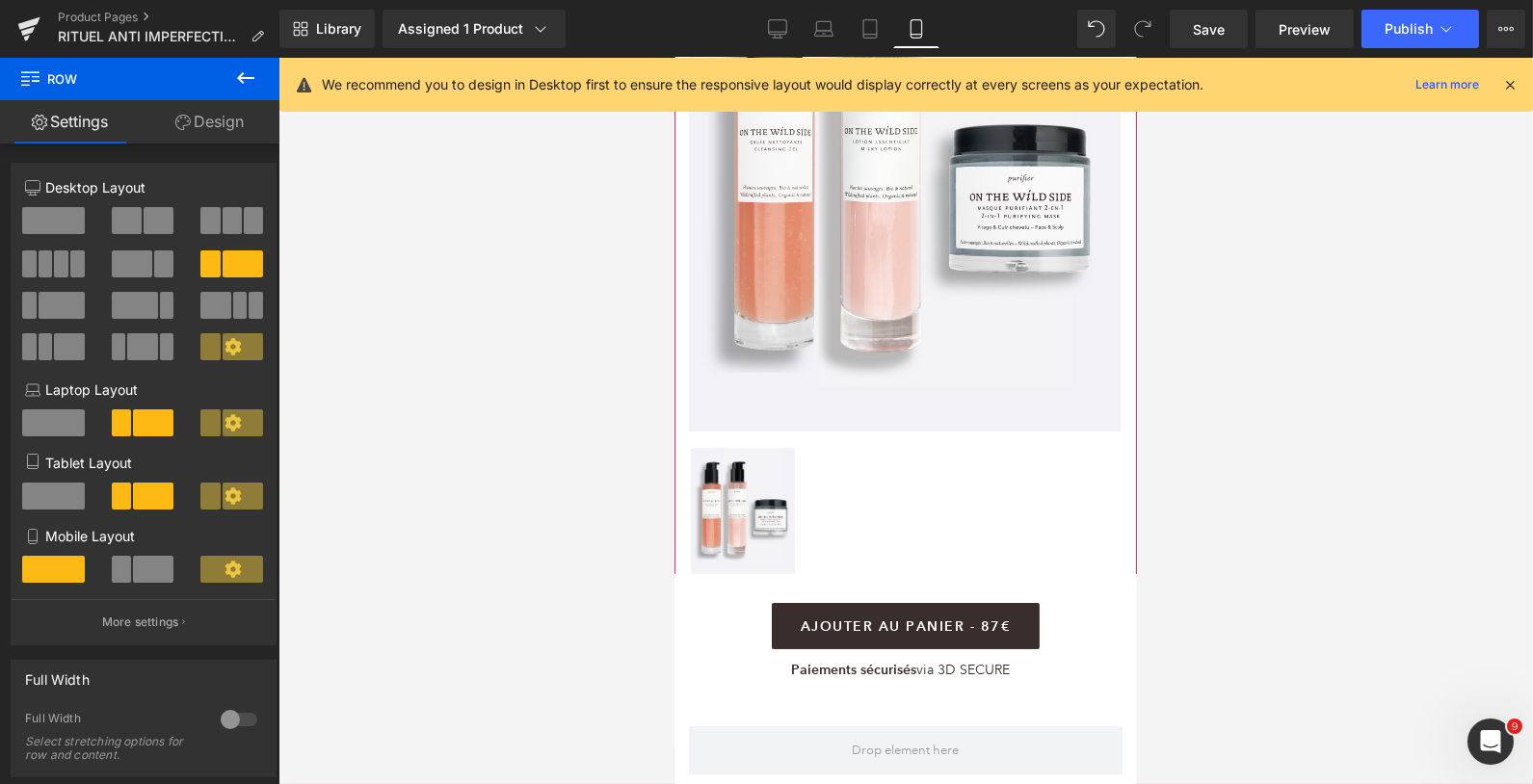 scroll, scrollTop: 0, scrollLeft: 0, axis: both 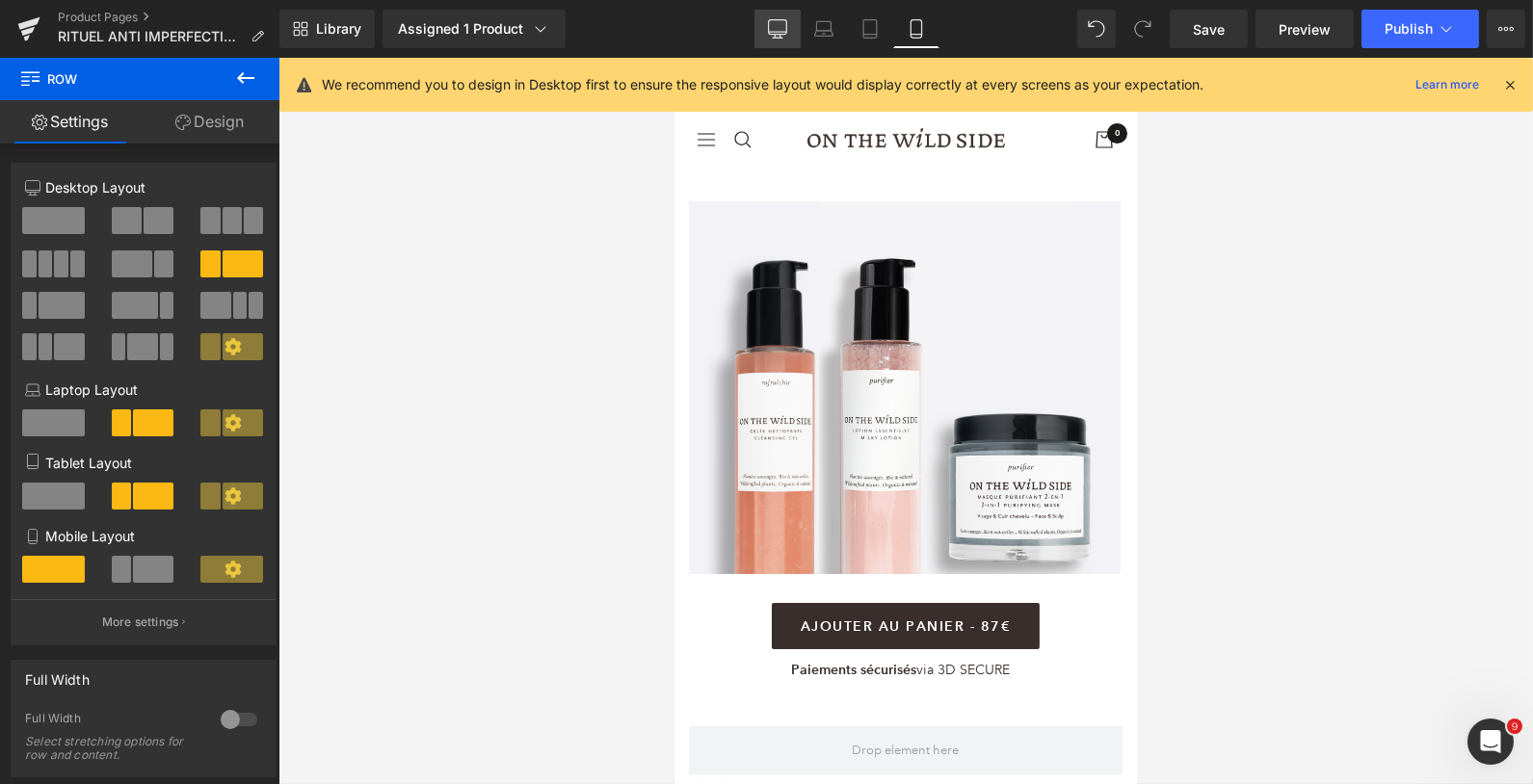 click 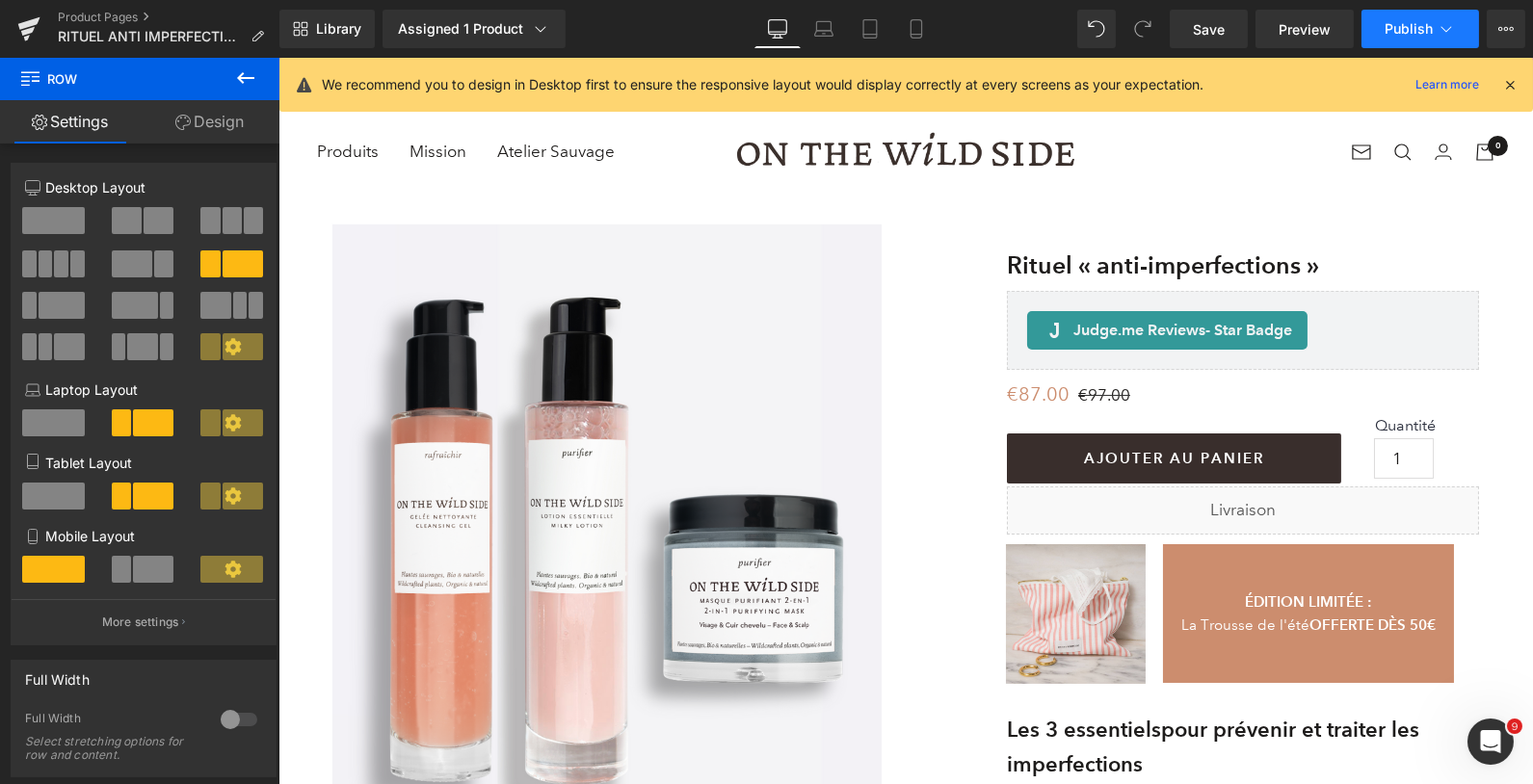 click on "Publish" at bounding box center [1420, 29] 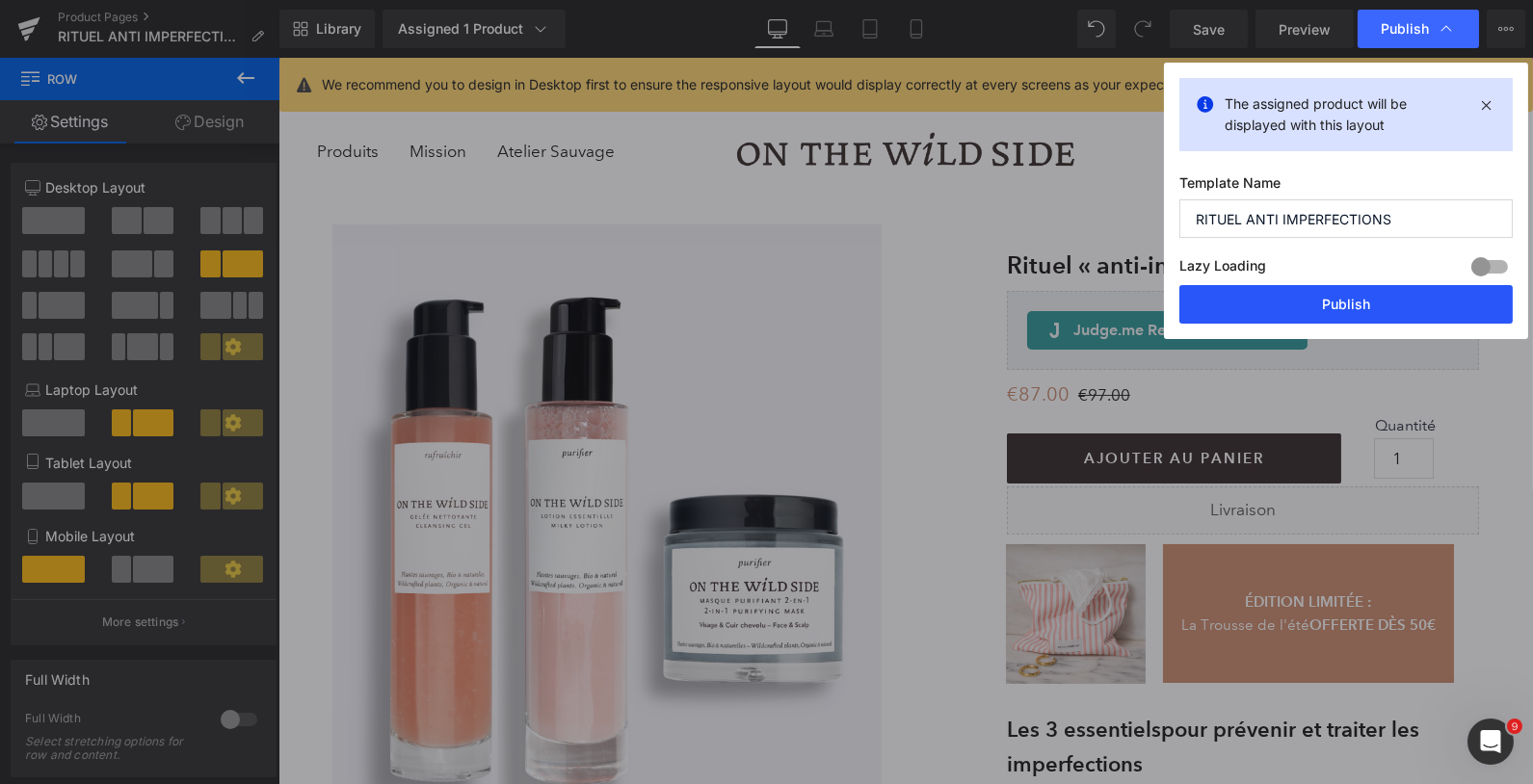 click on "Publish" at bounding box center [1346, 304] 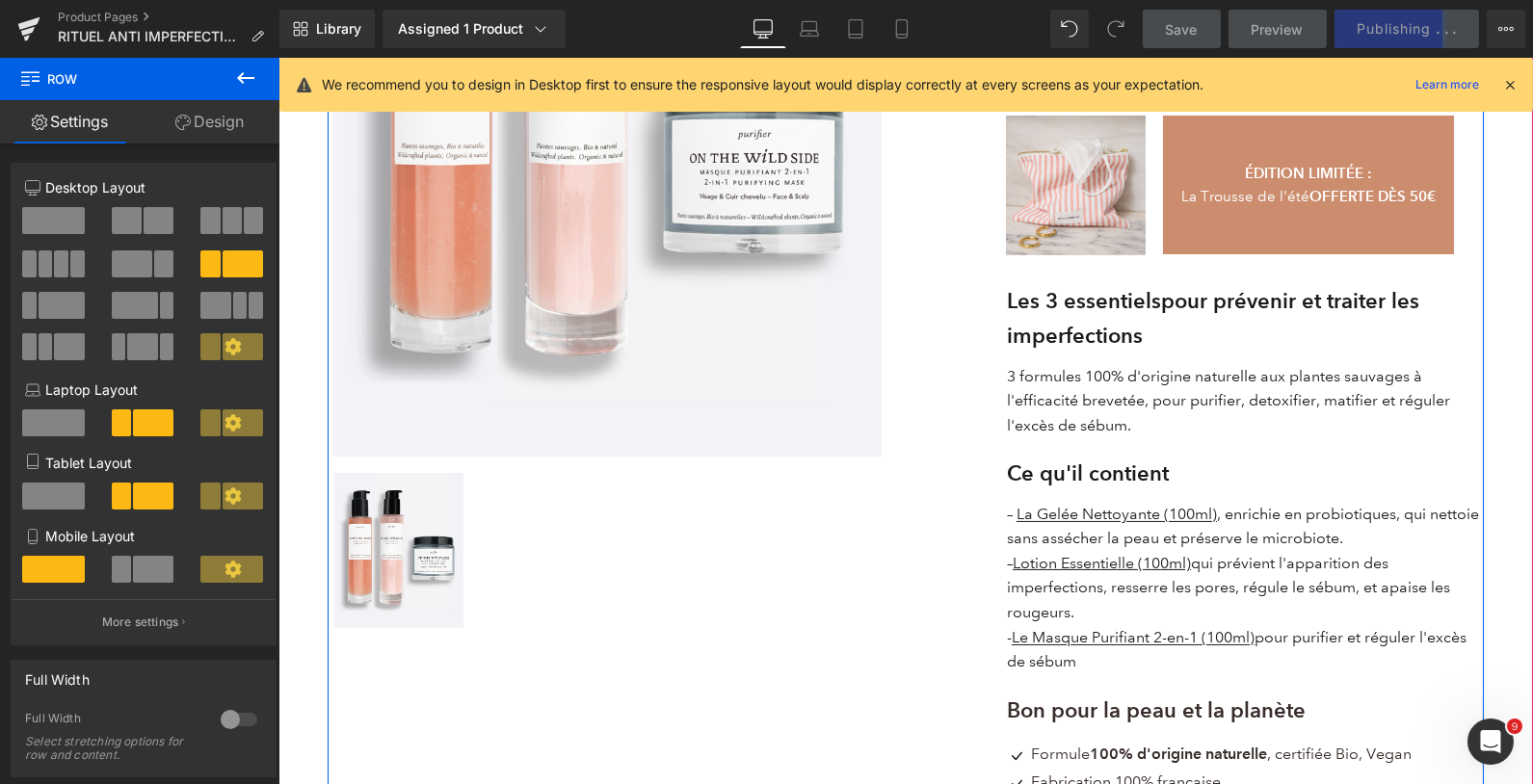 scroll, scrollTop: 430, scrollLeft: 0, axis: vertical 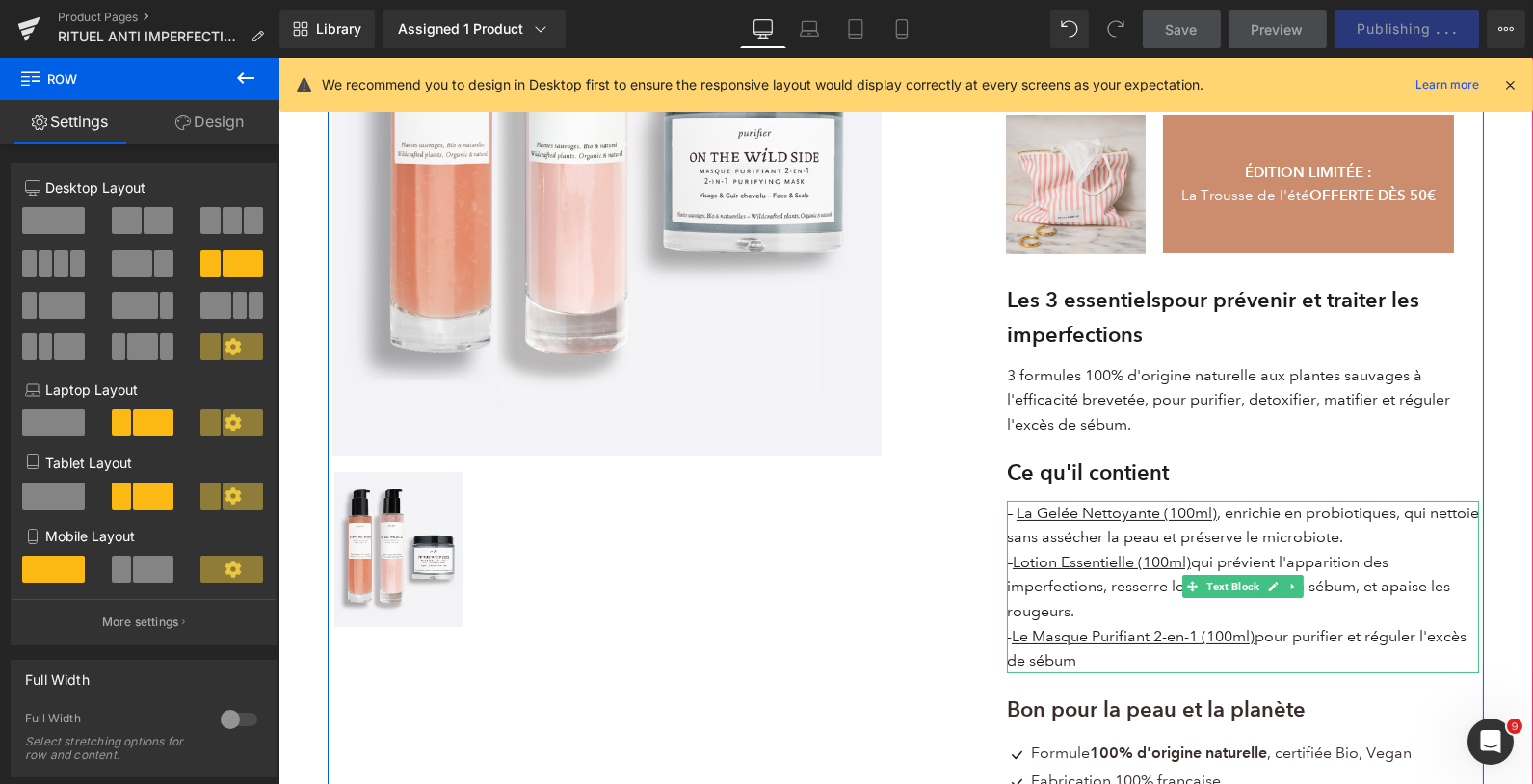 click on "-  Le Masque Purifiant 2-en-1 (100ml)  pour purifier et réguler l'excès de sébum" at bounding box center (1242, 648) 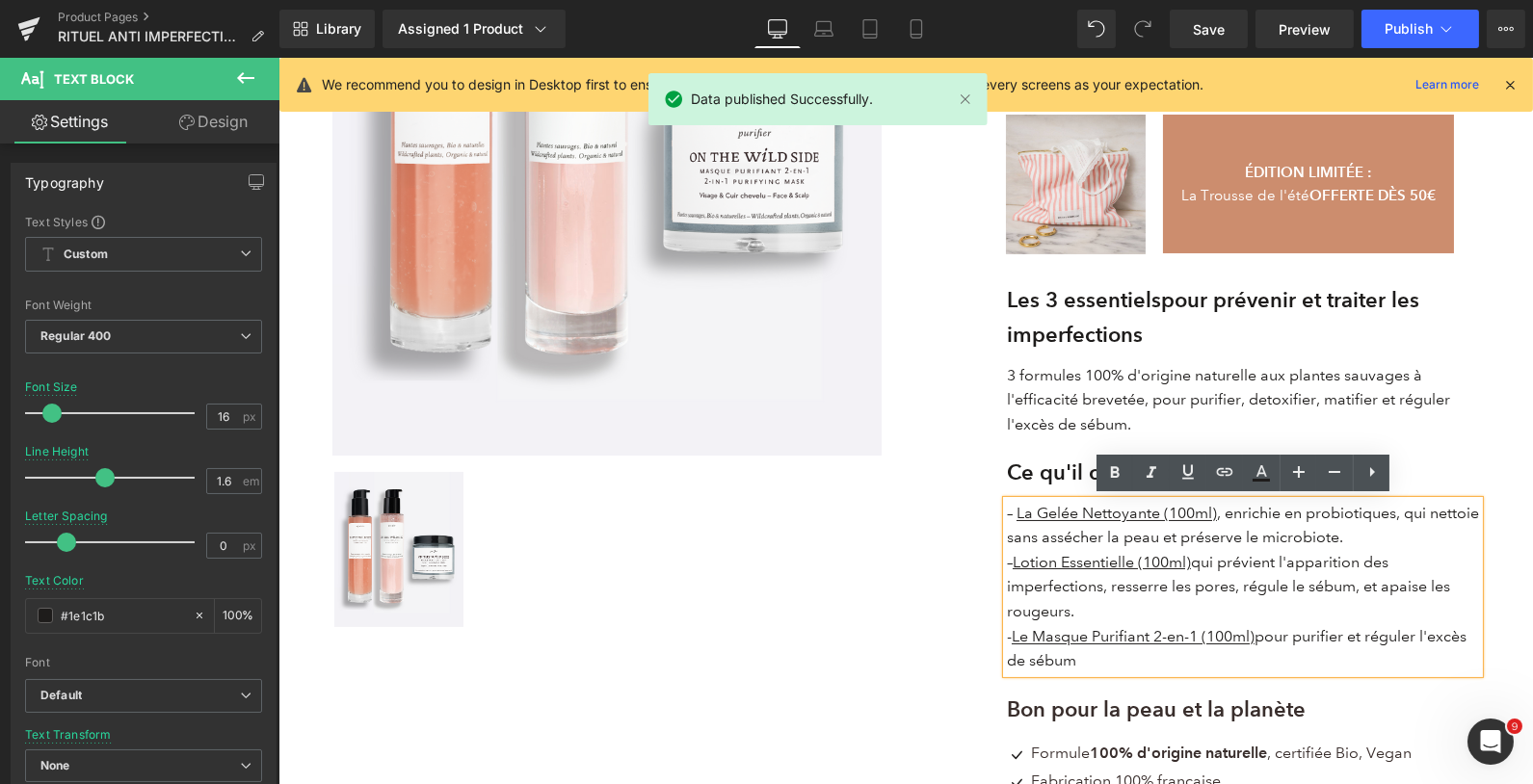 type 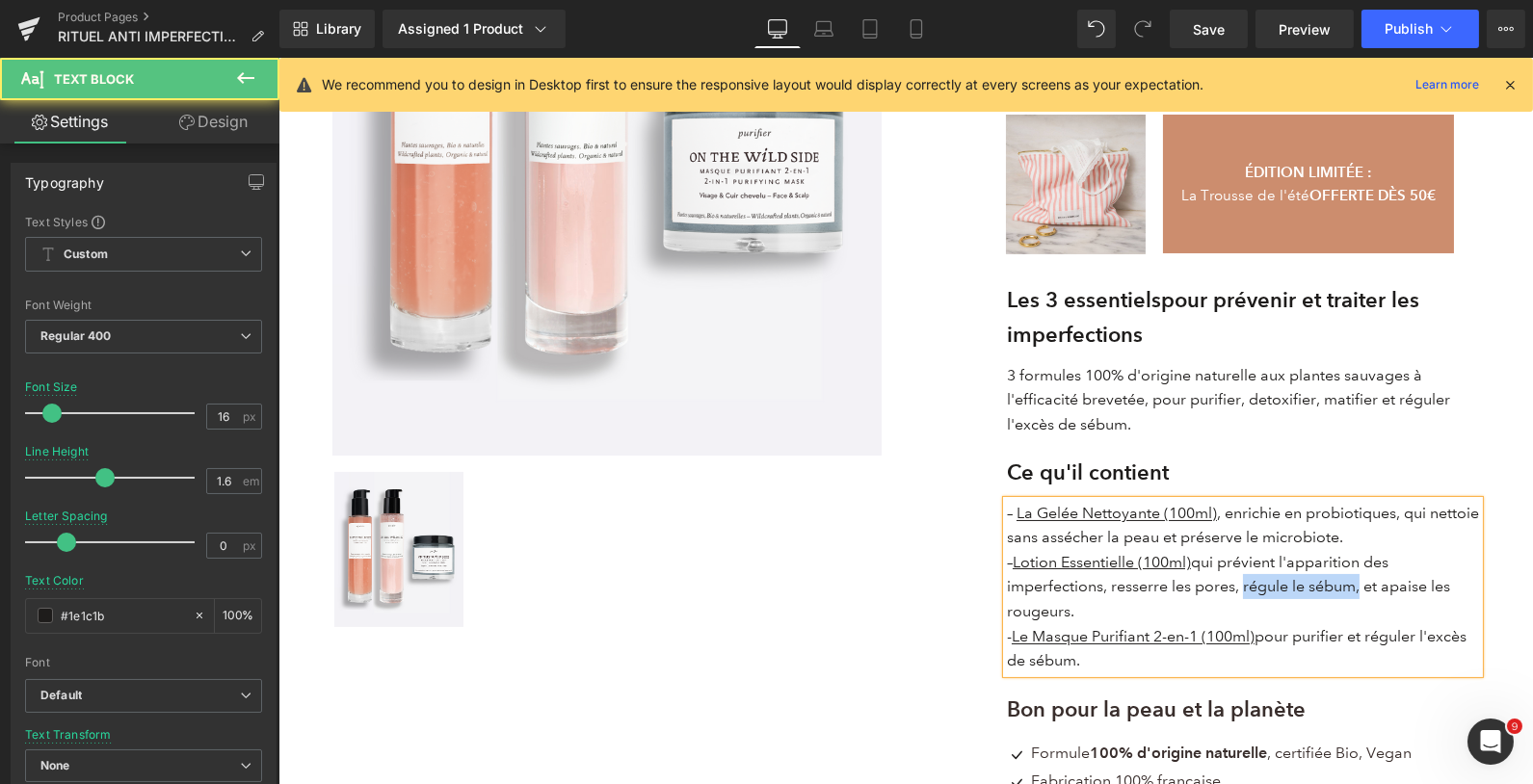 drag, startPoint x: 1355, startPoint y: 586, endPoint x: 1237, endPoint y: 587, distance: 118.0042 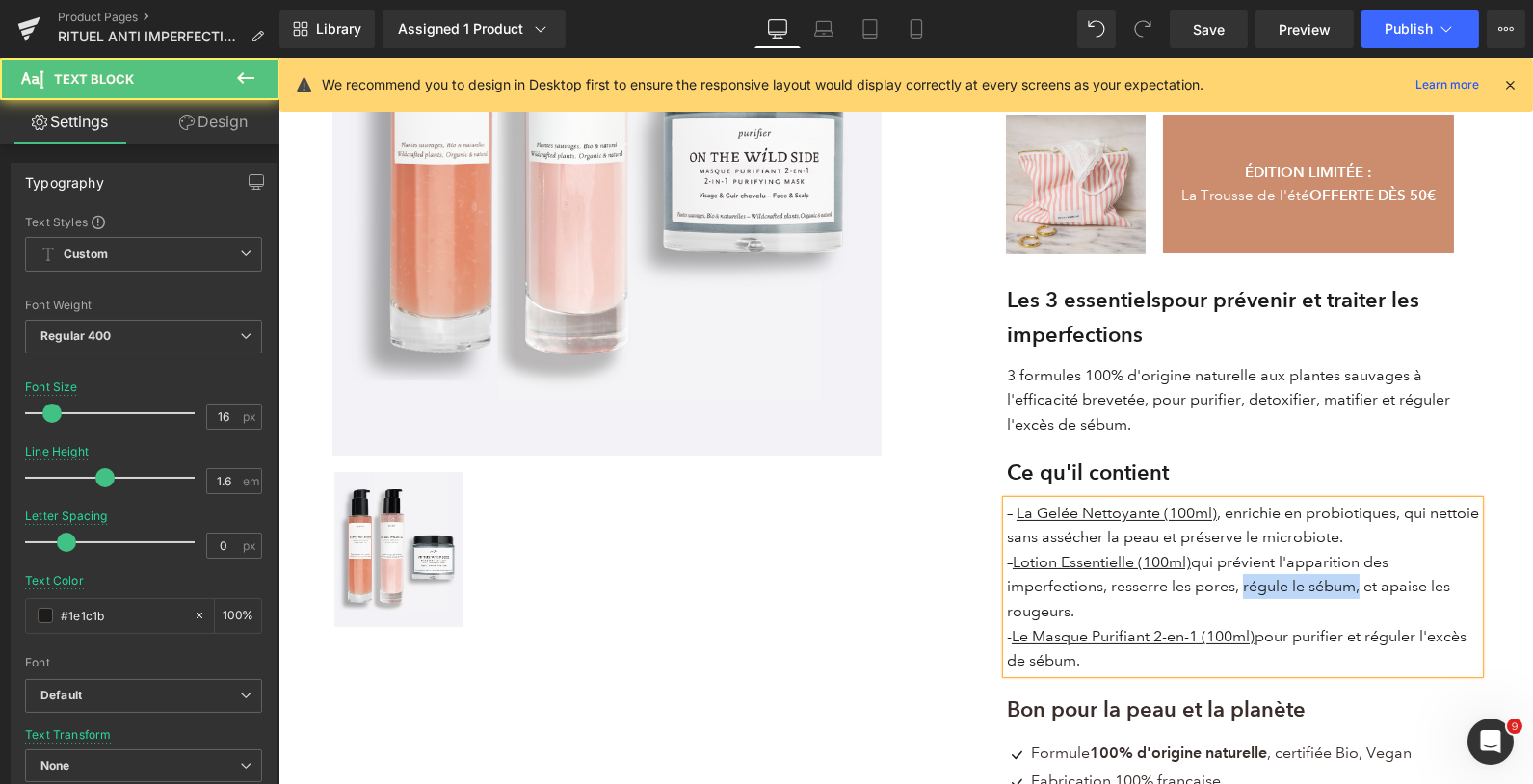 click on "–  Lotion Essentielle (100ml)  qui prévient l'apparition des imperfections, resserre les pores, régule le sébum, et apaise les rougeurs." at bounding box center (1242, 587) 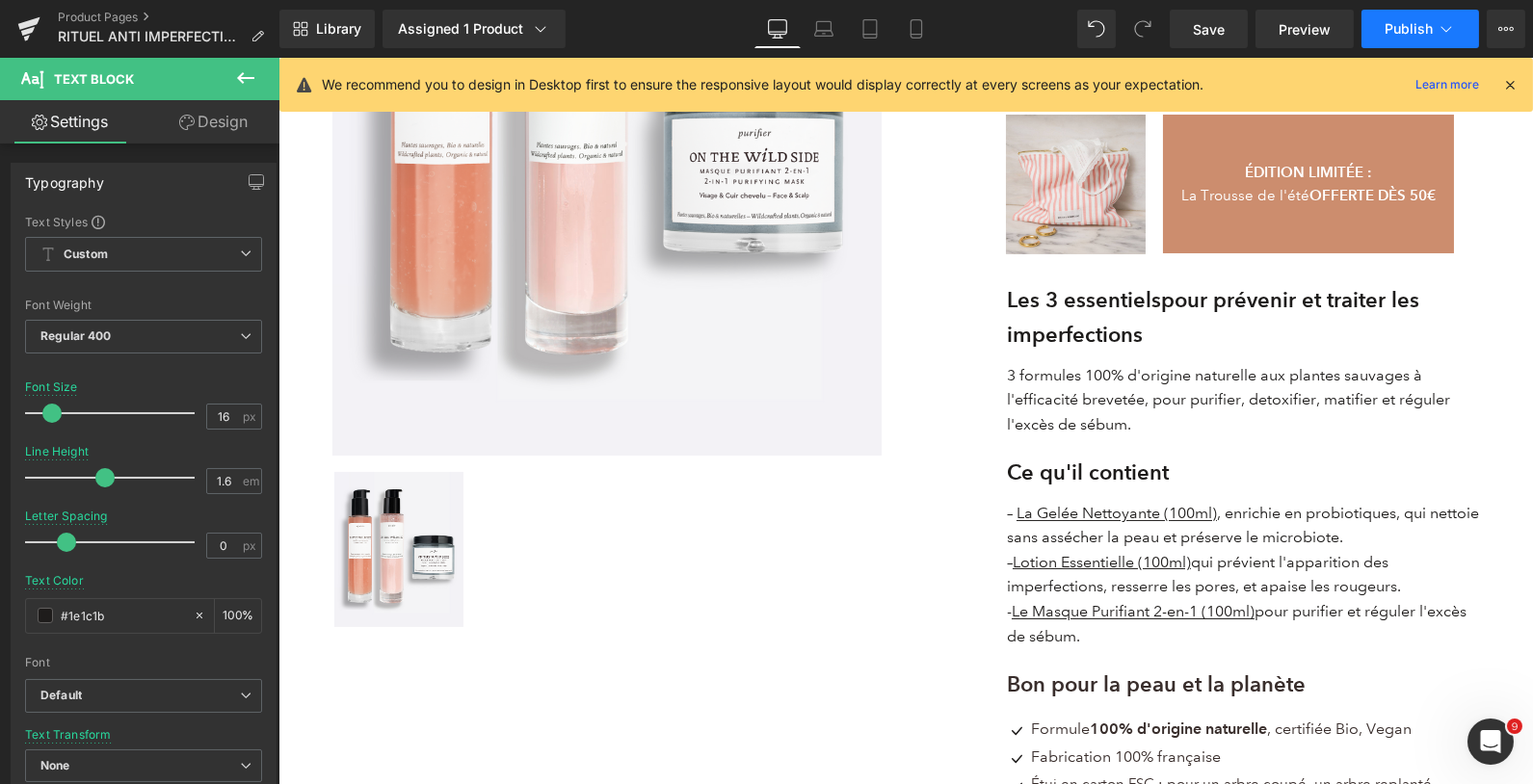 click on "Publish" at bounding box center (1409, 29) 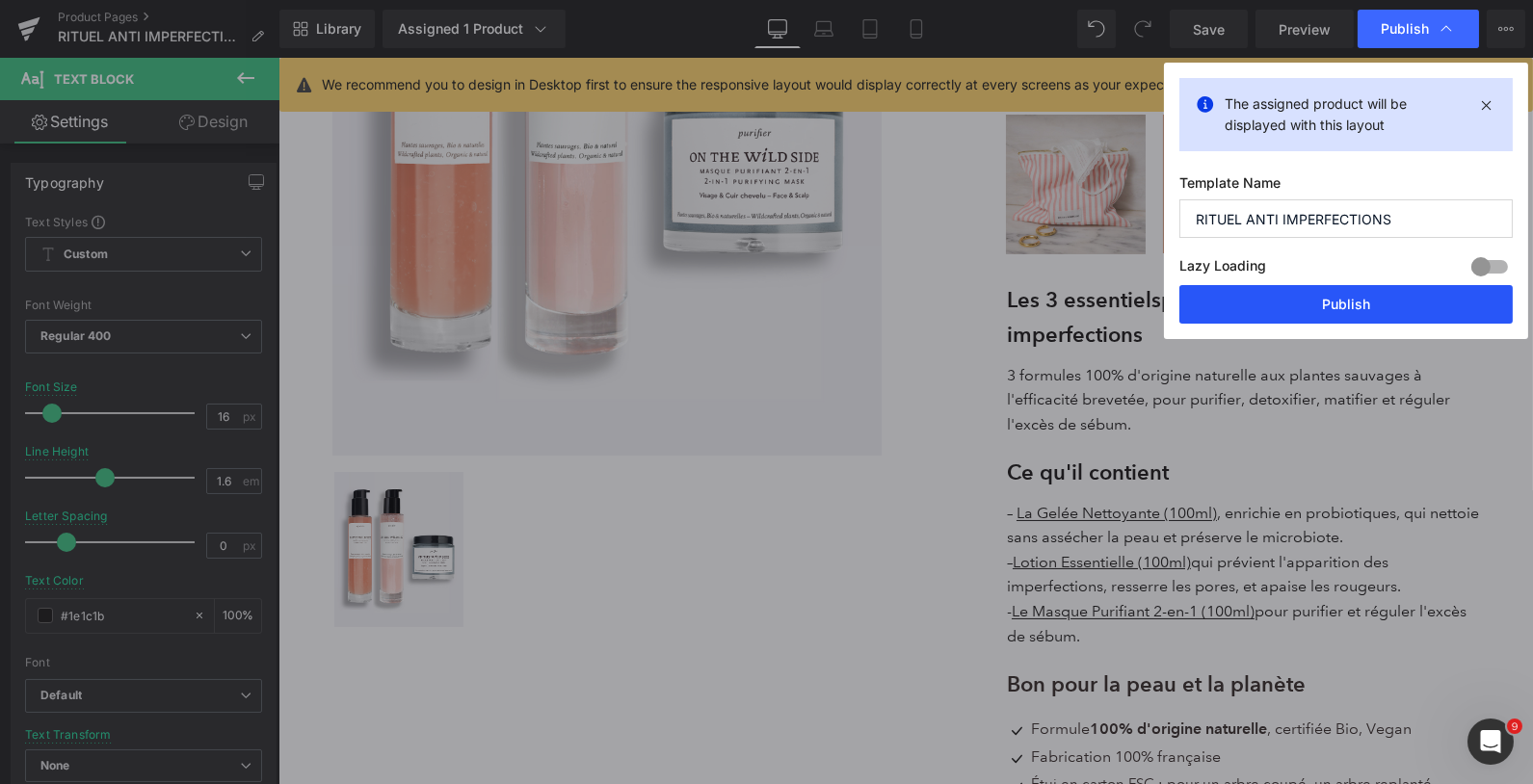 click on "Publish" at bounding box center (1346, 304) 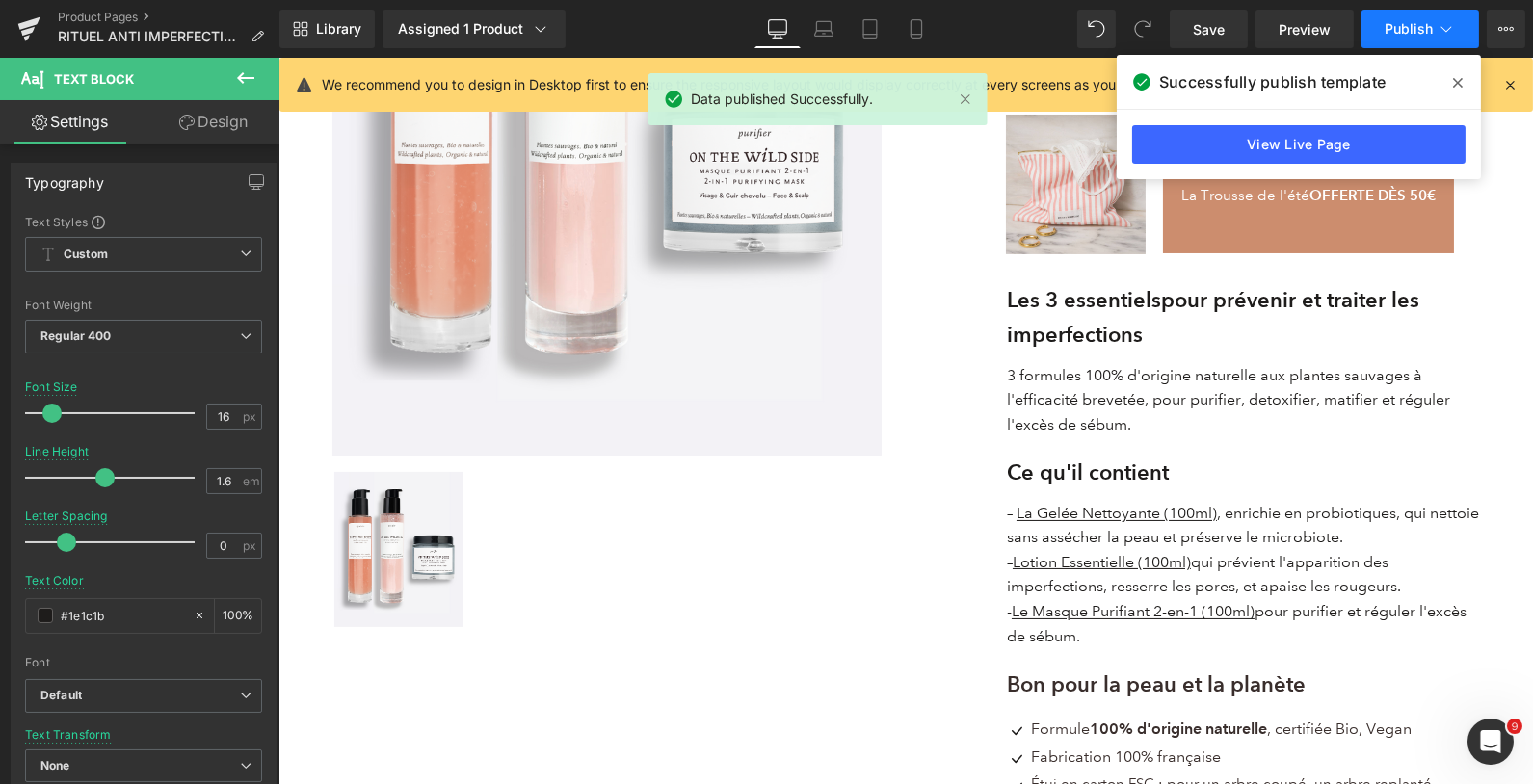 click on "Publish" at bounding box center (1409, 29) 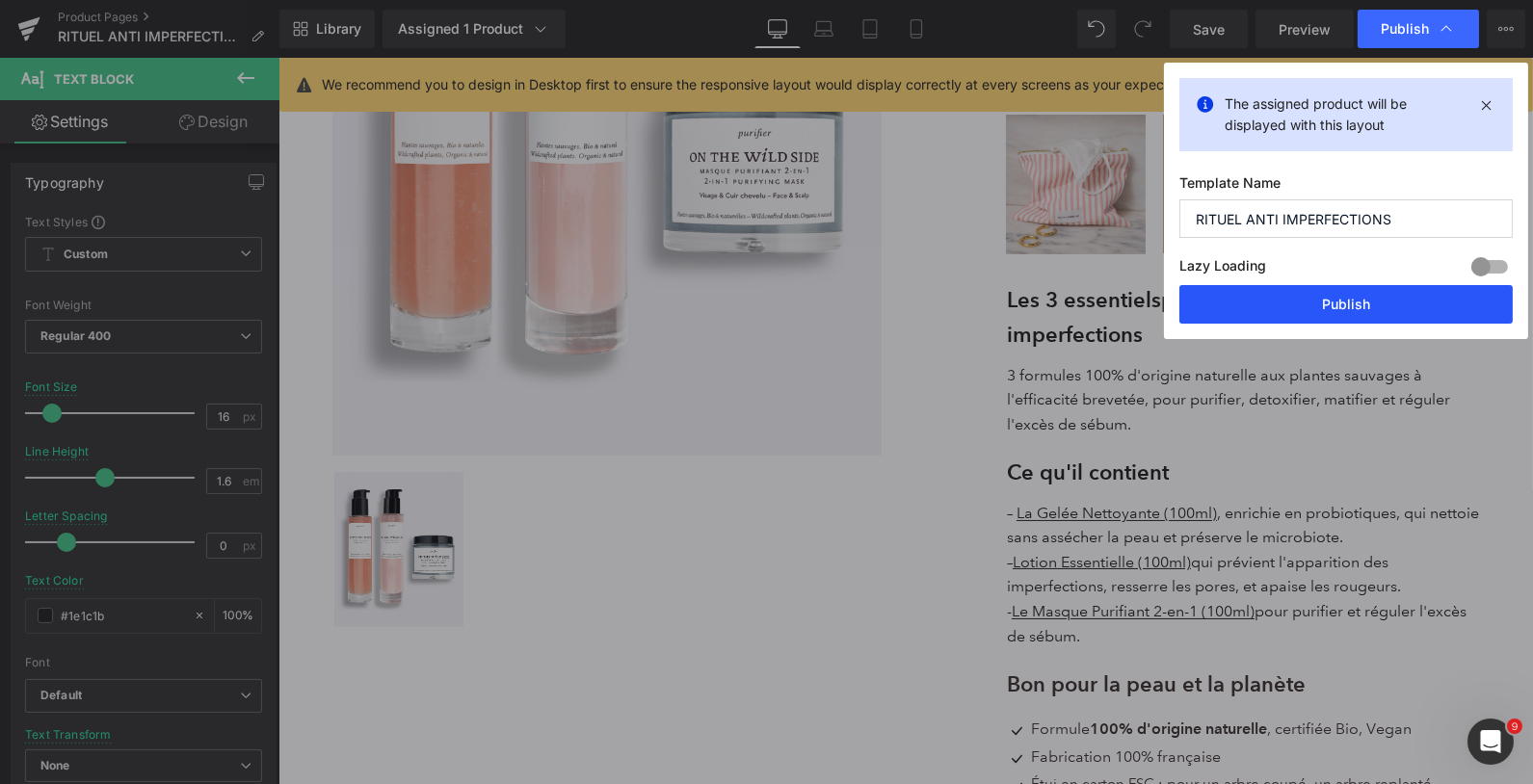 click on "Publish" at bounding box center (1346, 304) 